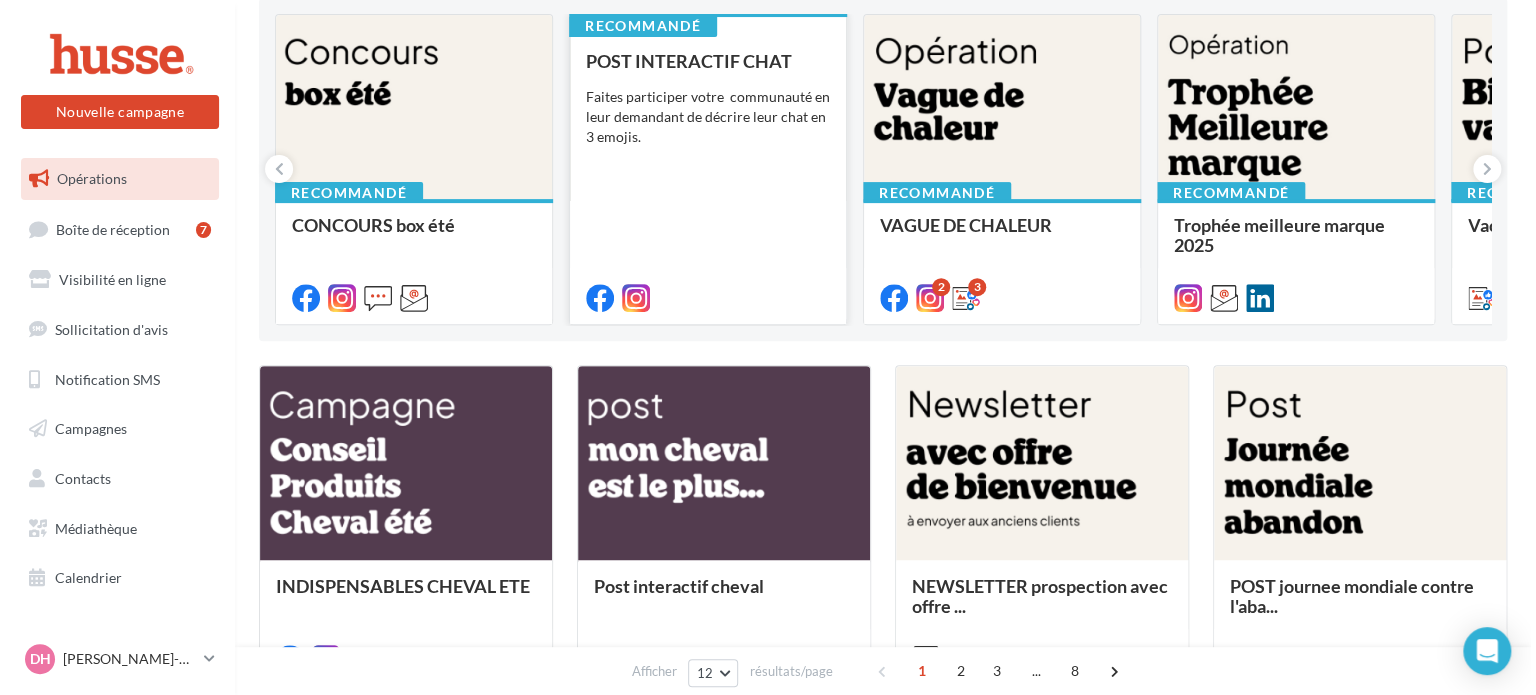 scroll, scrollTop: 220, scrollLeft: 0, axis: vertical 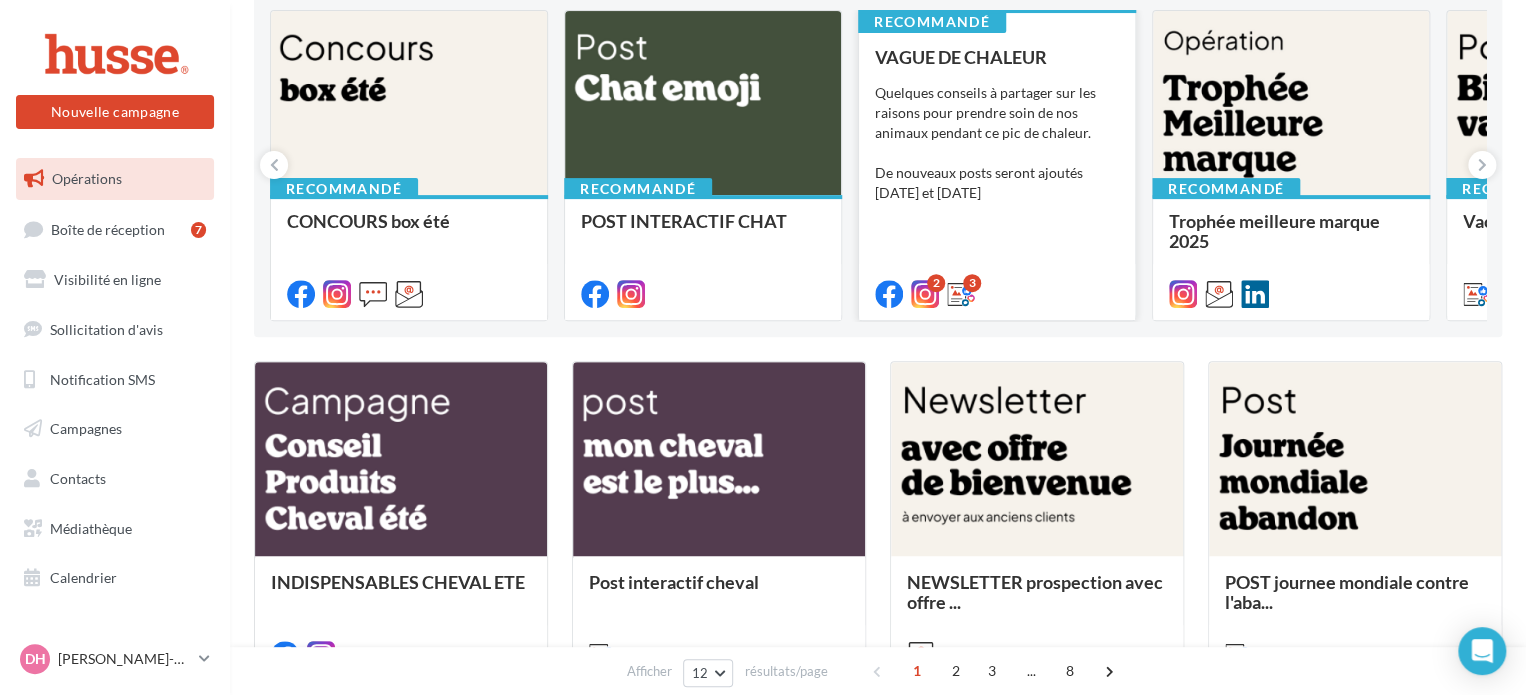 click on "Quelques conseils à partager sur les raisons pour prendre soin de nos animaux pendant ce pic de chaleur.
De nouveaux posts seront ajoutés [DATE] et [DATE]" at bounding box center (997, 143) 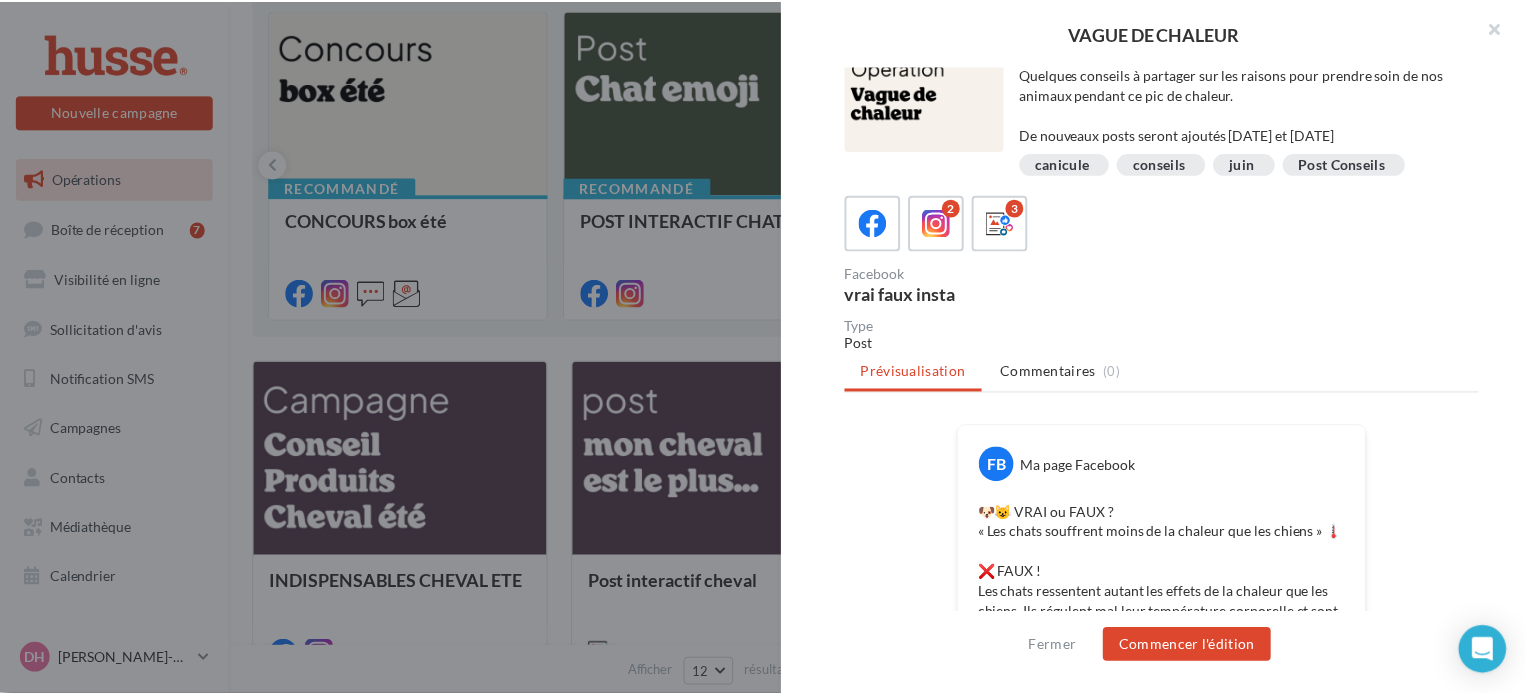 scroll, scrollTop: 0, scrollLeft: 0, axis: both 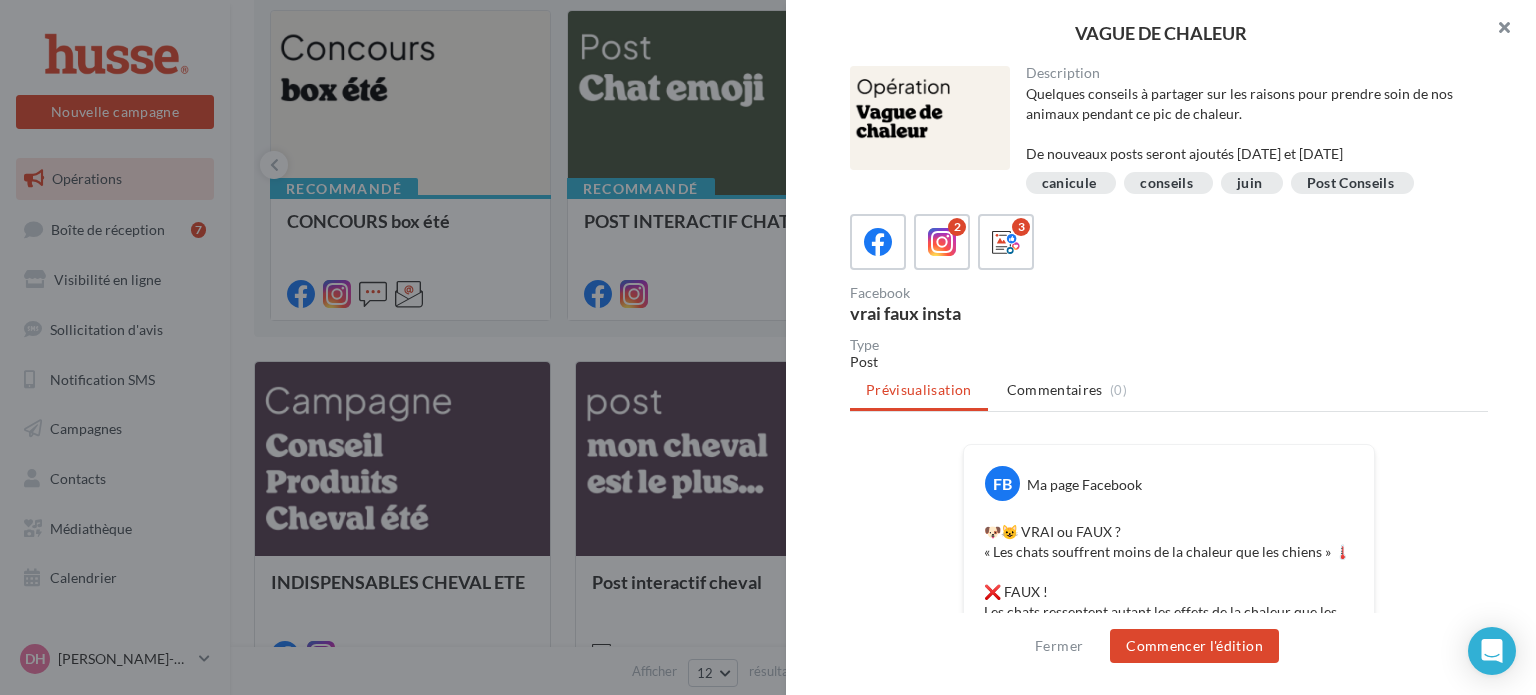click at bounding box center (1496, 30) 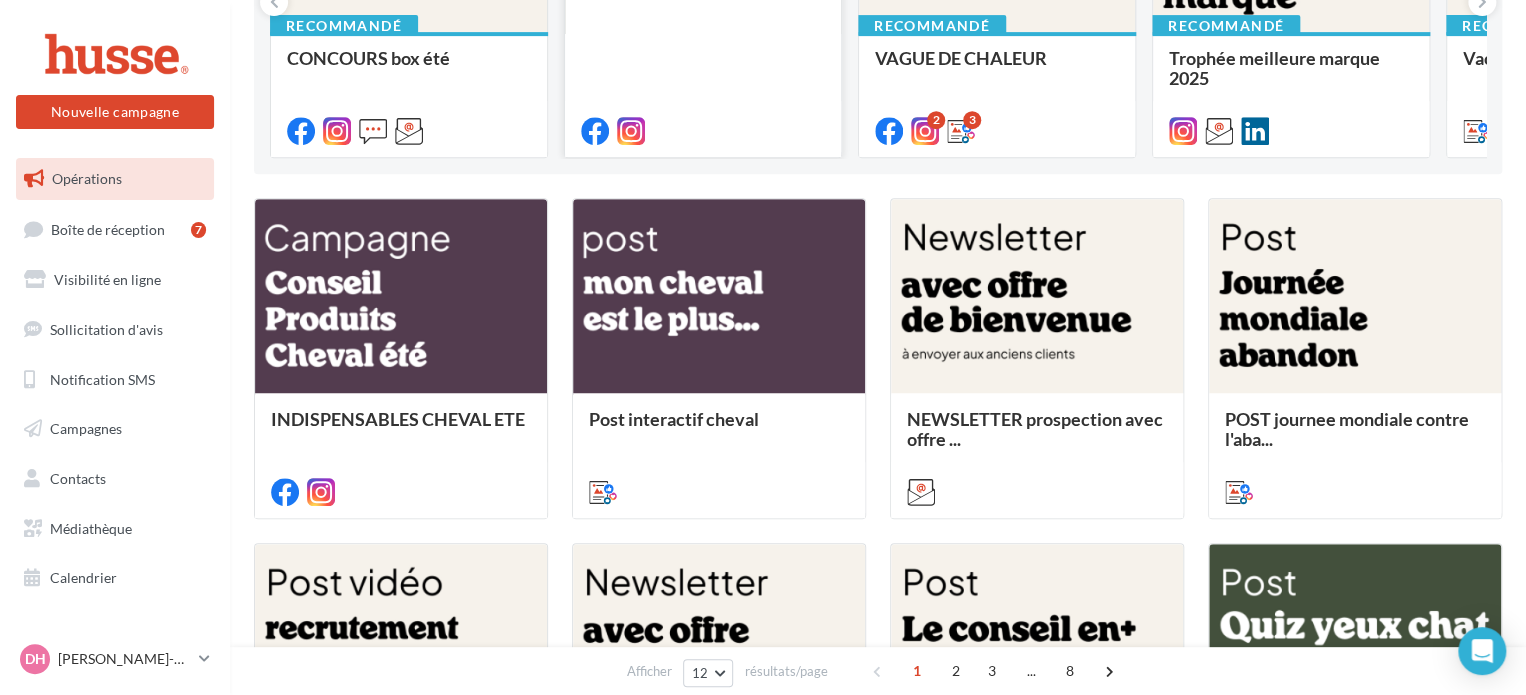 scroll, scrollTop: 0, scrollLeft: 0, axis: both 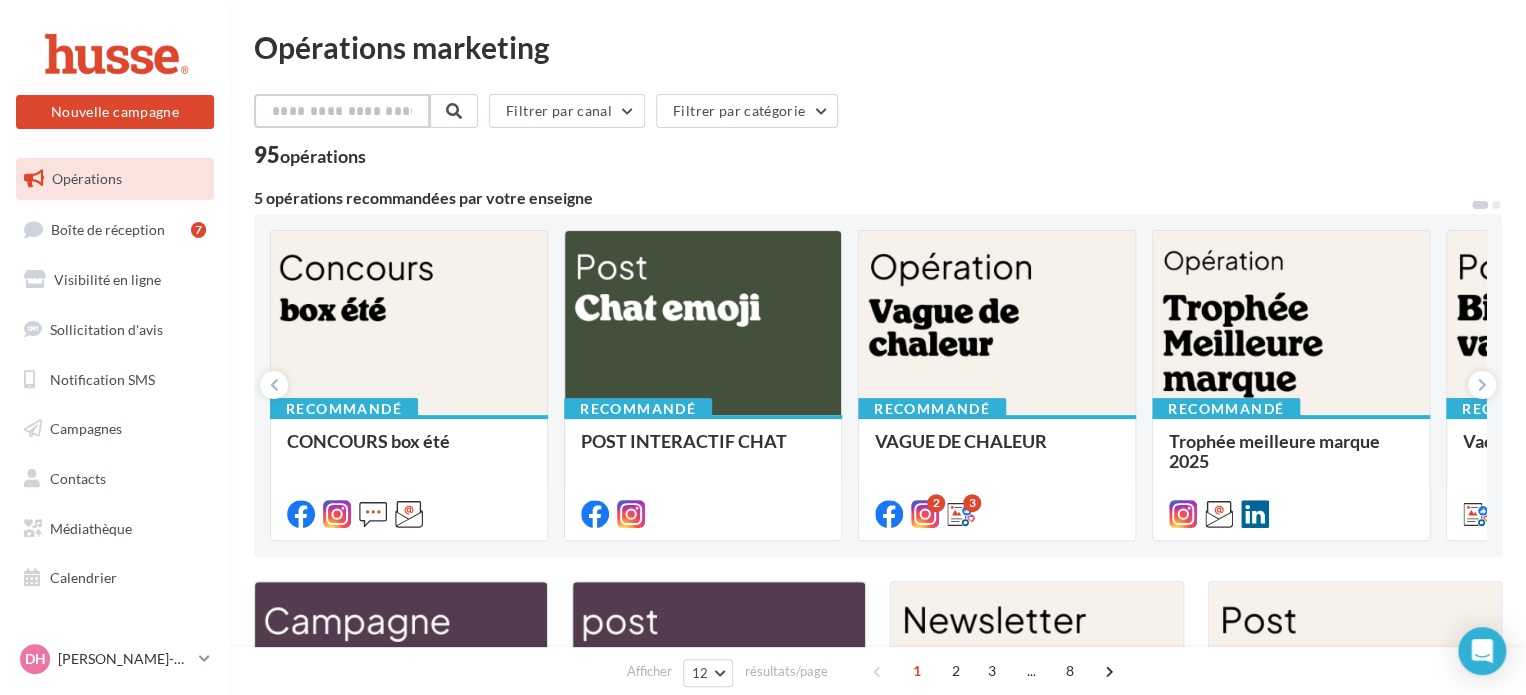 click at bounding box center (342, 111) 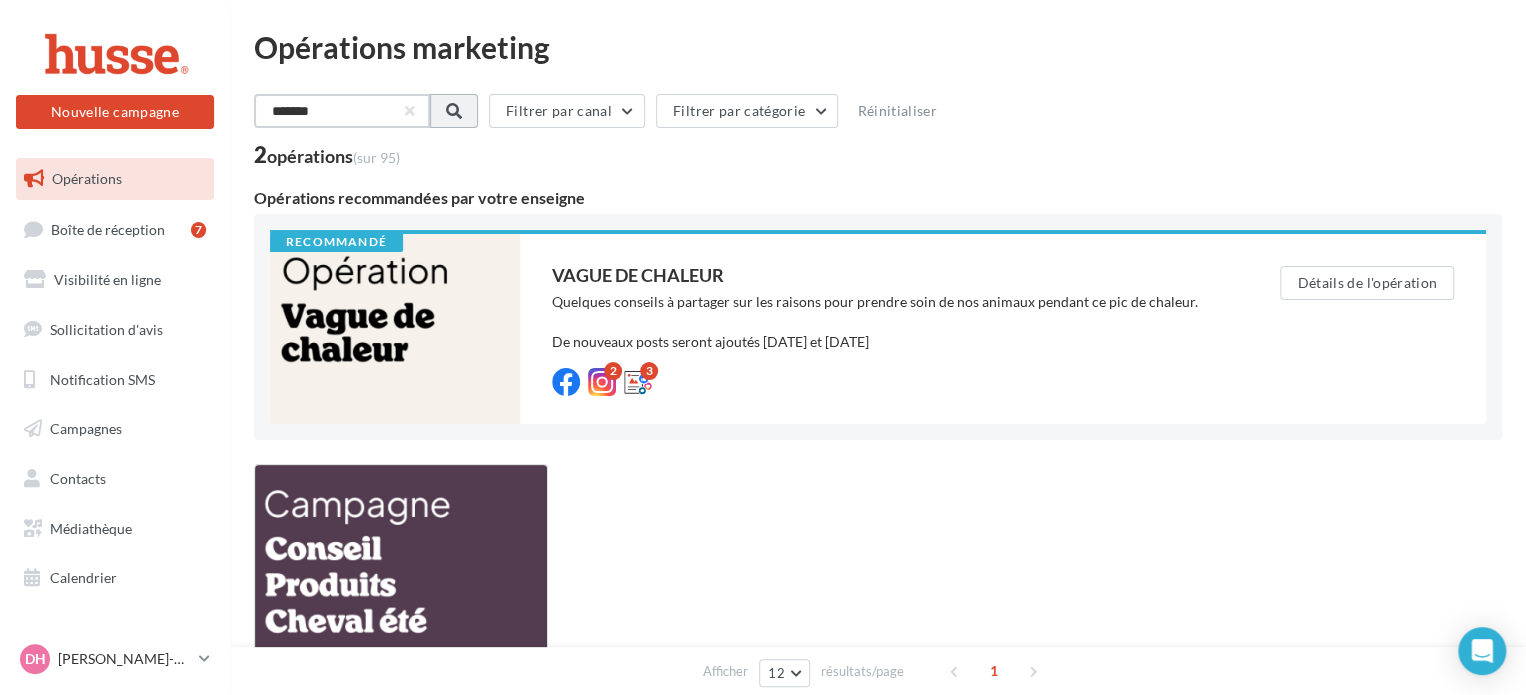 type on "*******" 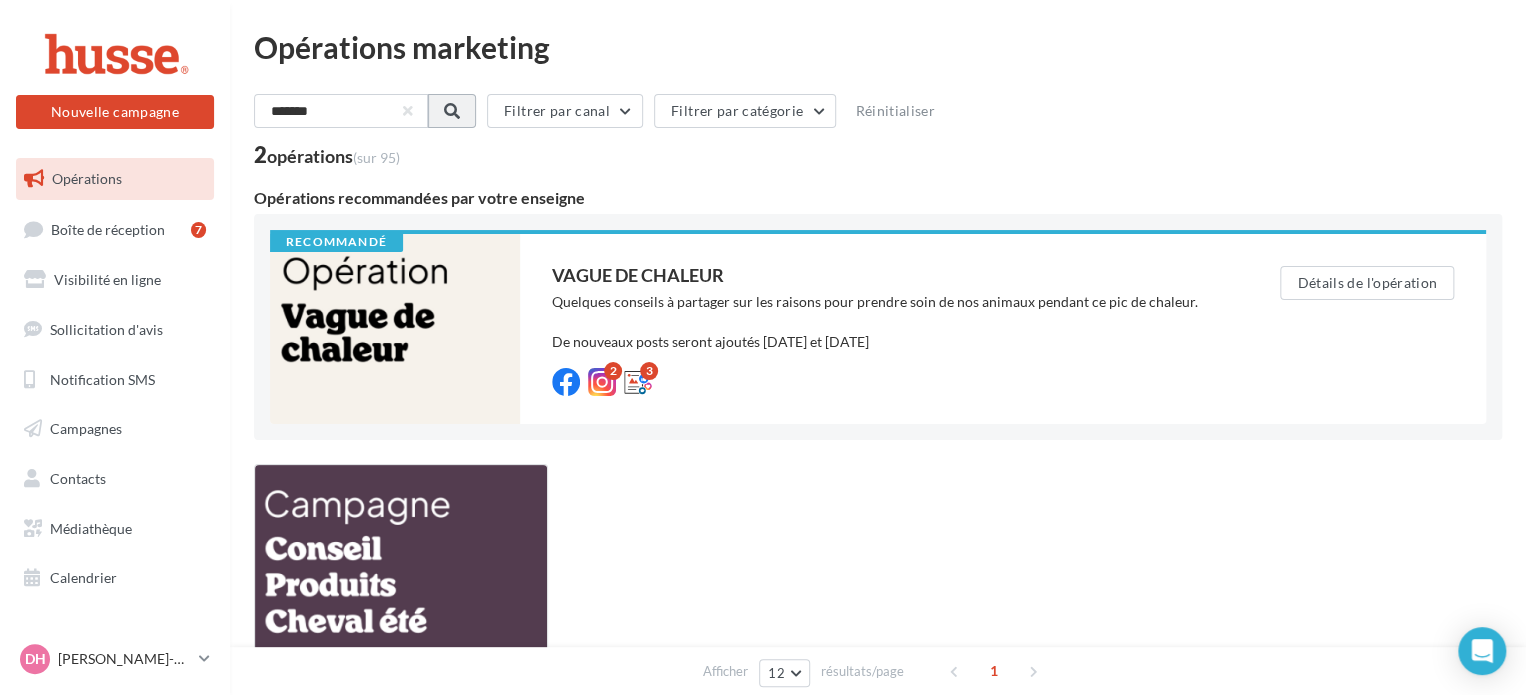 click at bounding box center (452, 111) 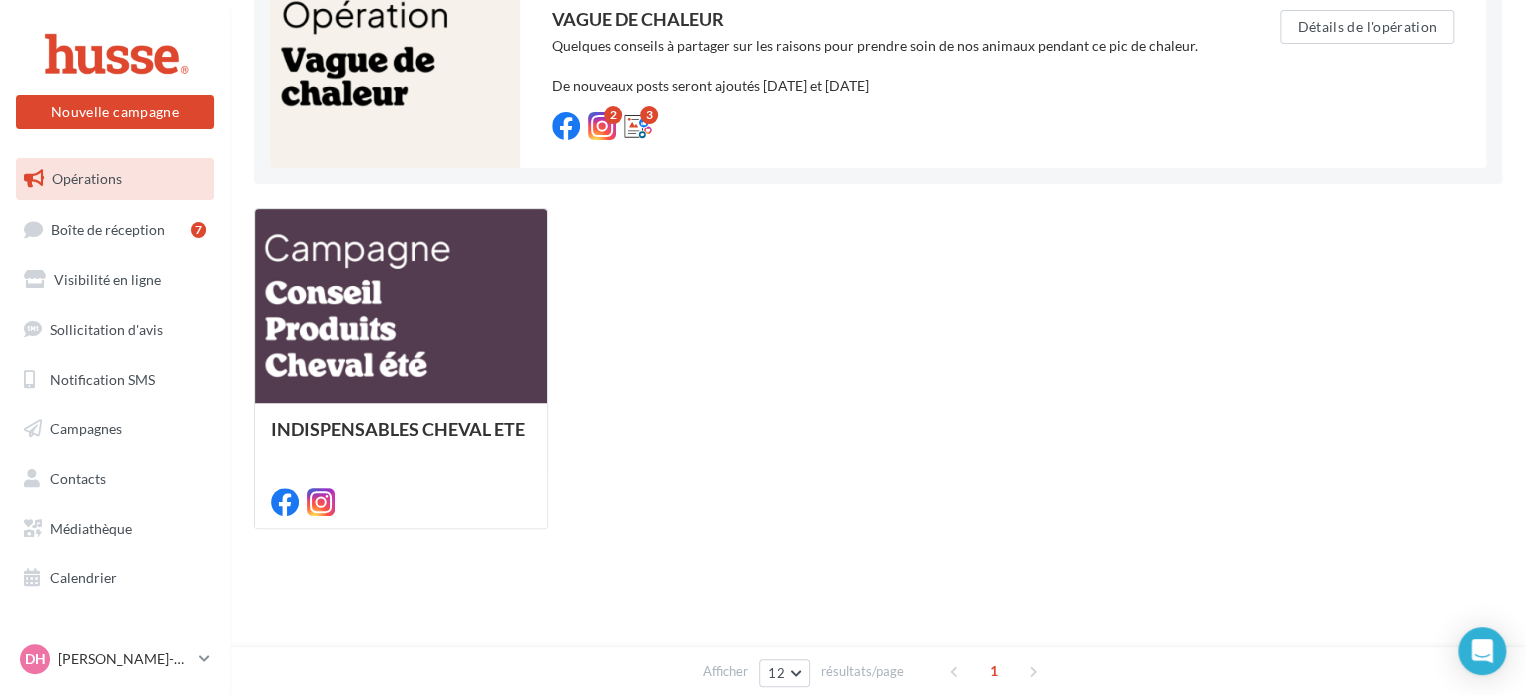scroll, scrollTop: 0, scrollLeft: 0, axis: both 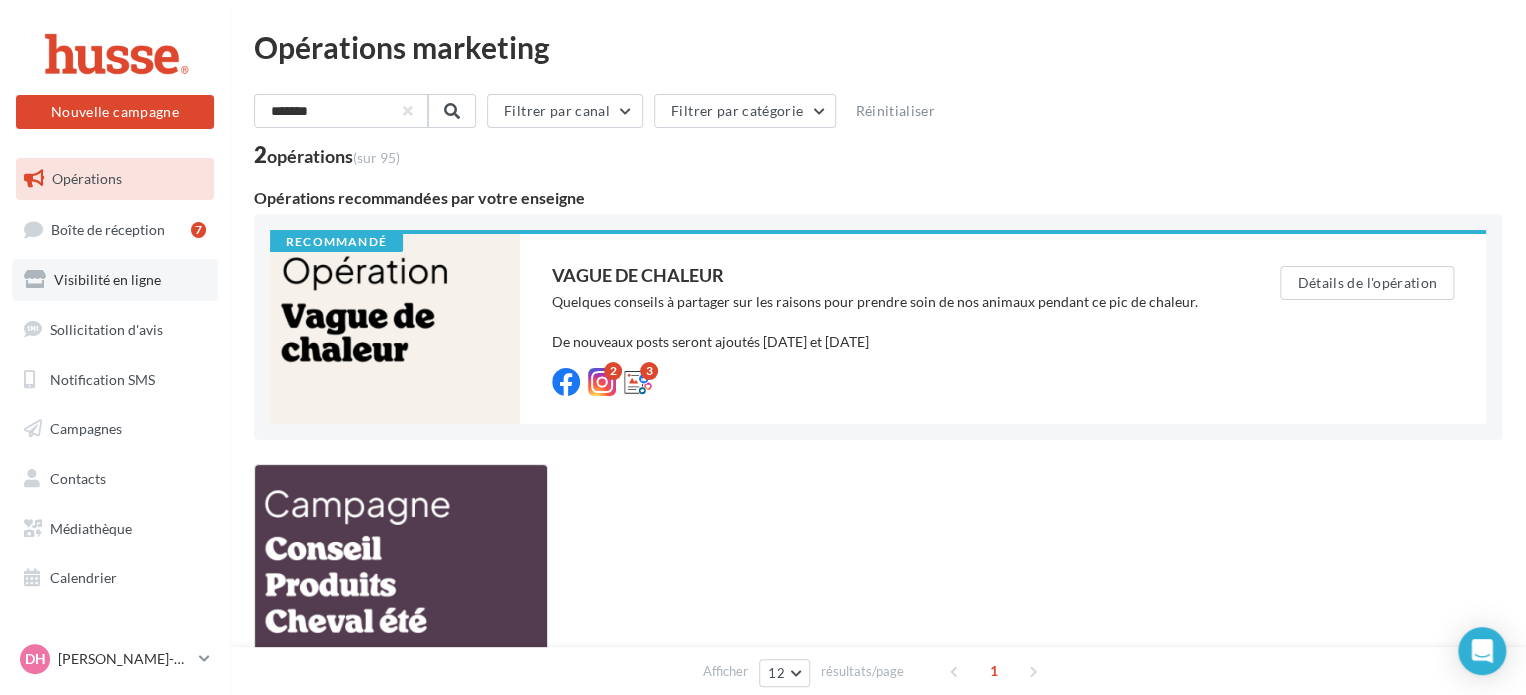 click on "Visibilité en ligne" at bounding box center [107, 279] 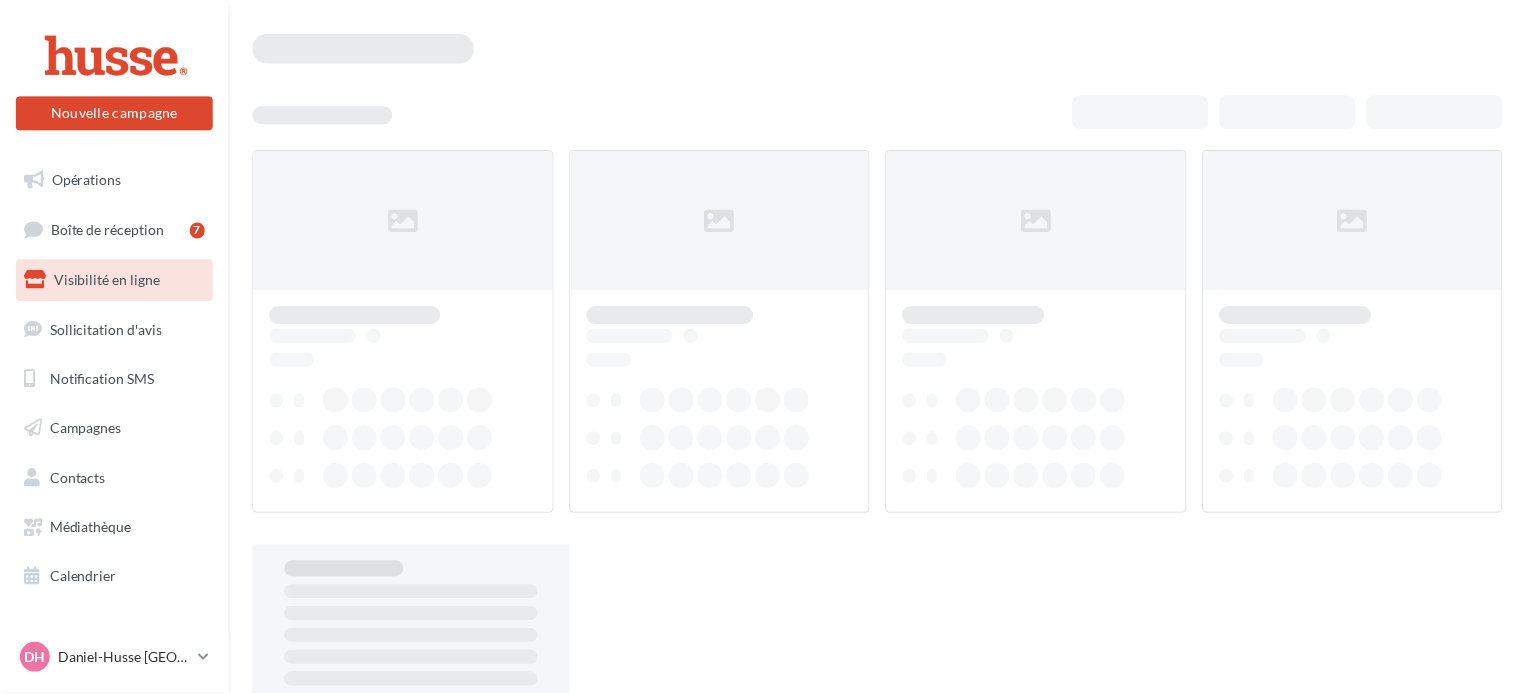 scroll, scrollTop: 0, scrollLeft: 0, axis: both 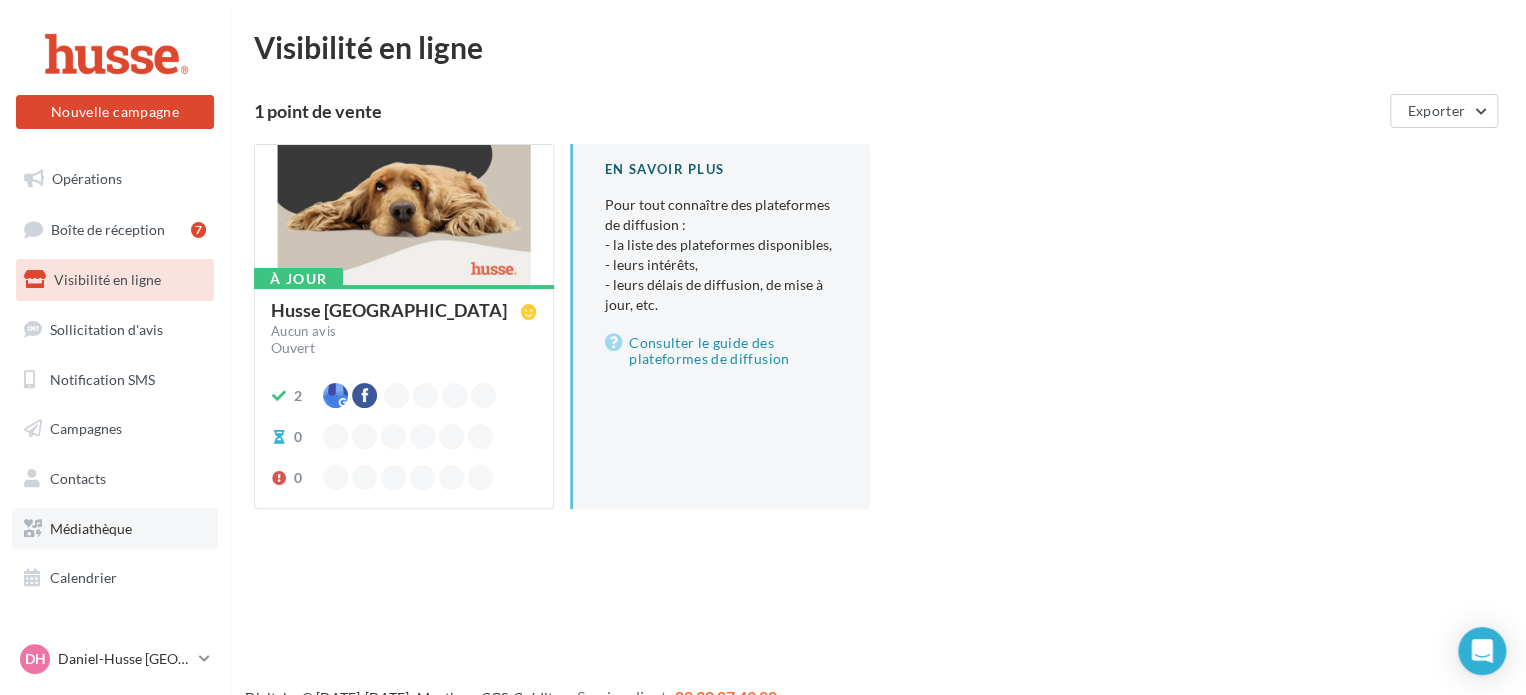 click on "Médiathèque" at bounding box center (91, 528) 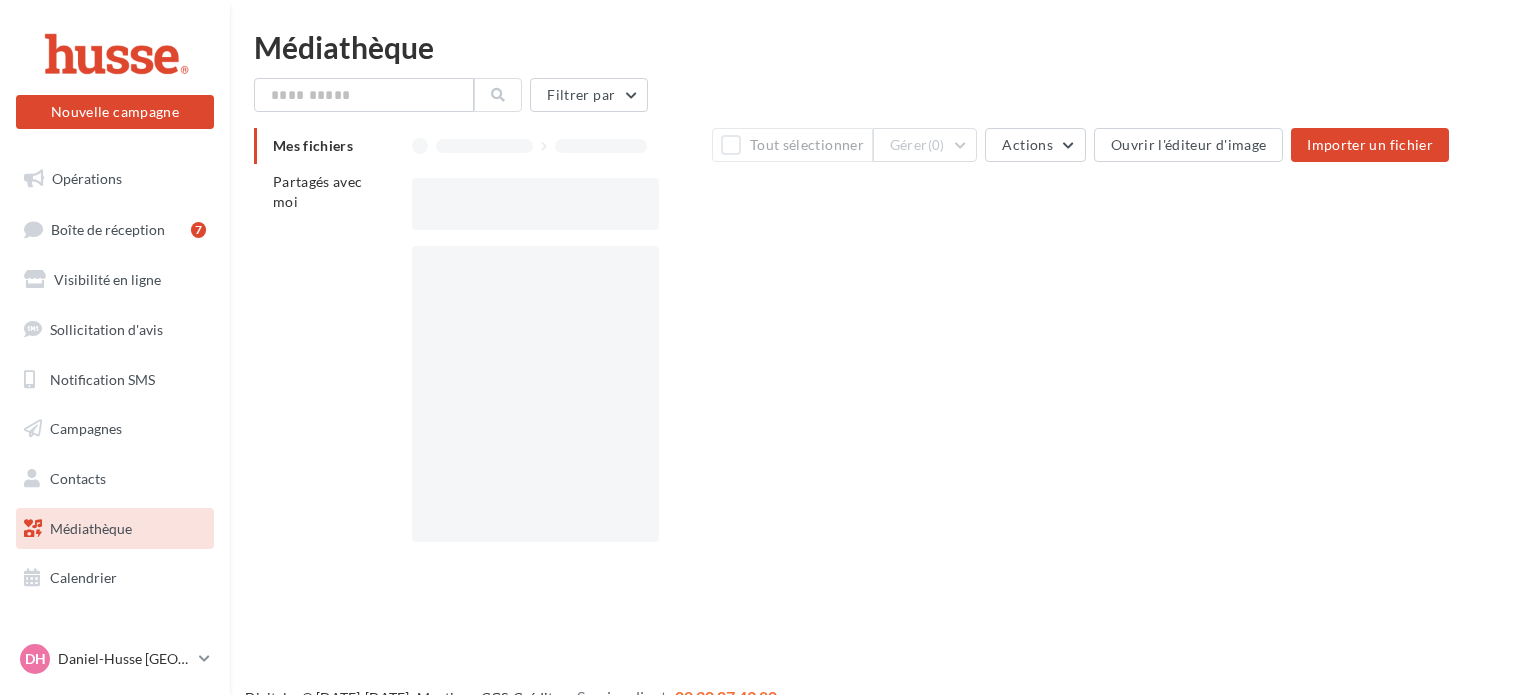 scroll, scrollTop: 0, scrollLeft: 0, axis: both 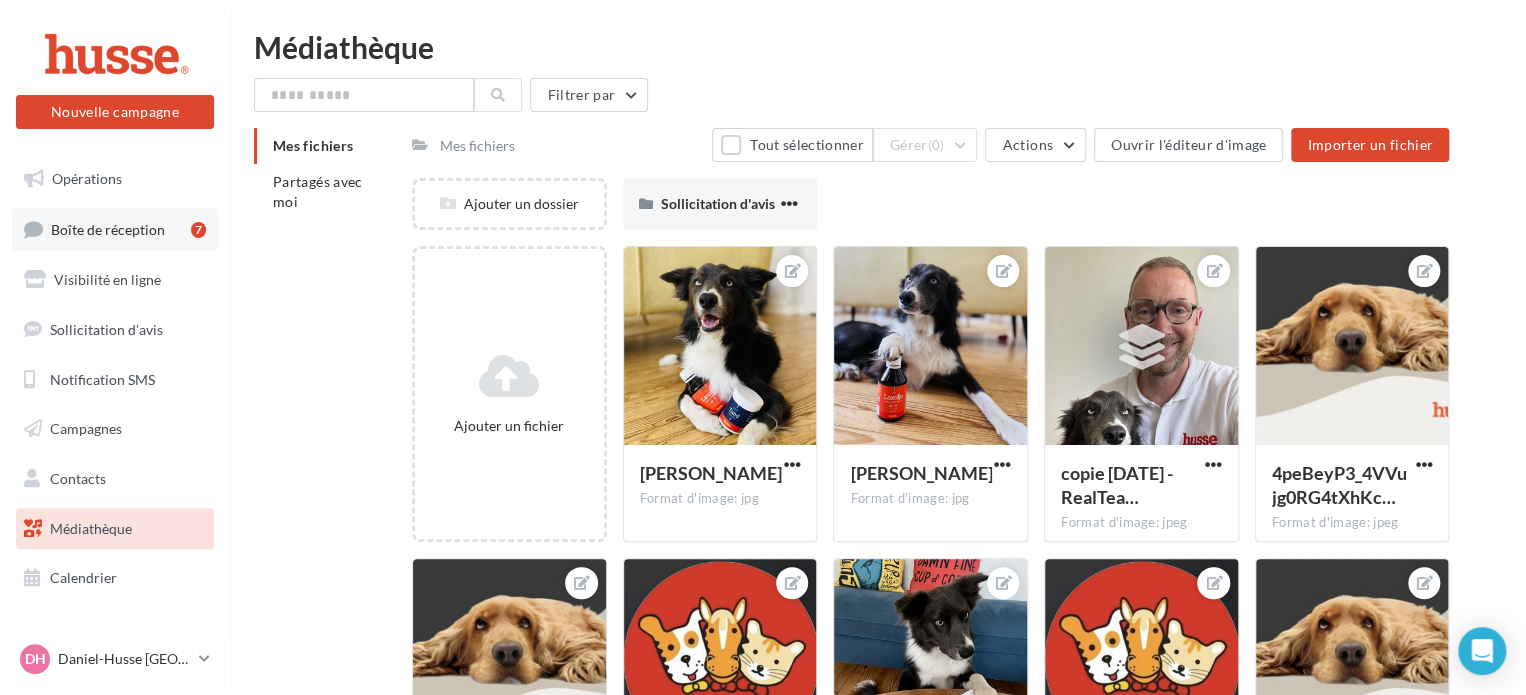 click on "Boîte de réception" at bounding box center [108, 228] 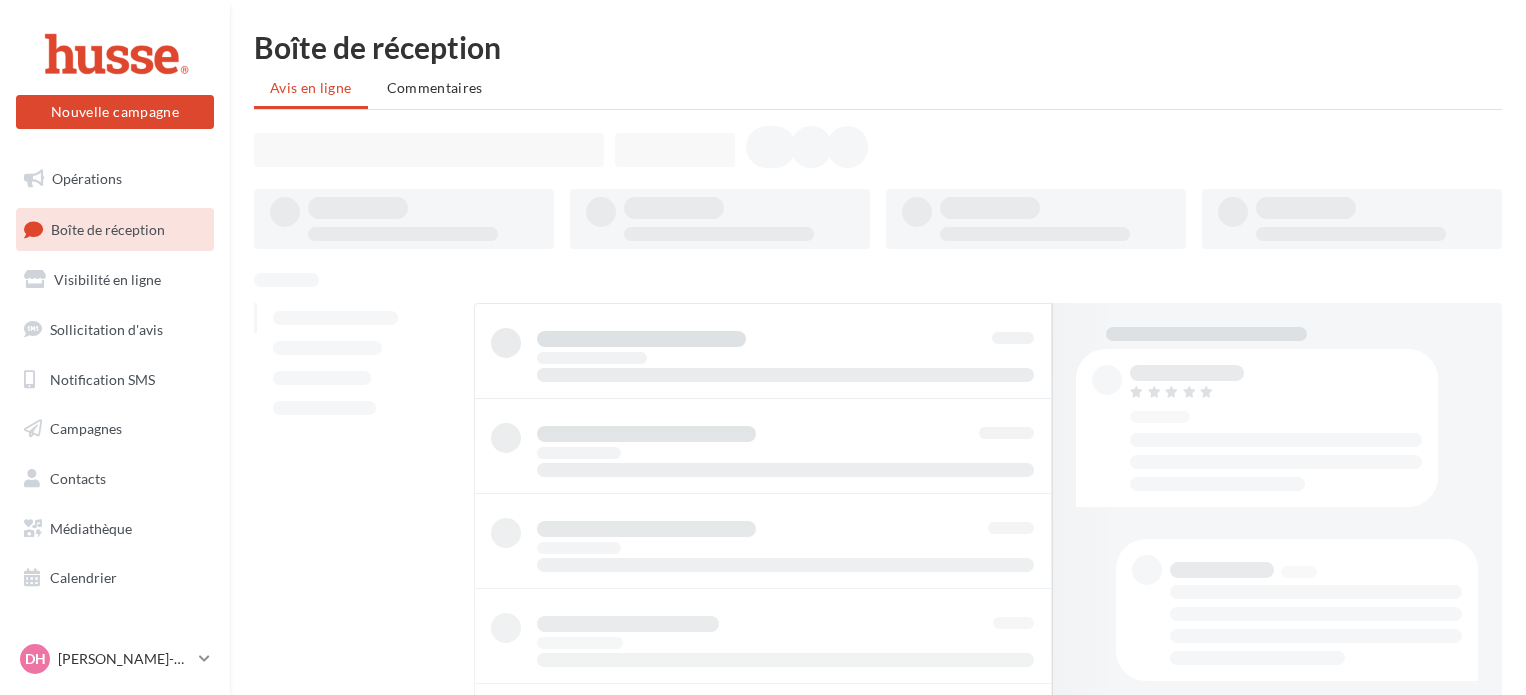 scroll, scrollTop: 0, scrollLeft: 0, axis: both 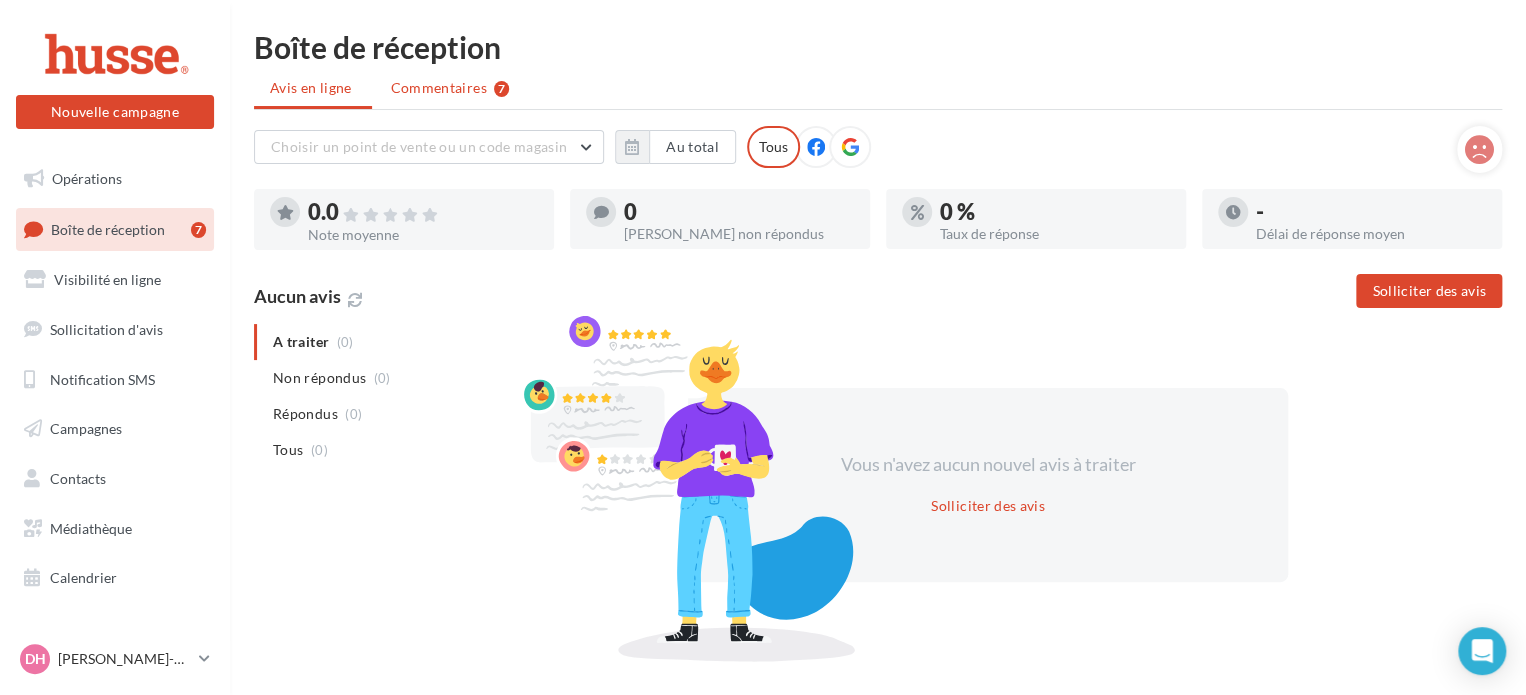 click on "Commentaires" at bounding box center [439, 88] 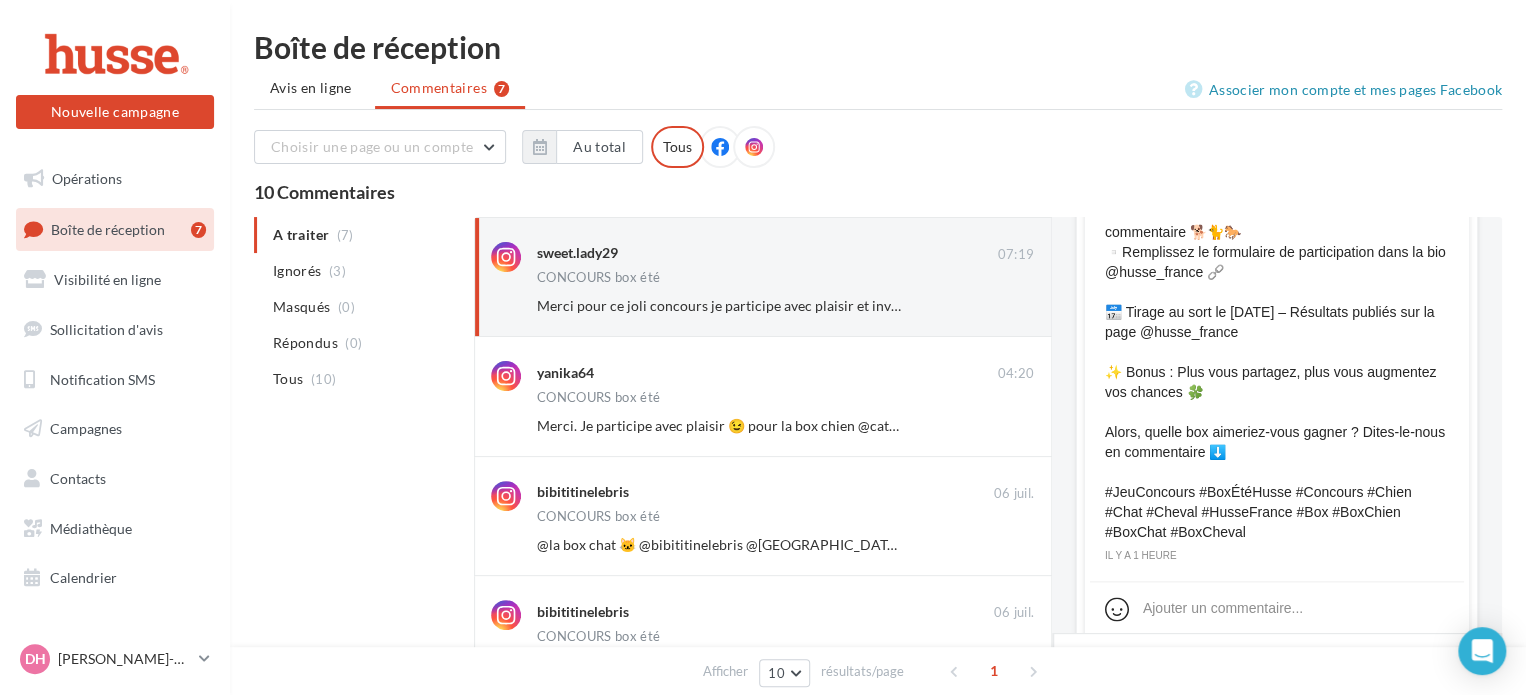 scroll, scrollTop: 1549, scrollLeft: 0, axis: vertical 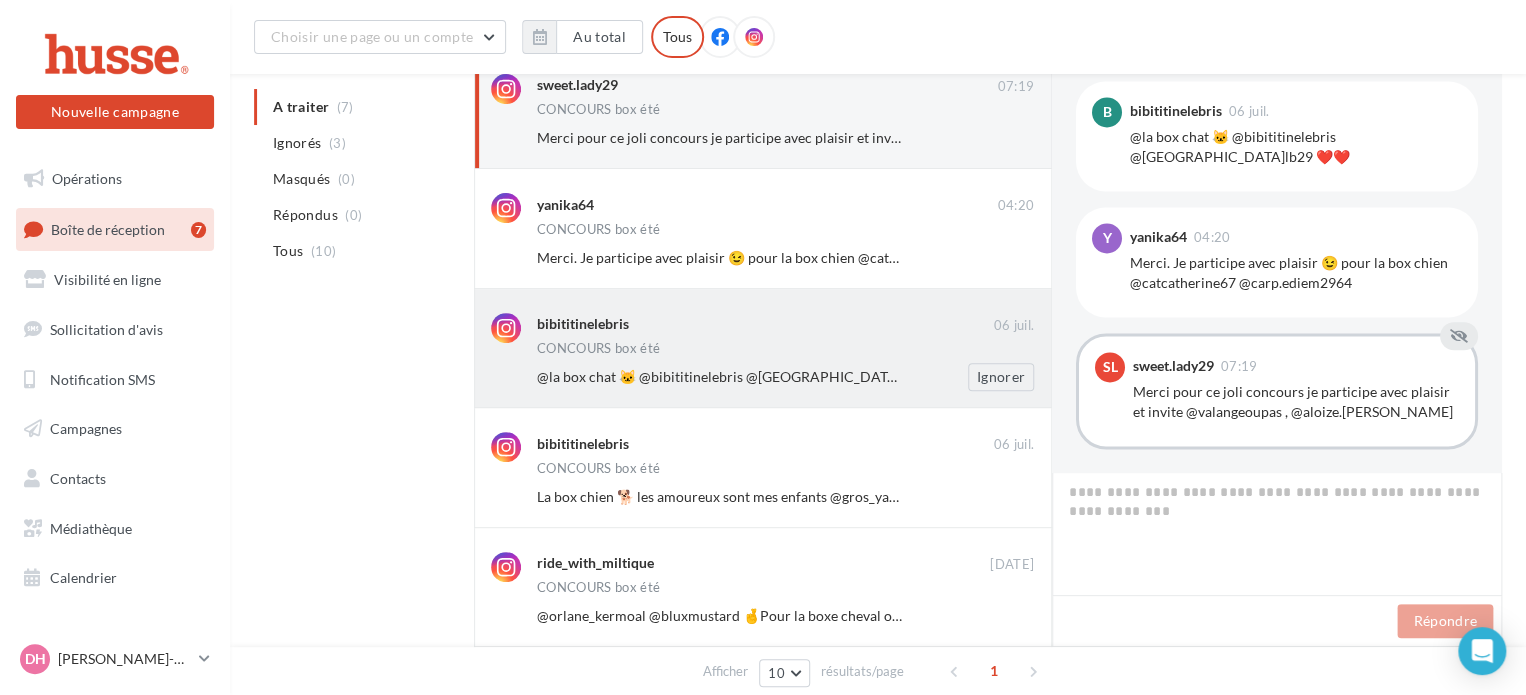 click on "bibititinelebris
06 juil.
CONCOURS box été
@la box chat 🐱 @bibititinelebris @jordan.lb29 ❤️❤️
Ignorer" at bounding box center (763, 348) 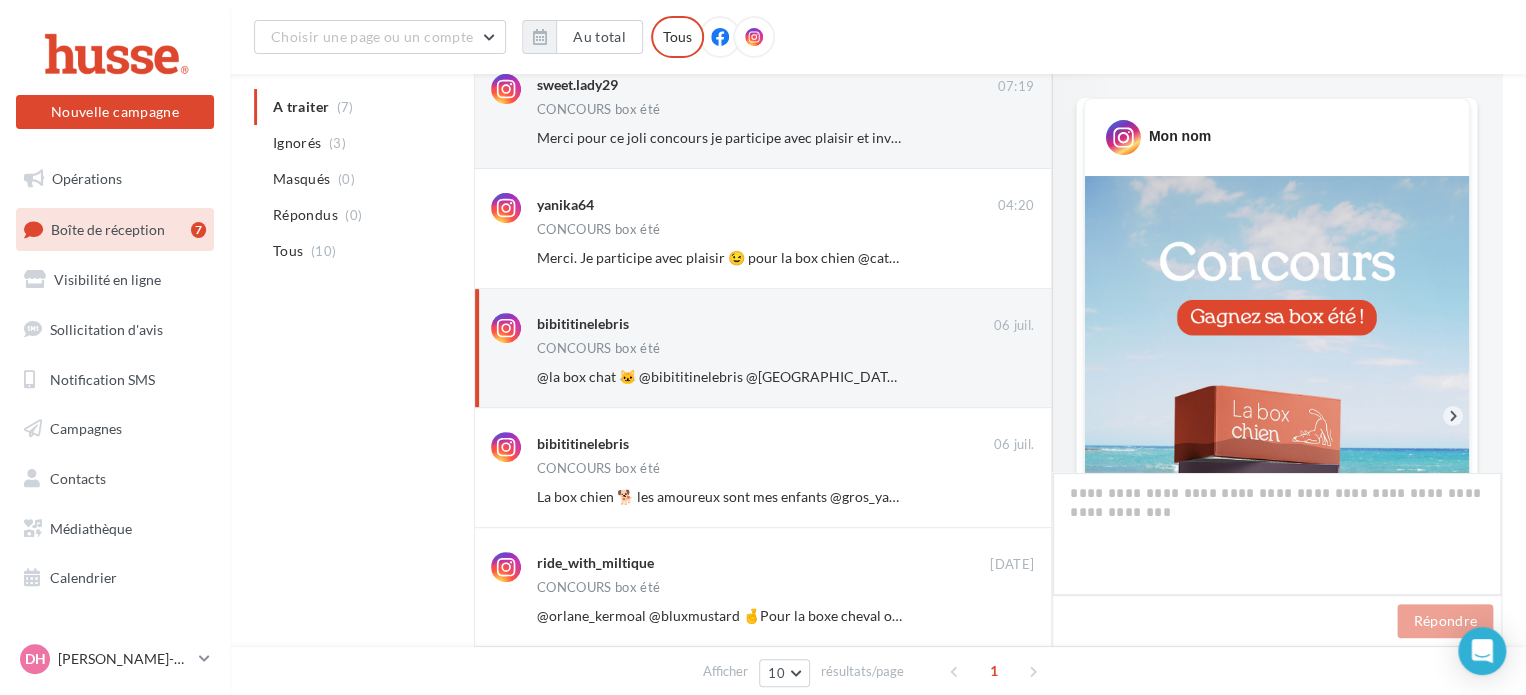 scroll, scrollTop: 1589, scrollLeft: 0, axis: vertical 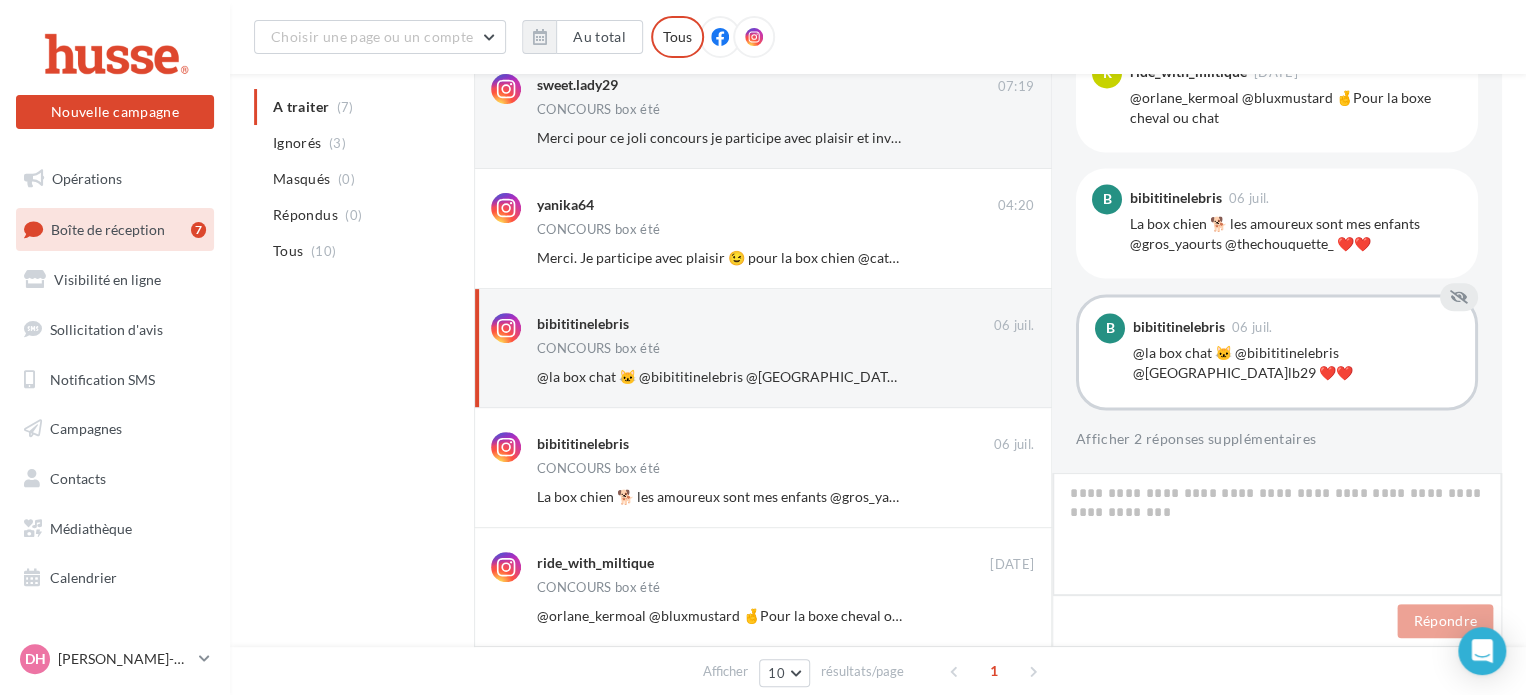 click at bounding box center [1277, 534] 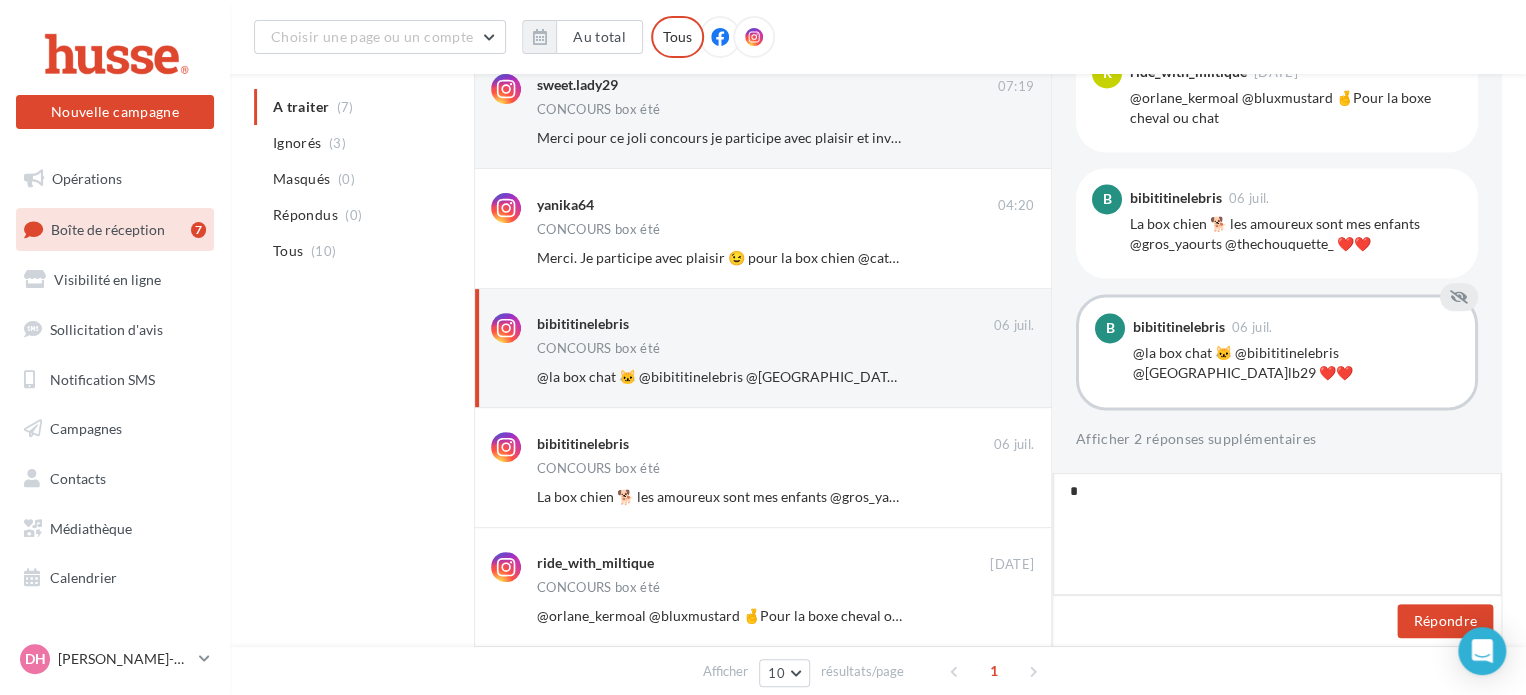 type on "**" 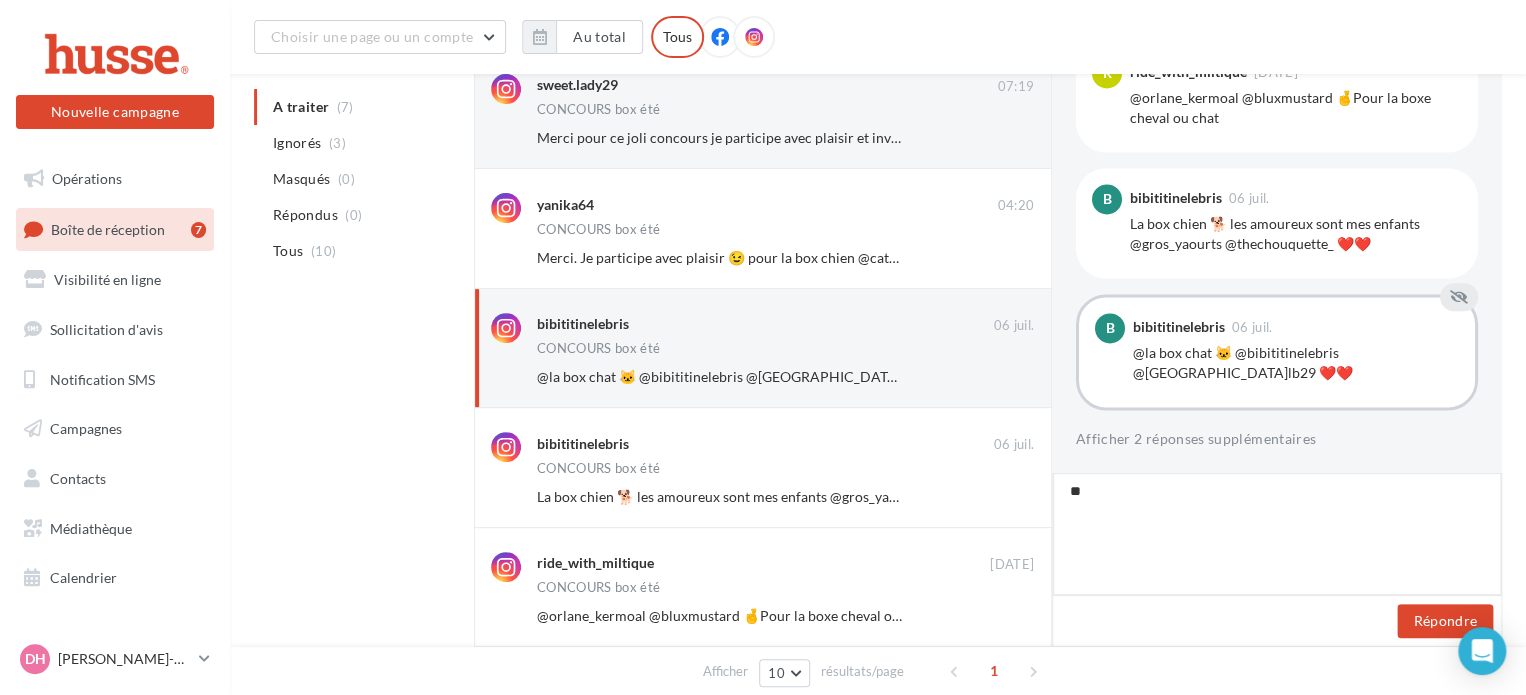 type on "***" 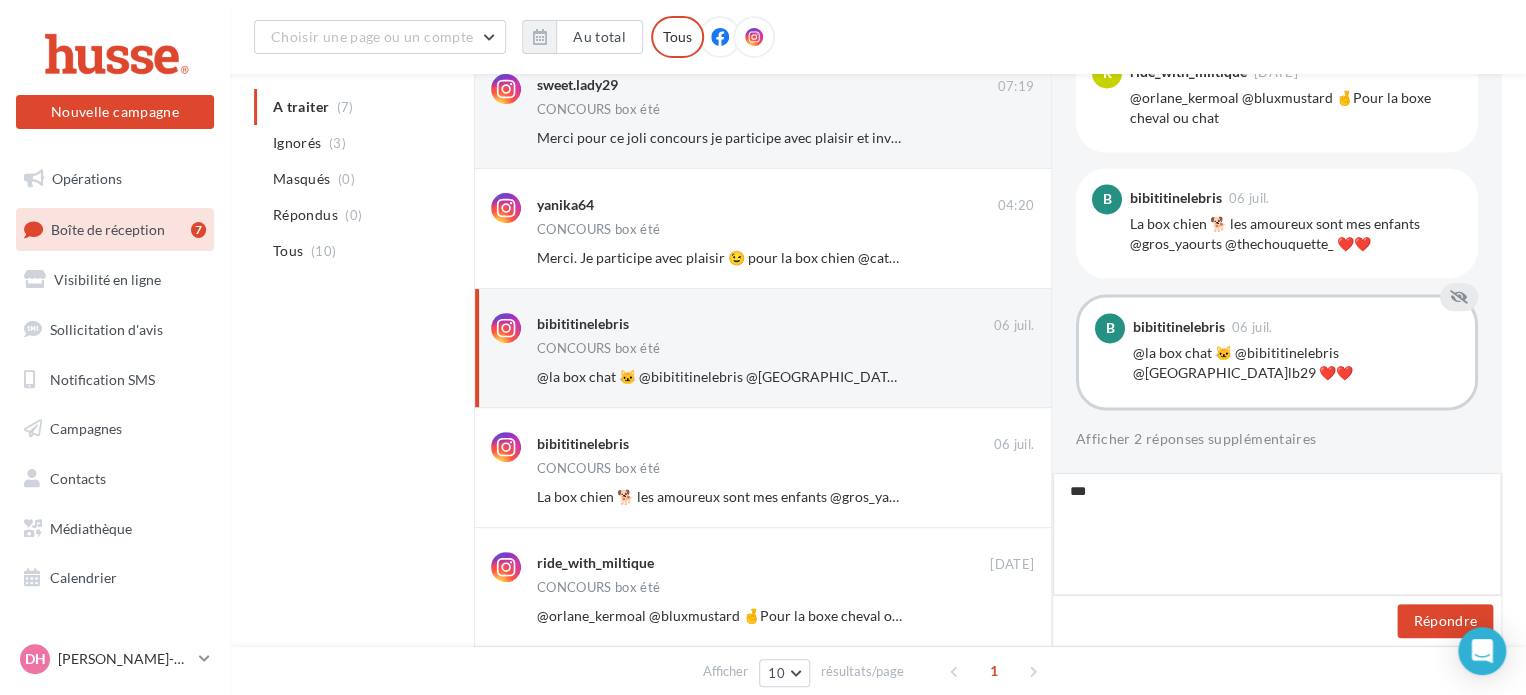 type on "****" 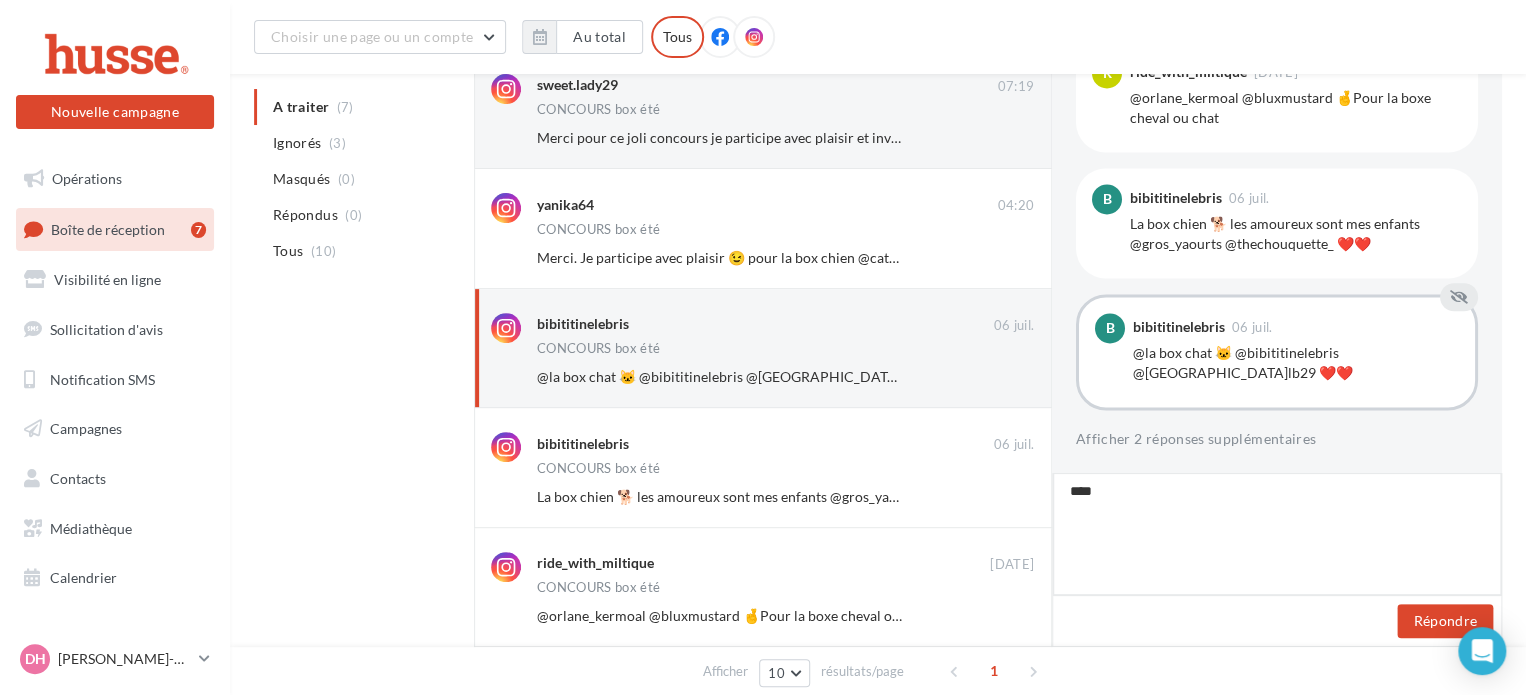 type on "*****" 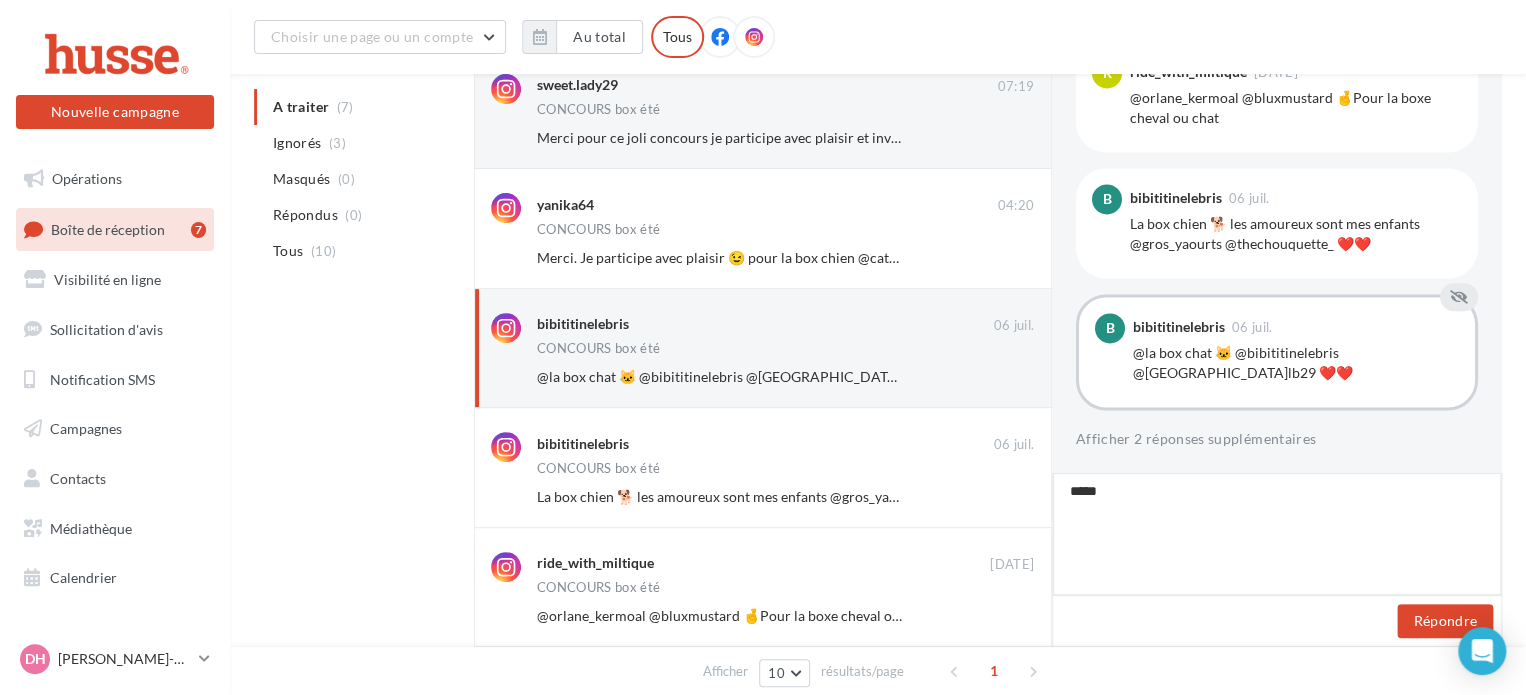 type on "*****" 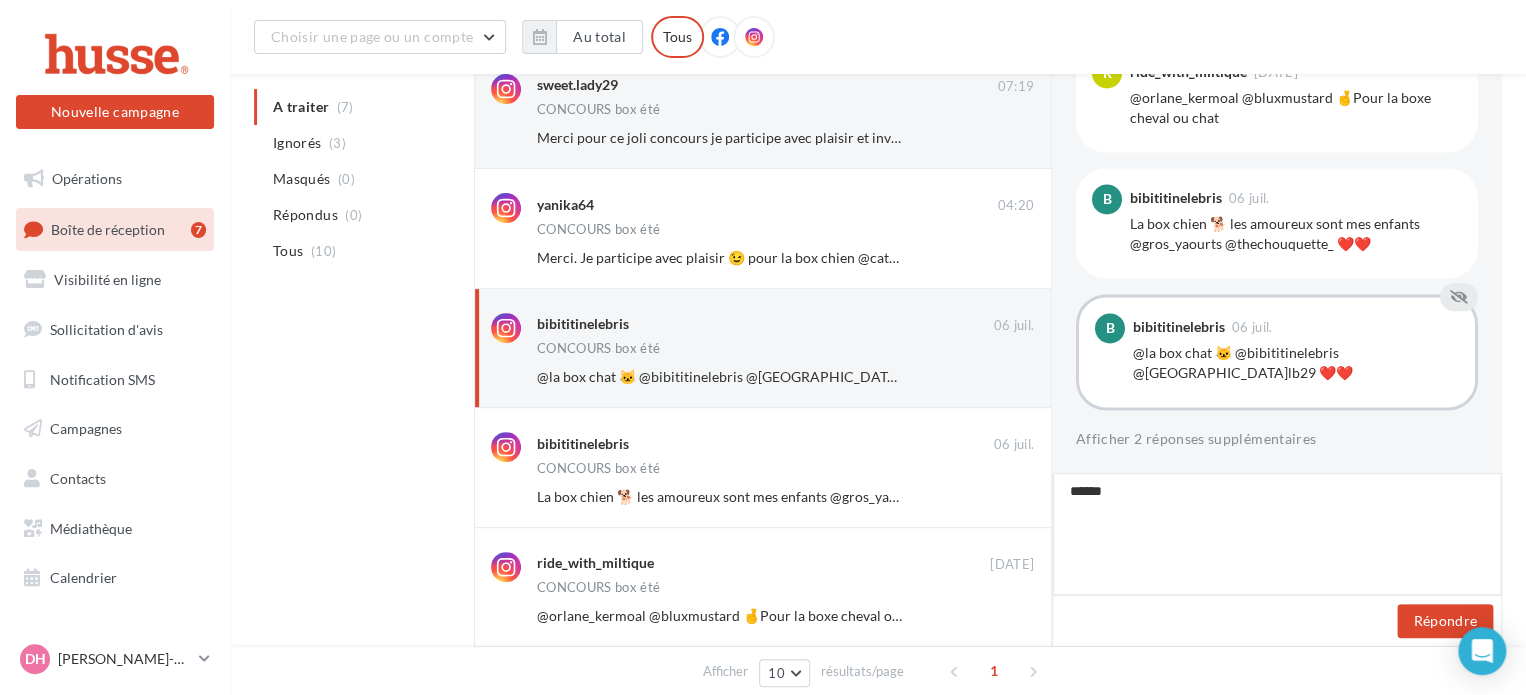 type on "*******" 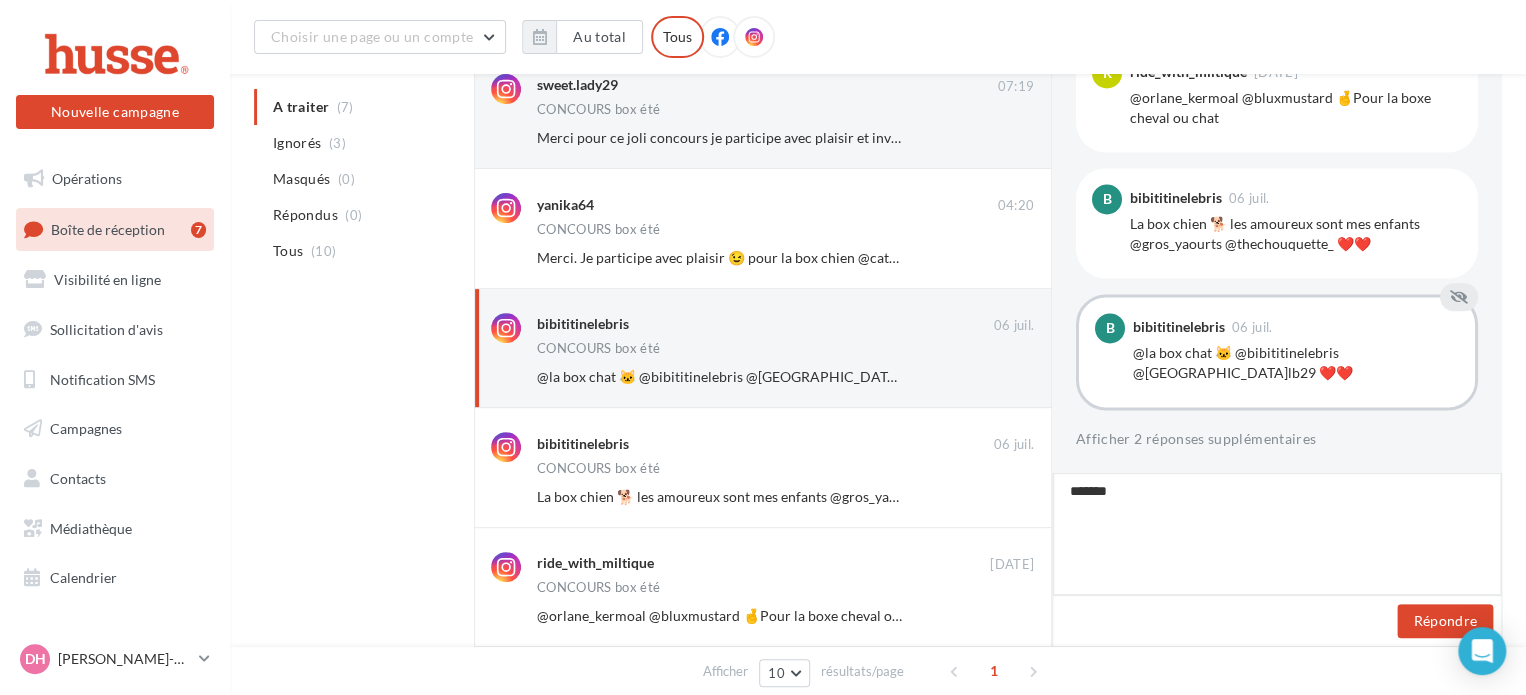 type on "********" 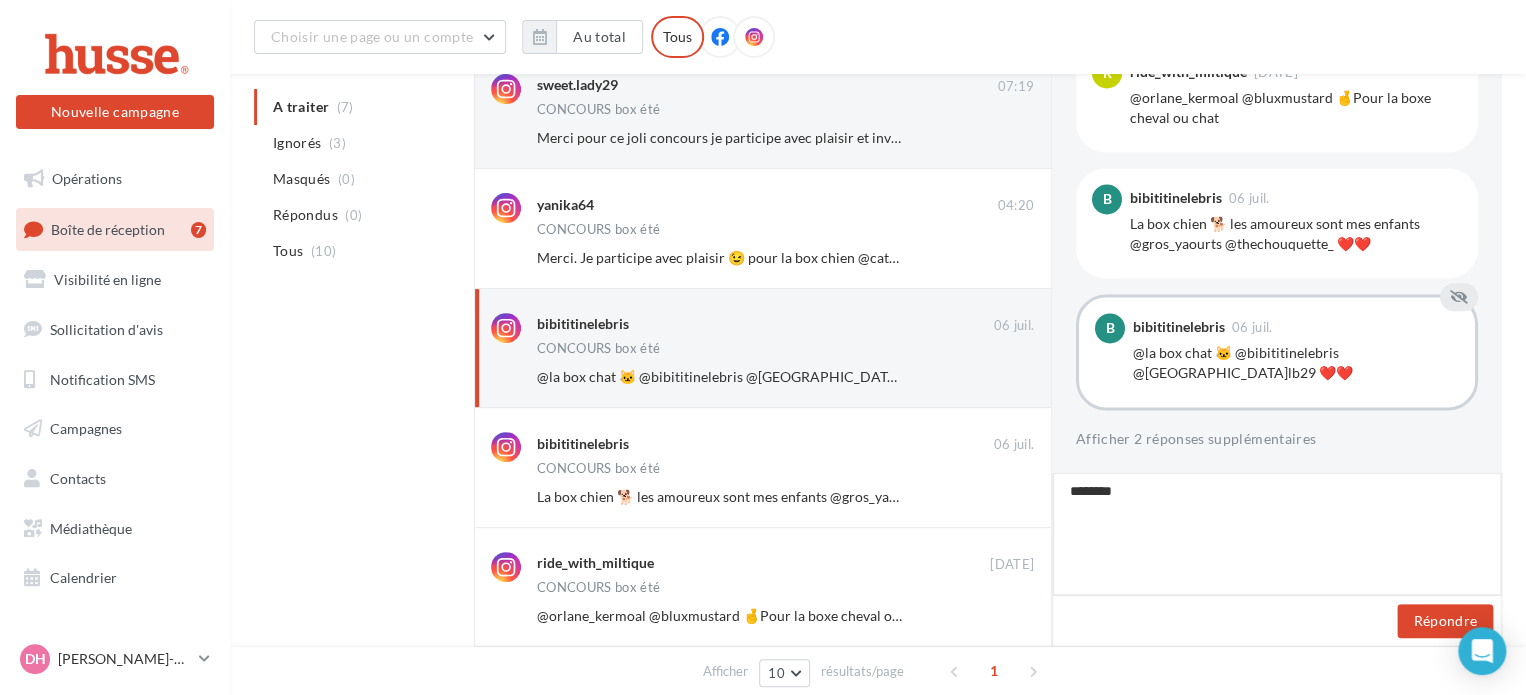 type on "********" 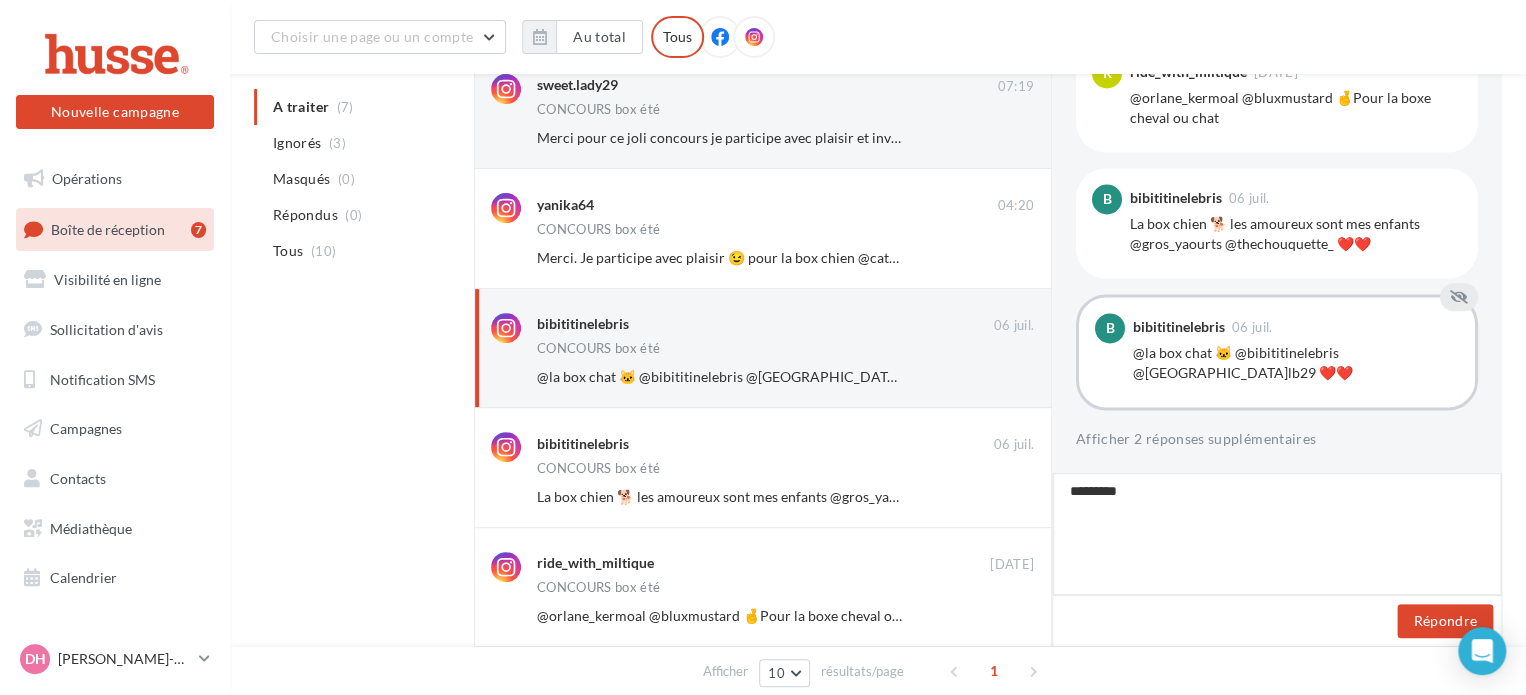 type on "**********" 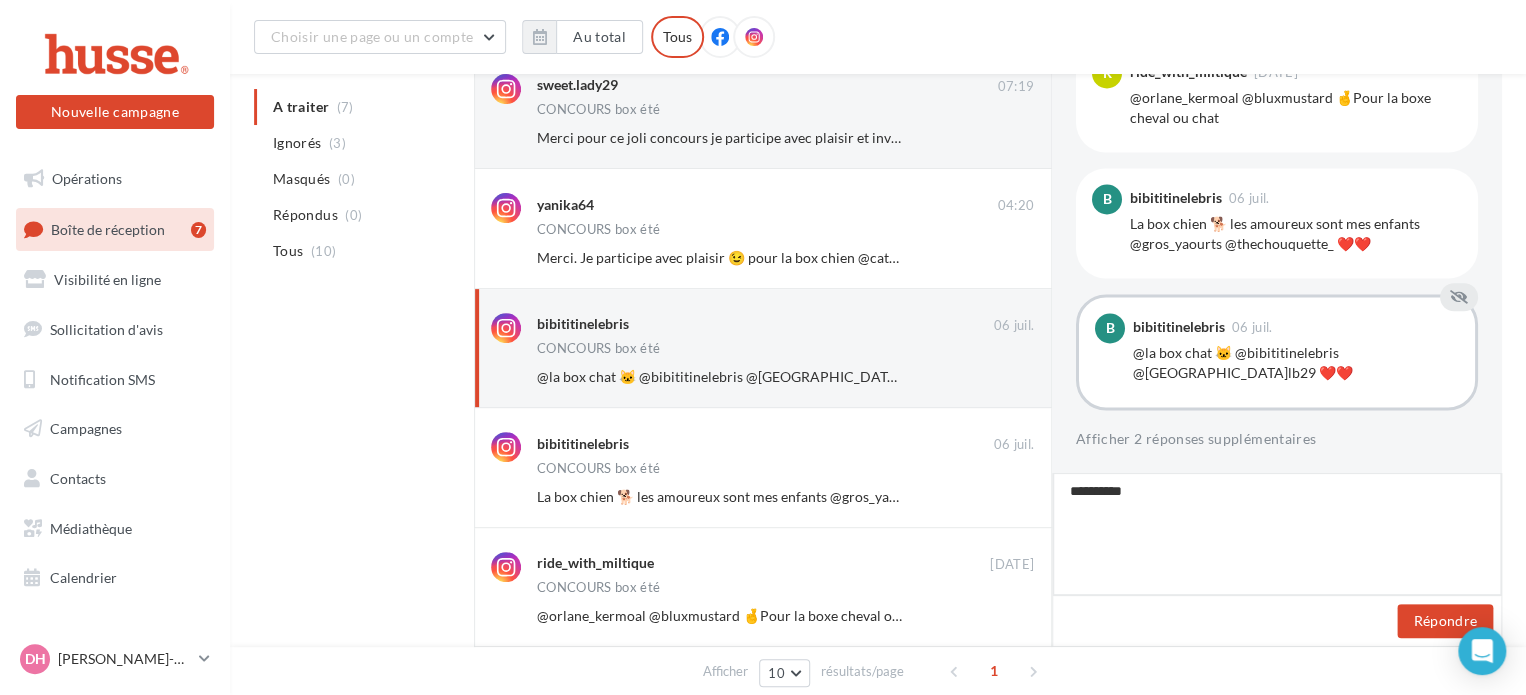 type on "**********" 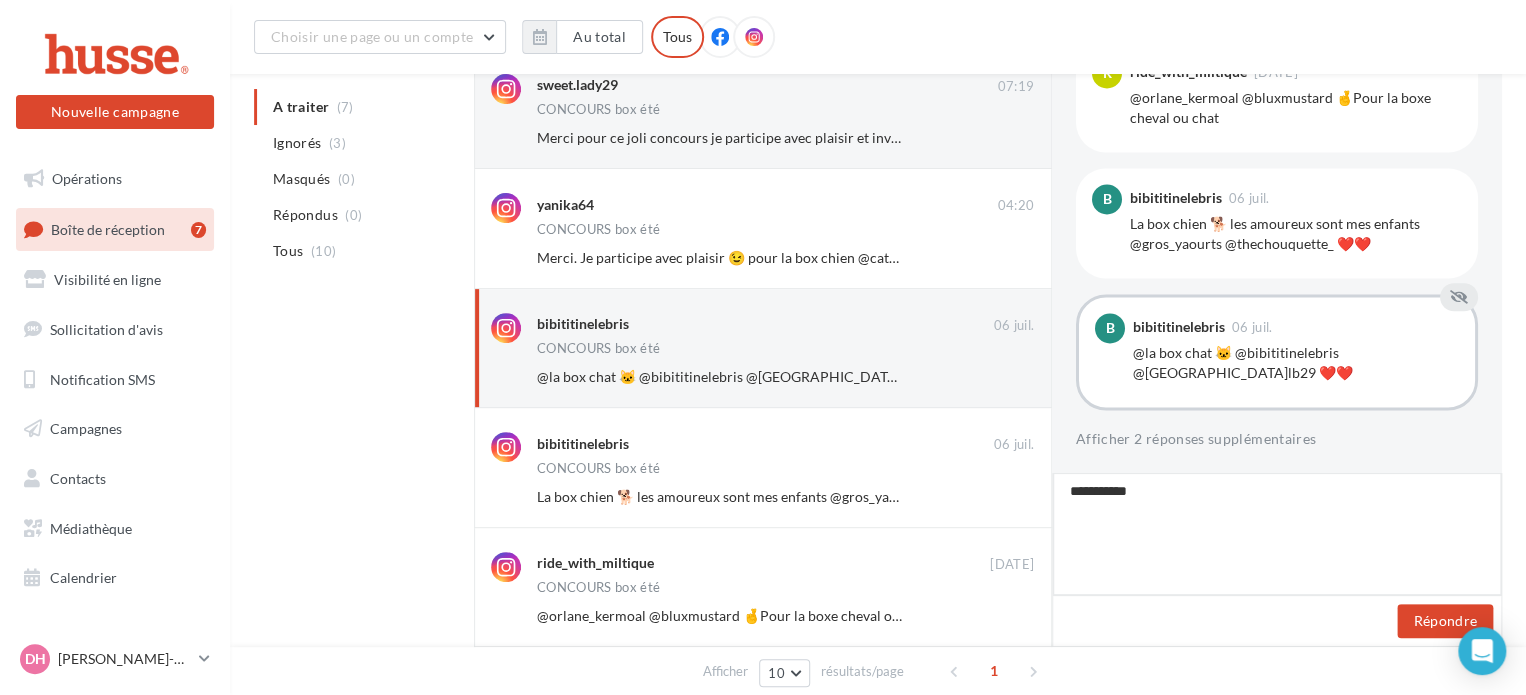 type on "**********" 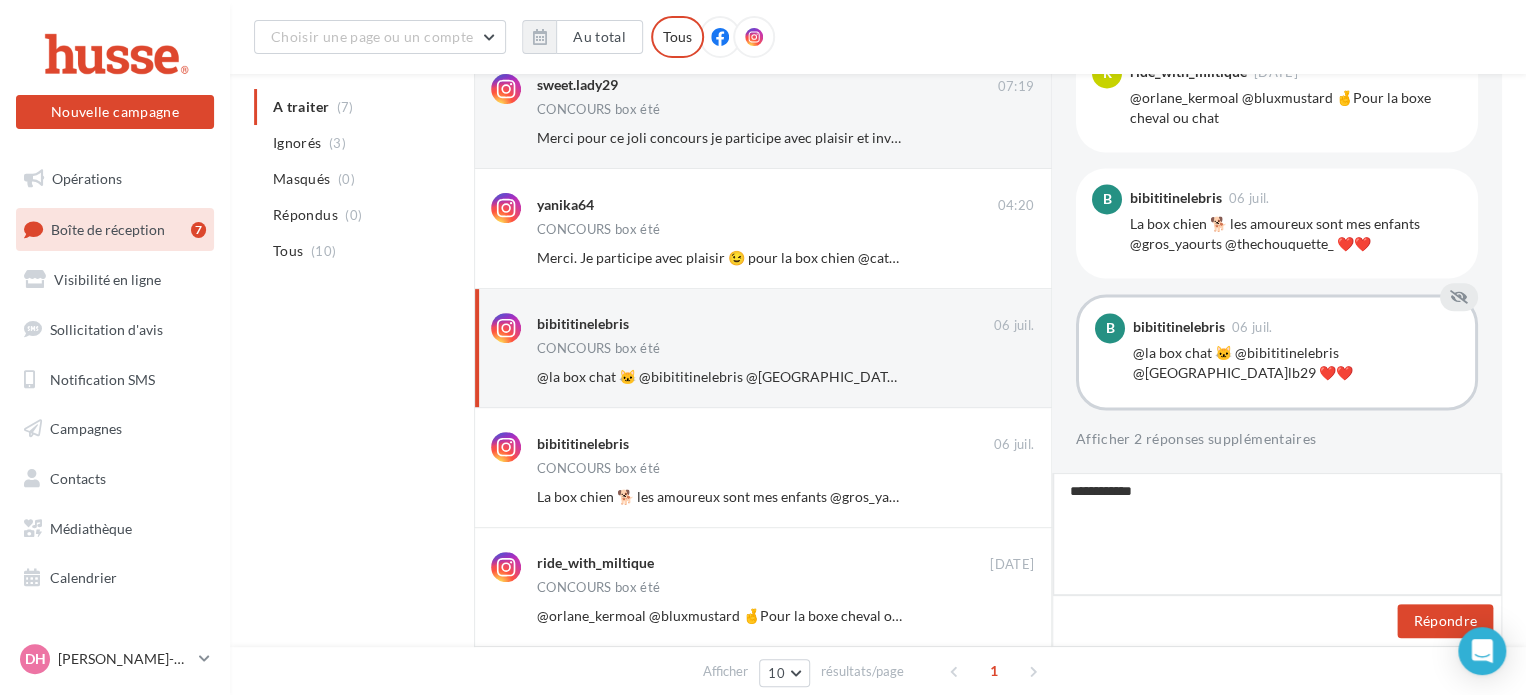 type on "**********" 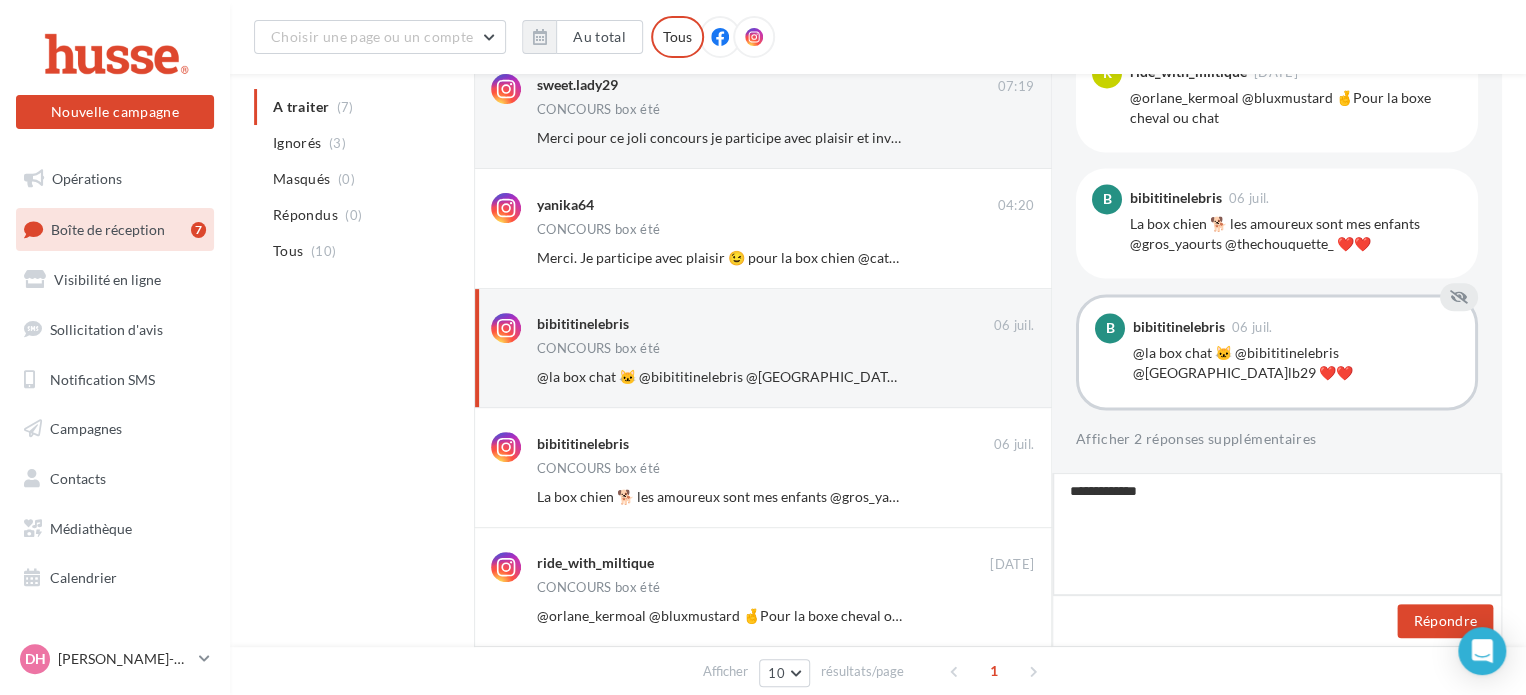 type on "**********" 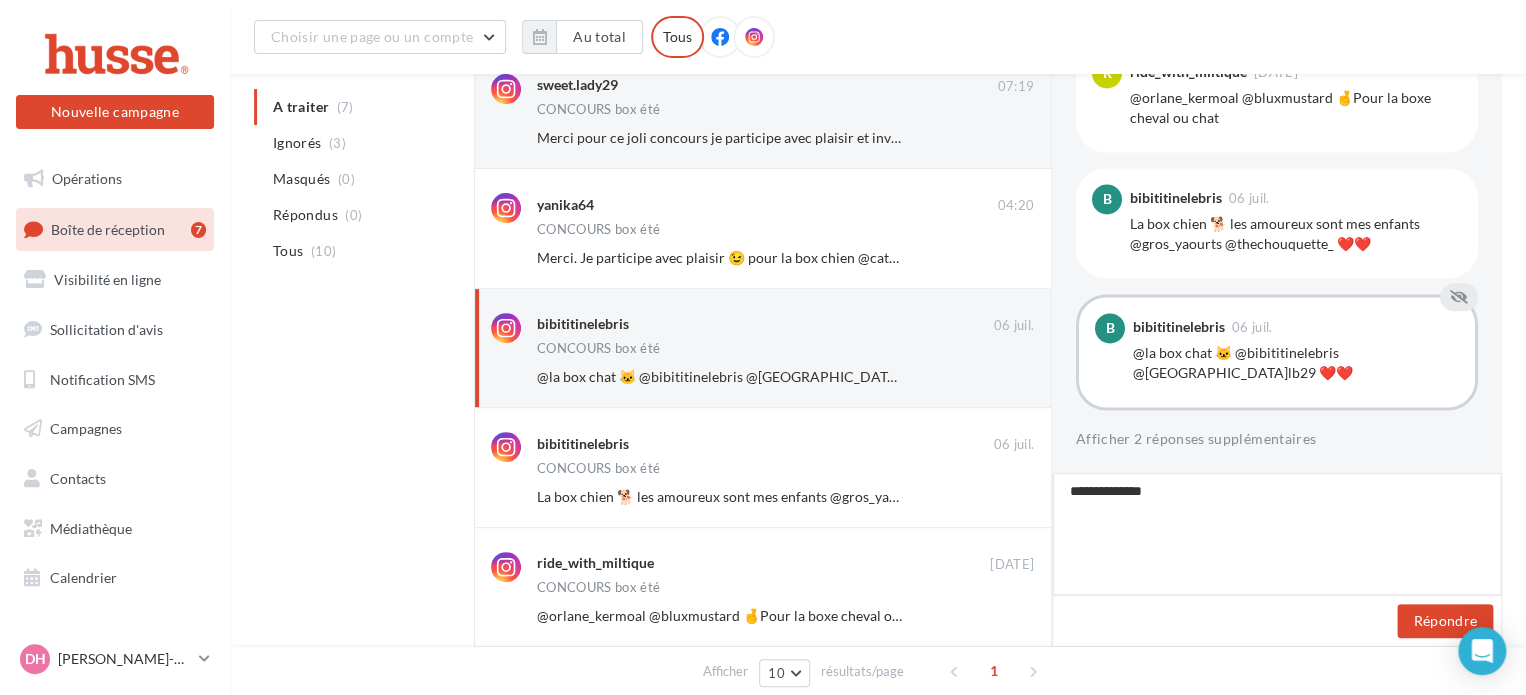 type on "**********" 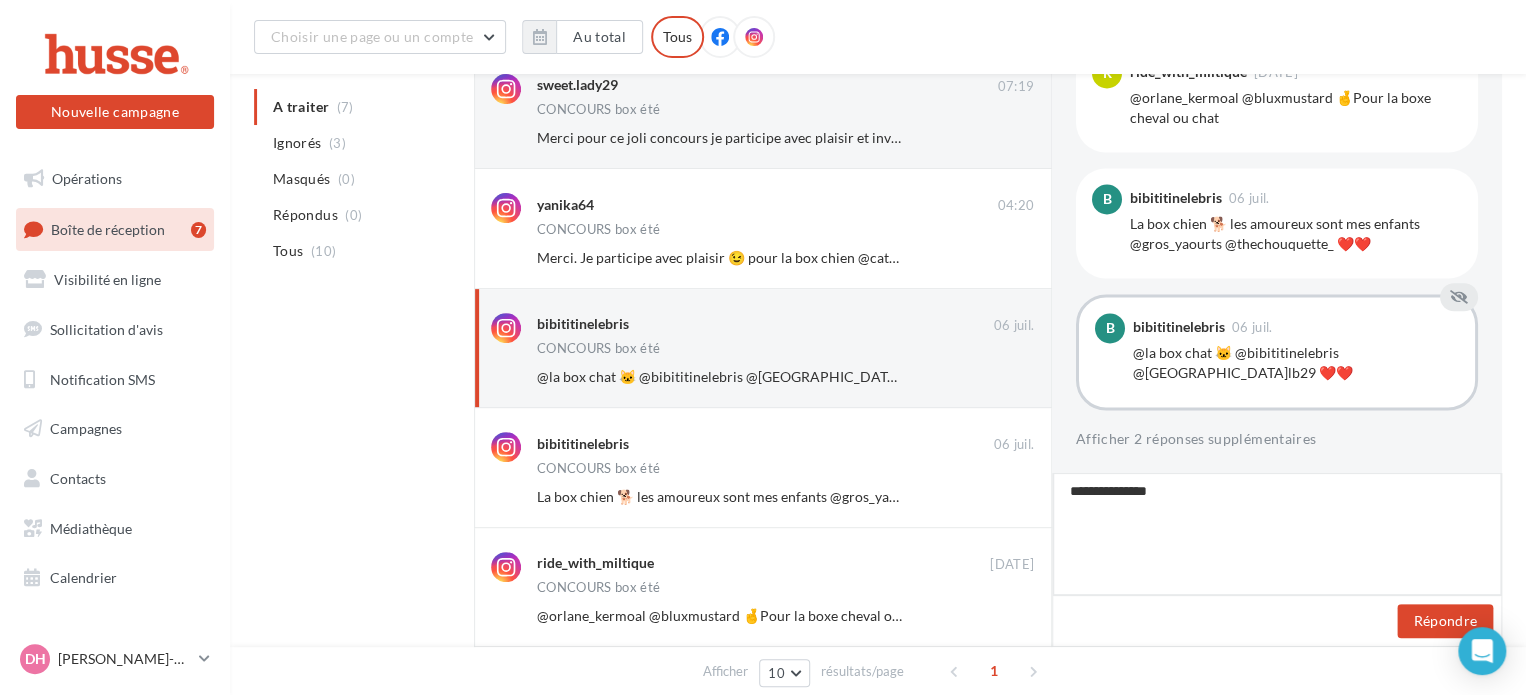 type on "**********" 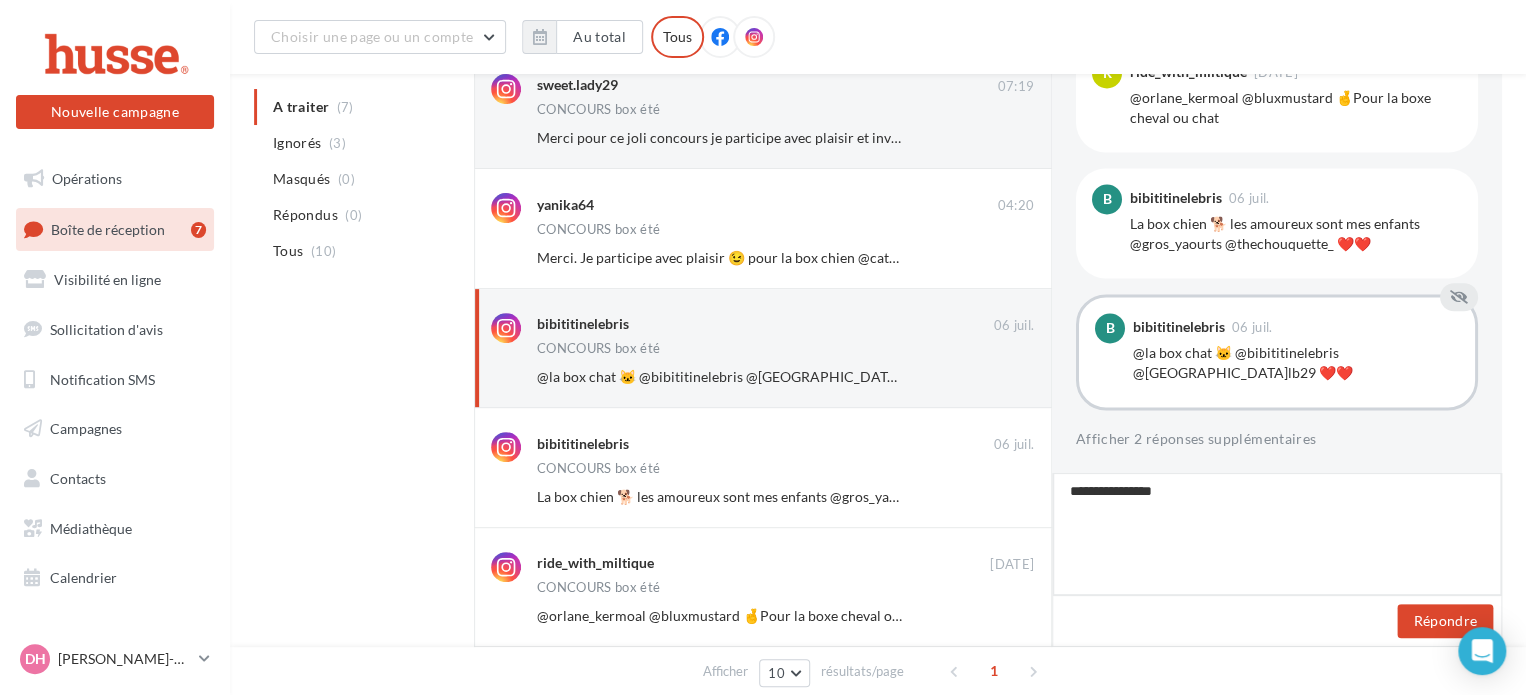 type on "**********" 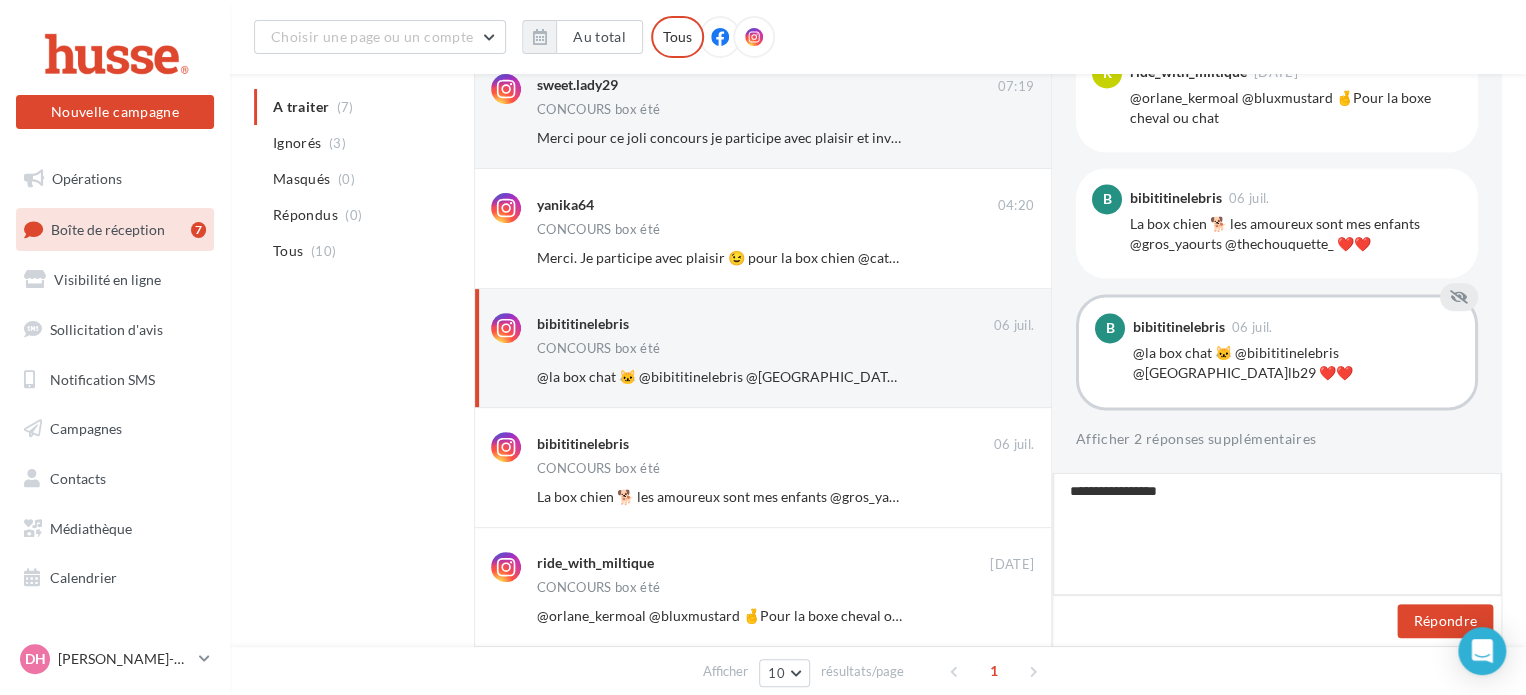 type on "**********" 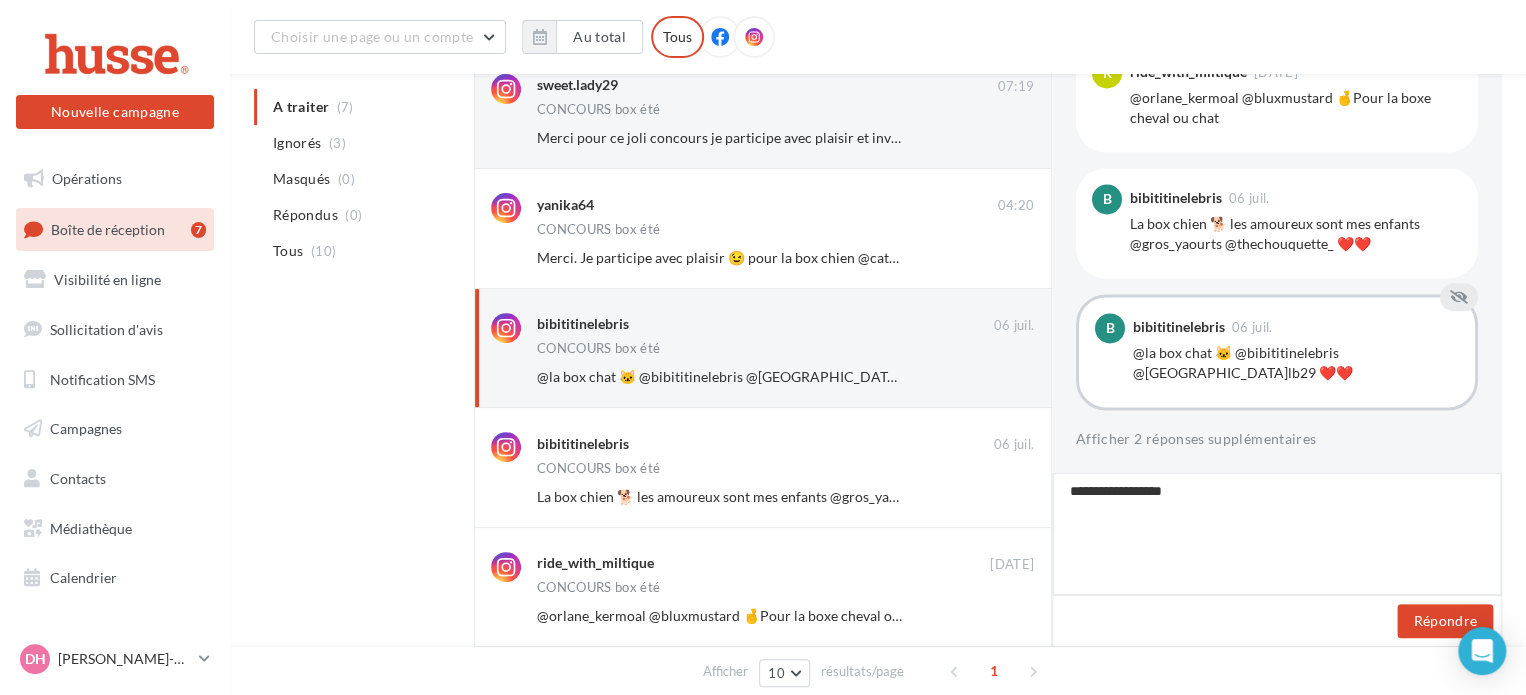 type on "**********" 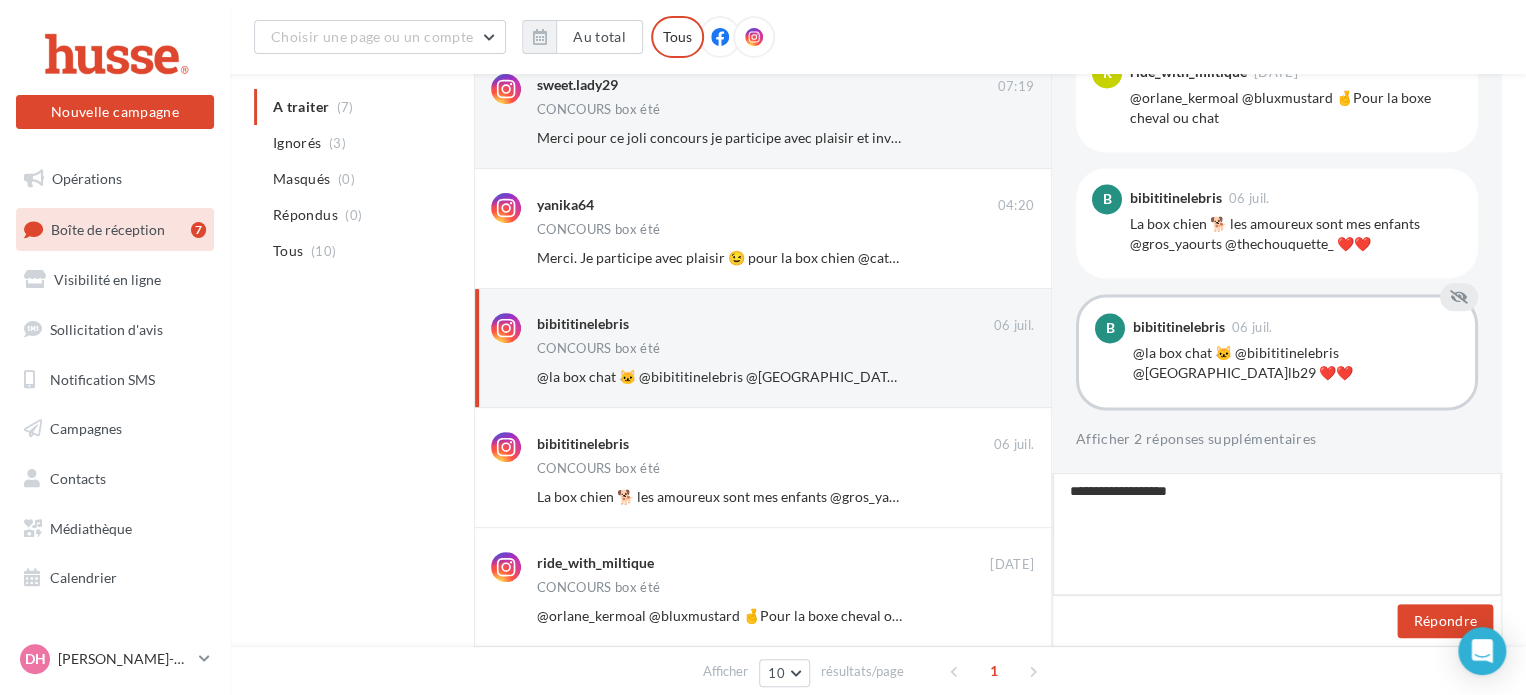 type on "**********" 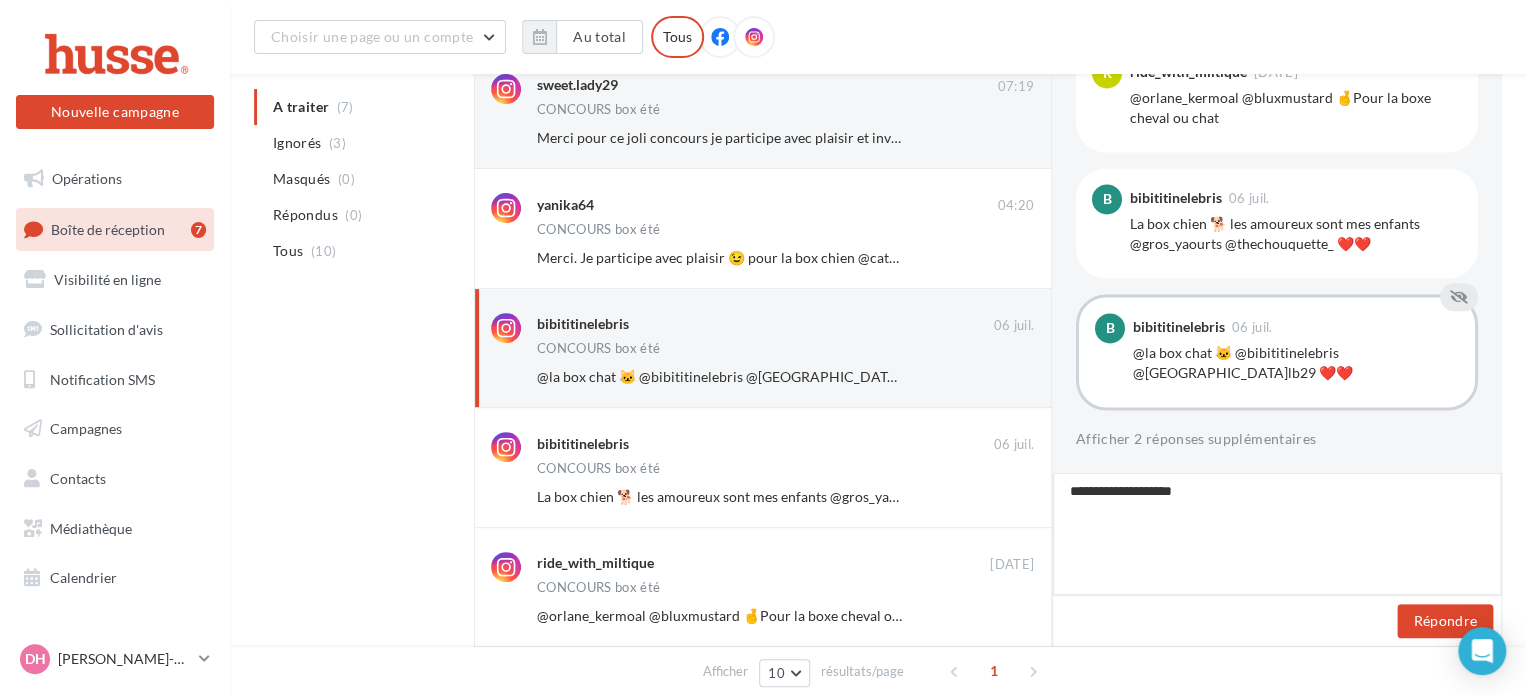 type on "**********" 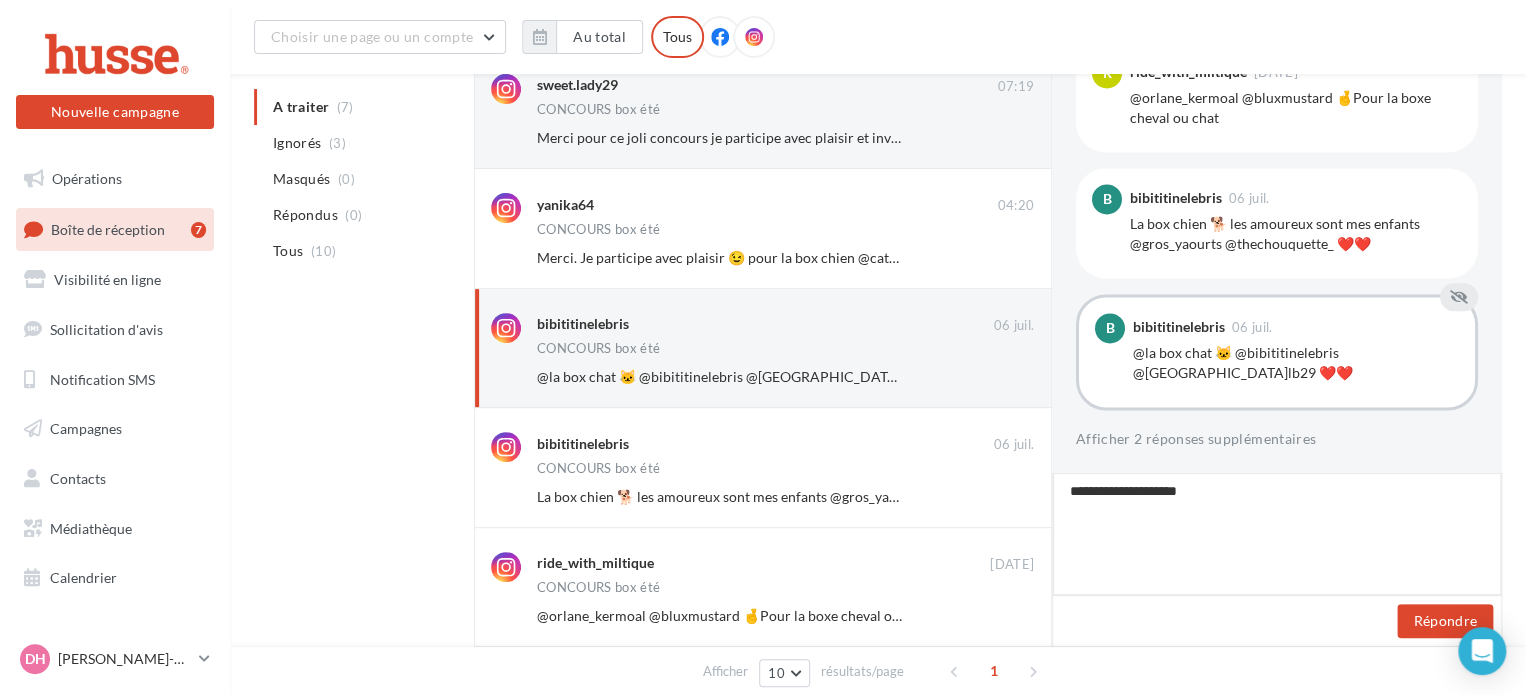 type on "**********" 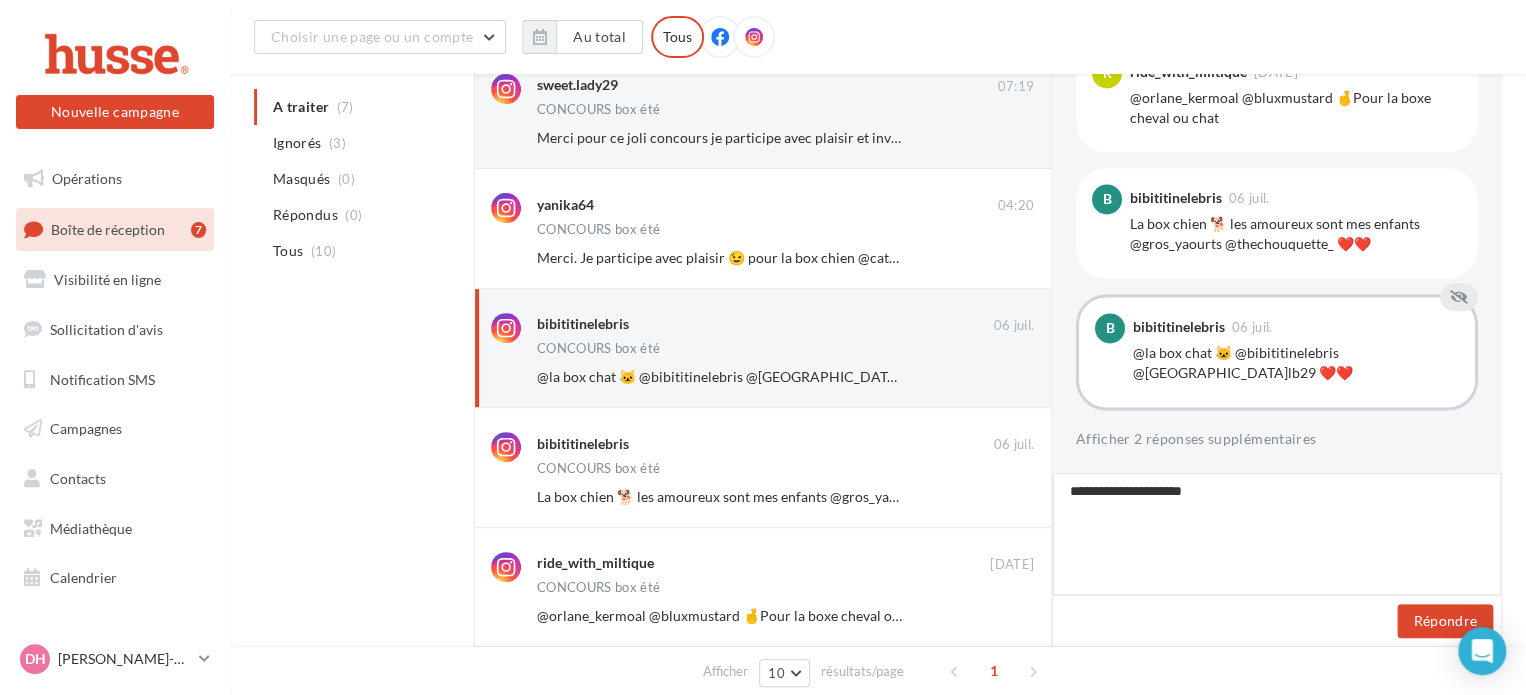 type on "**********" 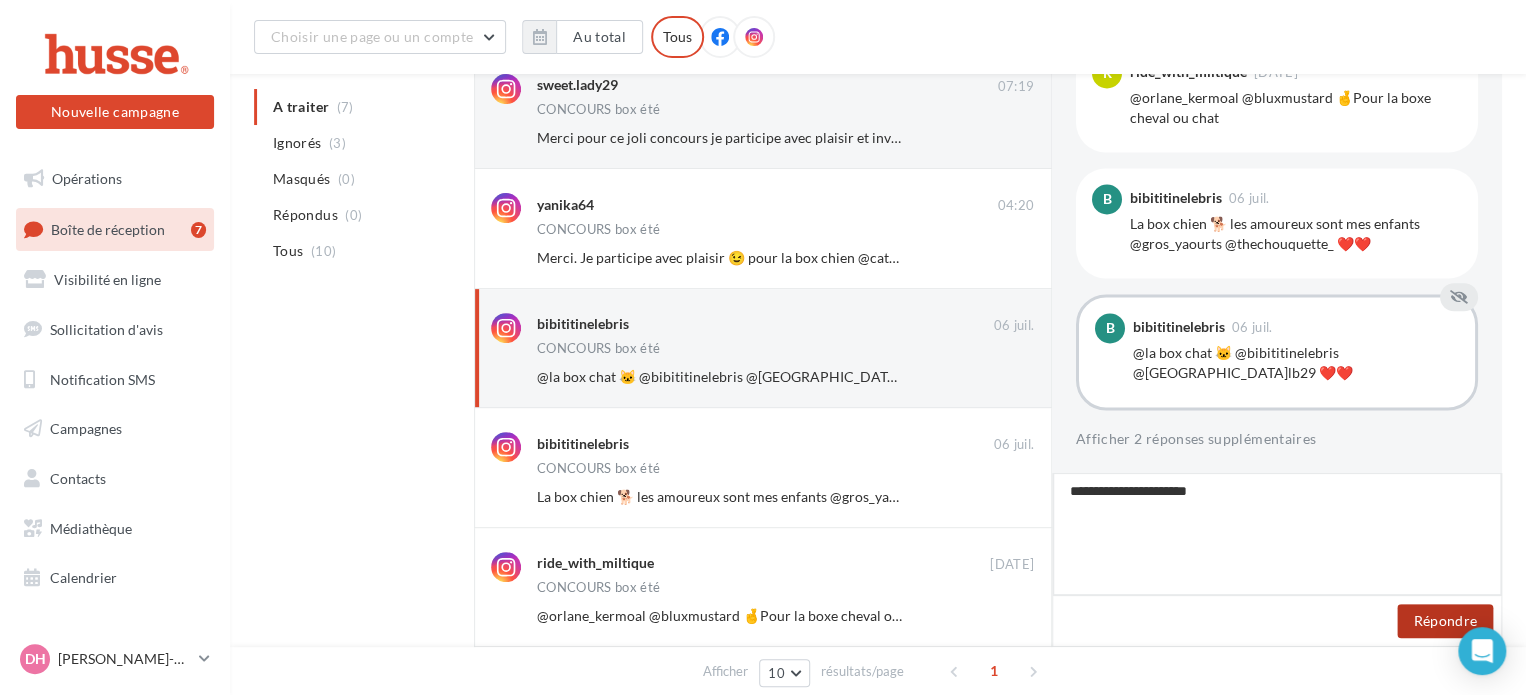 type on "**********" 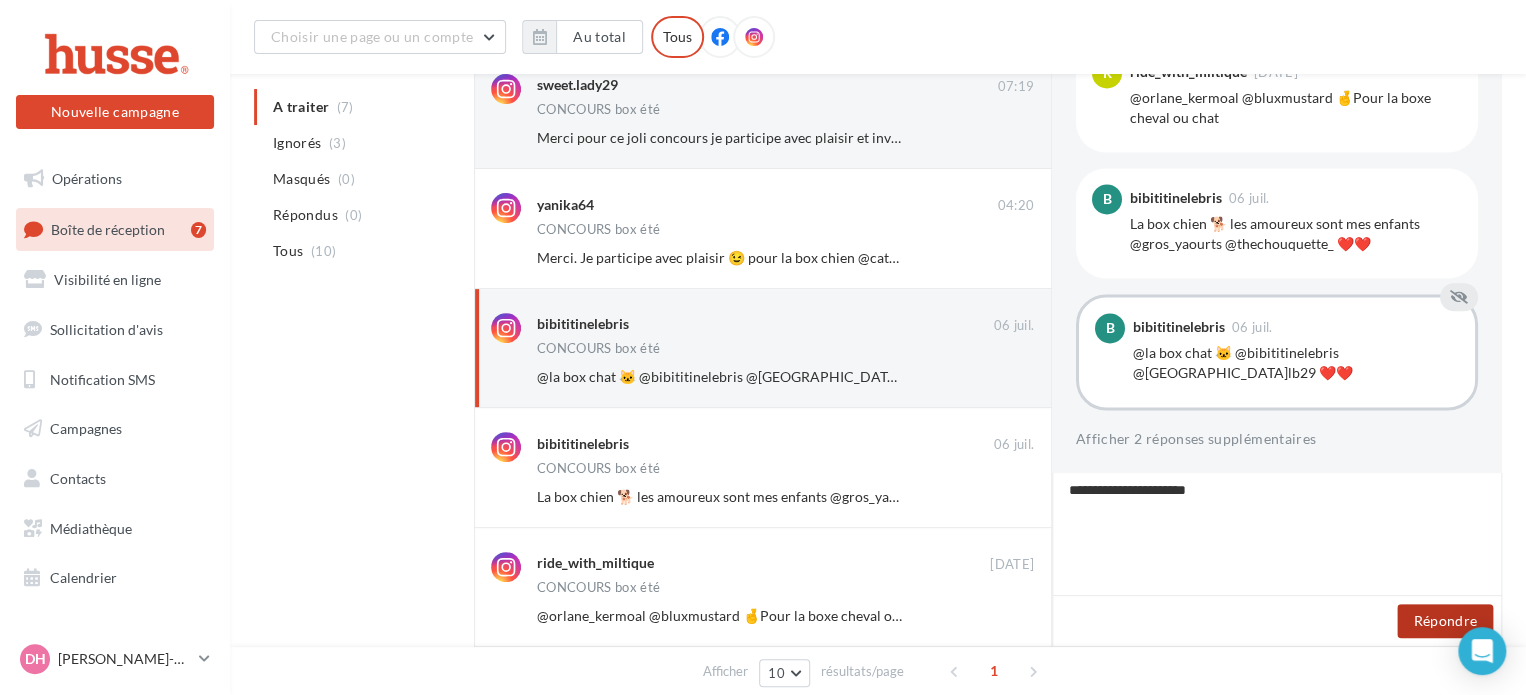 click on "Répondre" at bounding box center (1445, 621) 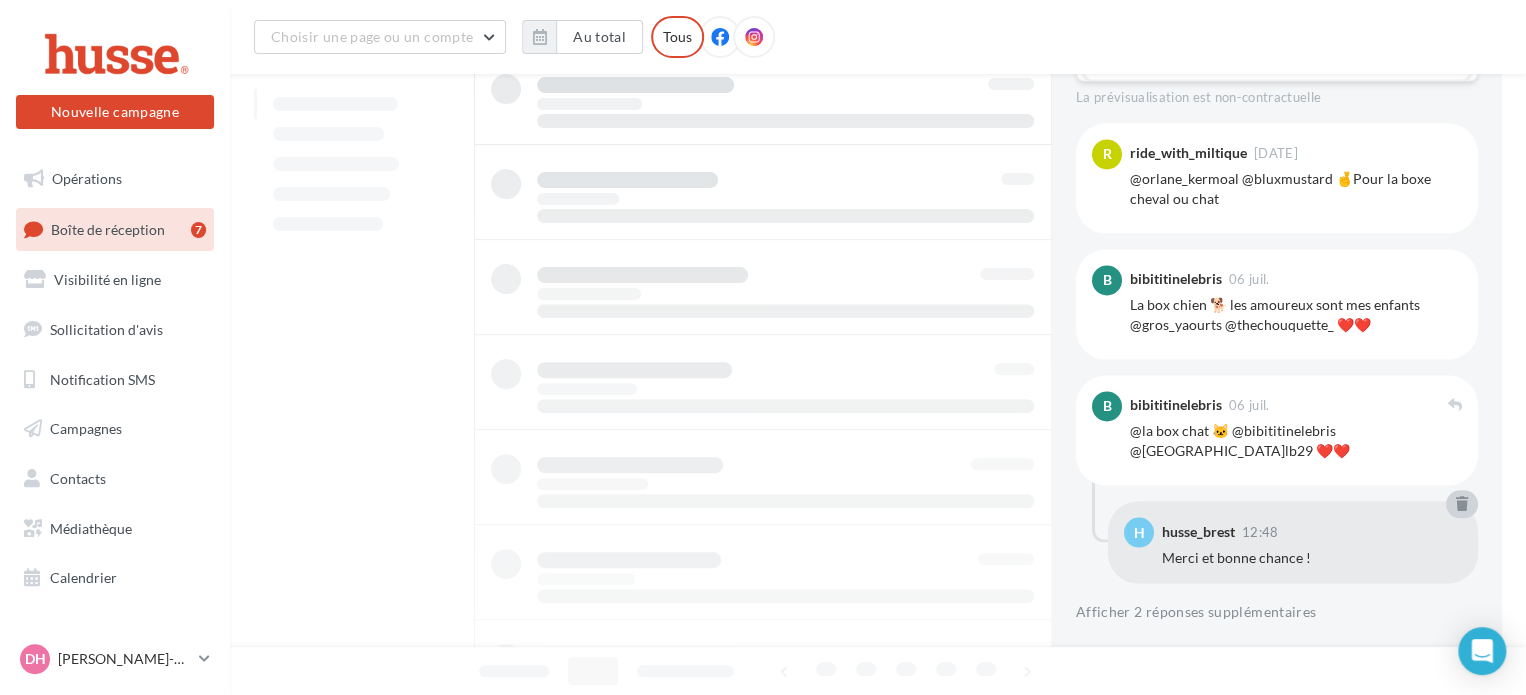 scroll, scrollTop: 1508, scrollLeft: 0, axis: vertical 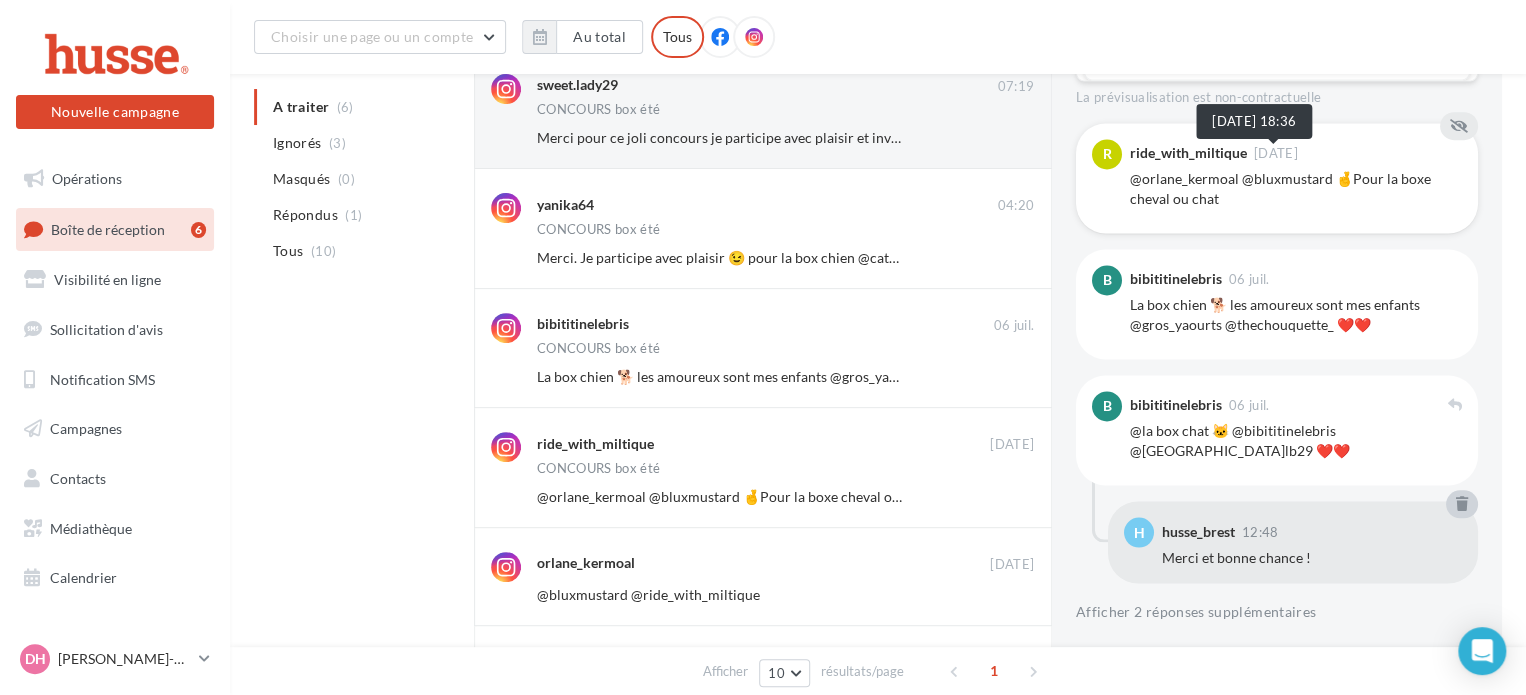 click on "05 juil." at bounding box center [1276, 153] 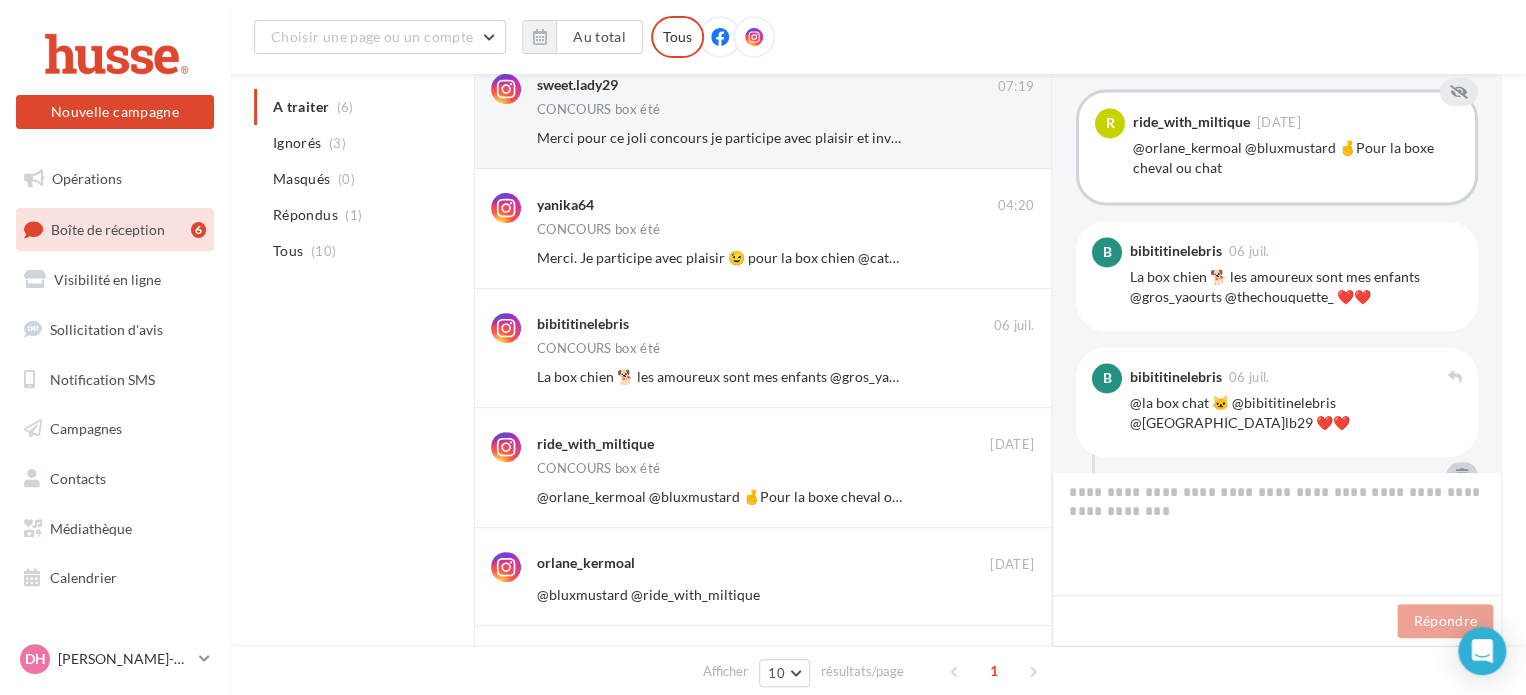 type on "*" 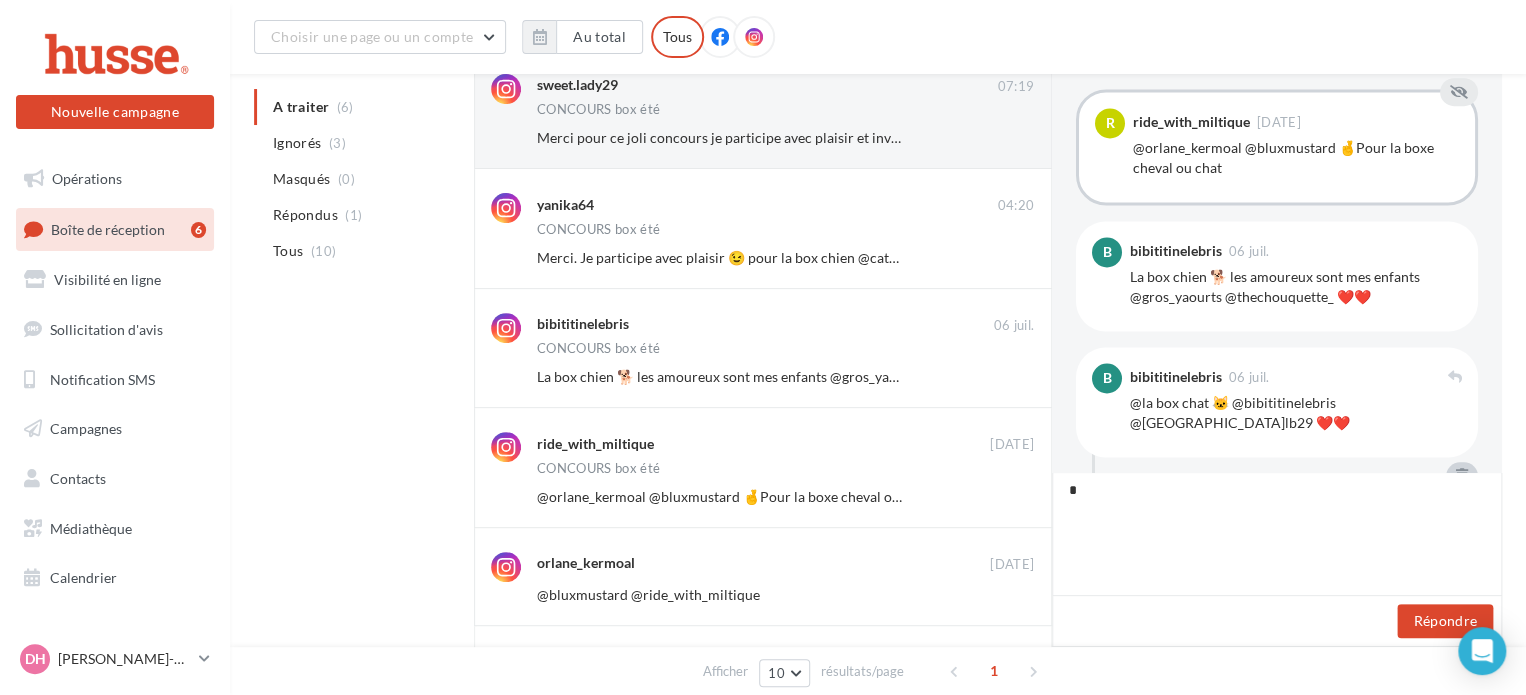 type on "**" 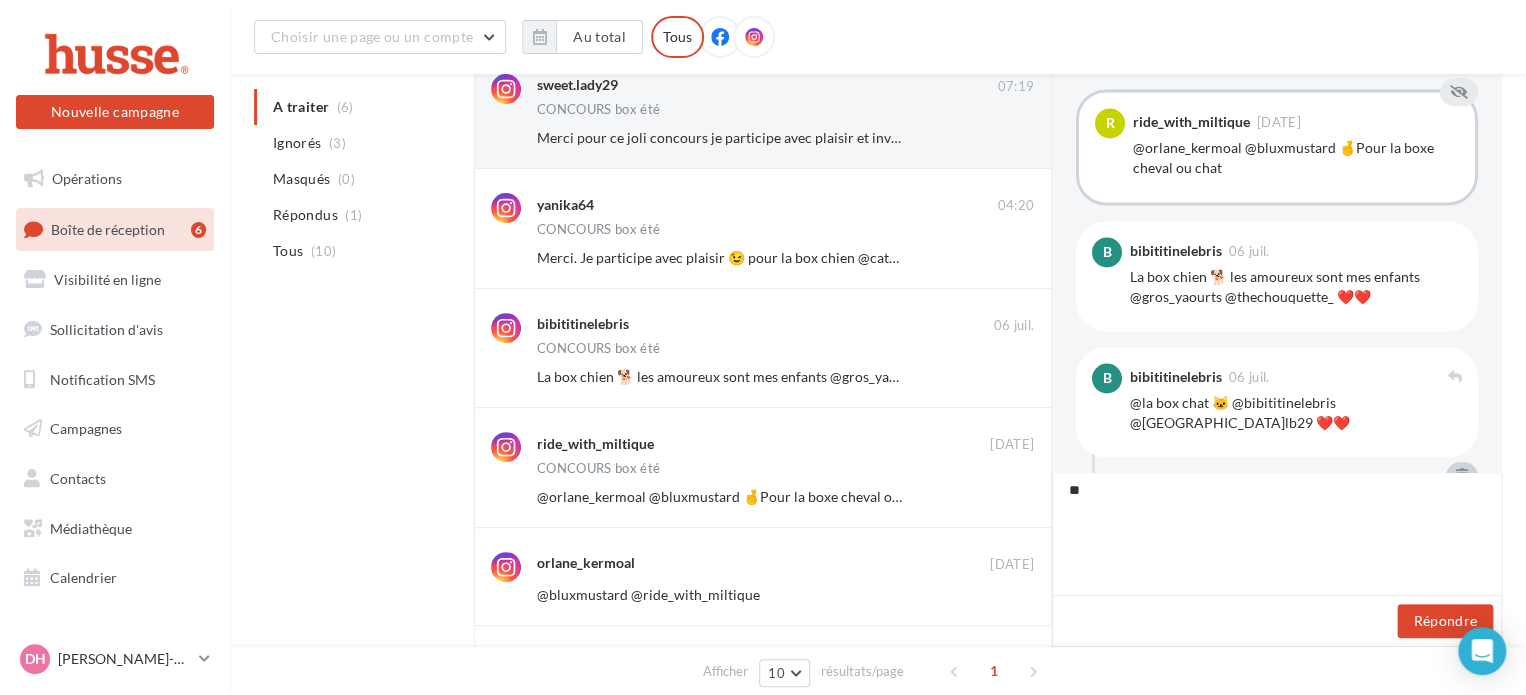 type on "***" 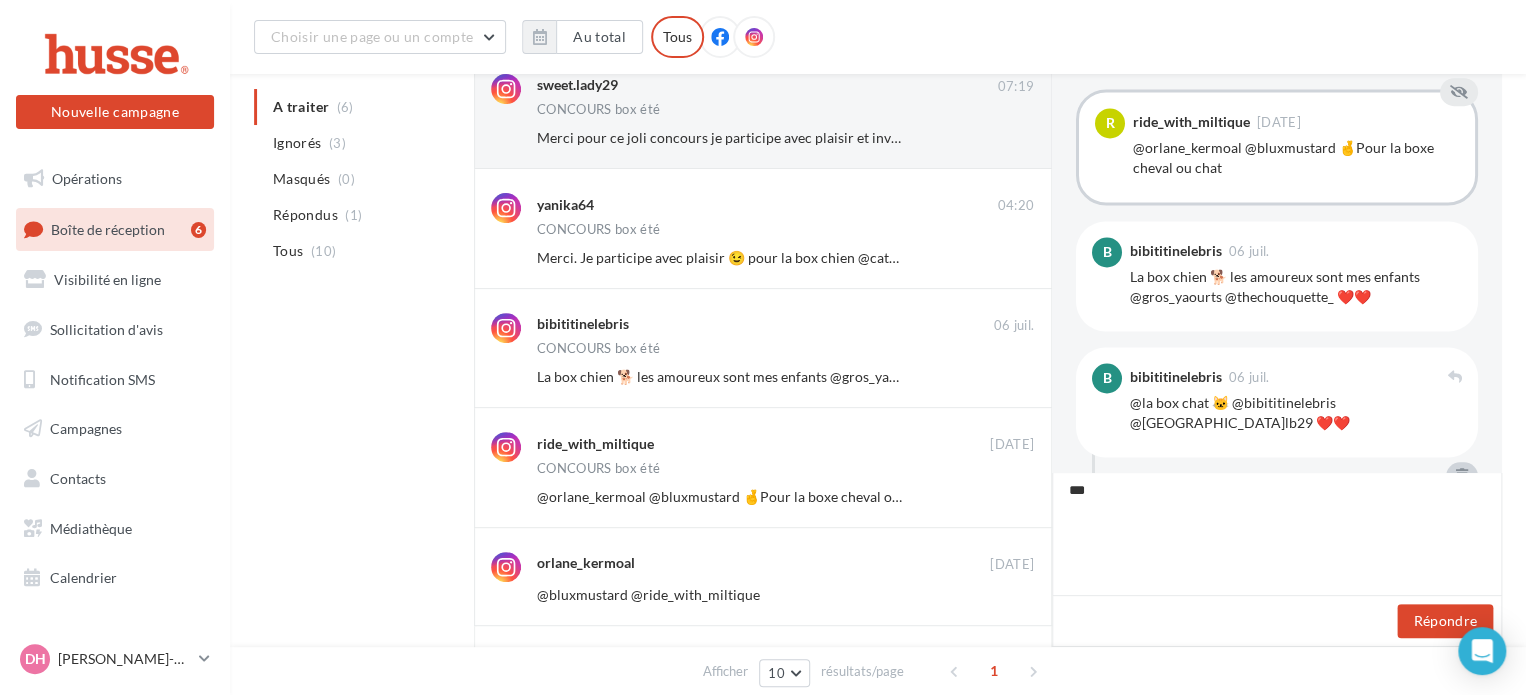 type on "****" 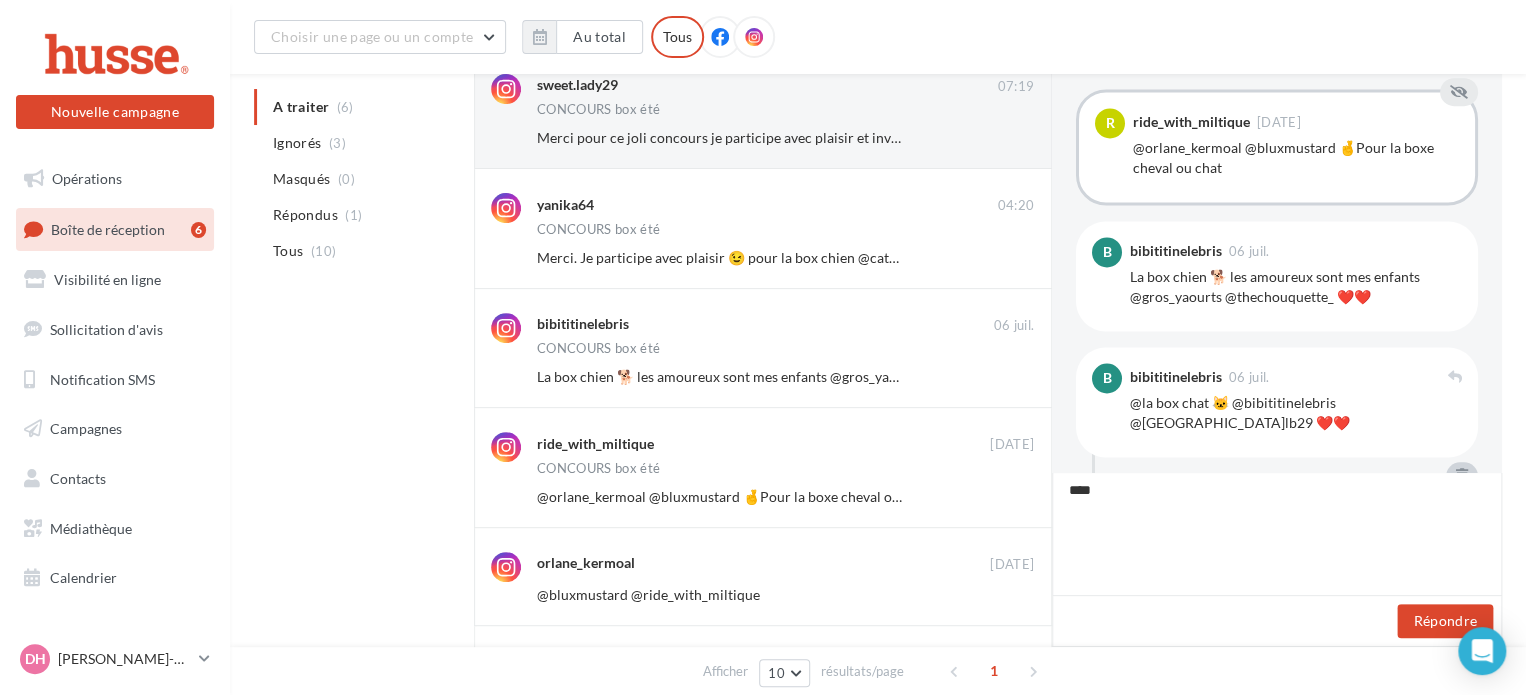 type on "*****" 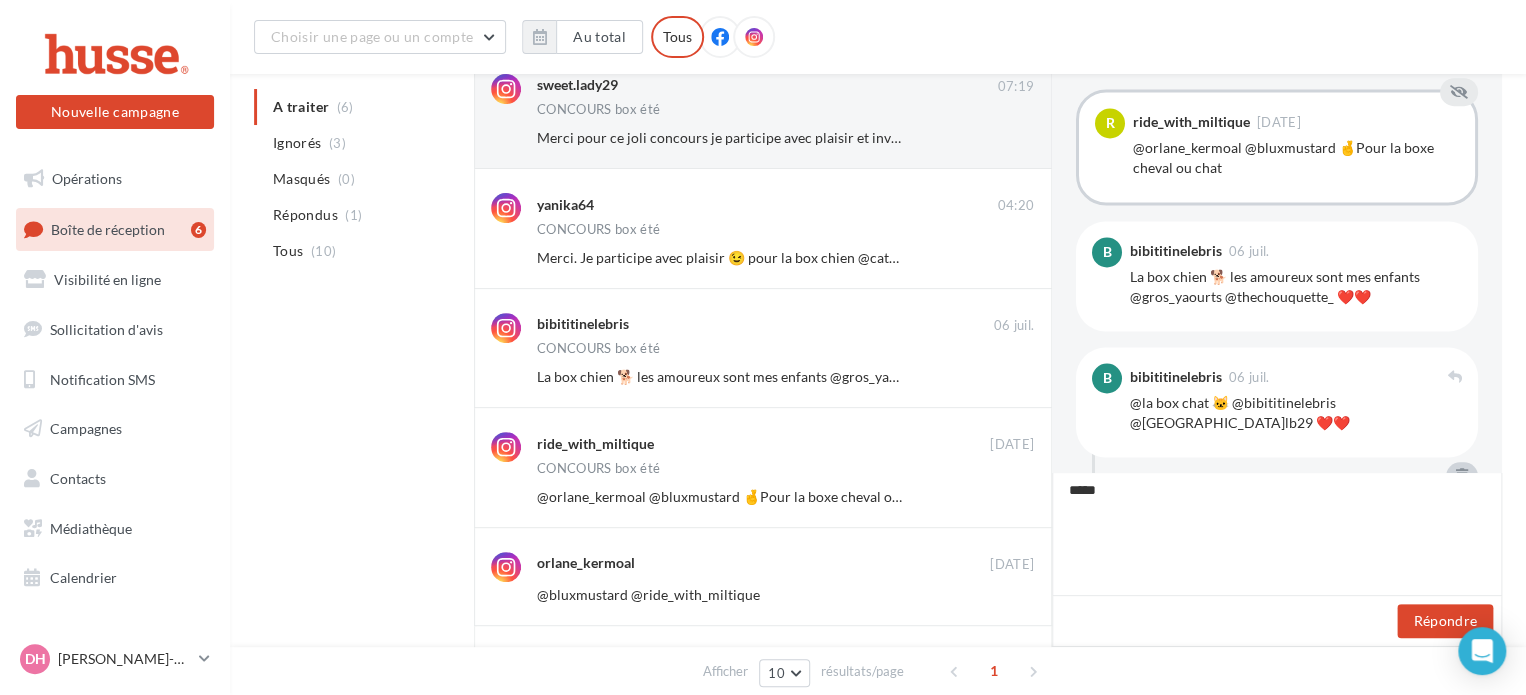 type on "*****" 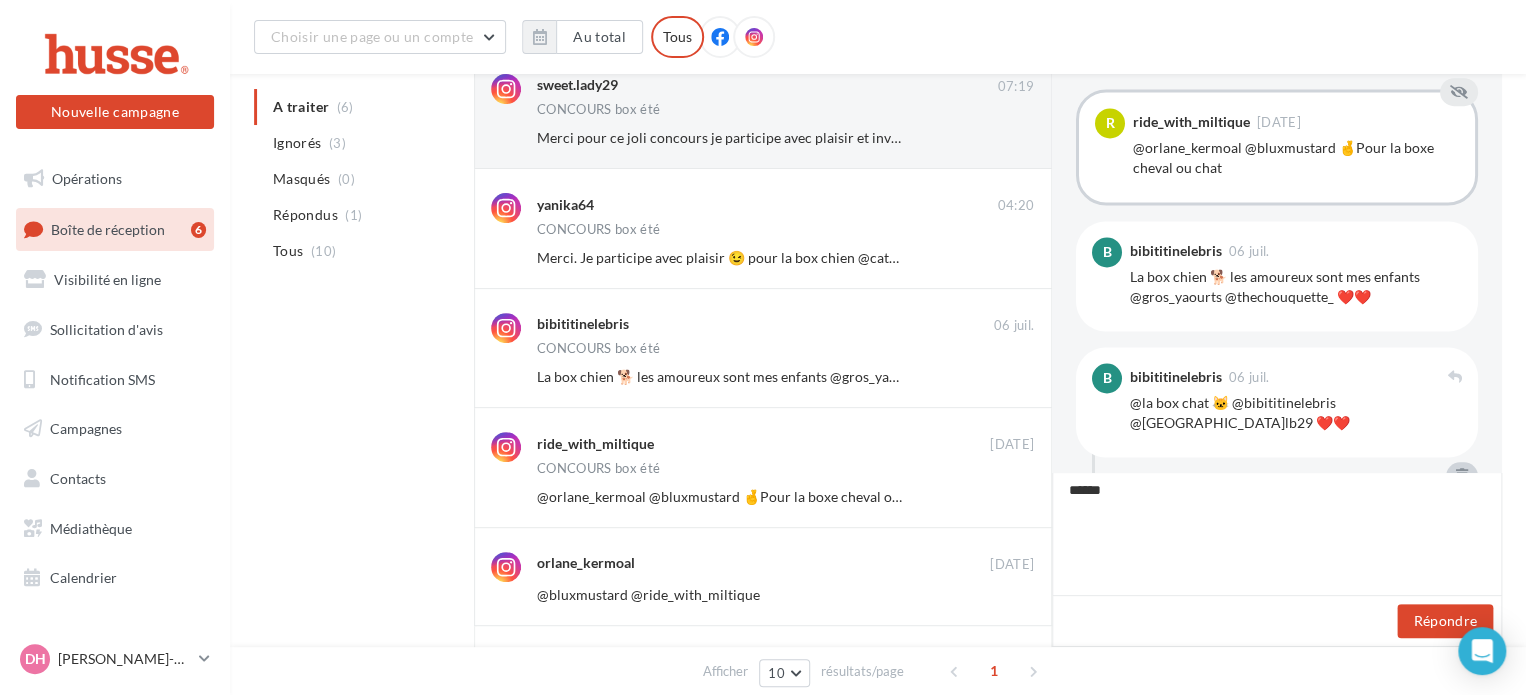 type on "*******" 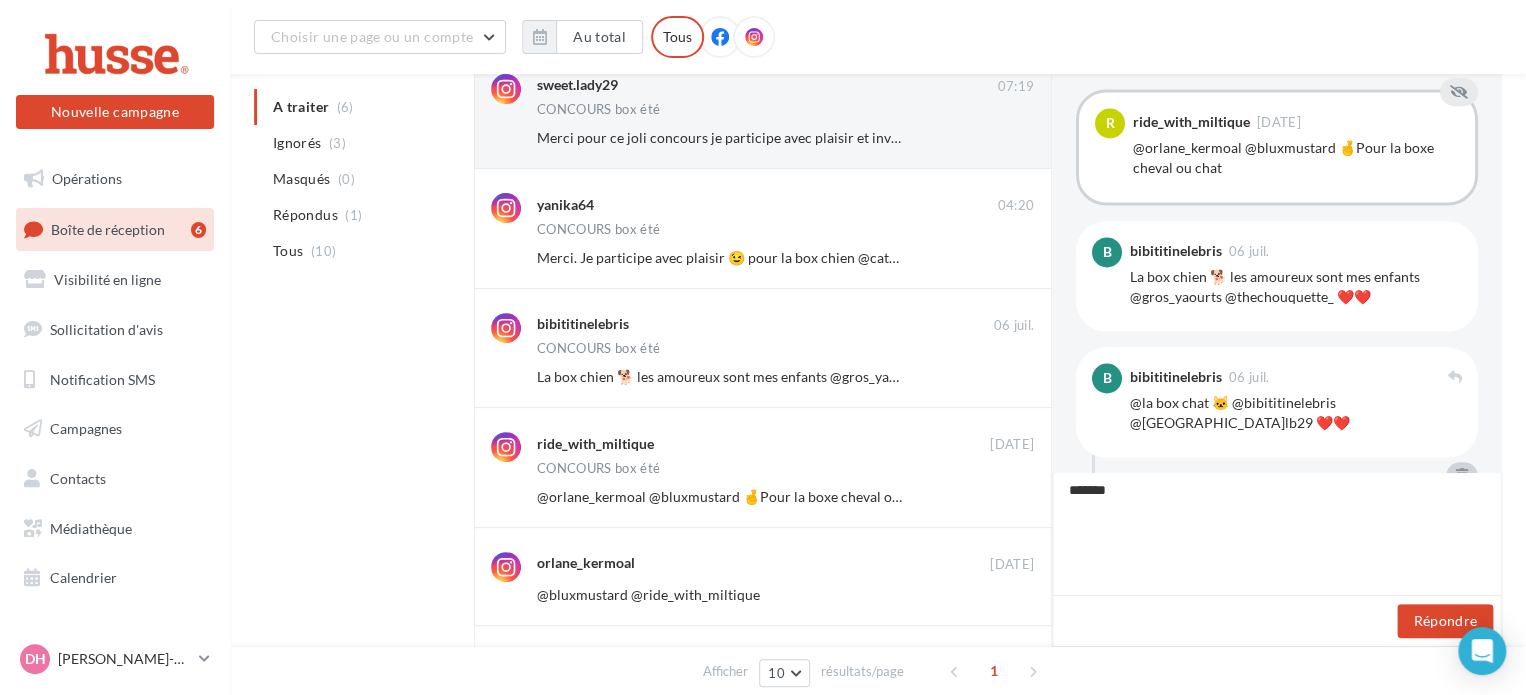 type on "********" 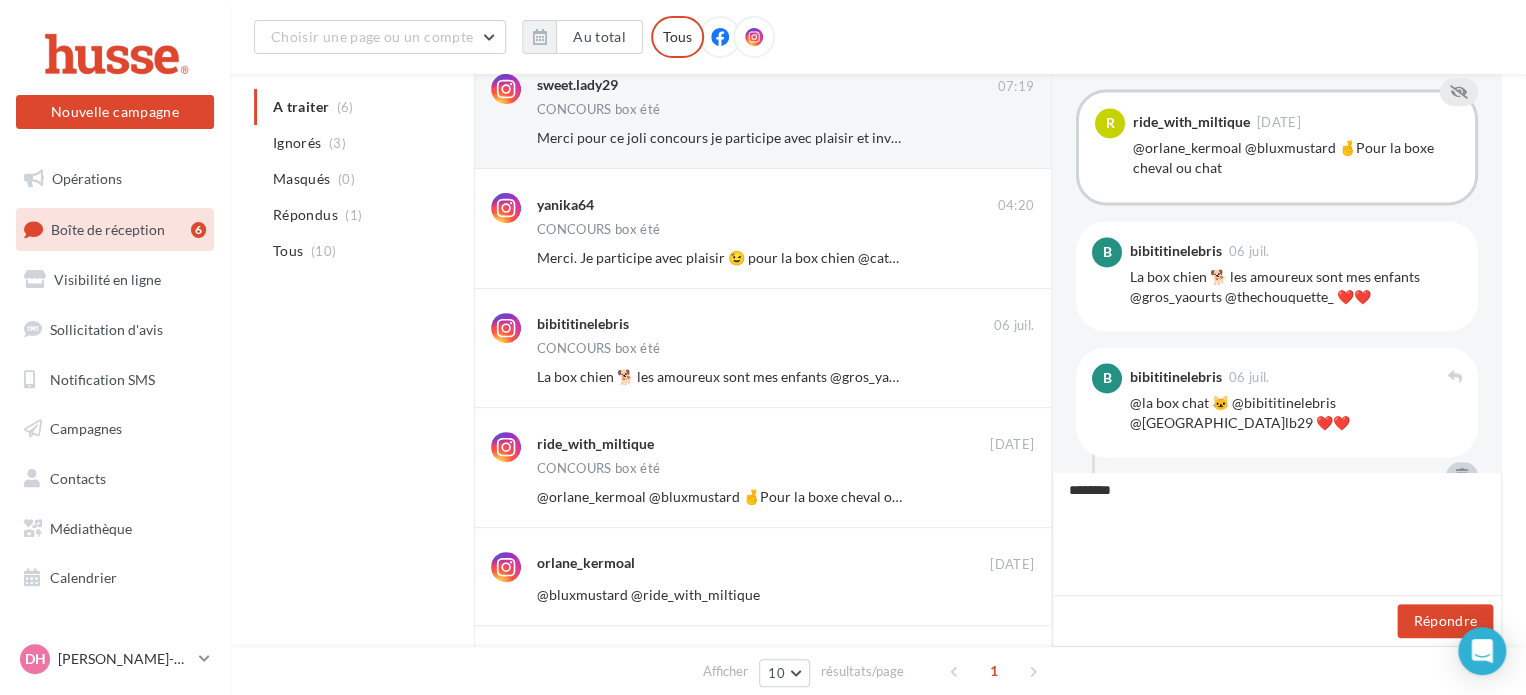 type on "*********" 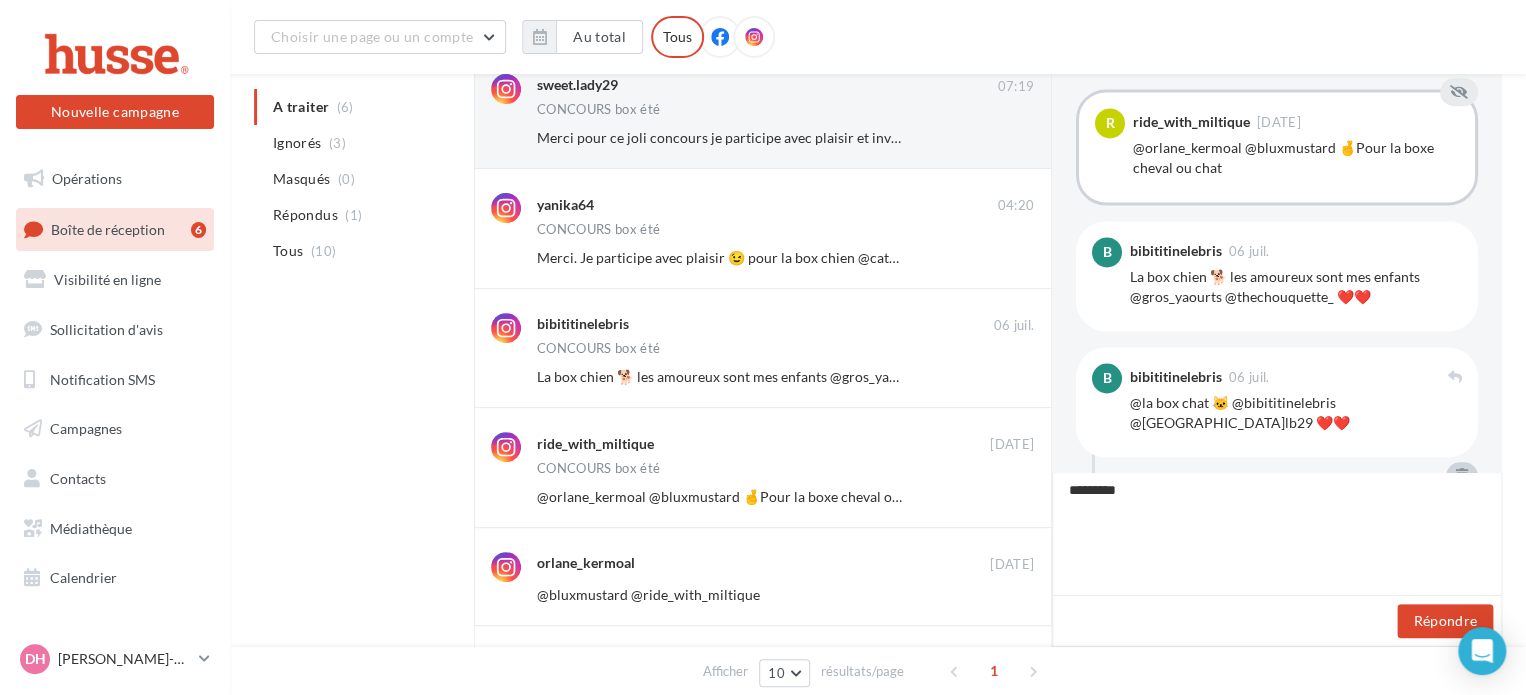 type on "**********" 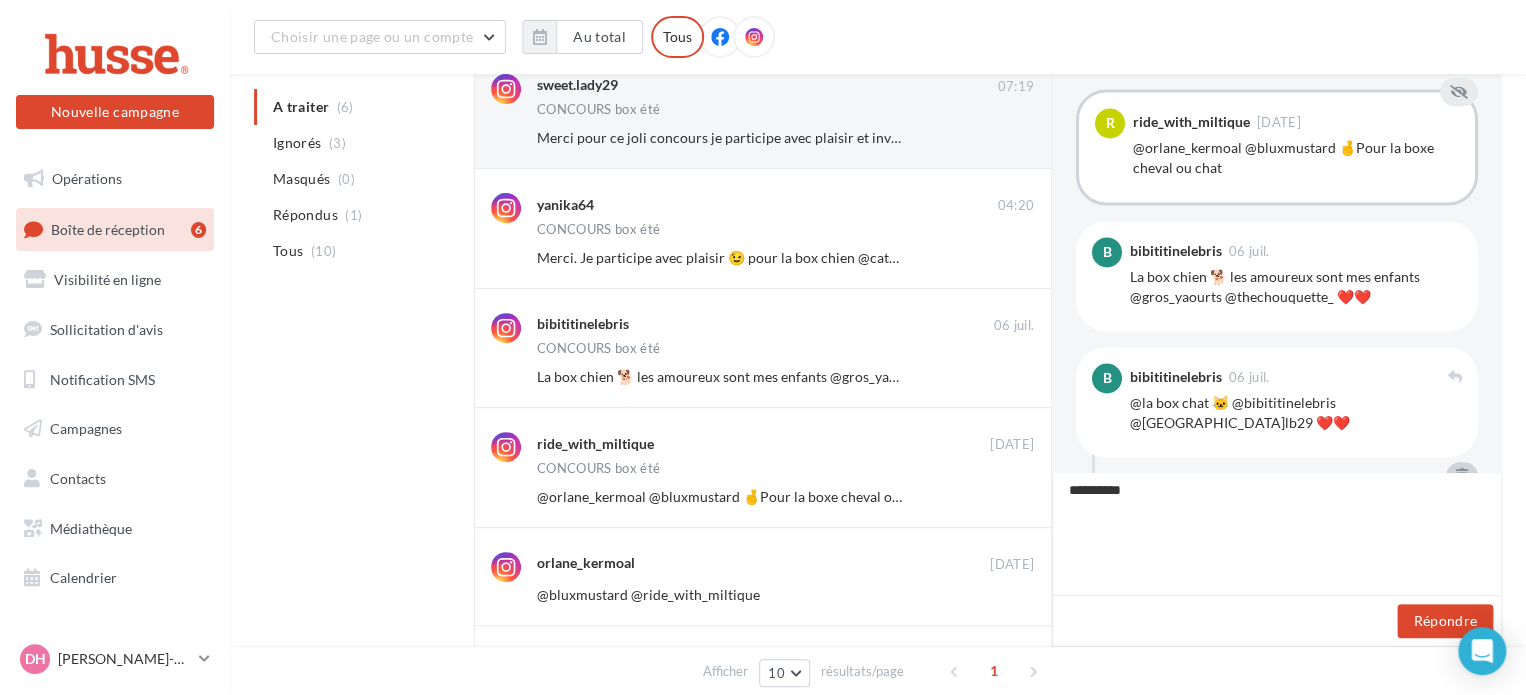 type on "**********" 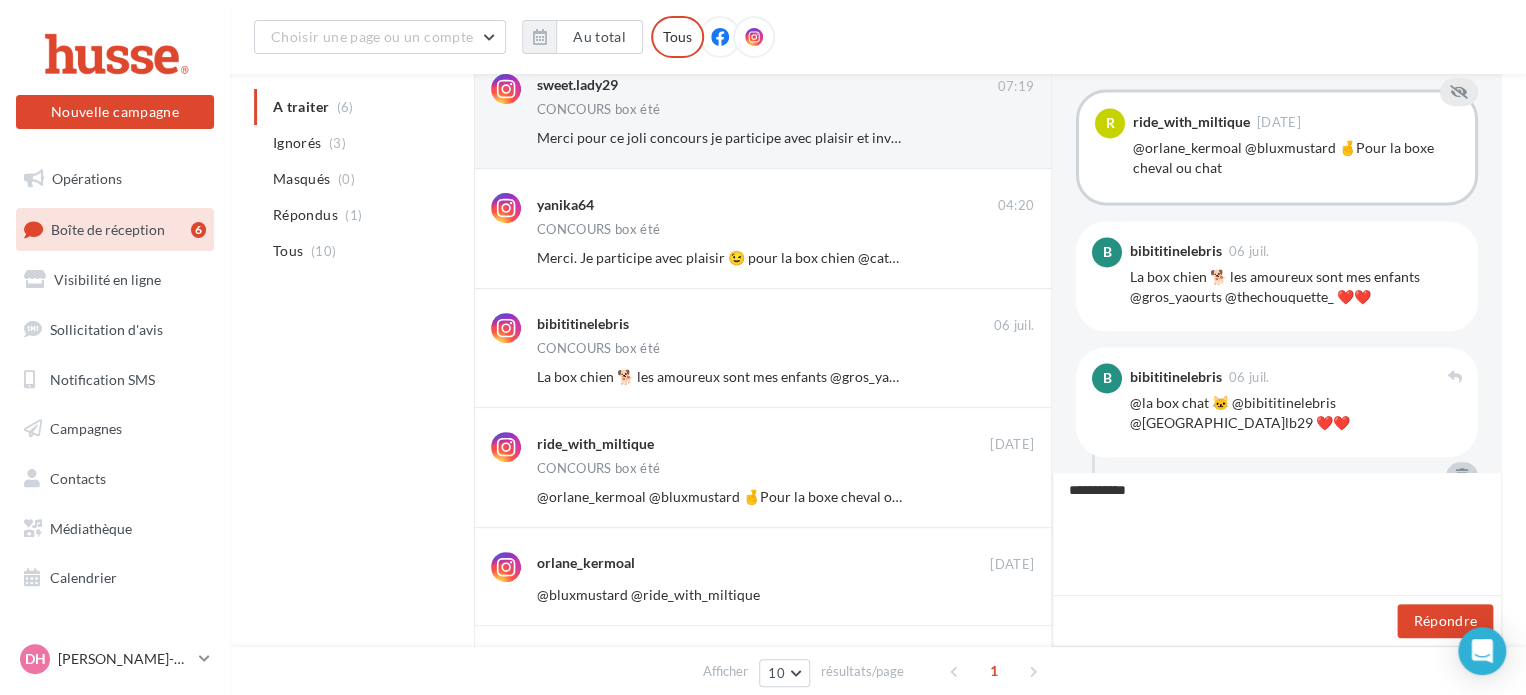 type on "**********" 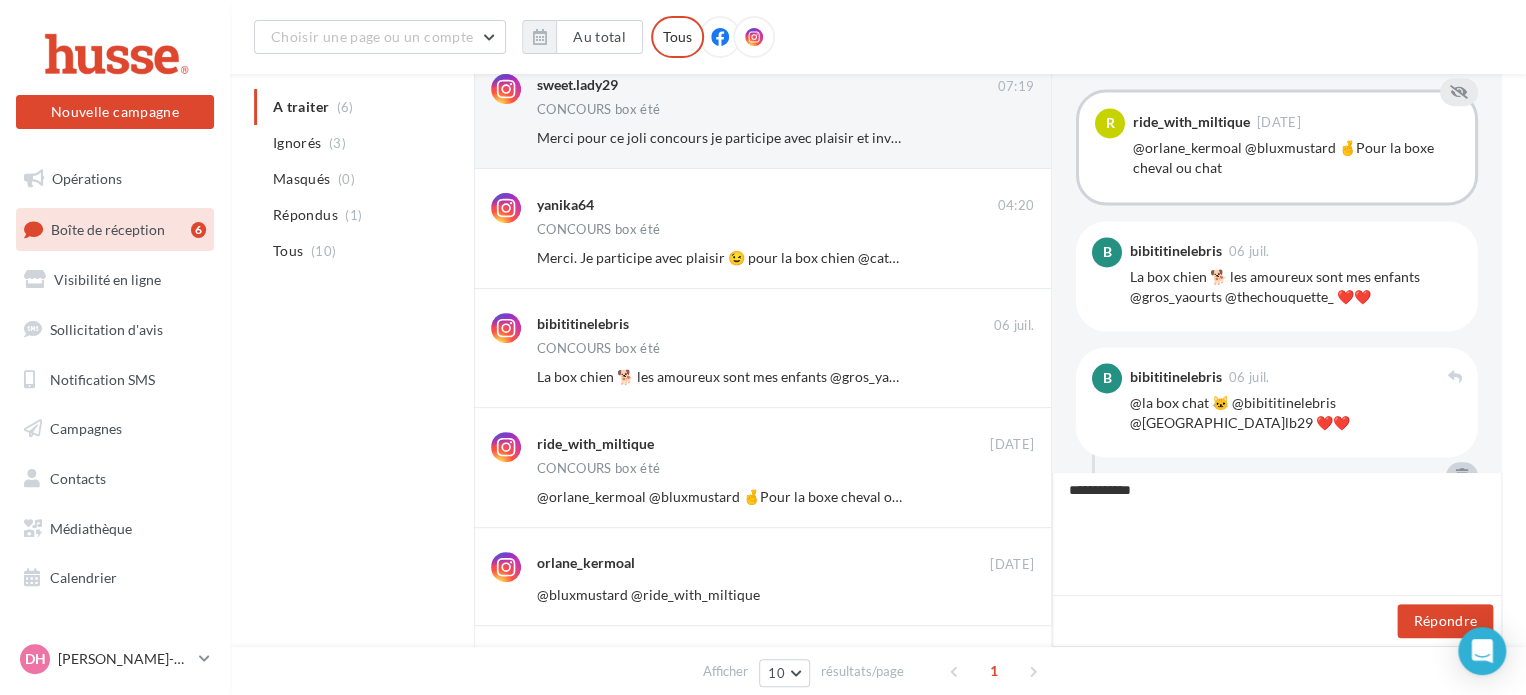type on "**********" 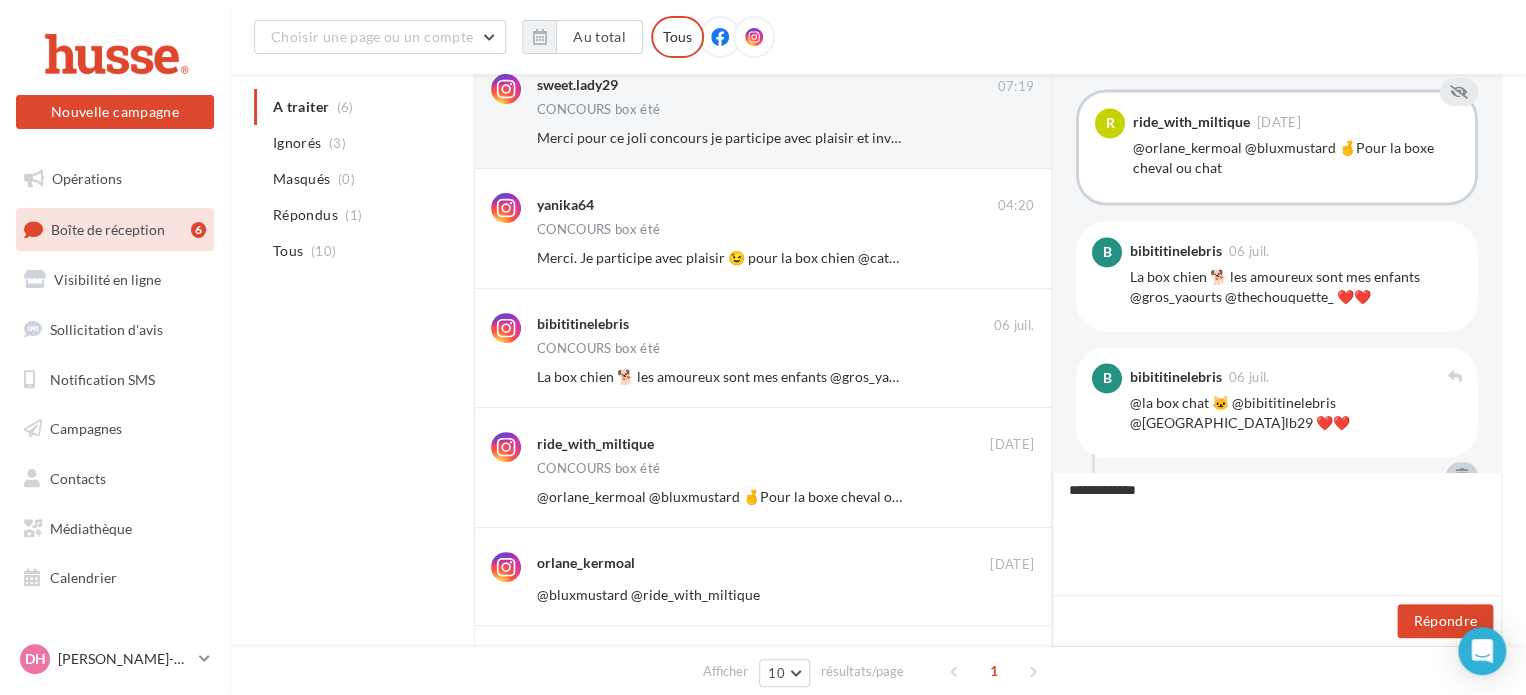 type on "**********" 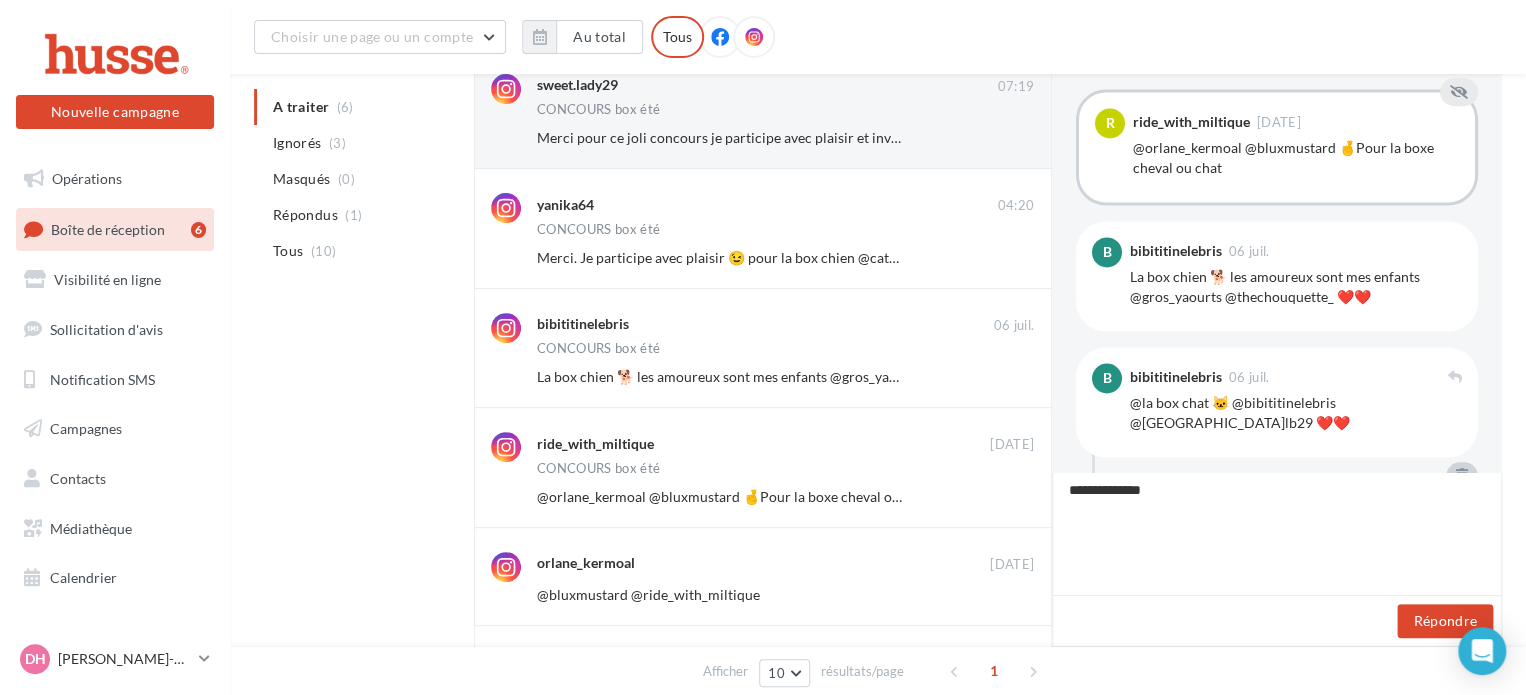 type on "**********" 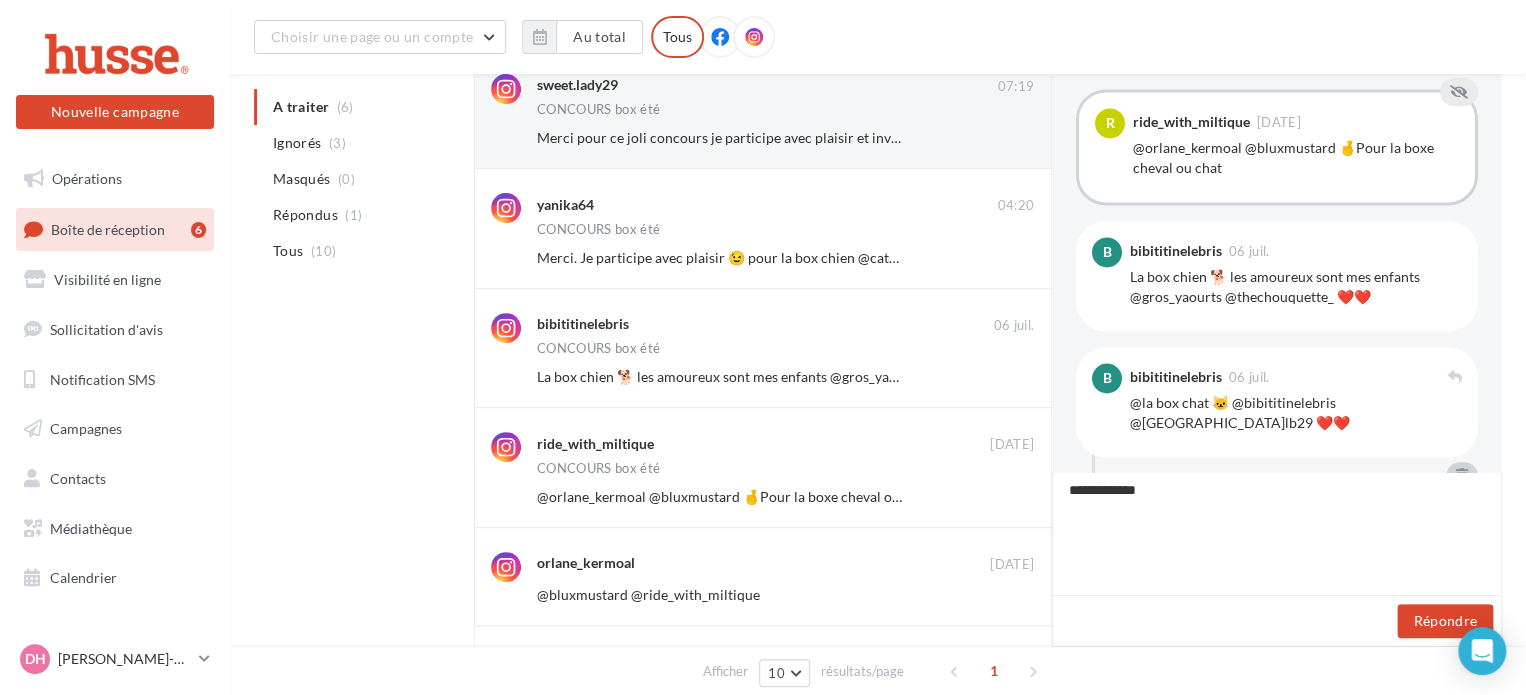 type on "**********" 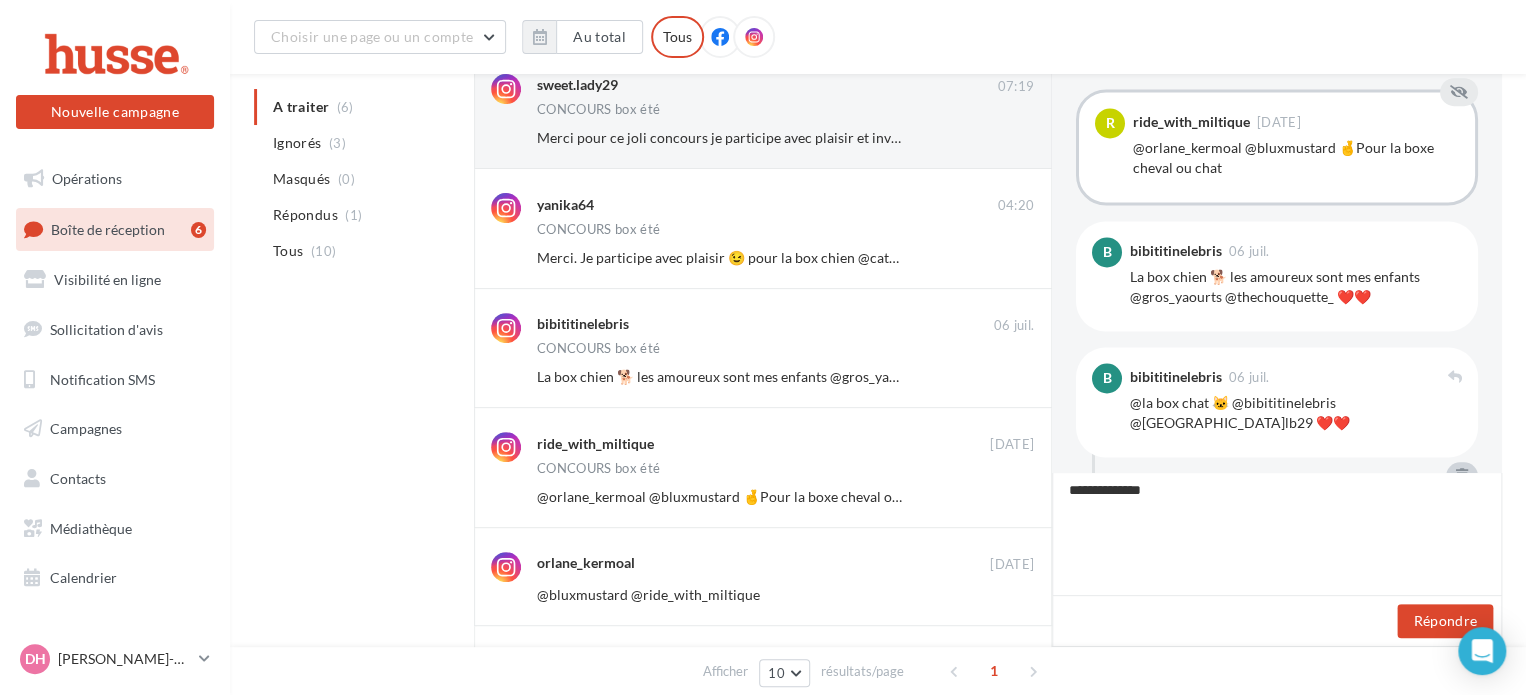 type on "**********" 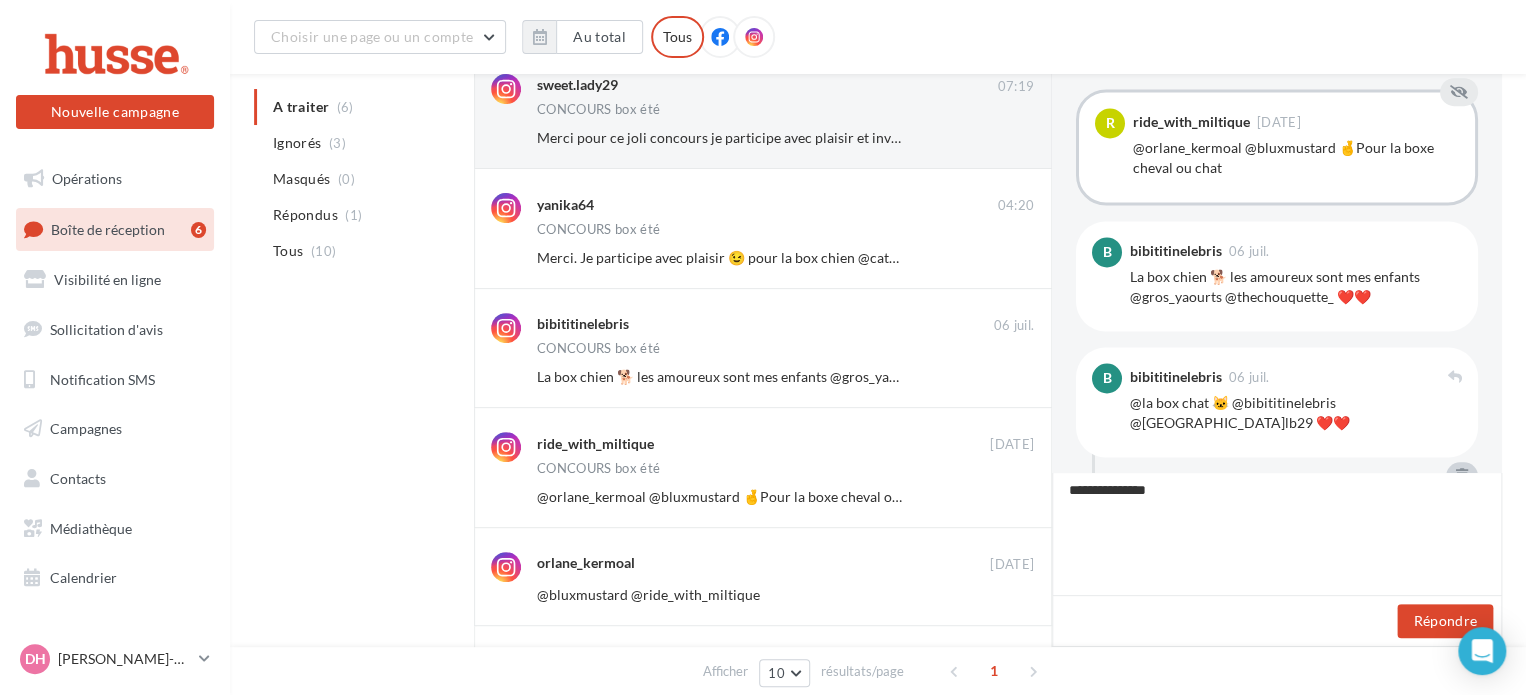type on "**********" 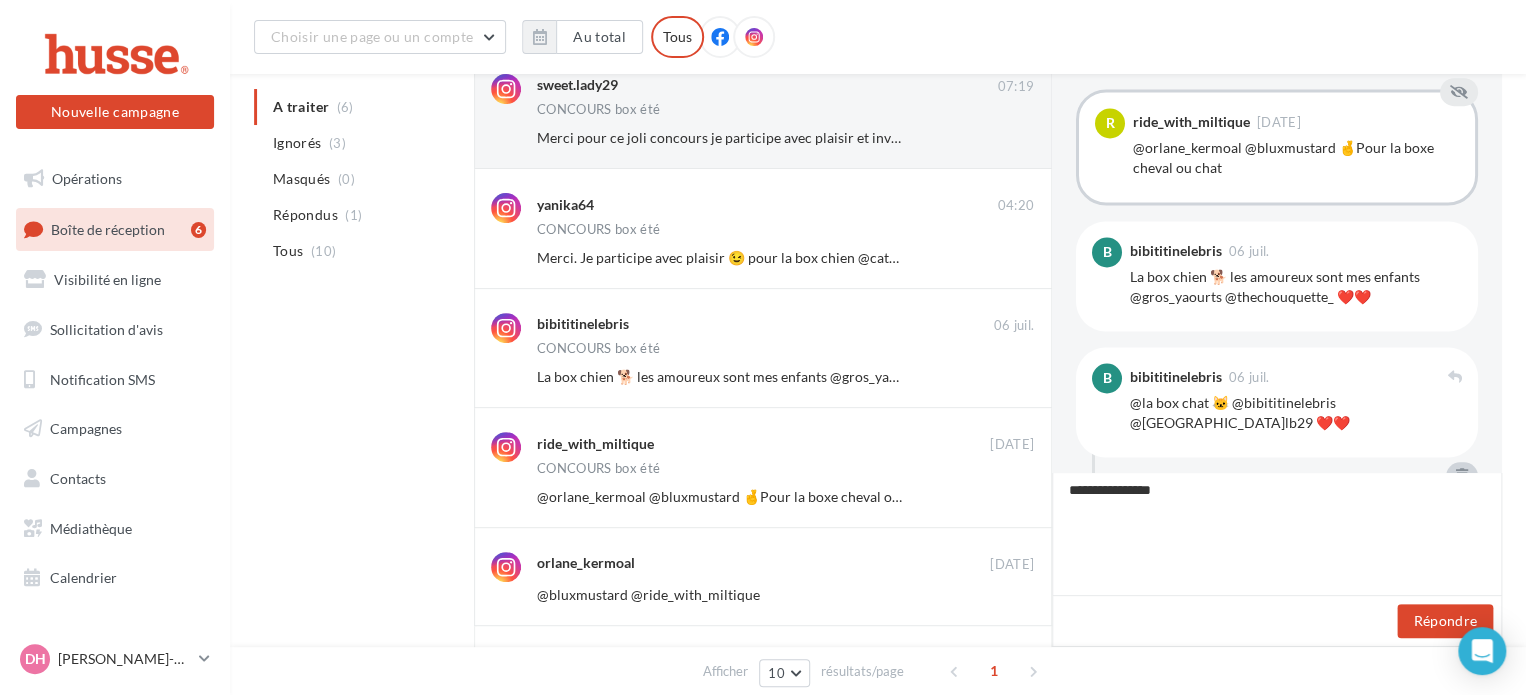 type on "**********" 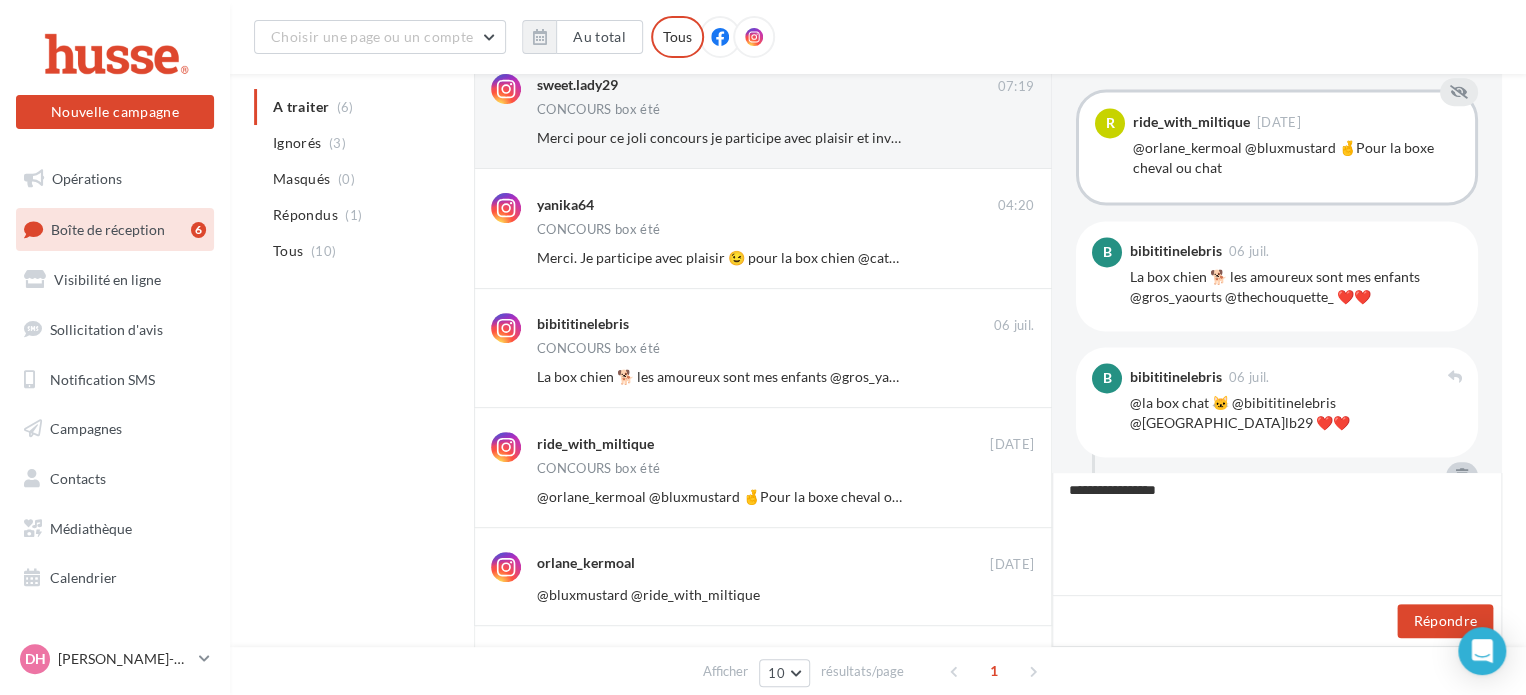 type on "**********" 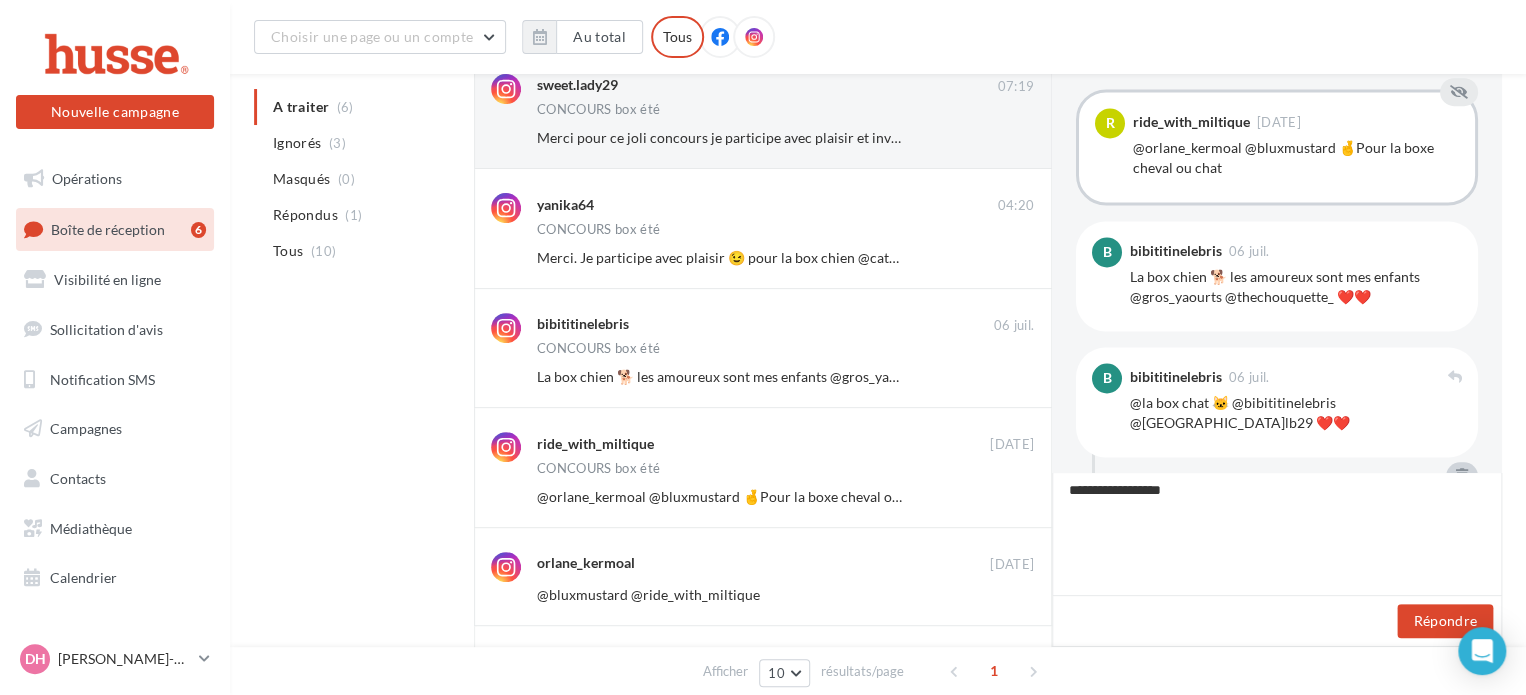 type on "**********" 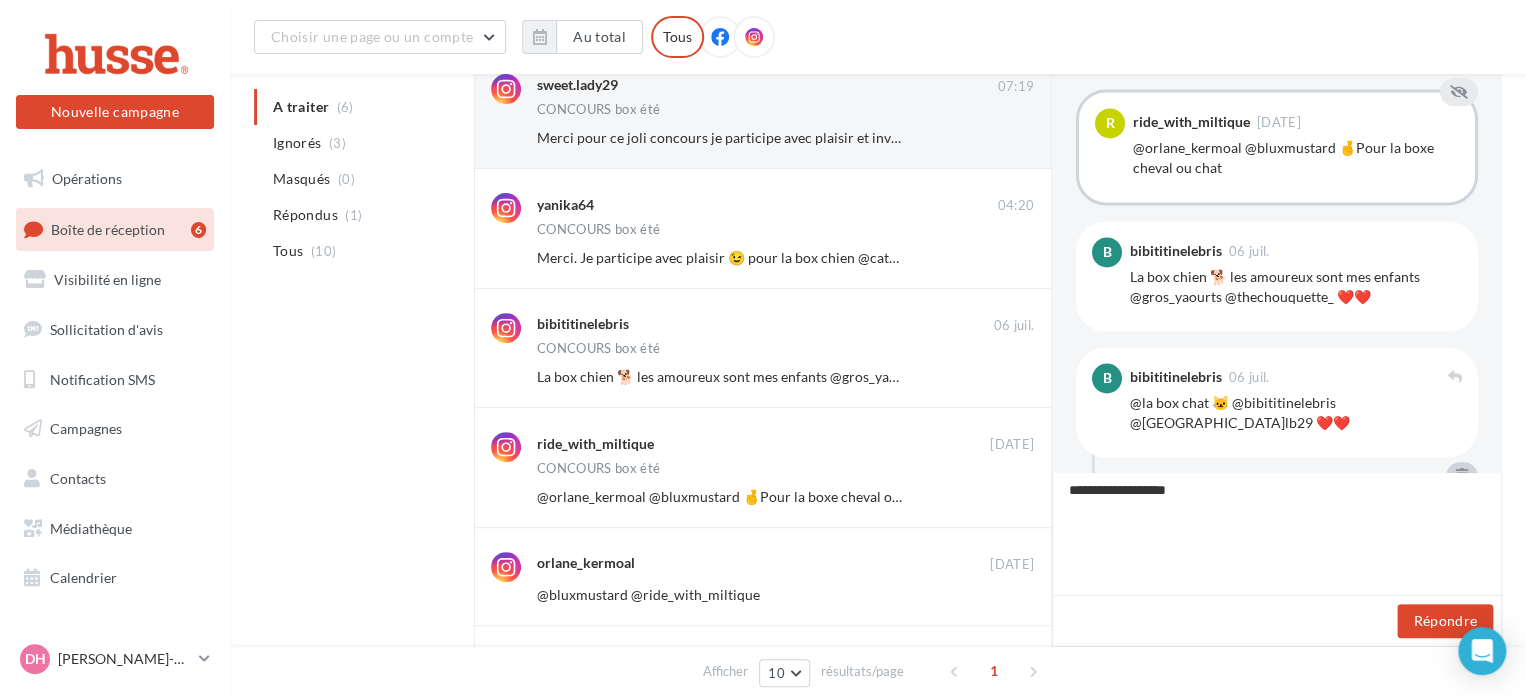 type on "**********" 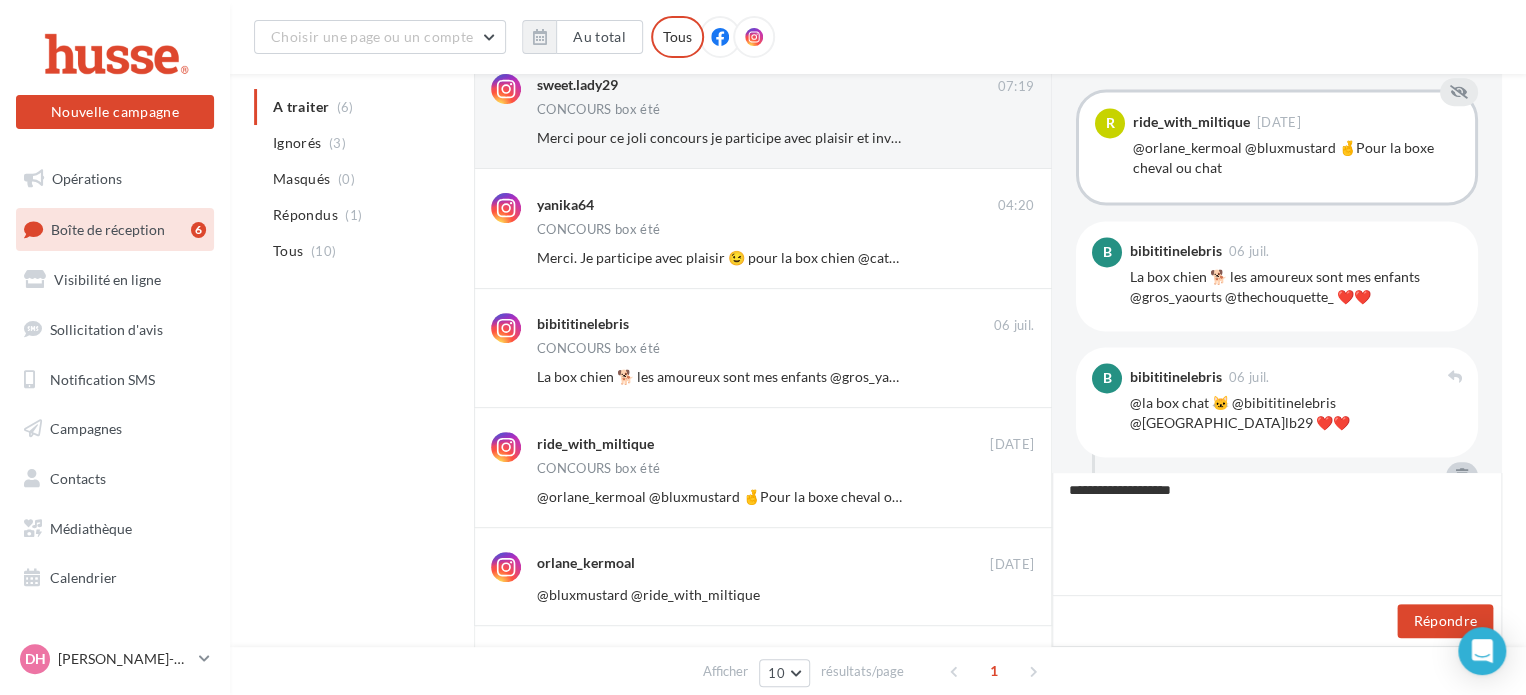 type on "**********" 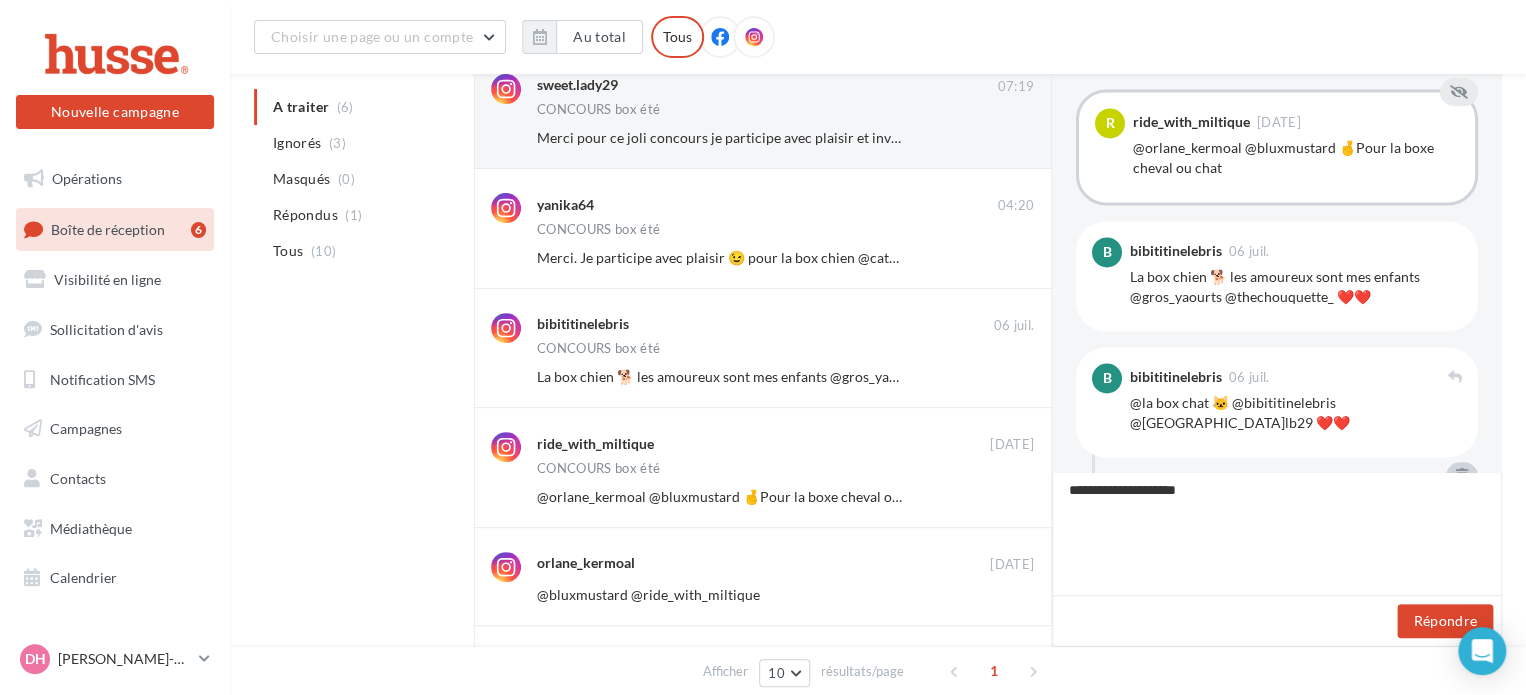 type on "**********" 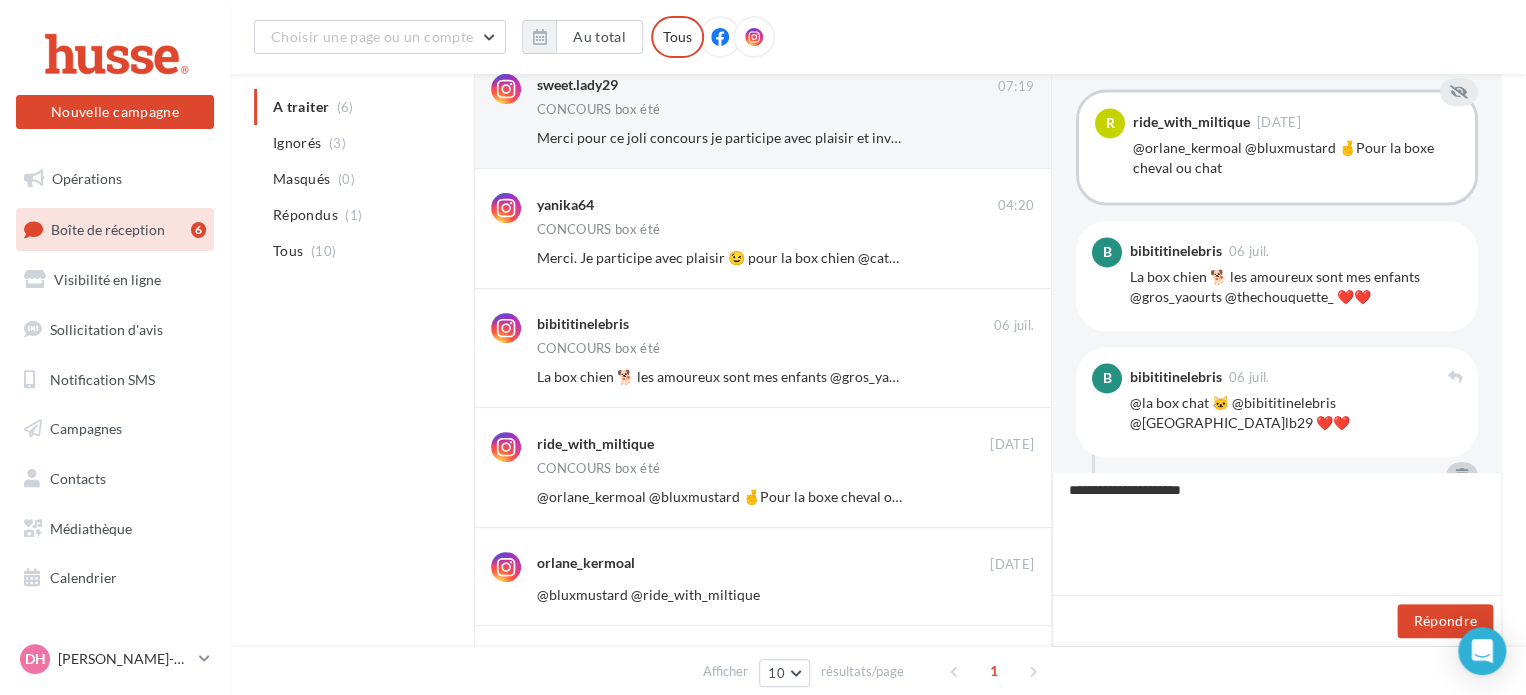 type on "**********" 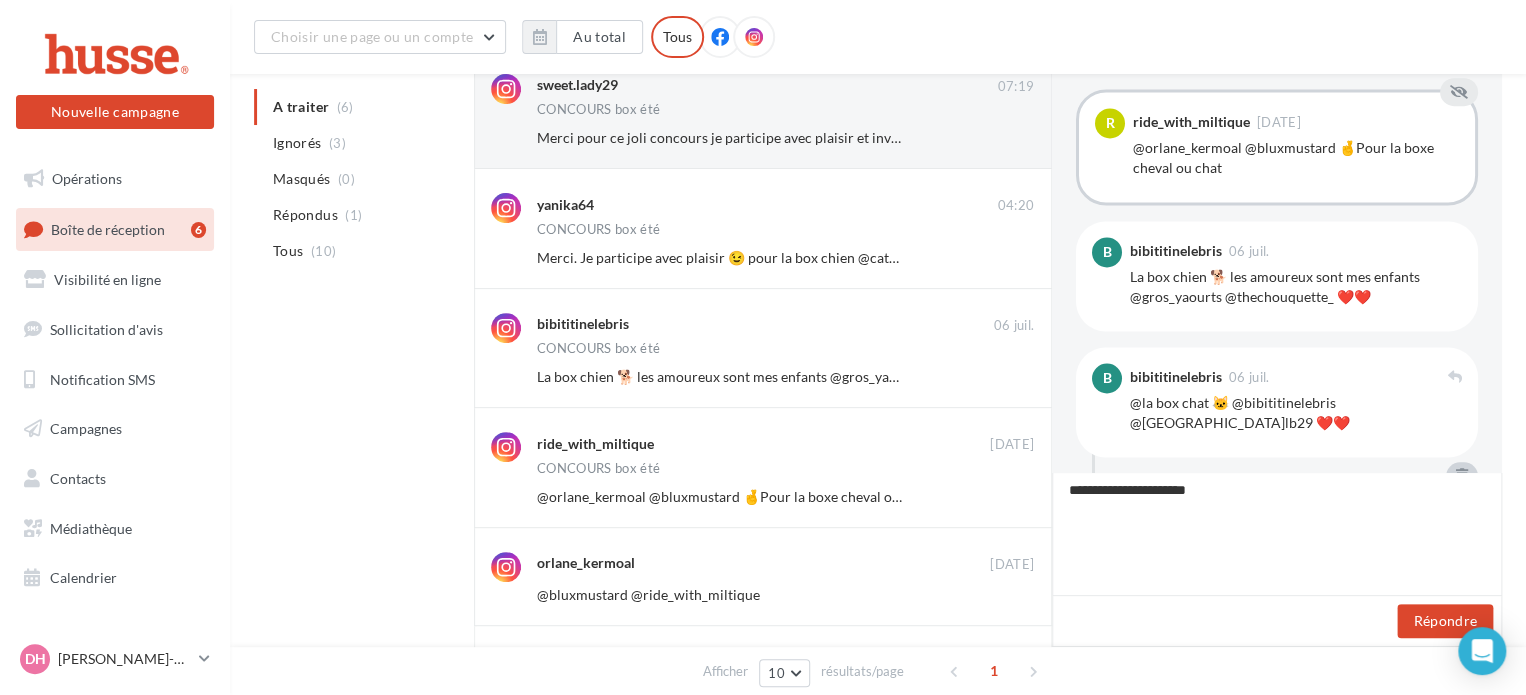 type on "**********" 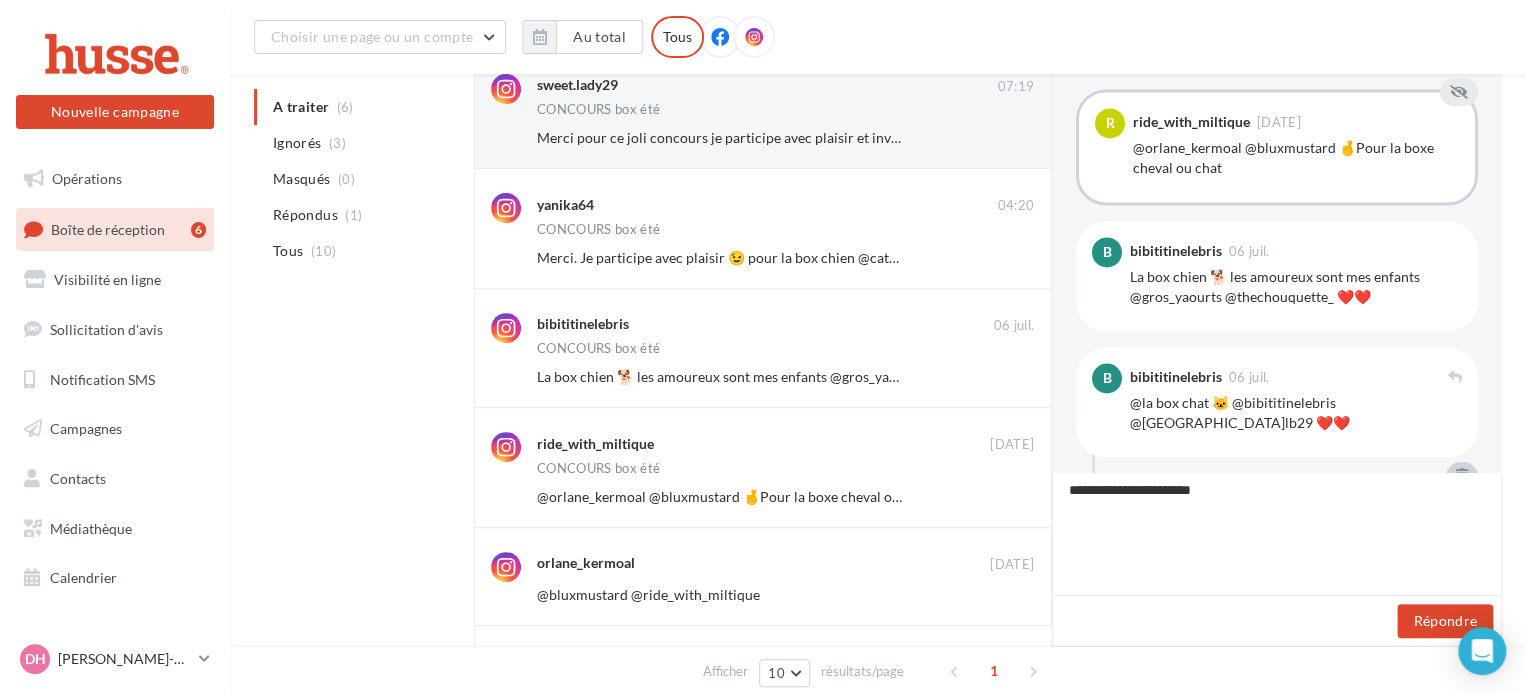 type on "**********" 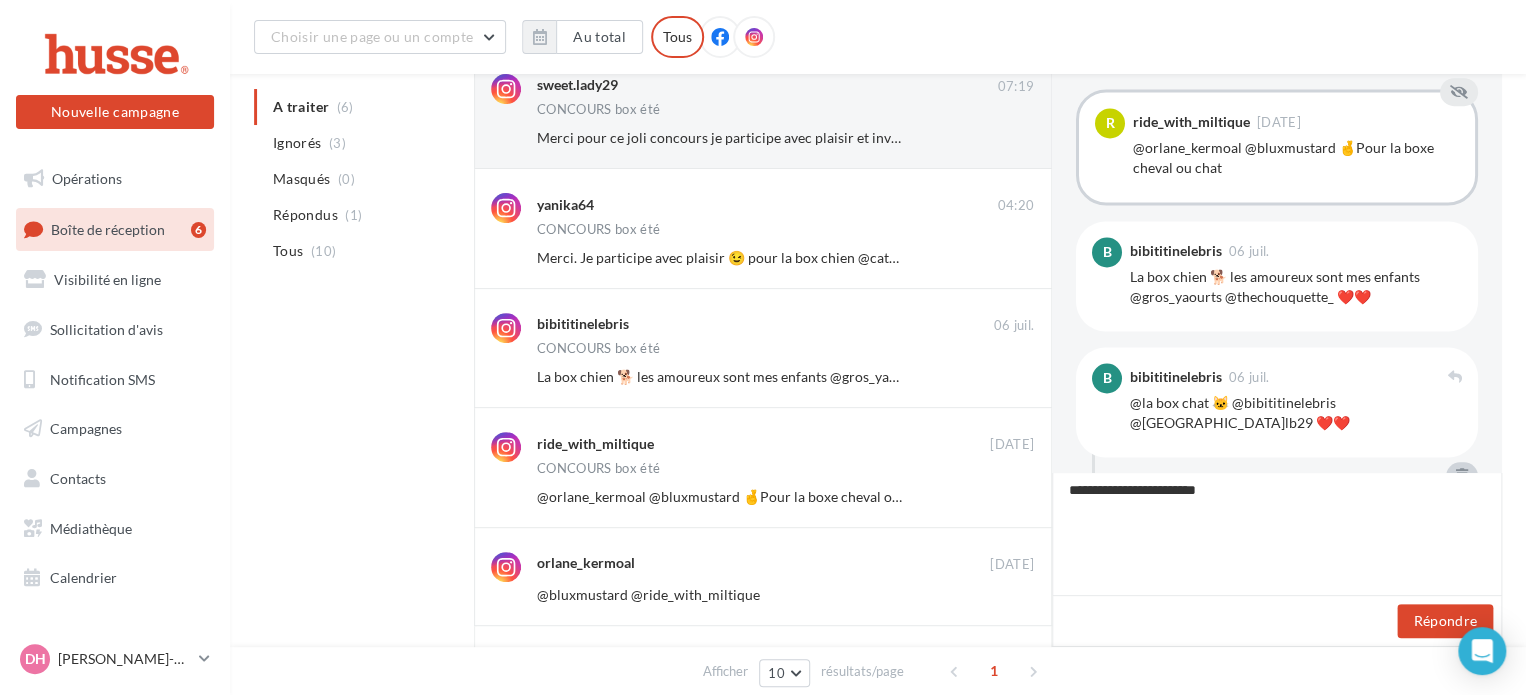 type on "**********" 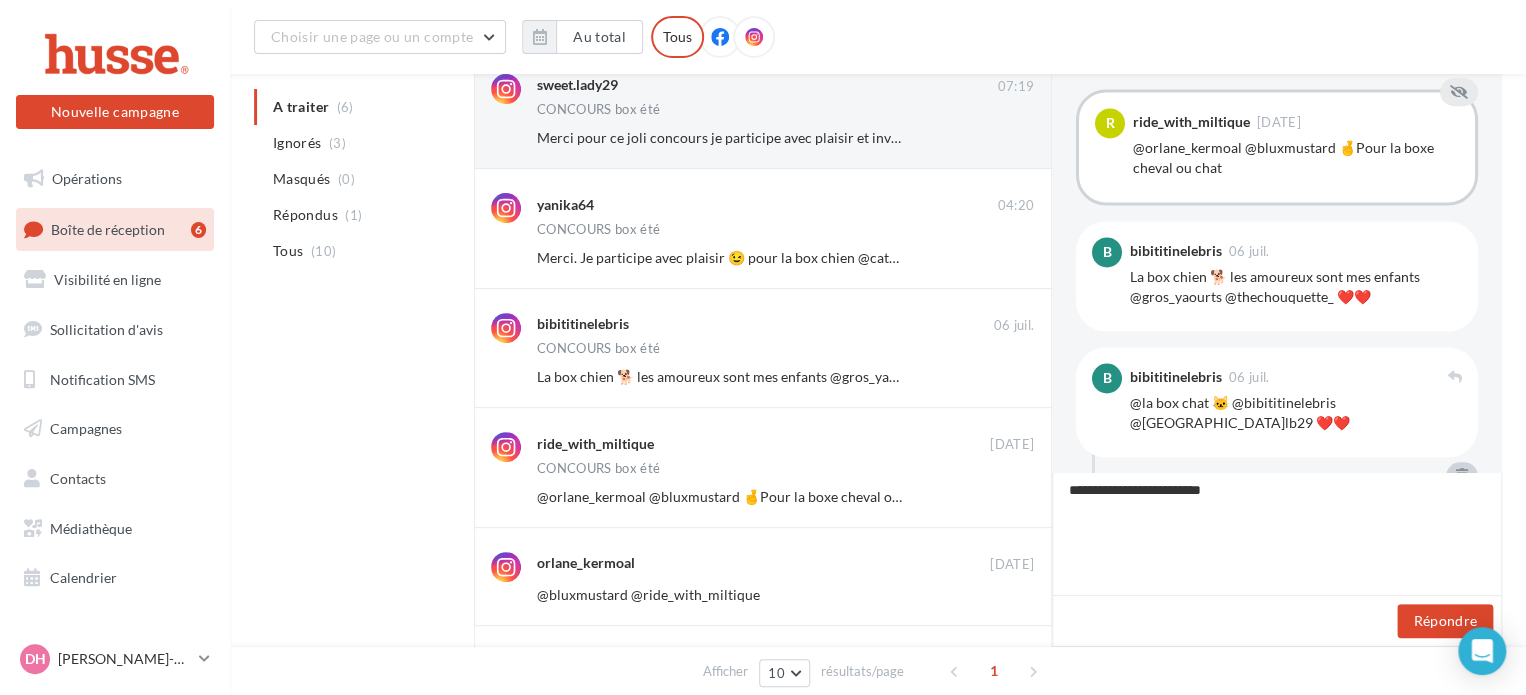 type on "**********" 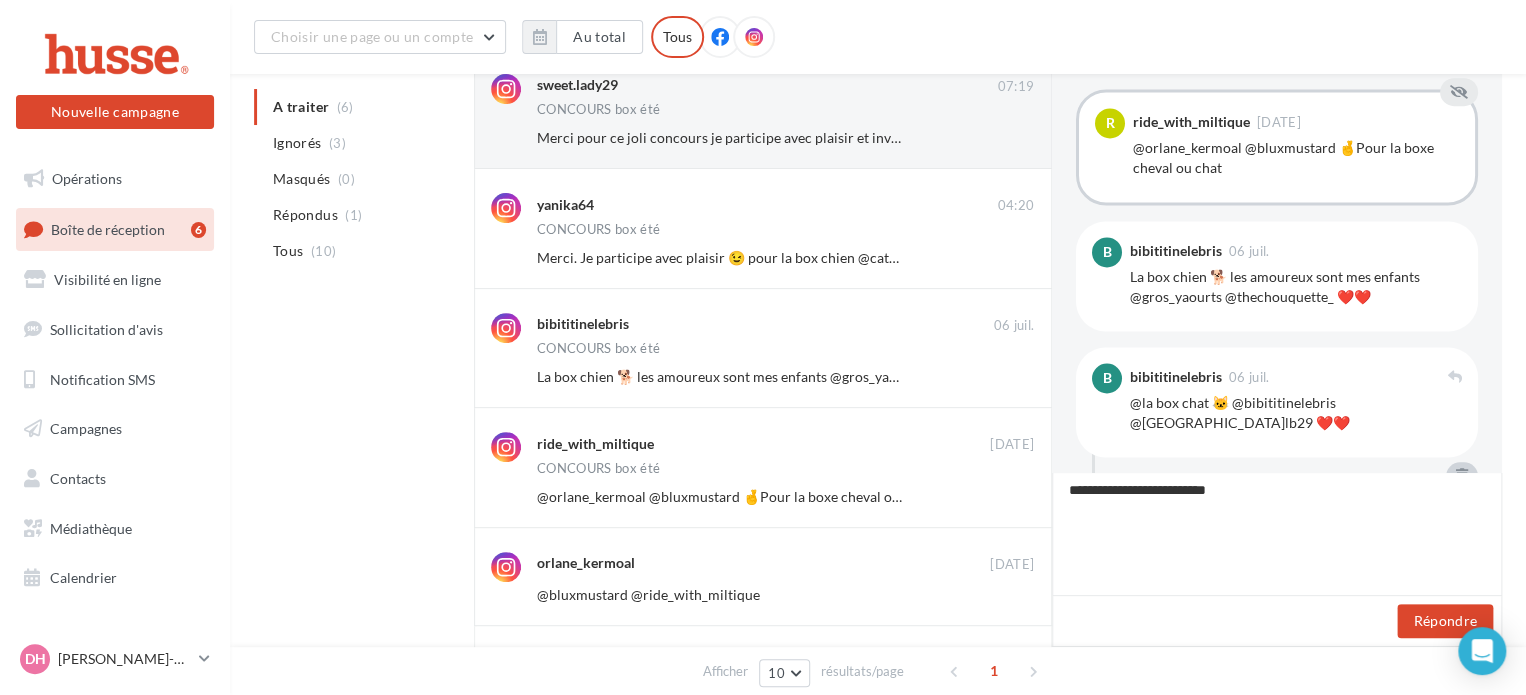 type on "**********" 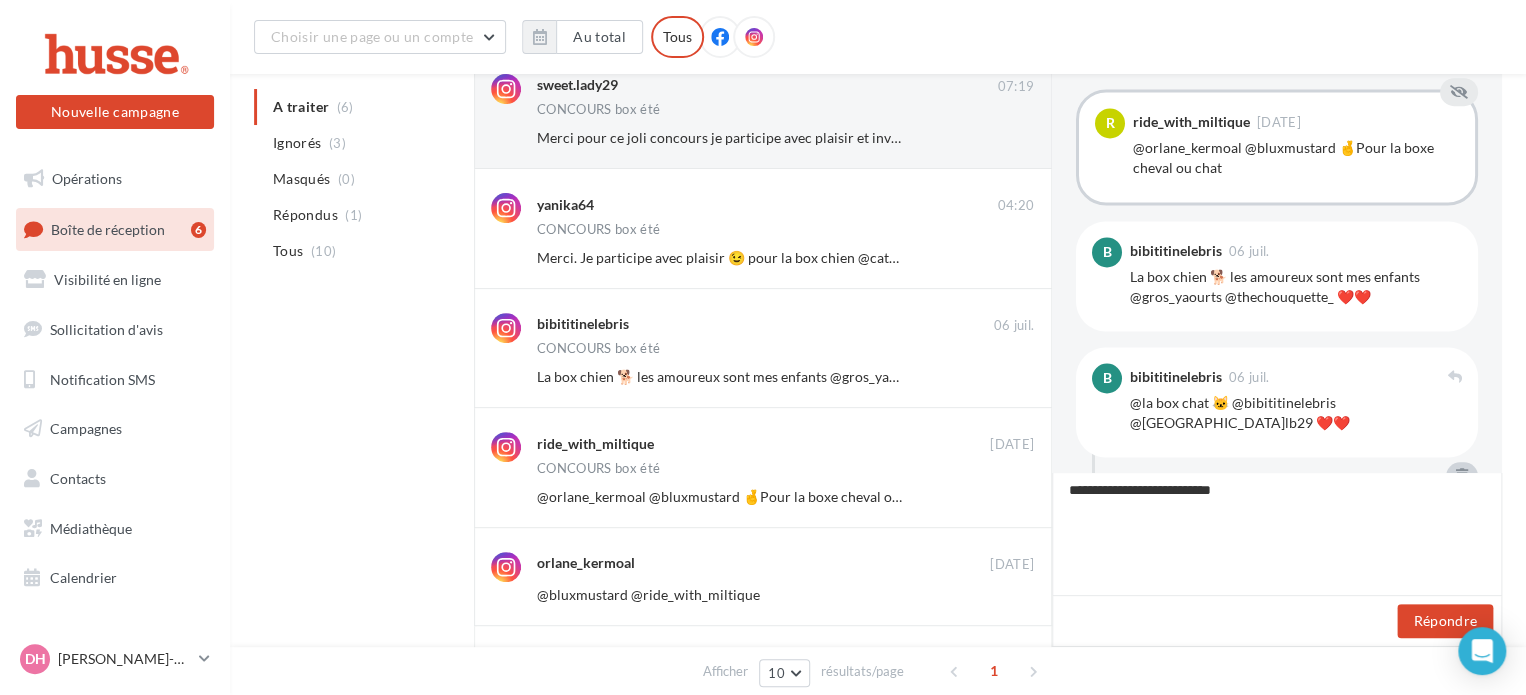 type on "**********" 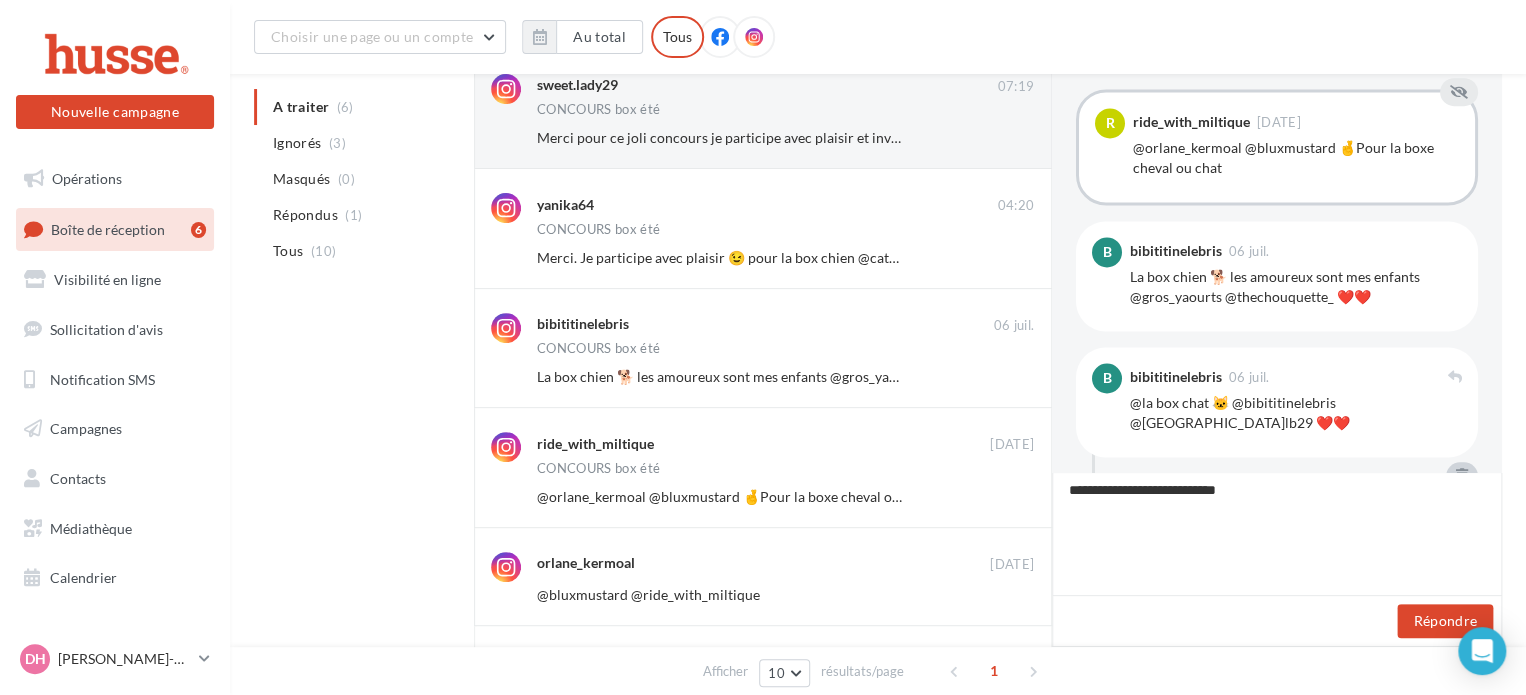 type on "**********" 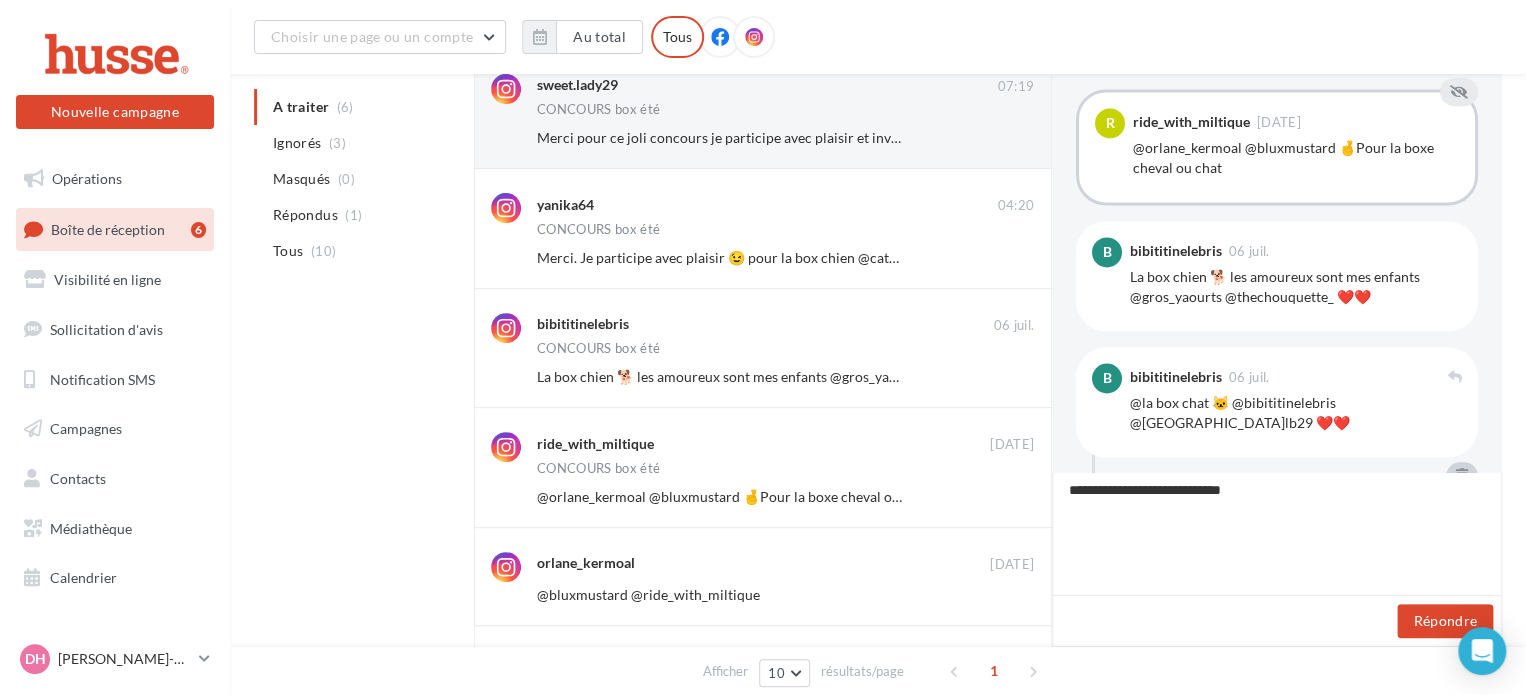 type on "**********" 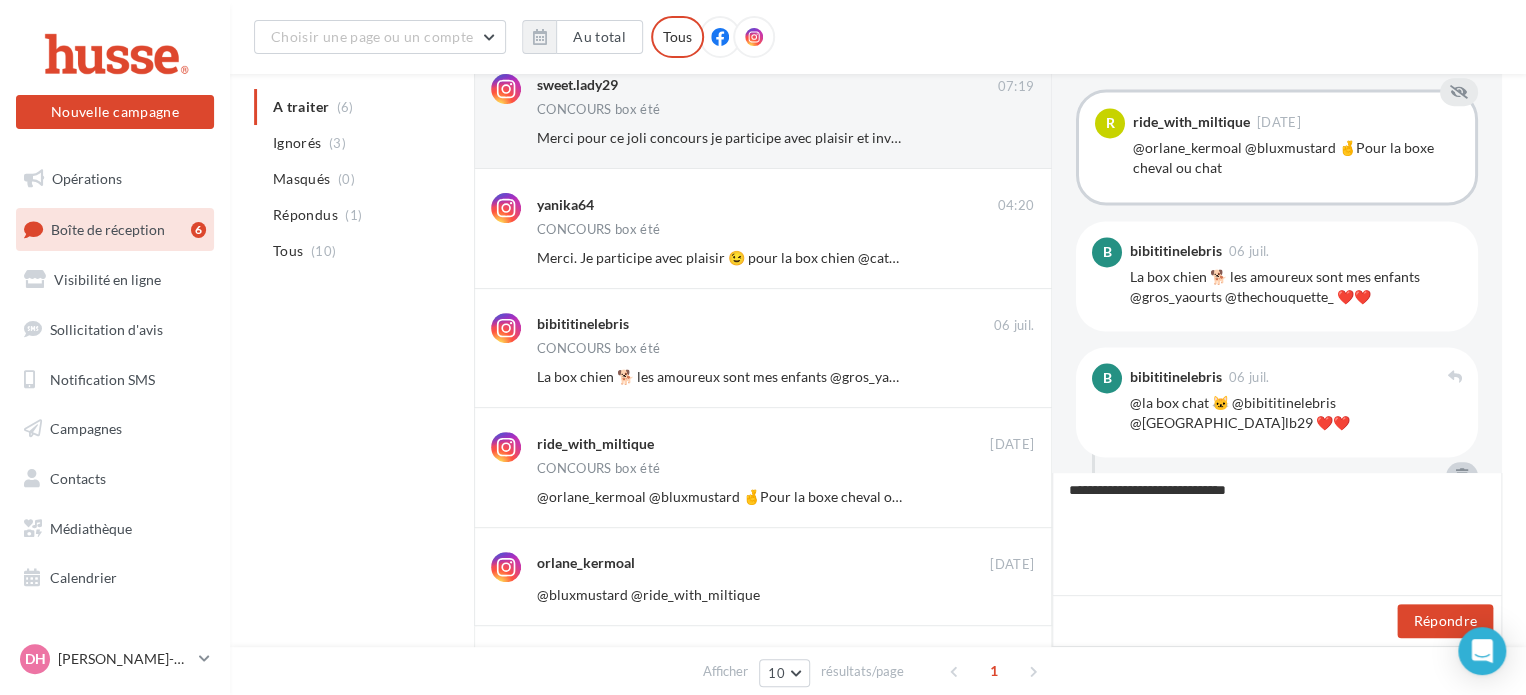 type on "**********" 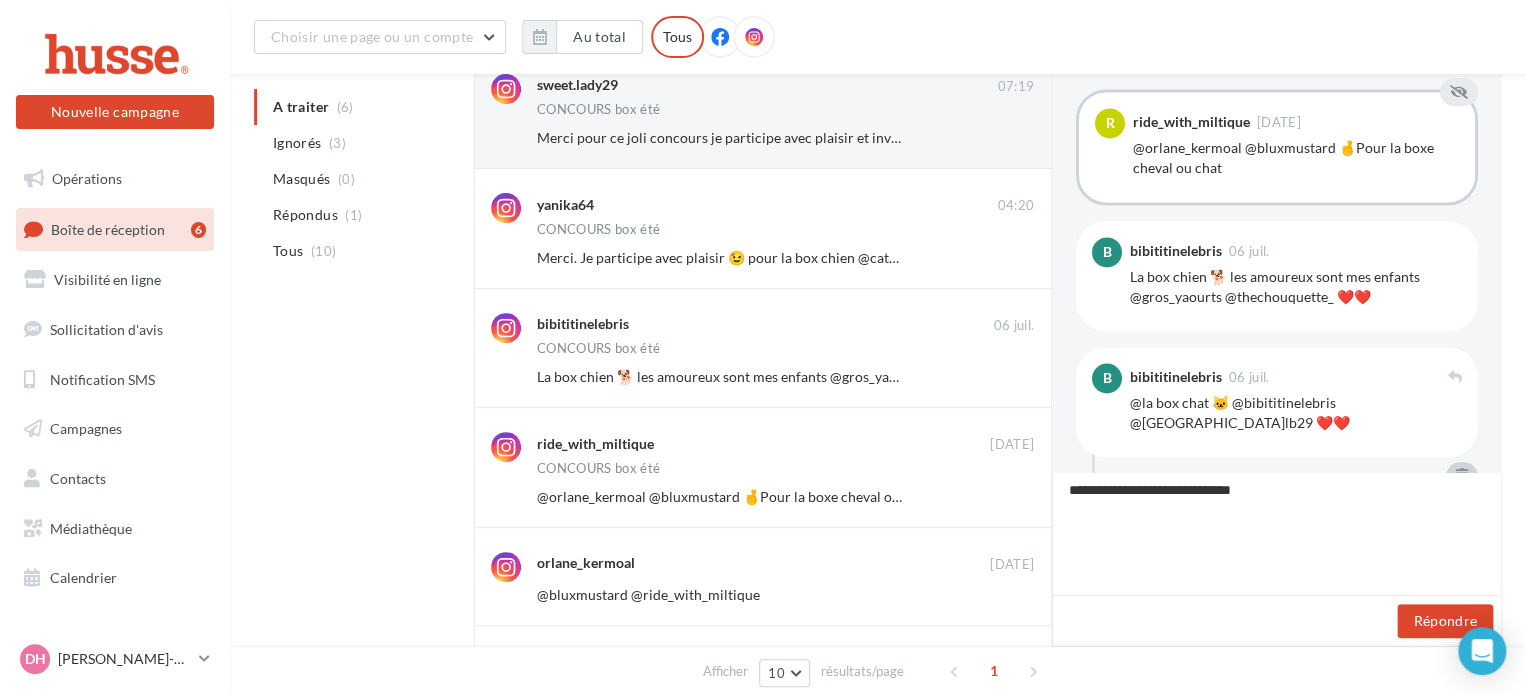 type on "**********" 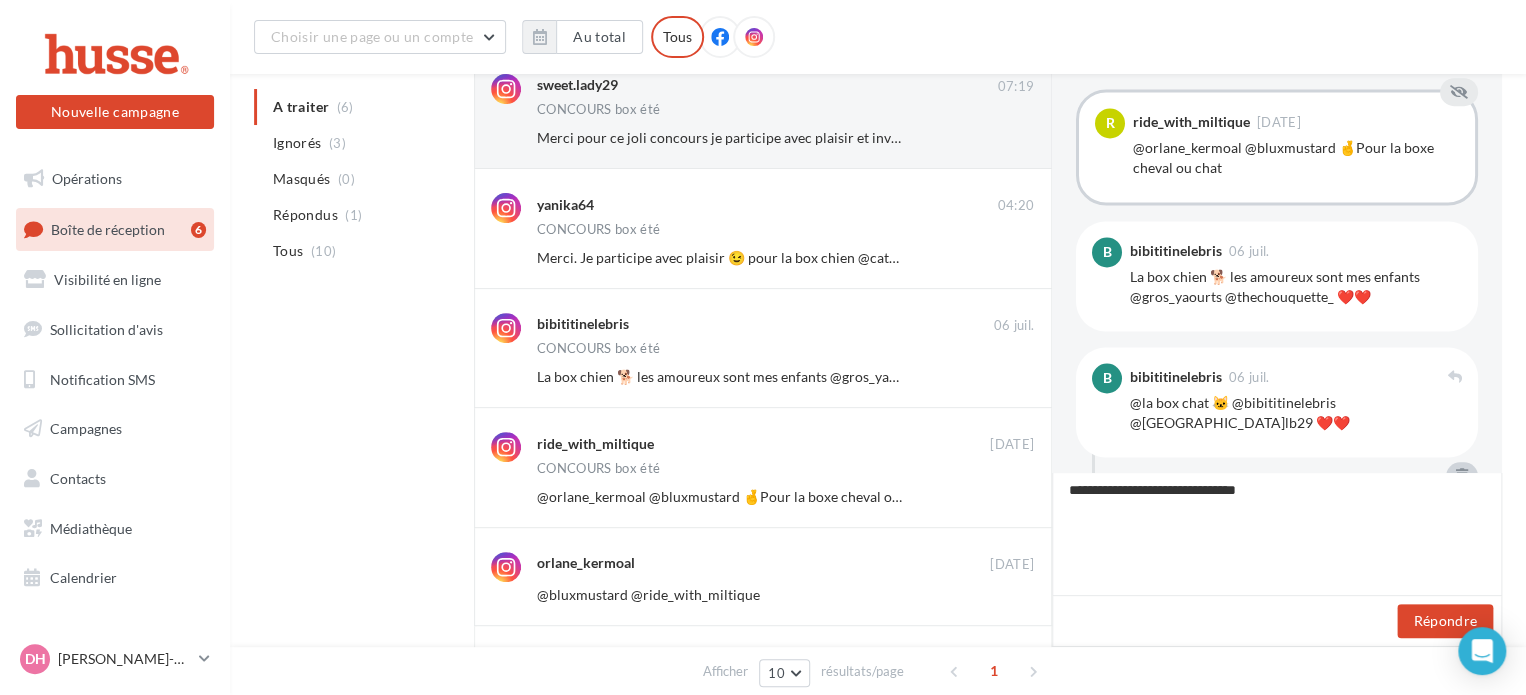 type on "**********" 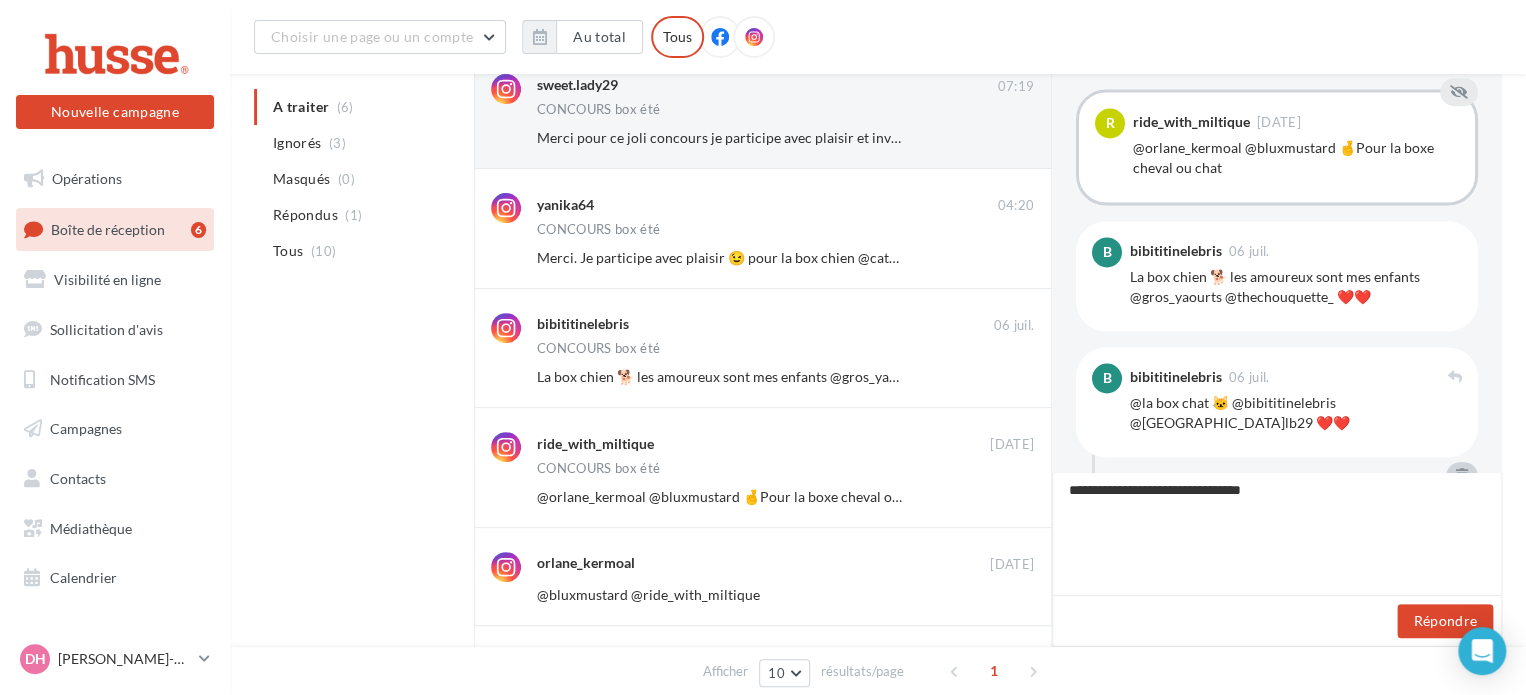 type on "**********" 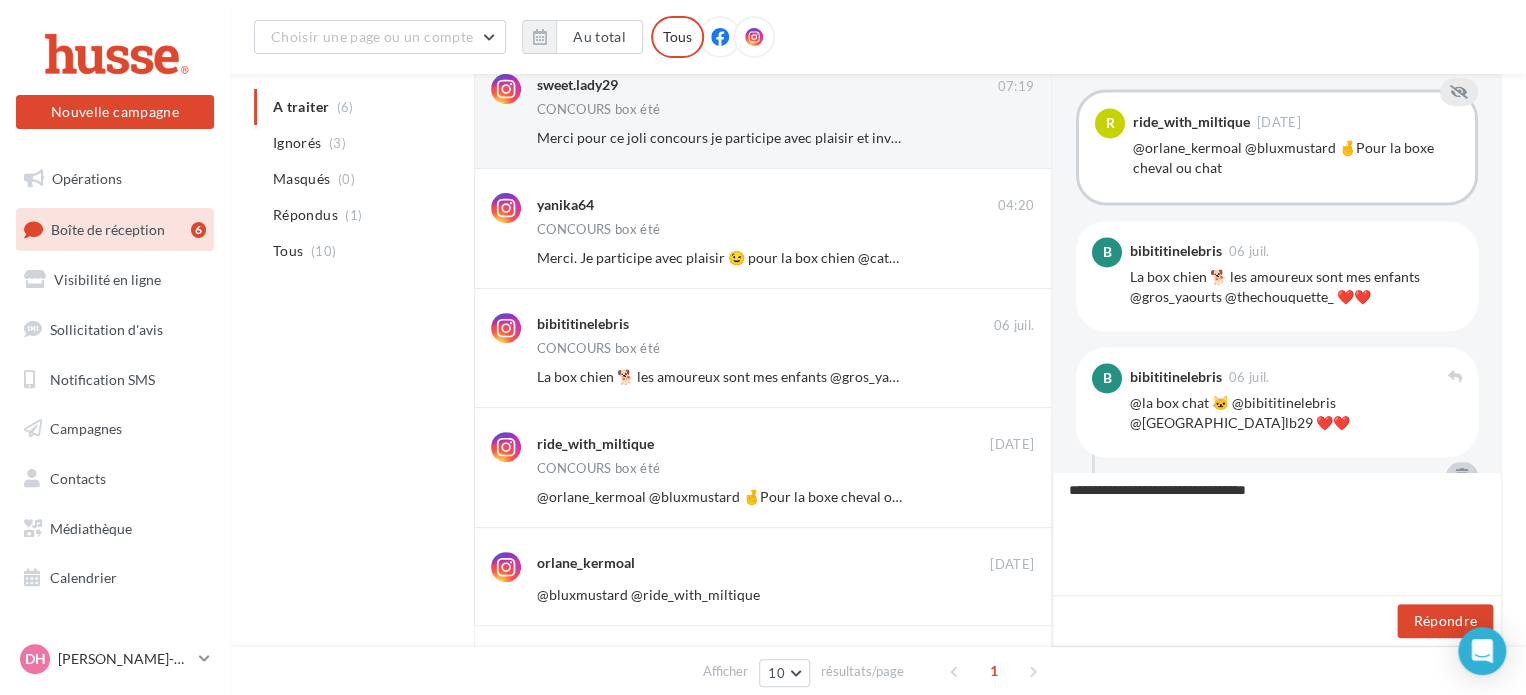 type on "**********" 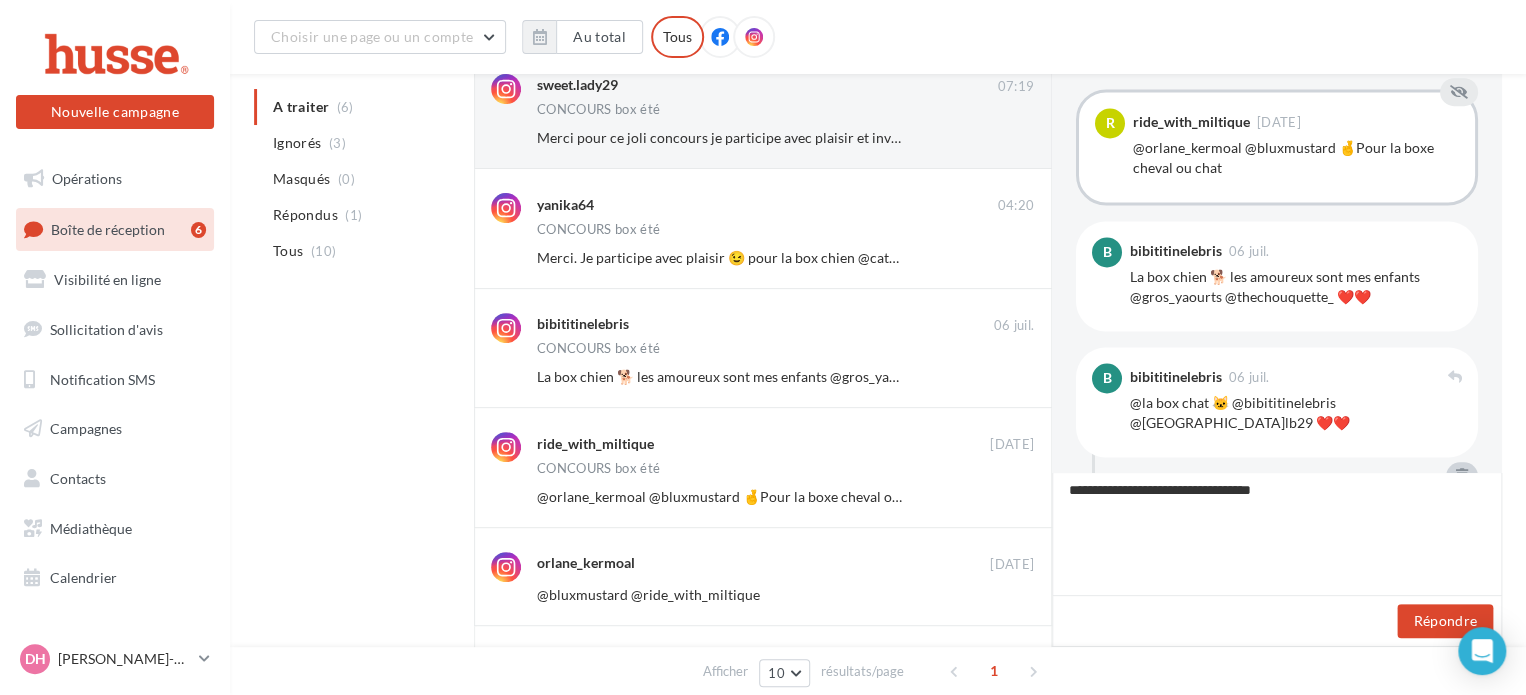 type on "**********" 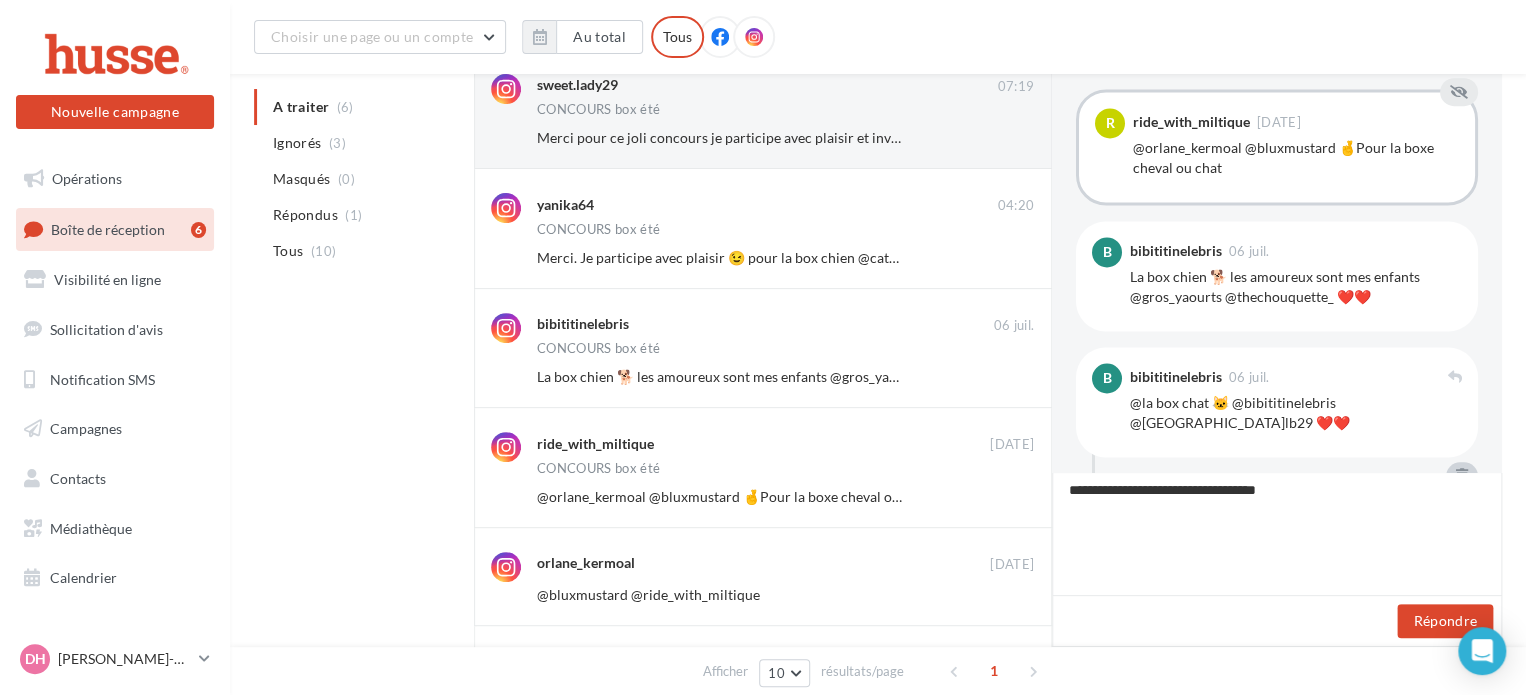 type on "**********" 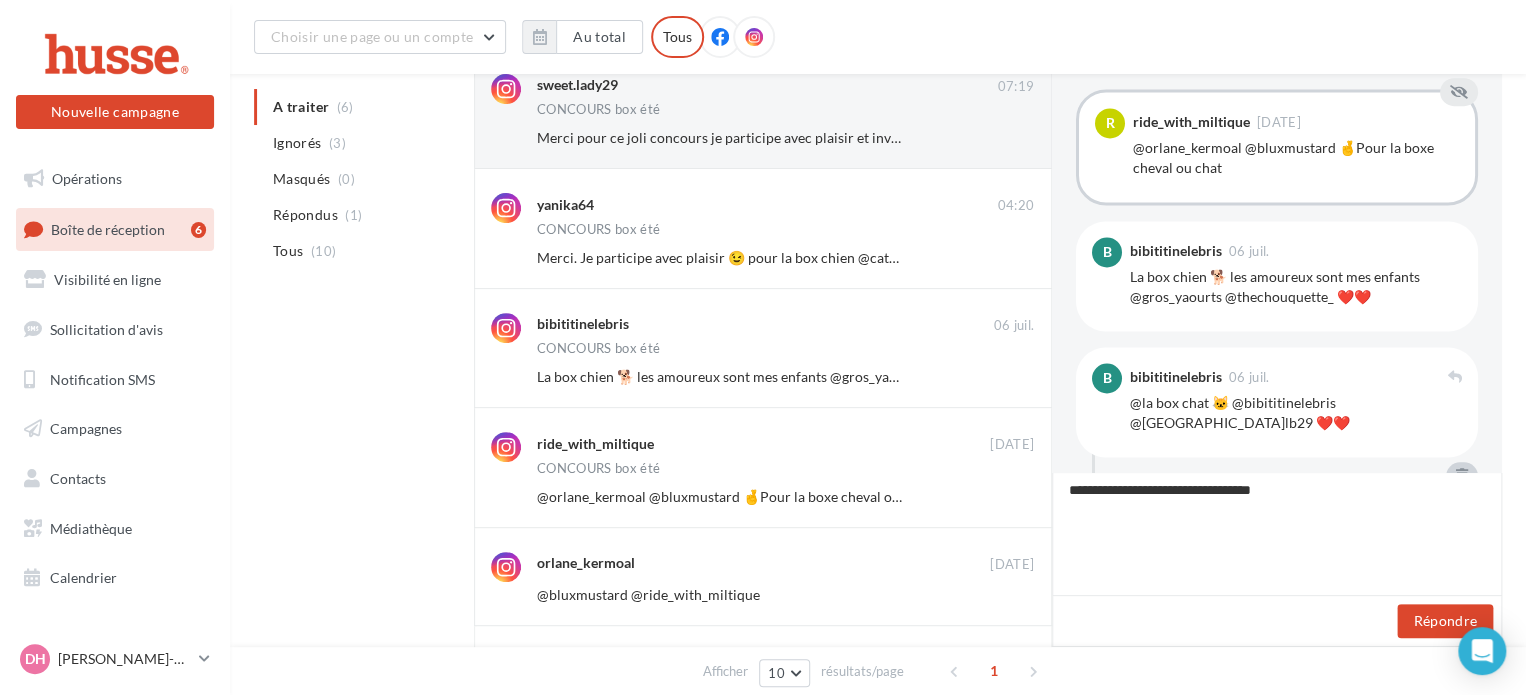 type on "**********" 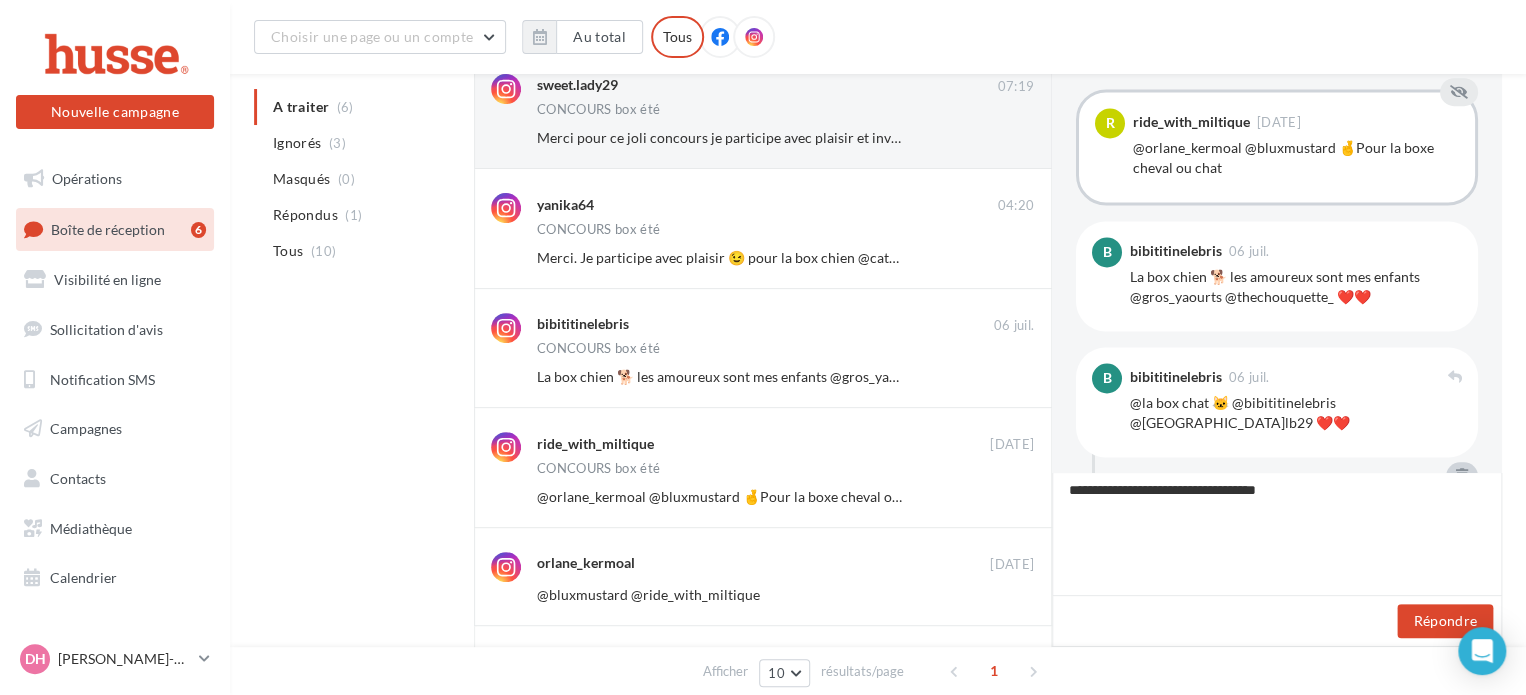 type on "**********" 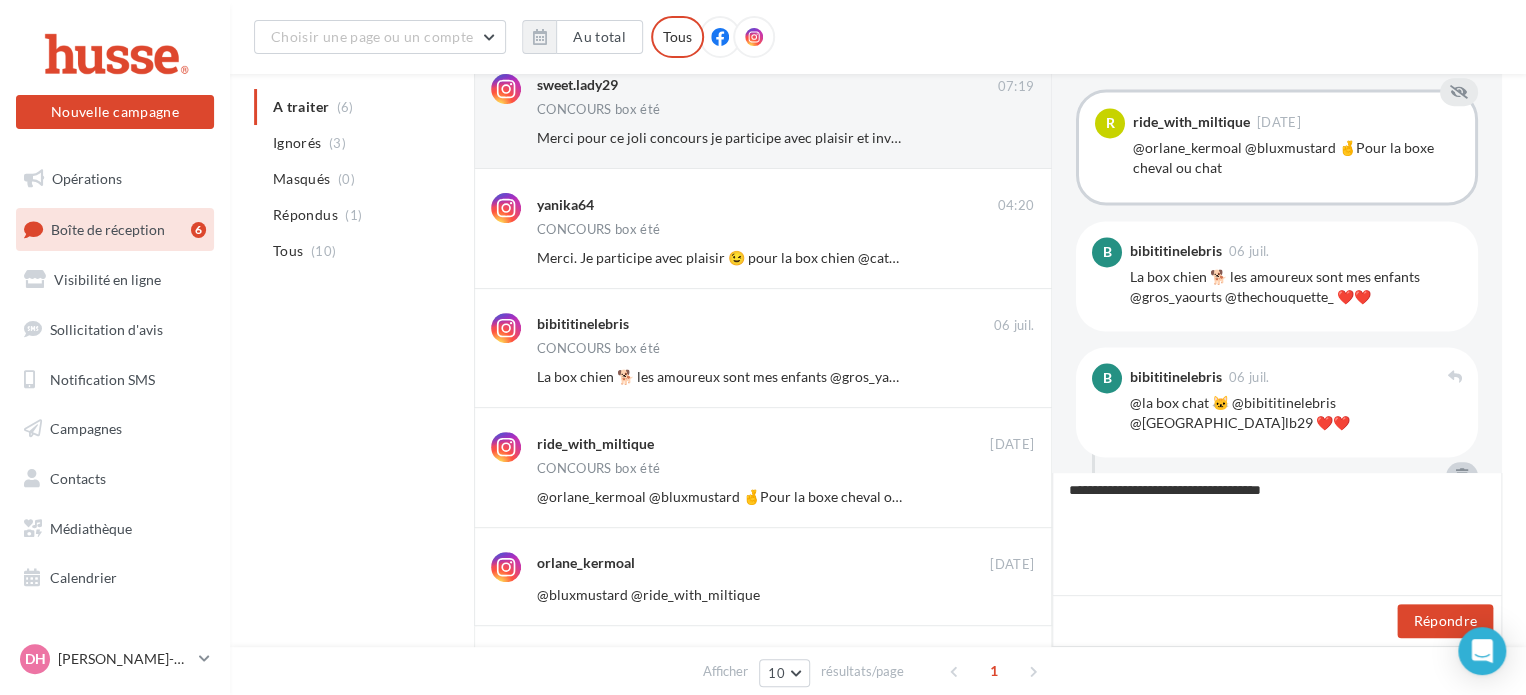 type on "**********" 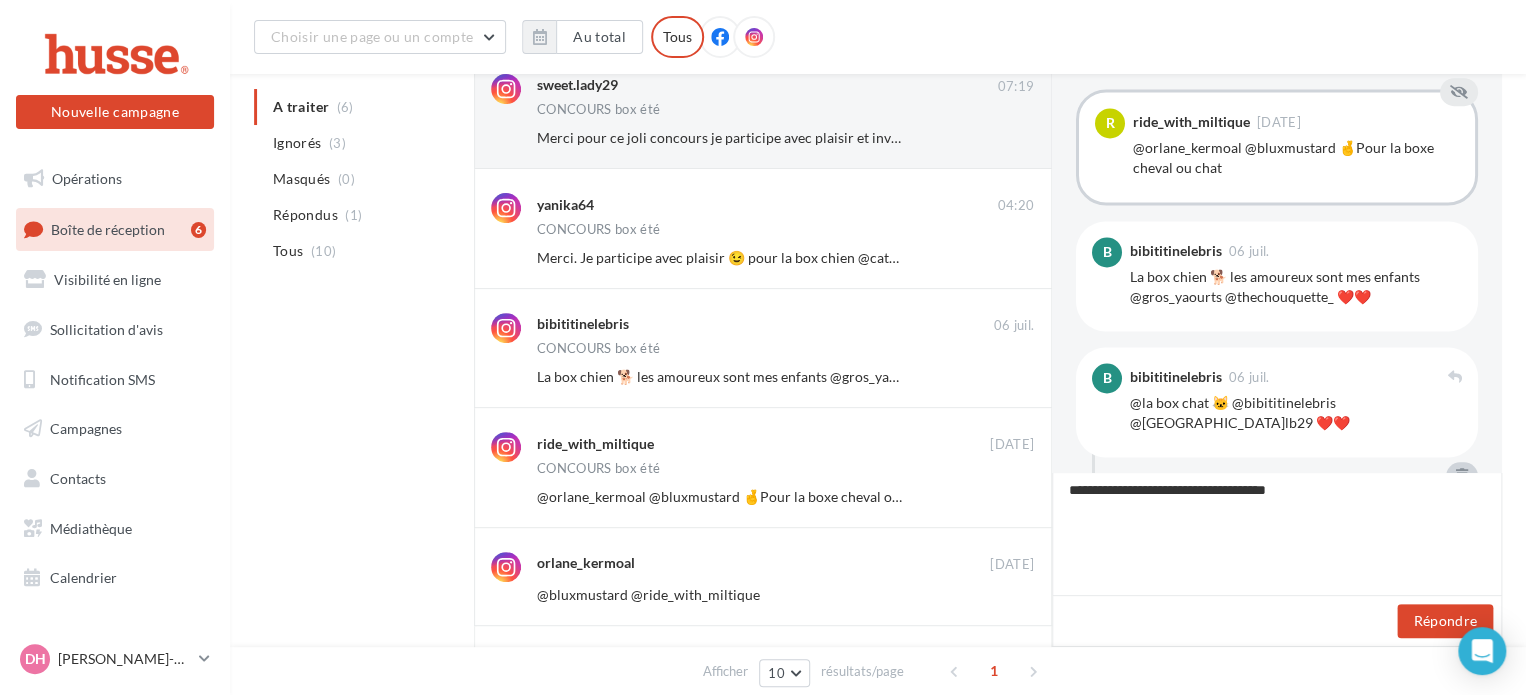 type on "**********" 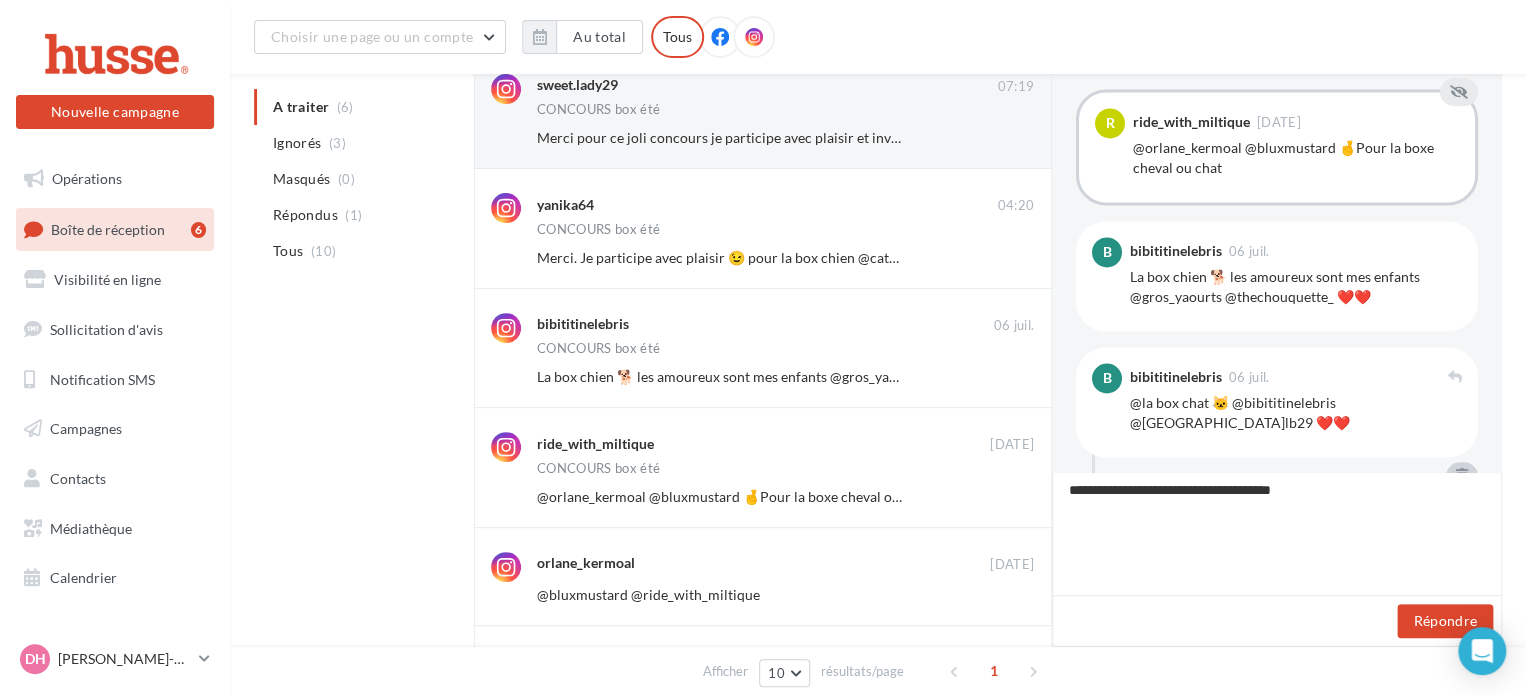 type on "**********" 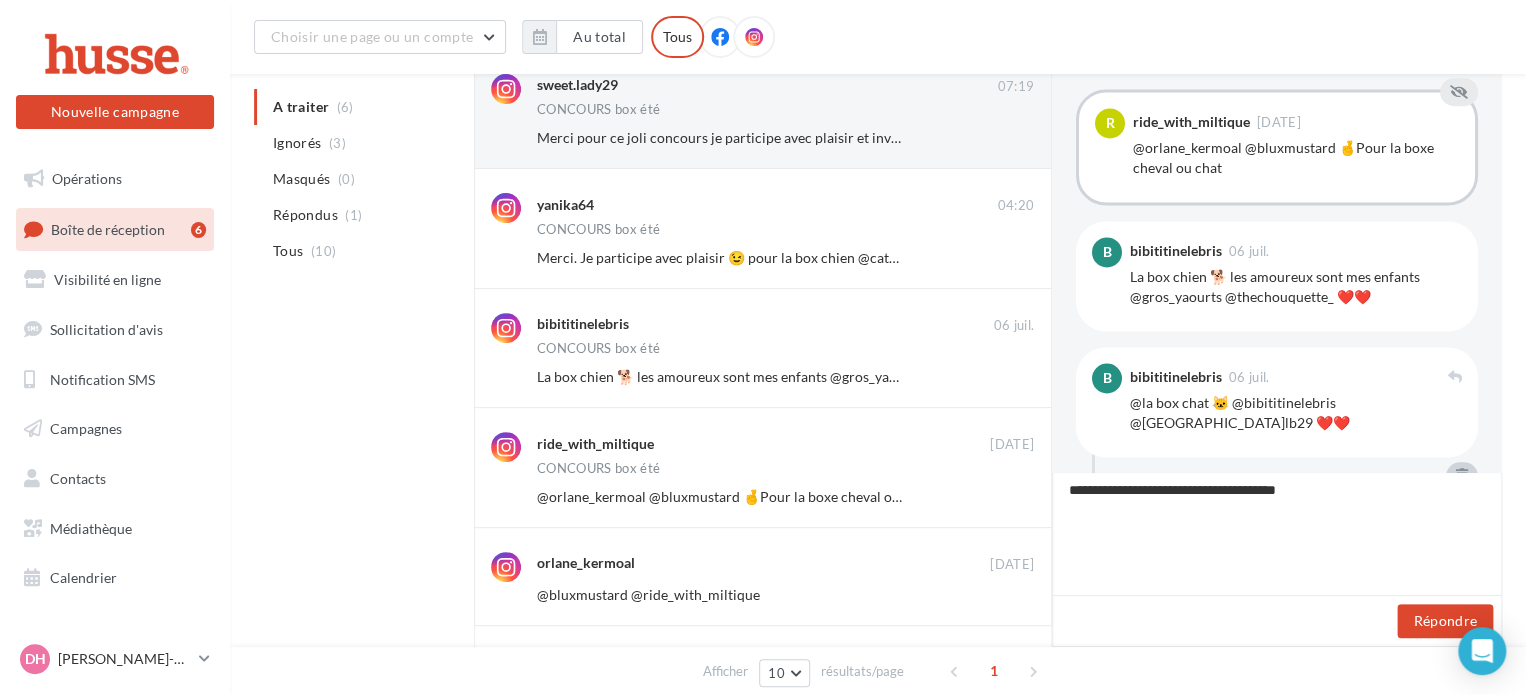 type on "**********" 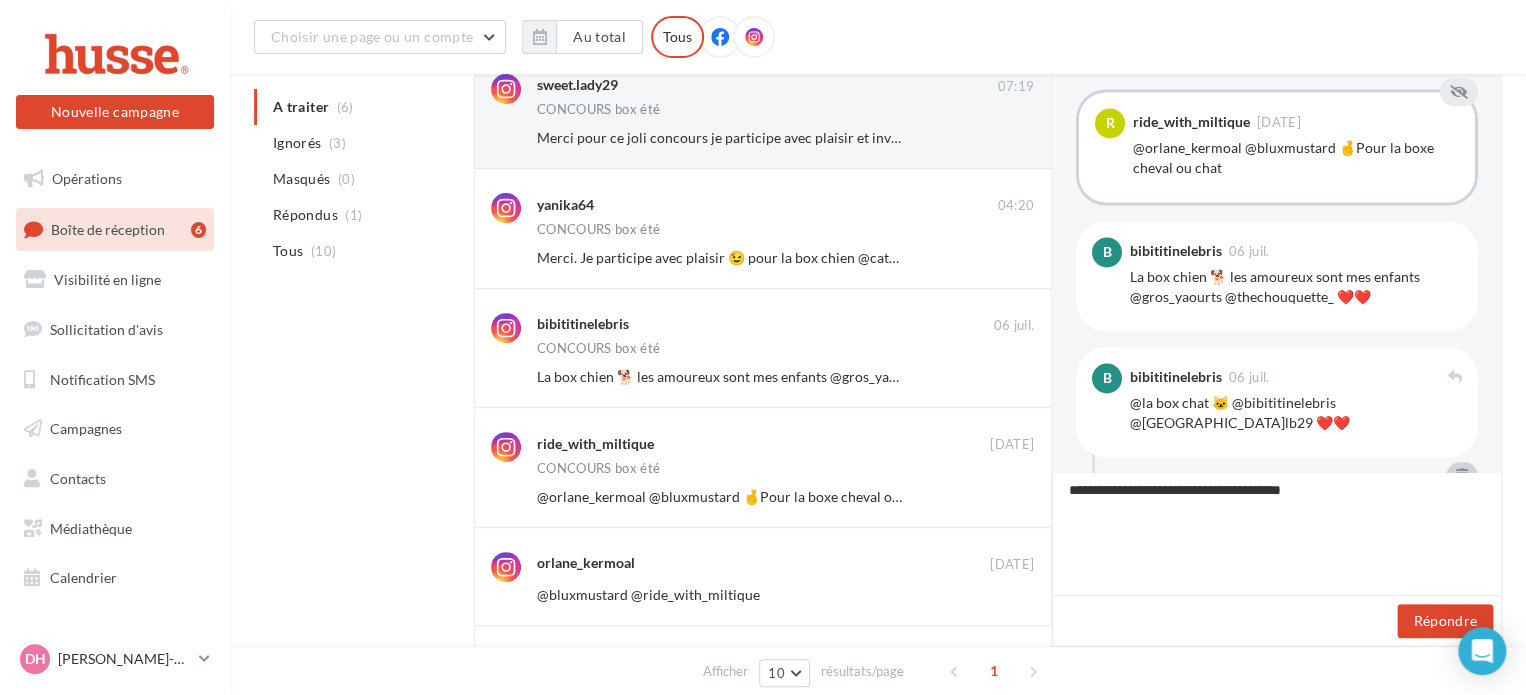 type on "**********" 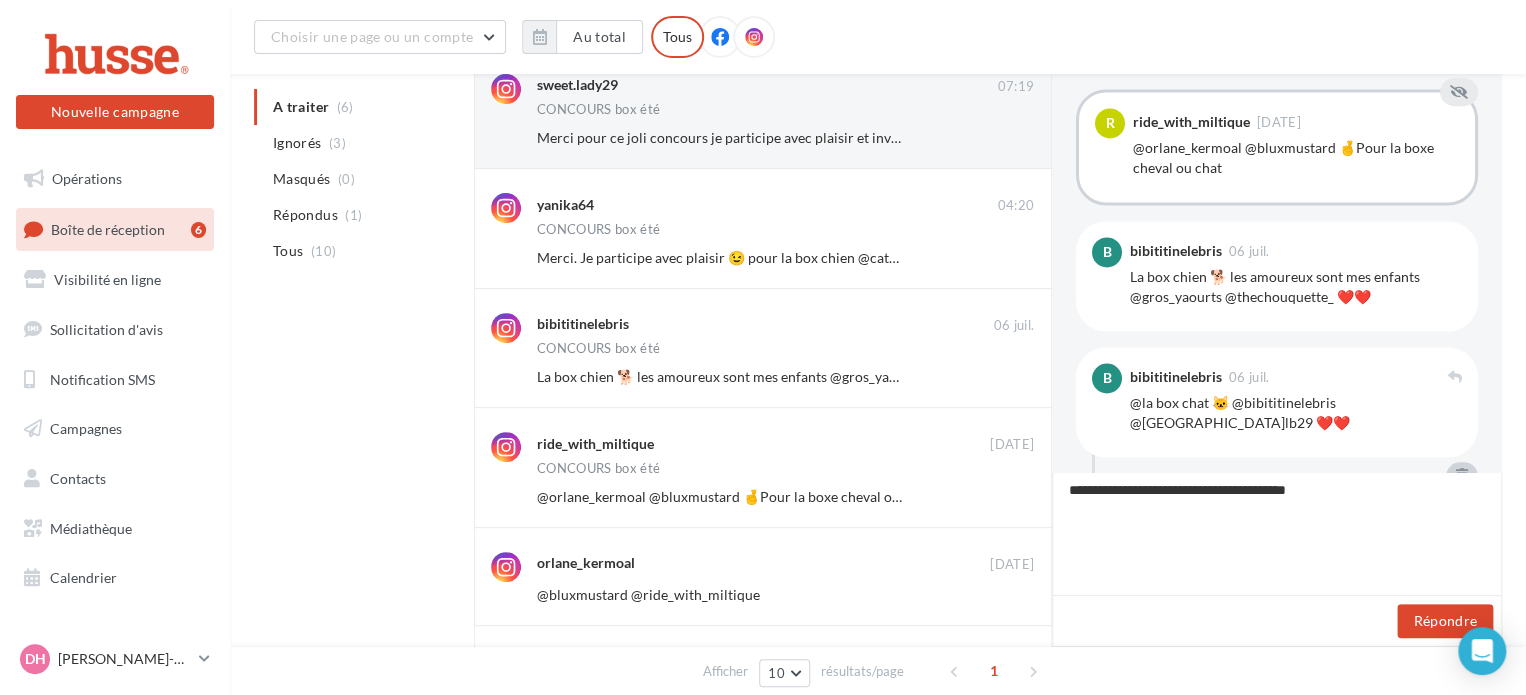 type on "**********" 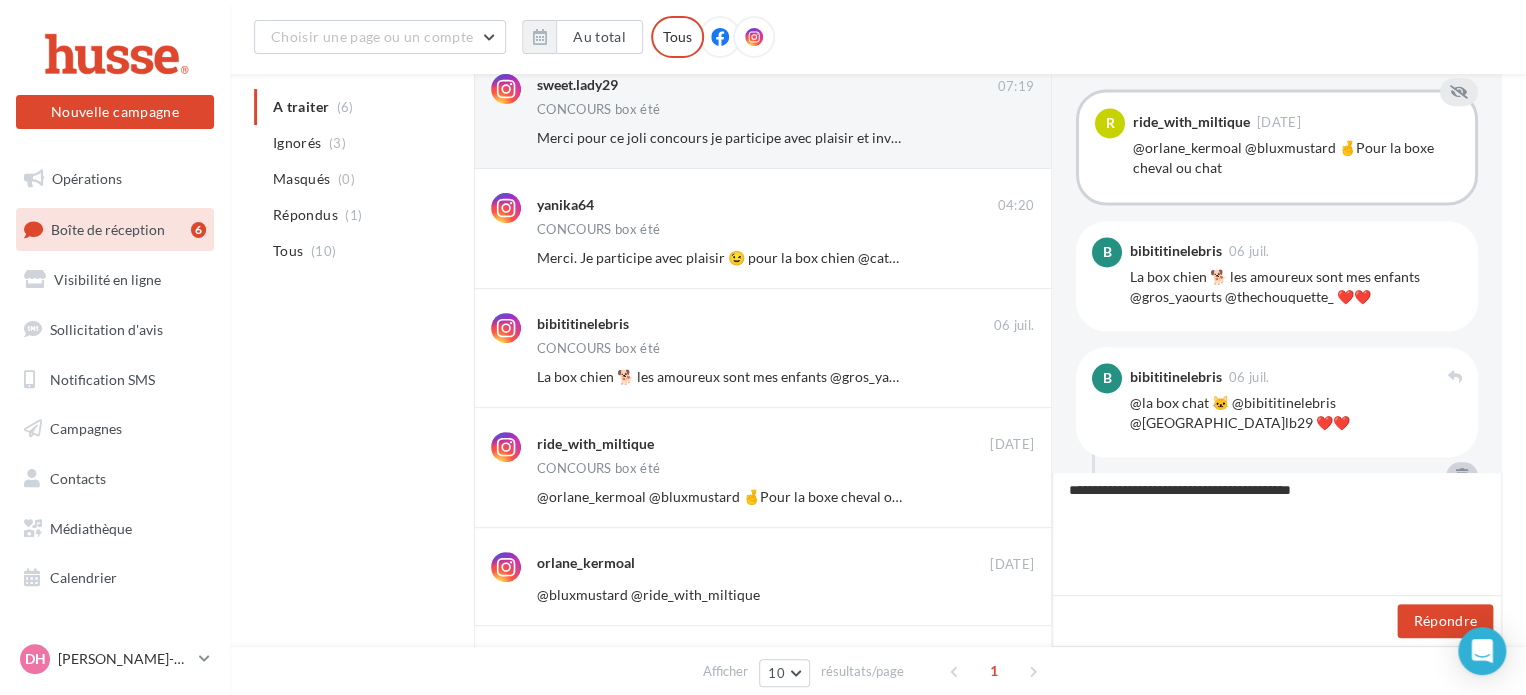 type on "**********" 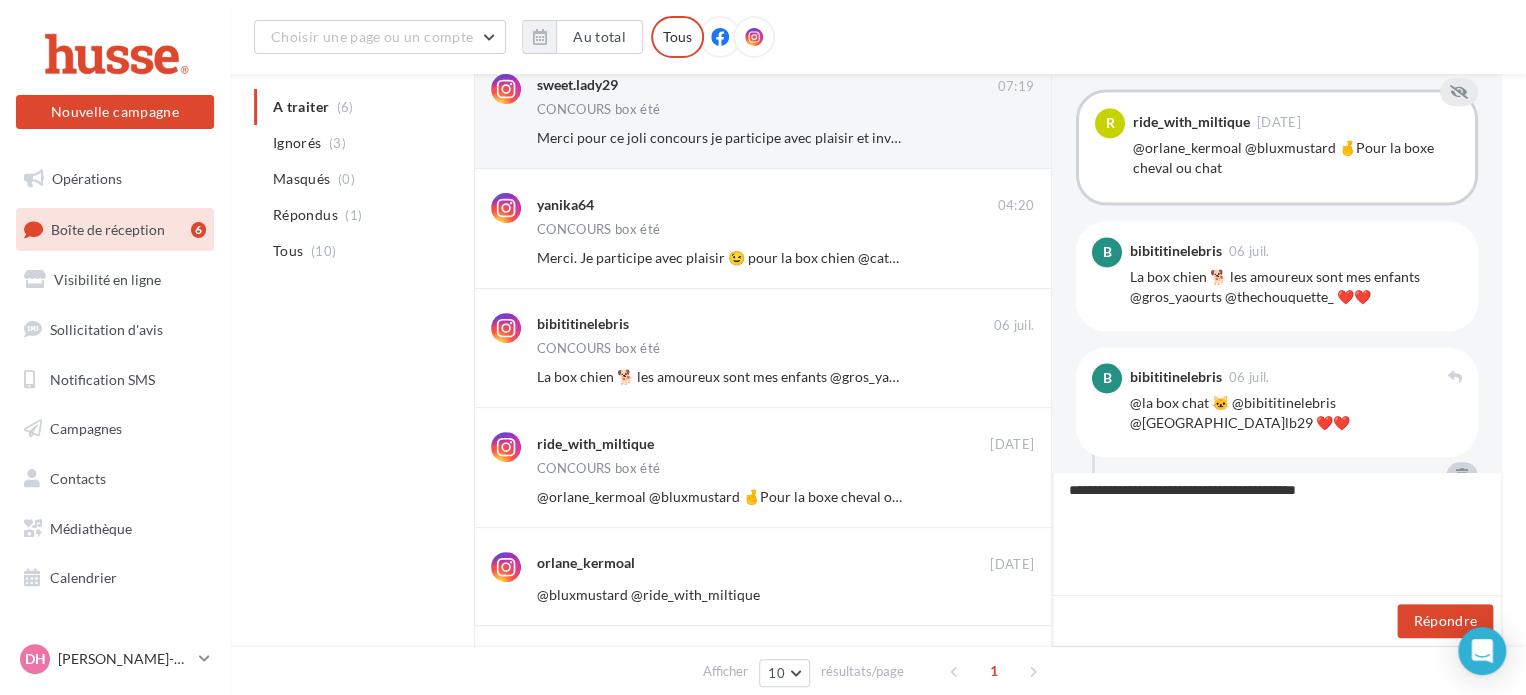 type on "**********" 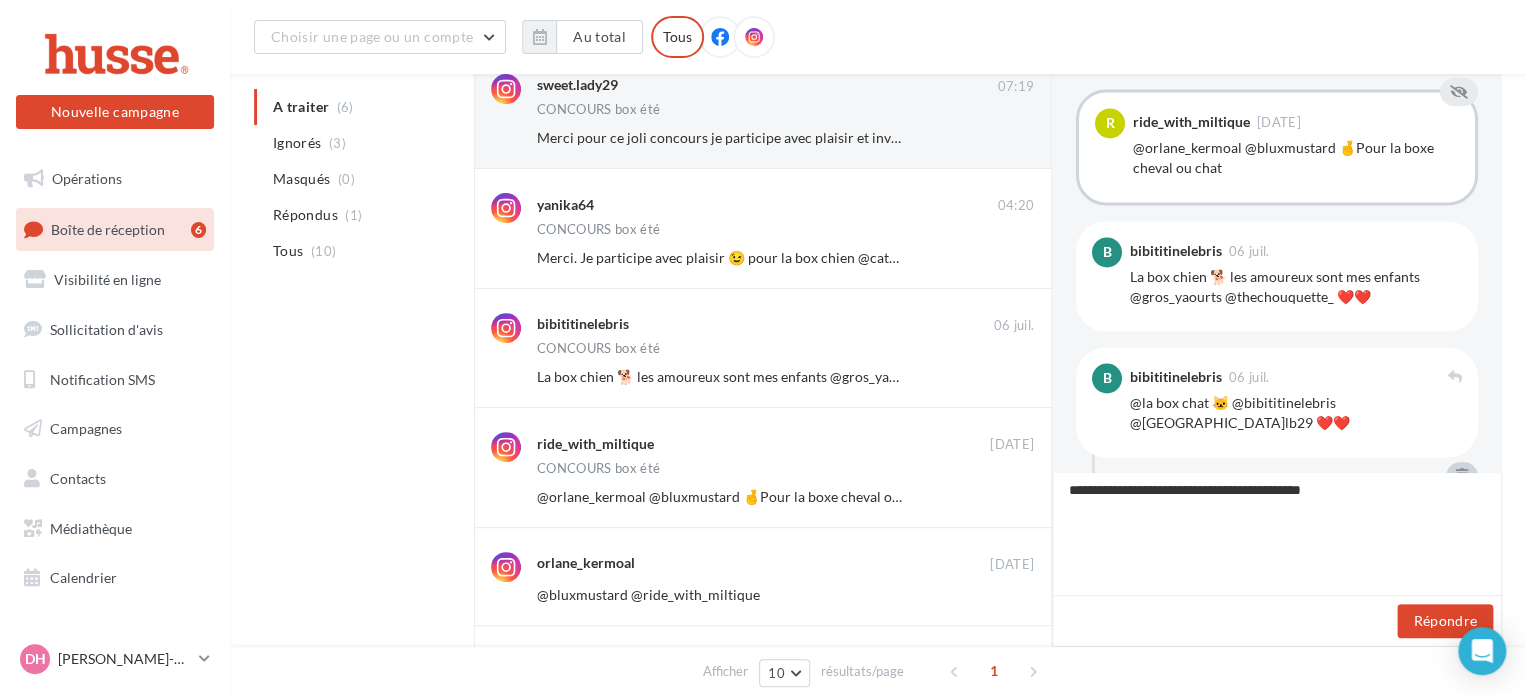 type on "**********" 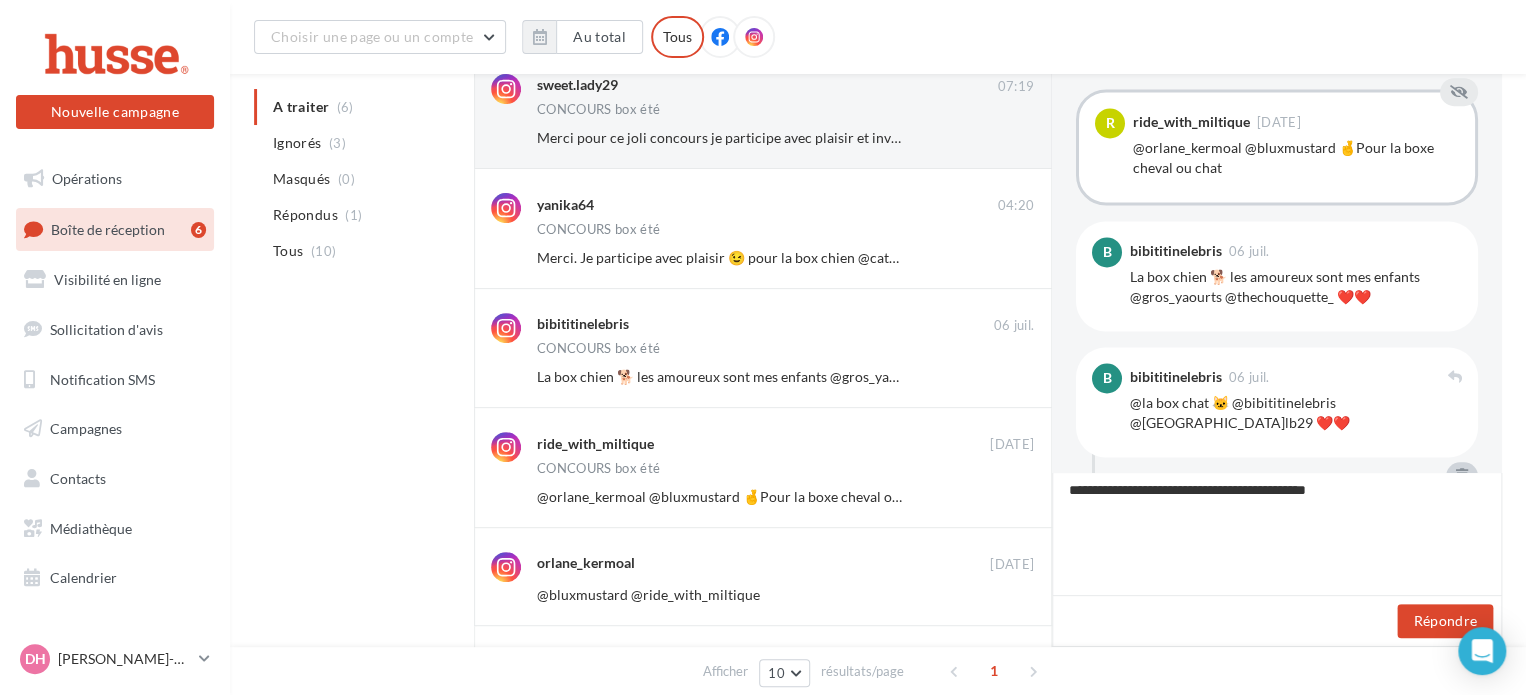 type on "**********" 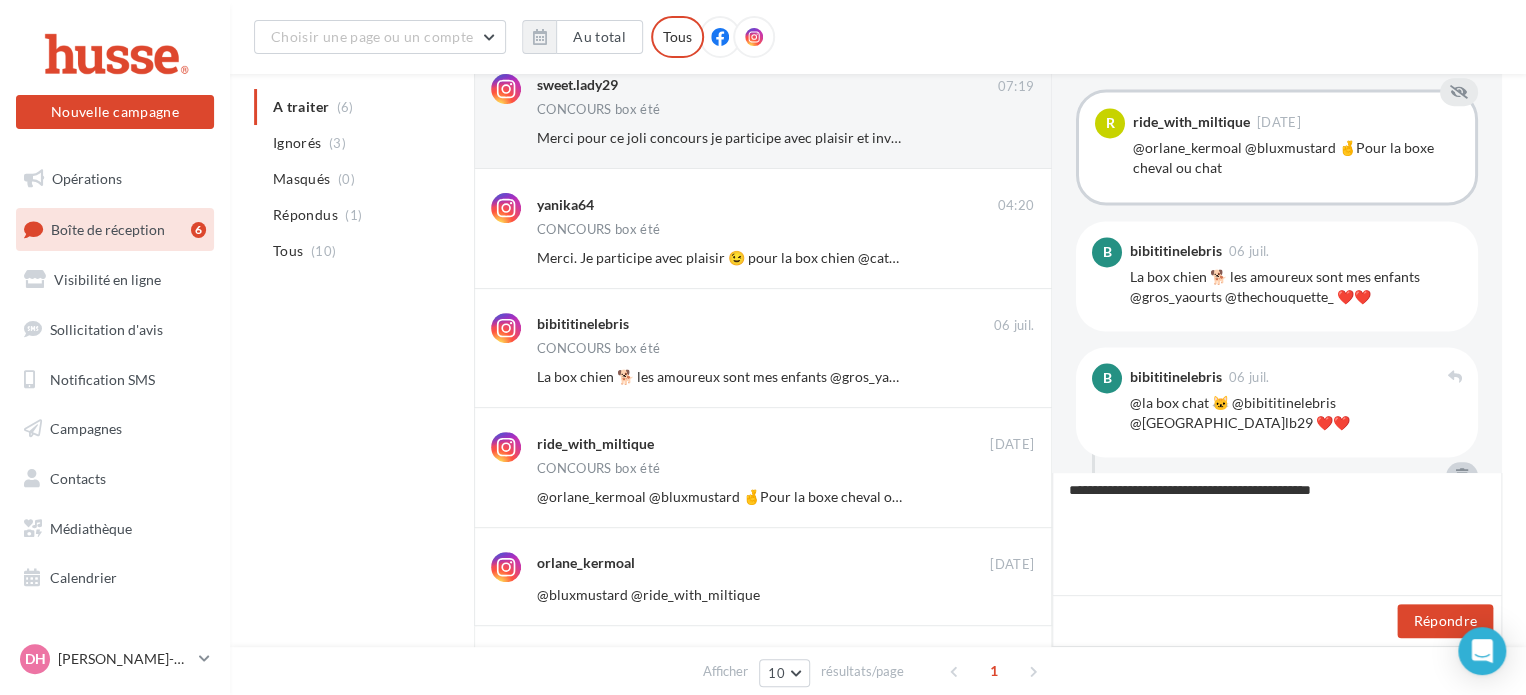 type on "**********" 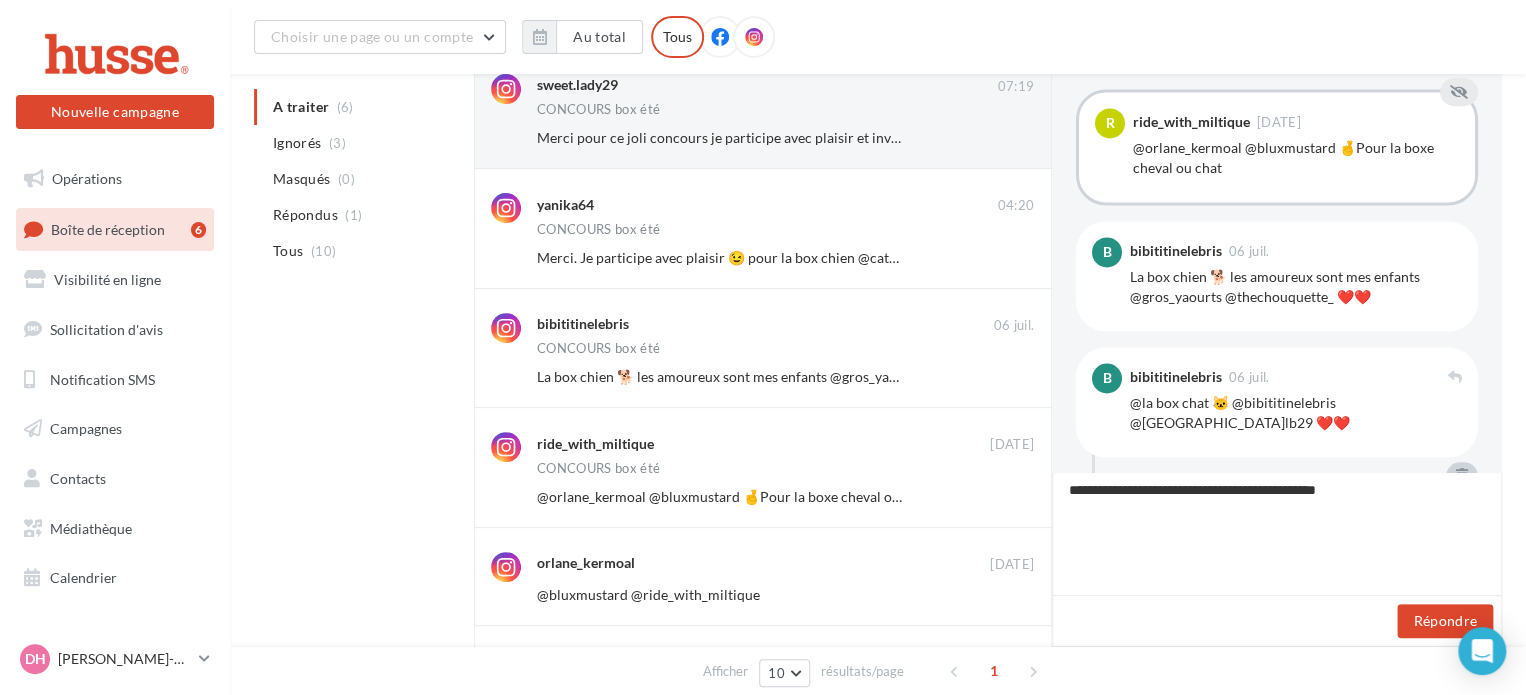 type on "**********" 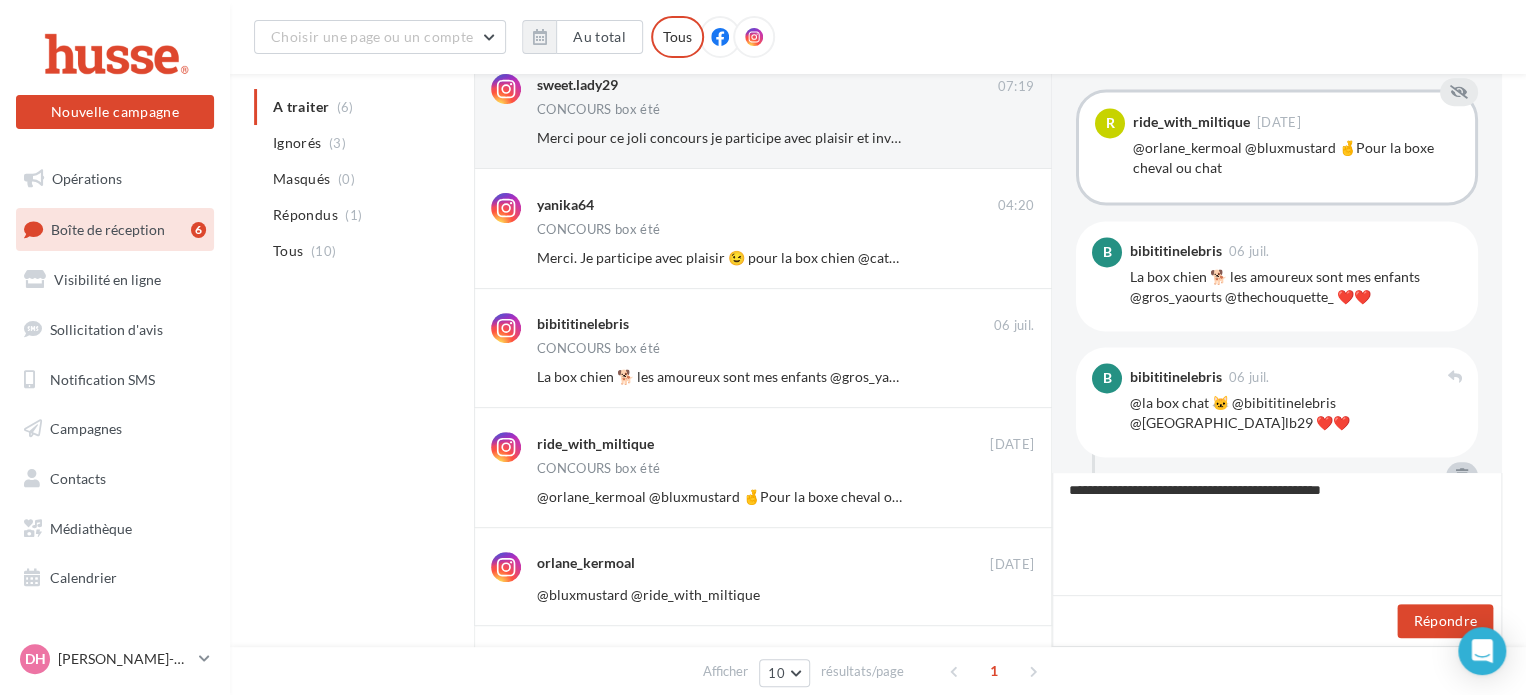 type on "**********" 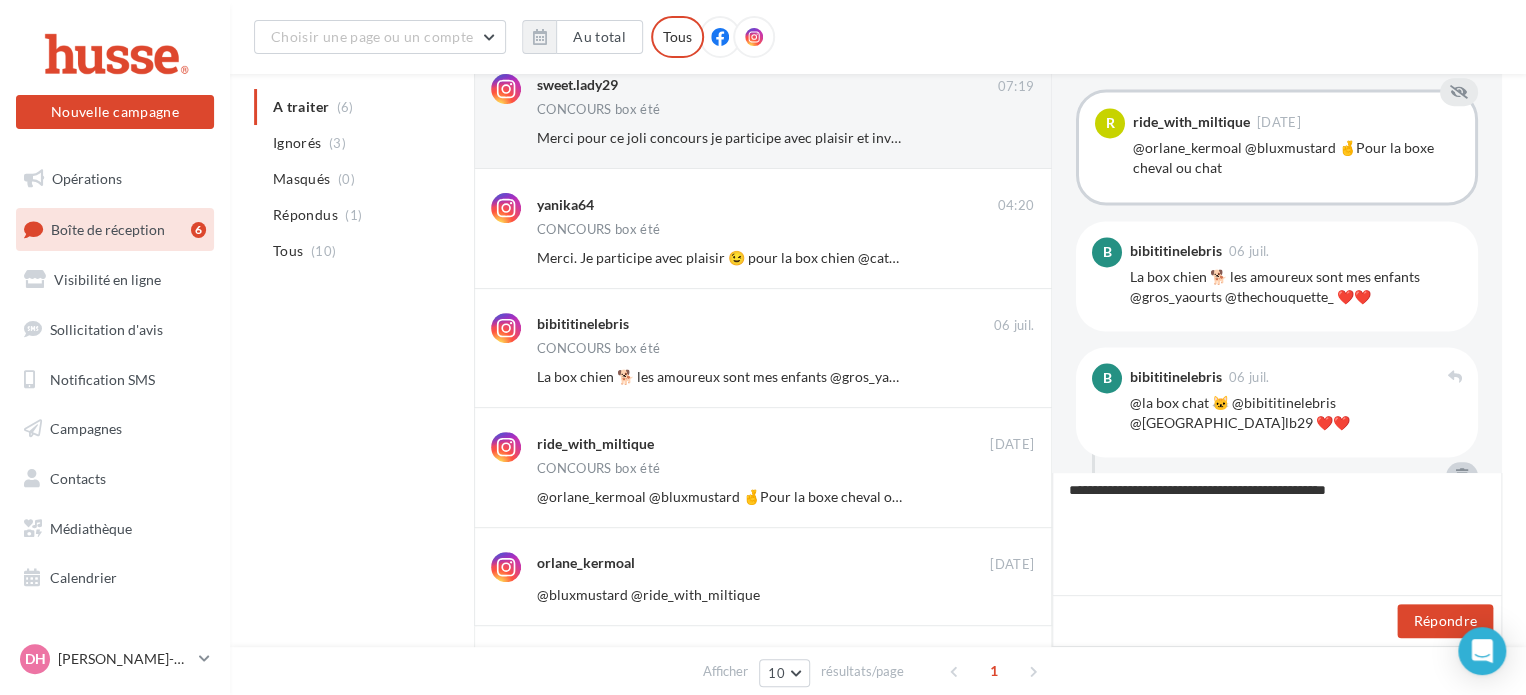 type on "**********" 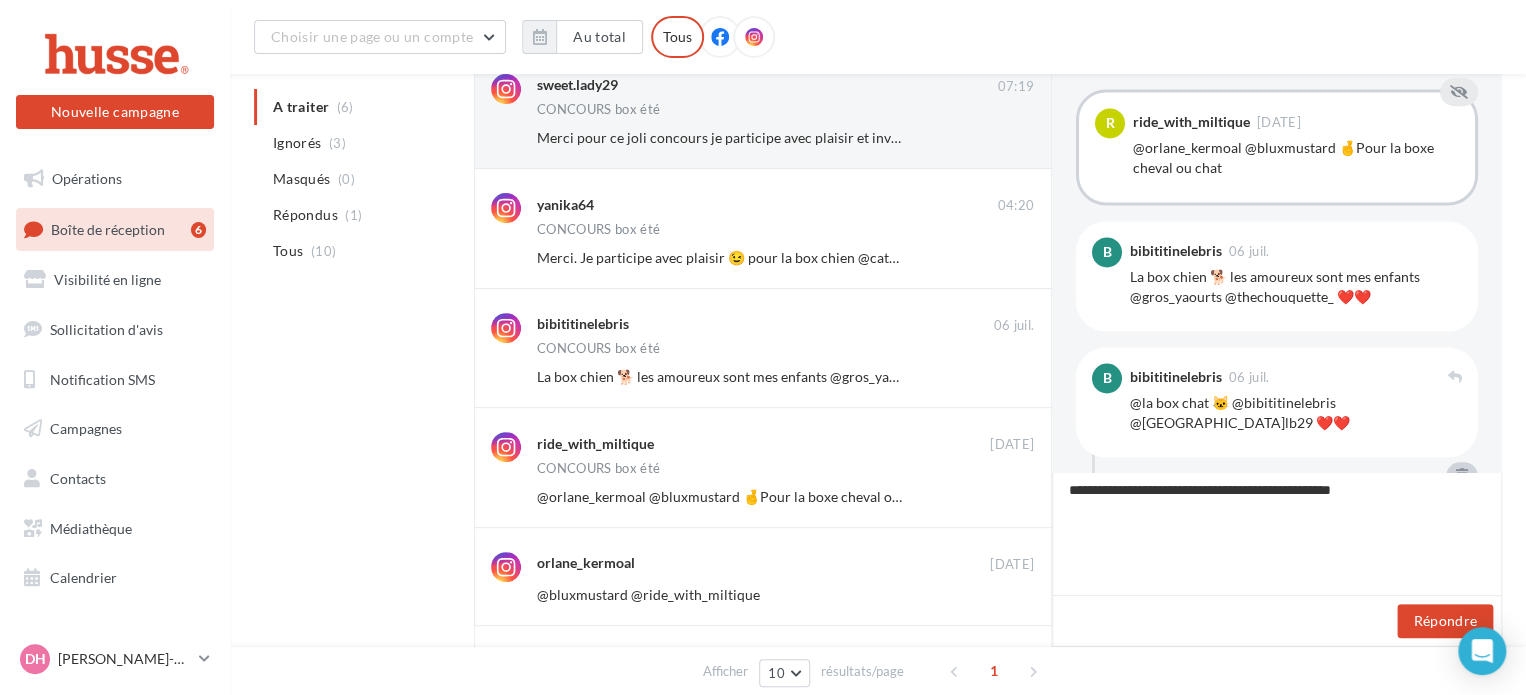 type on "**********" 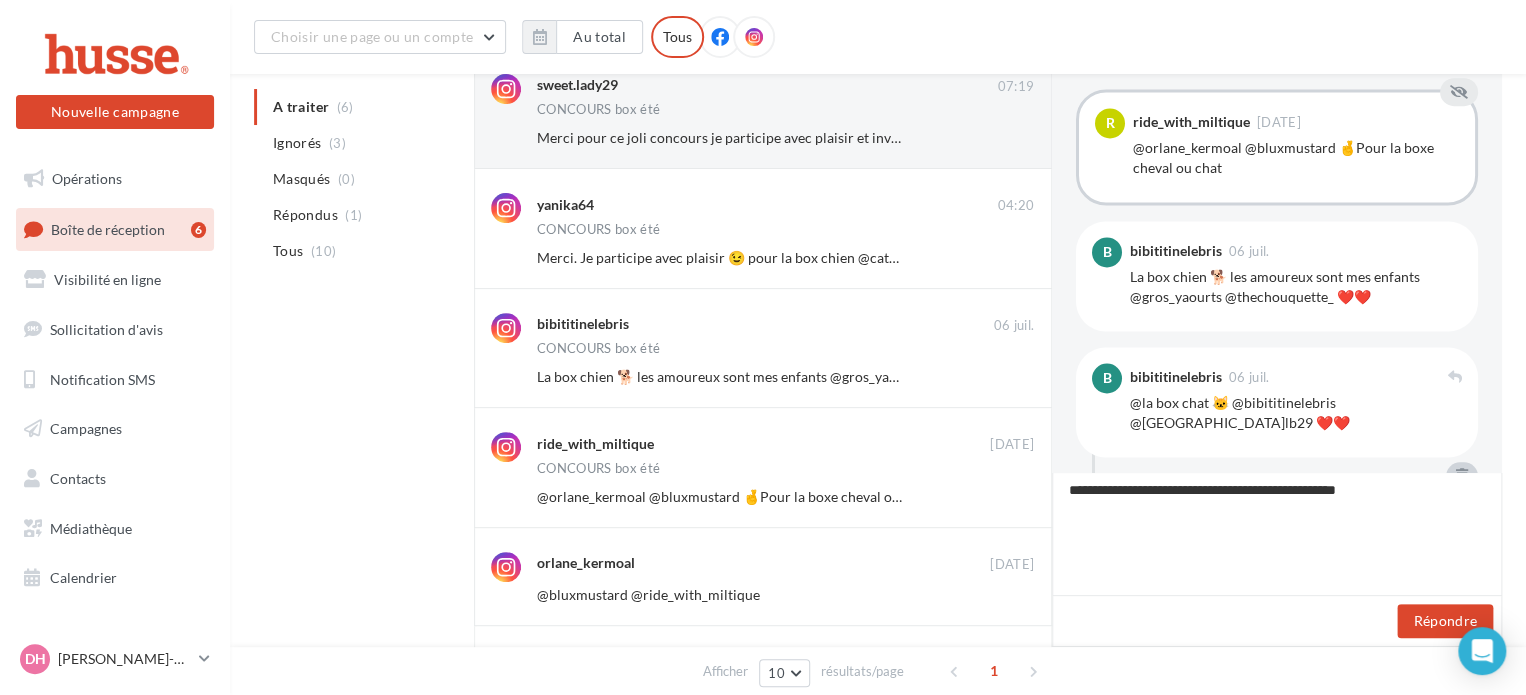 type on "**********" 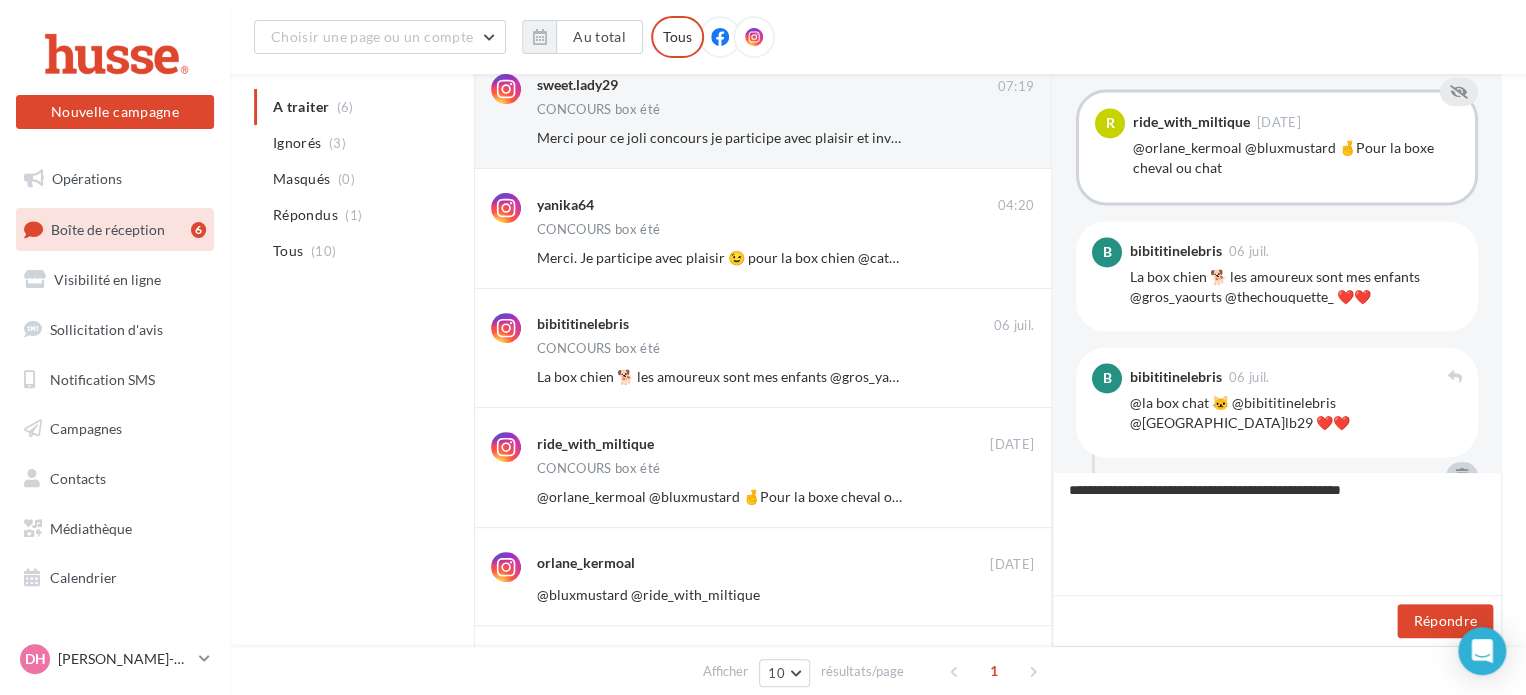 type on "**********" 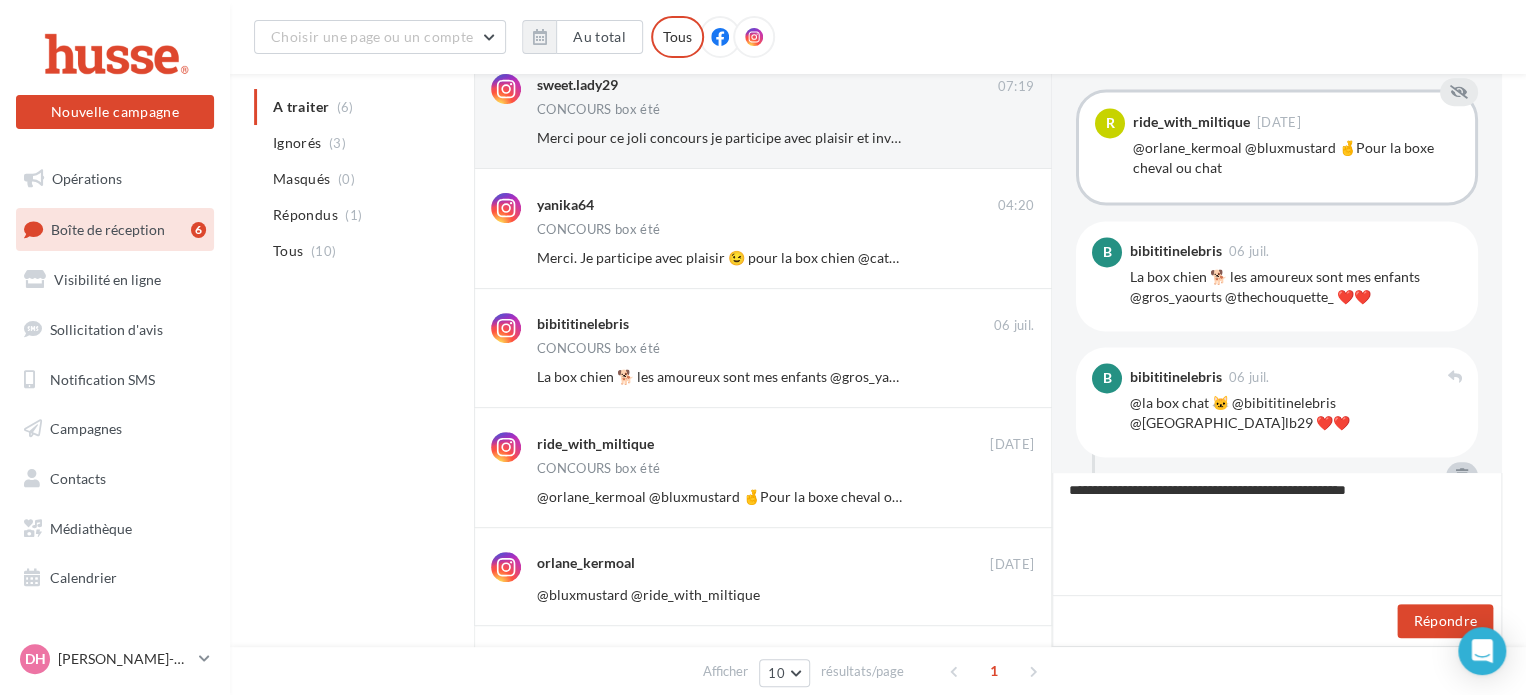 type on "**********" 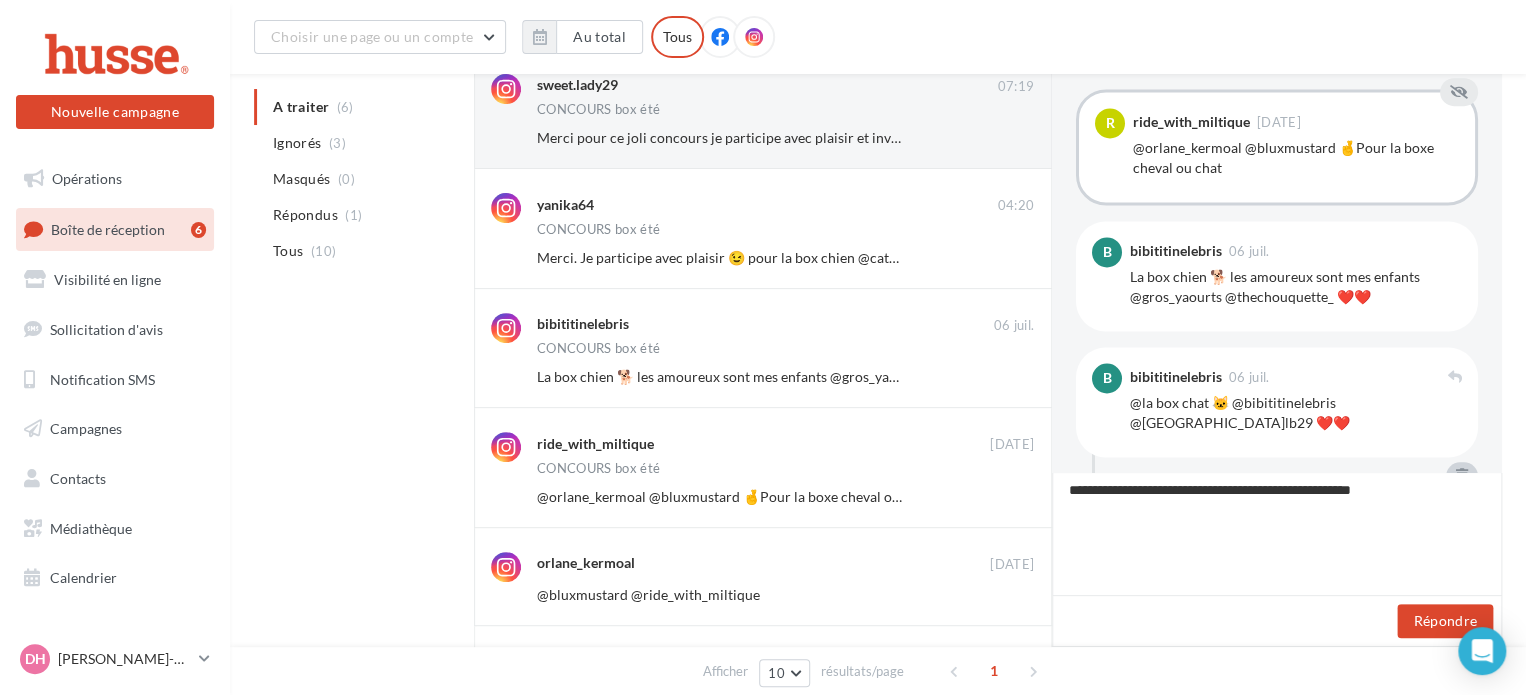 type on "**********" 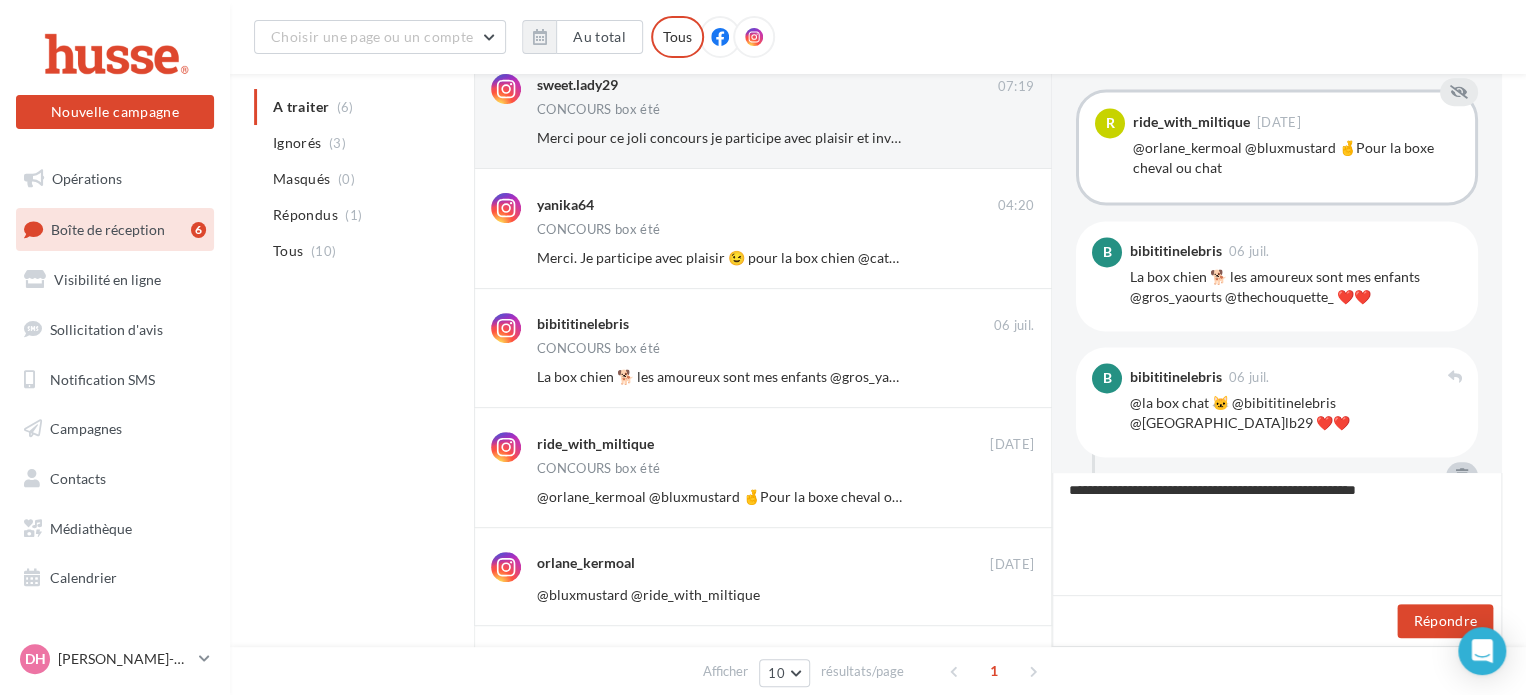 type on "**********" 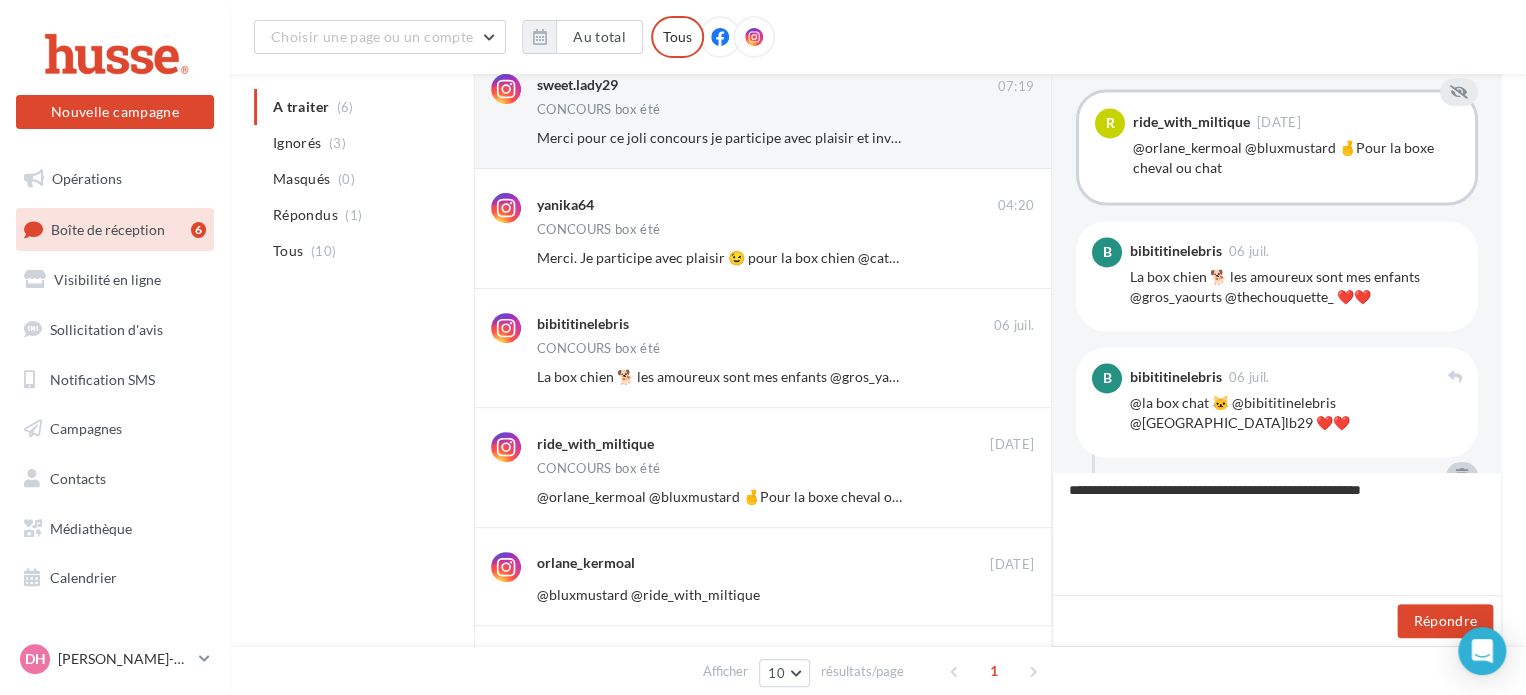 type on "**********" 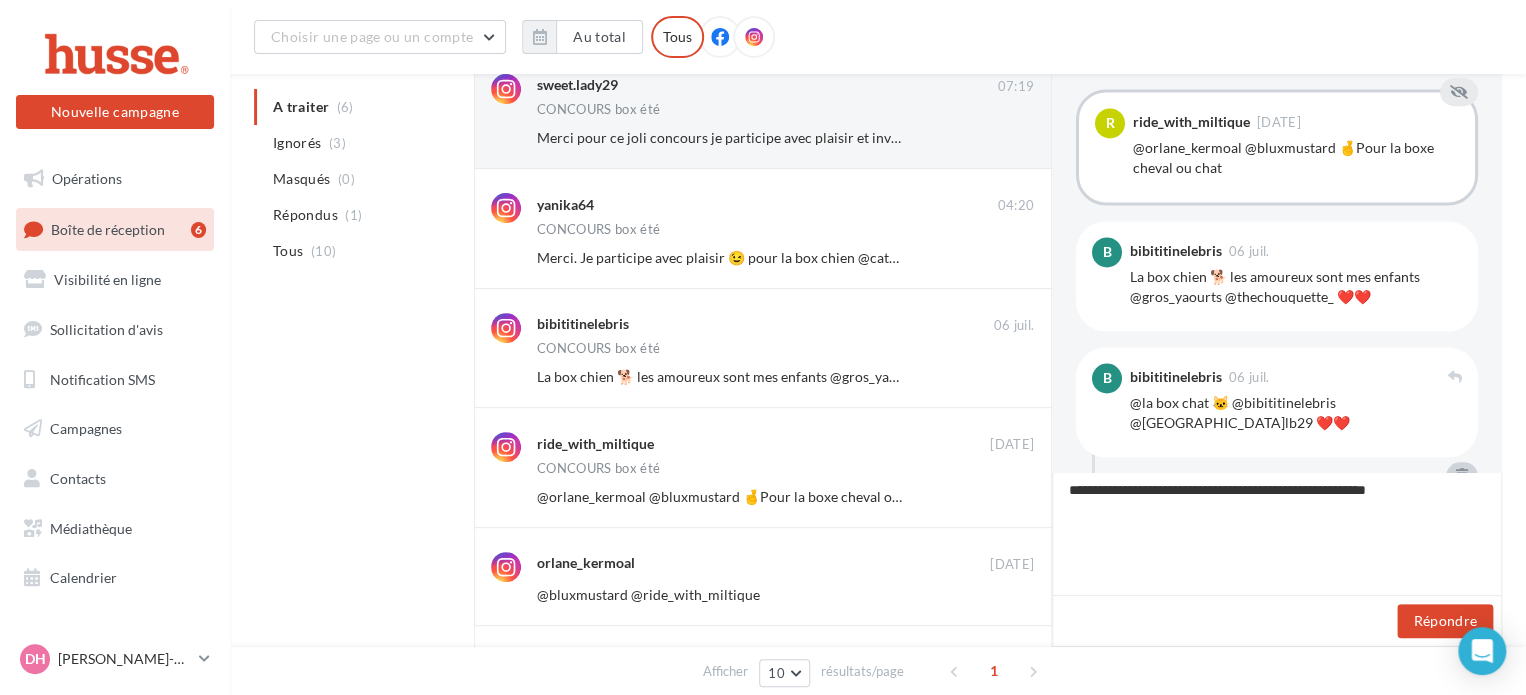 type on "**********" 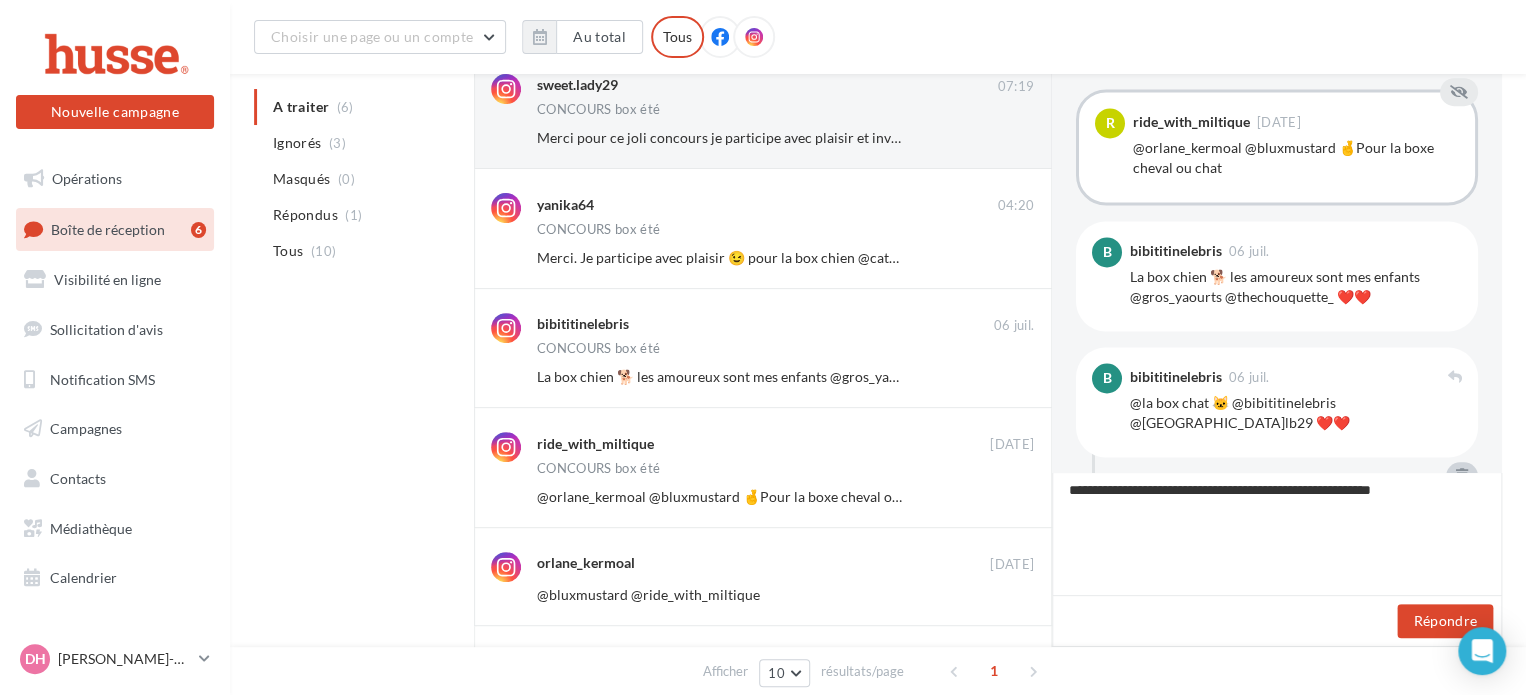 type on "**********" 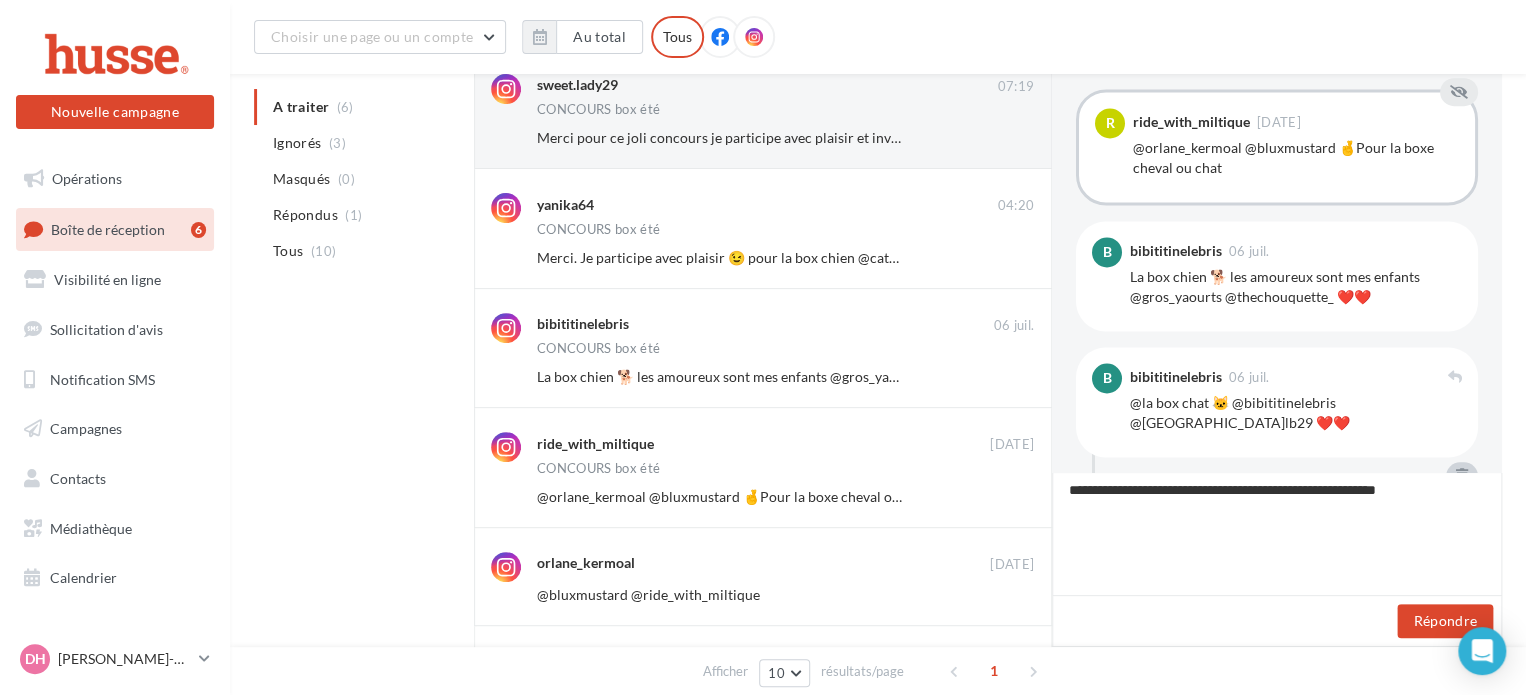 type on "**********" 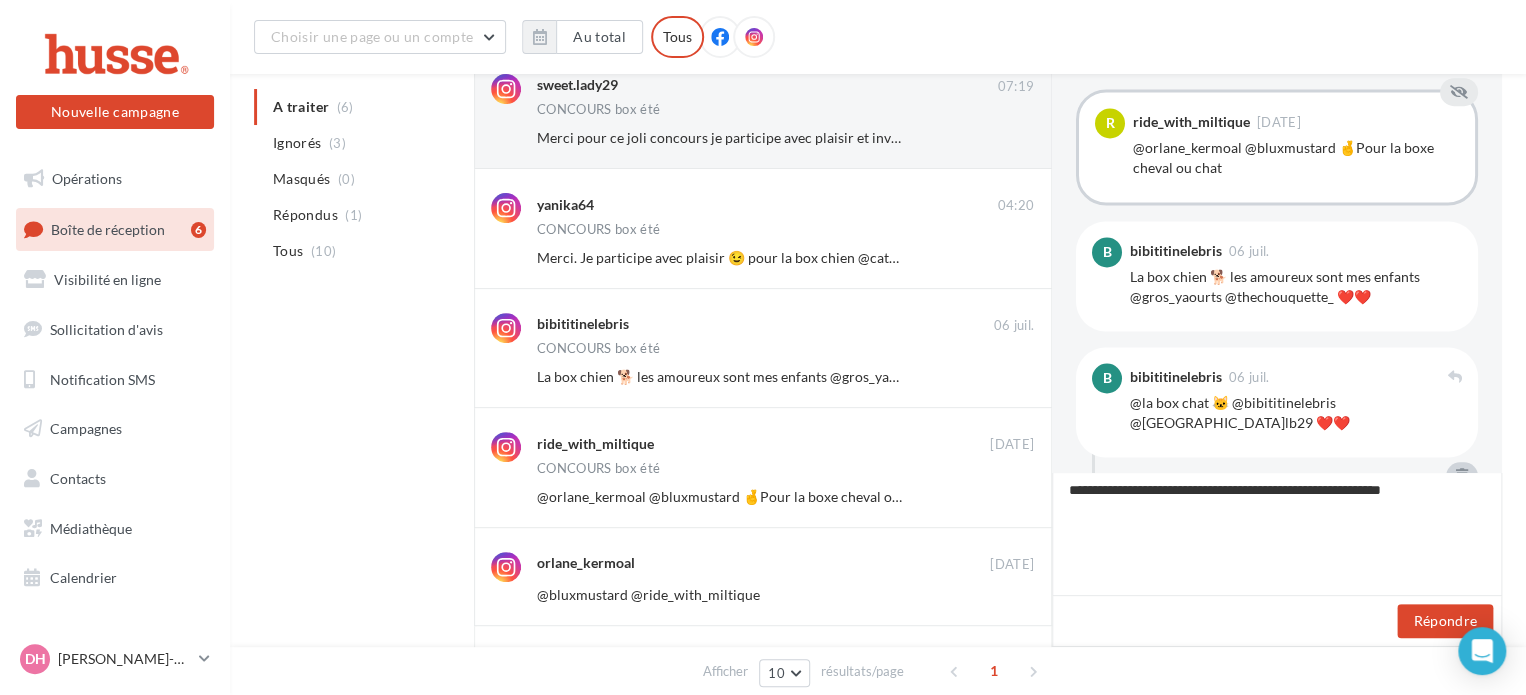 type on "**********" 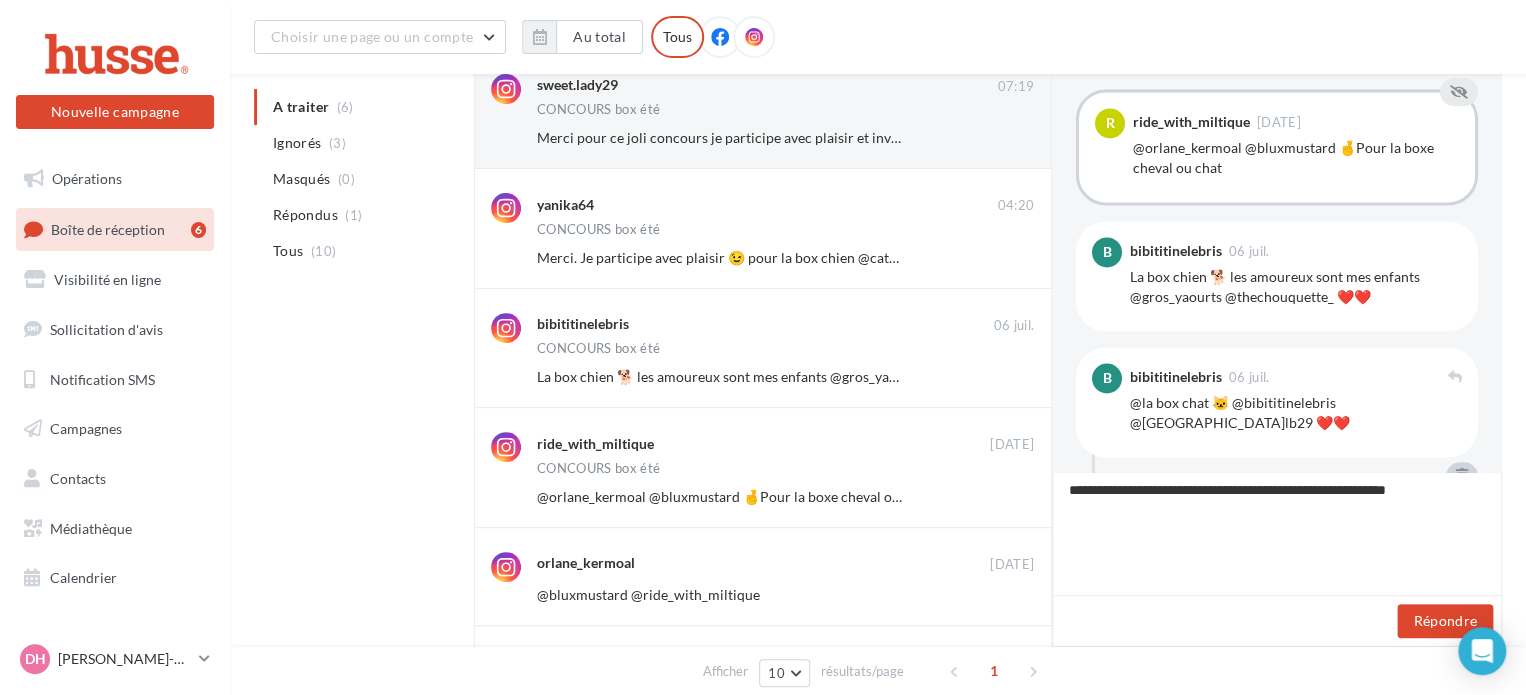 type on "**********" 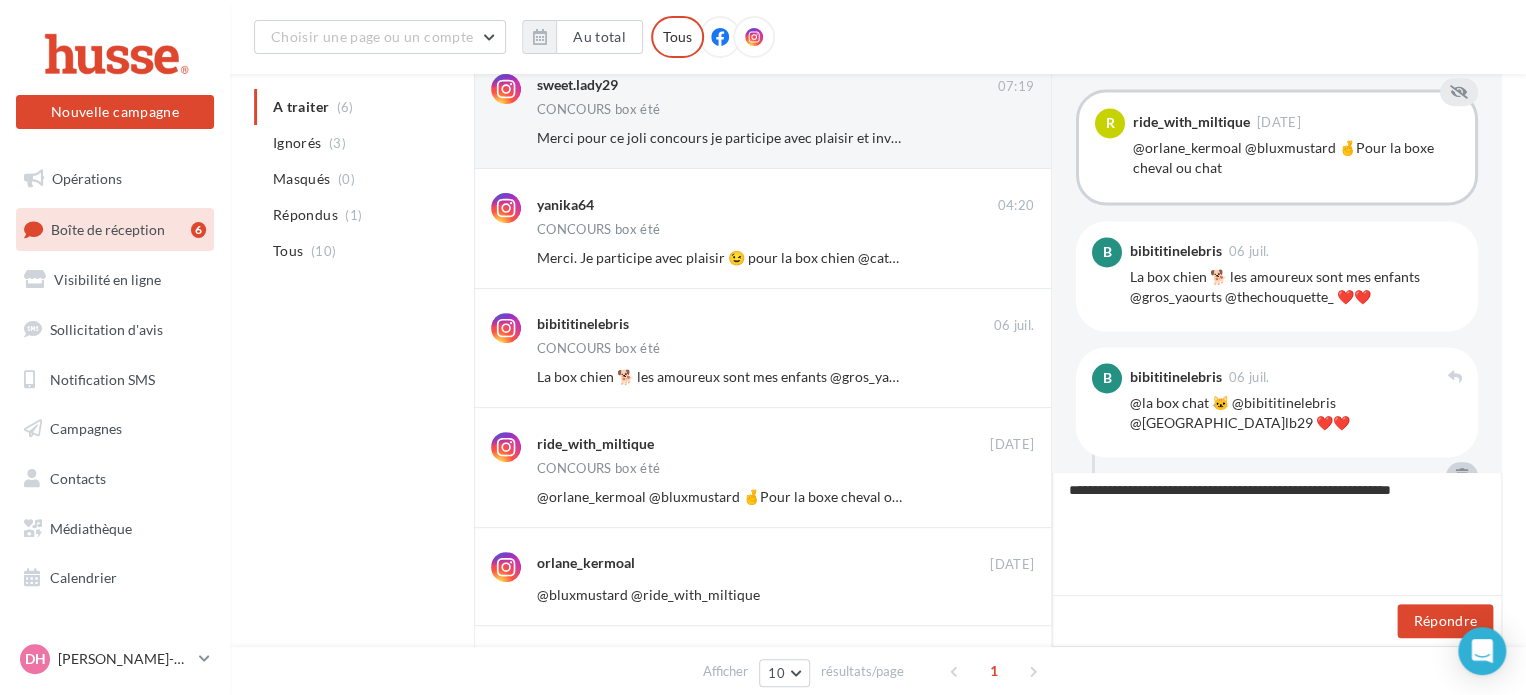 type on "**********" 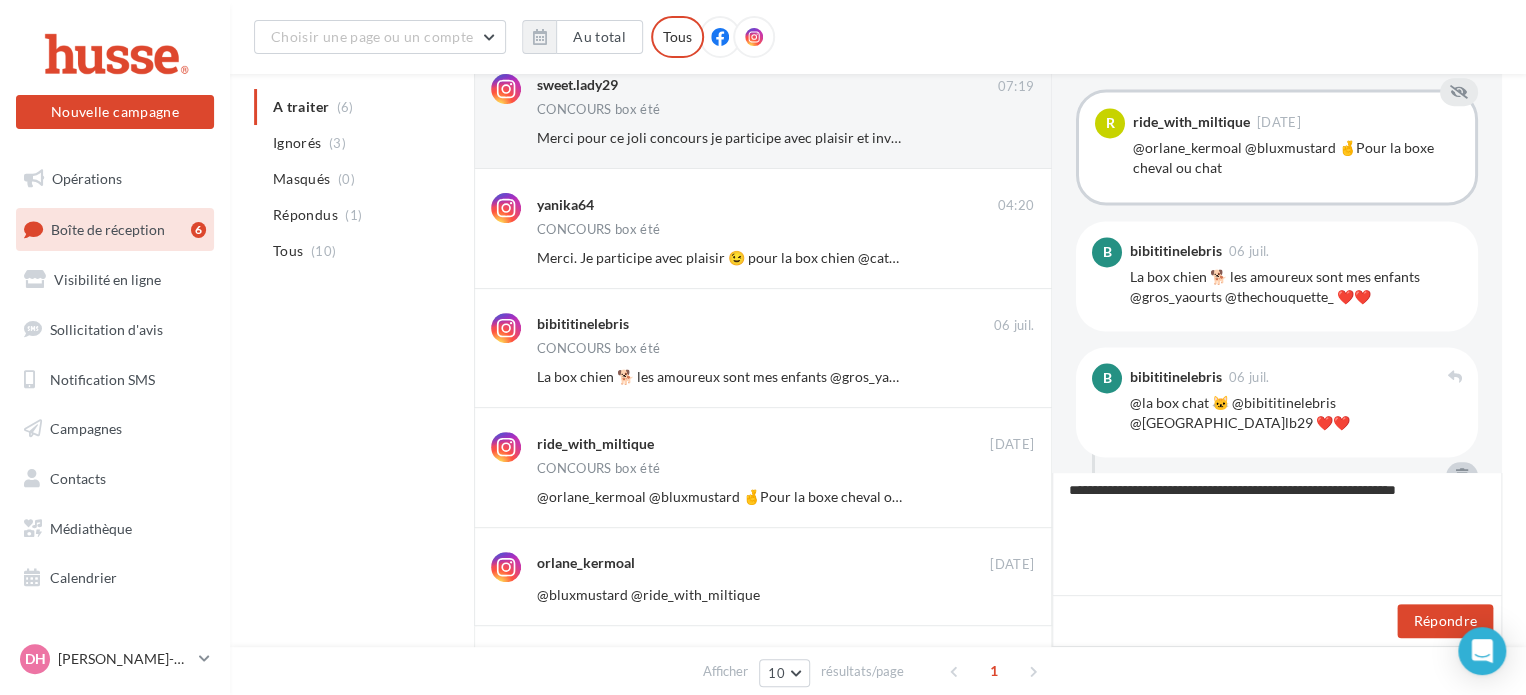 type on "**********" 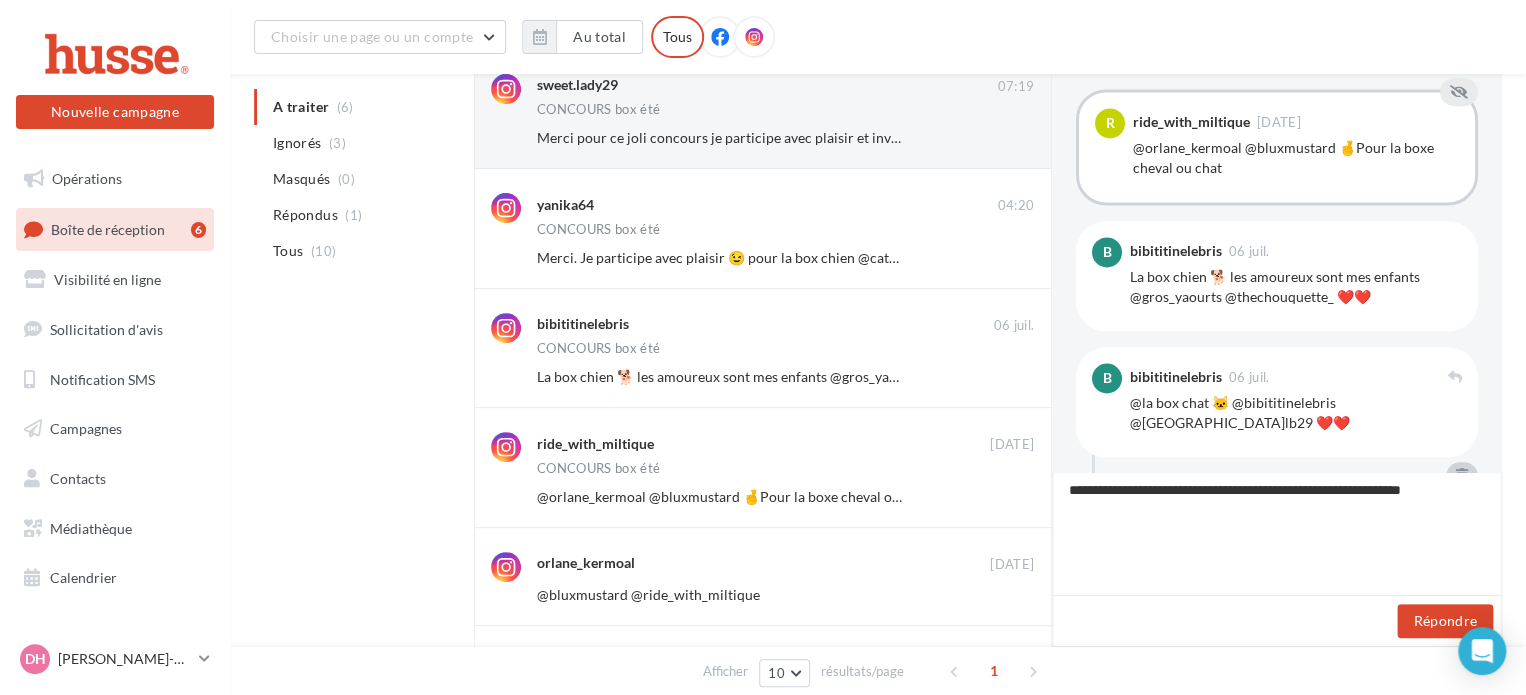 type on "**********" 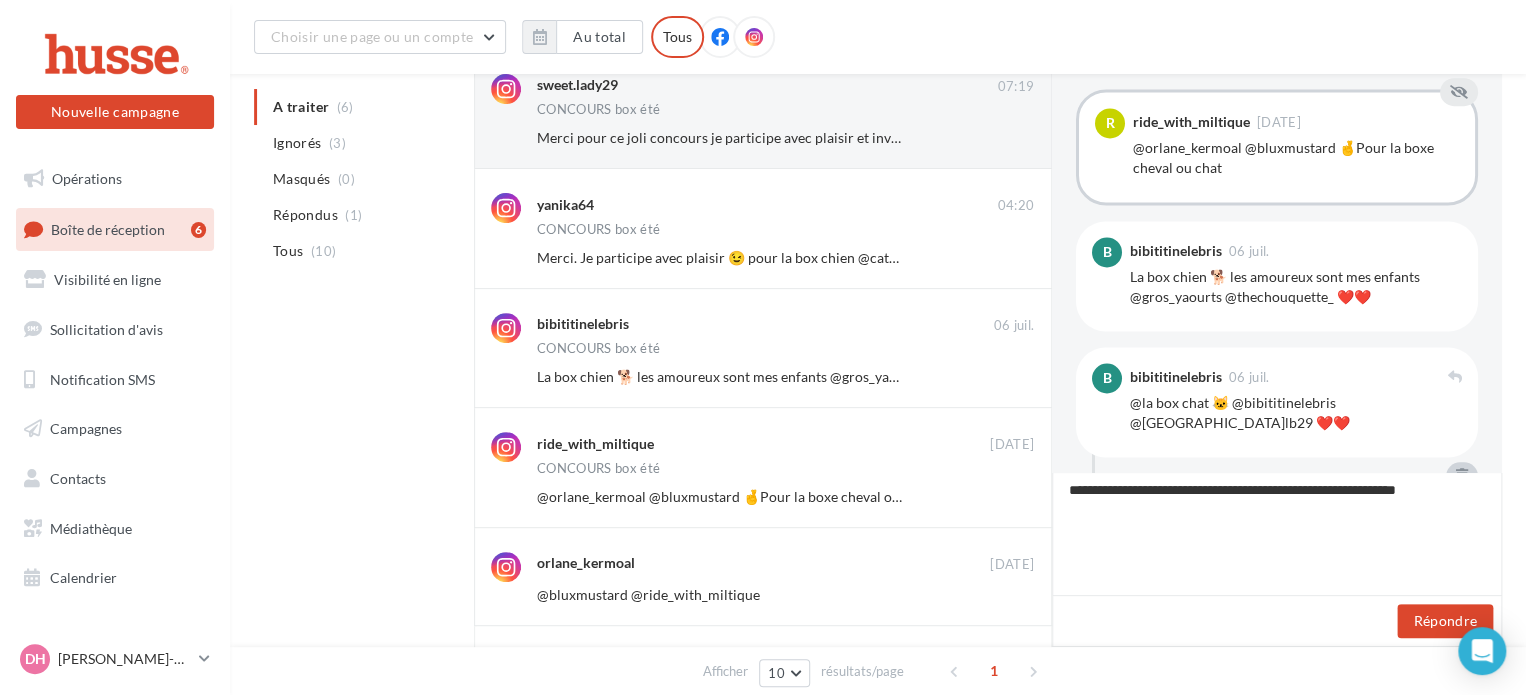 type on "**********" 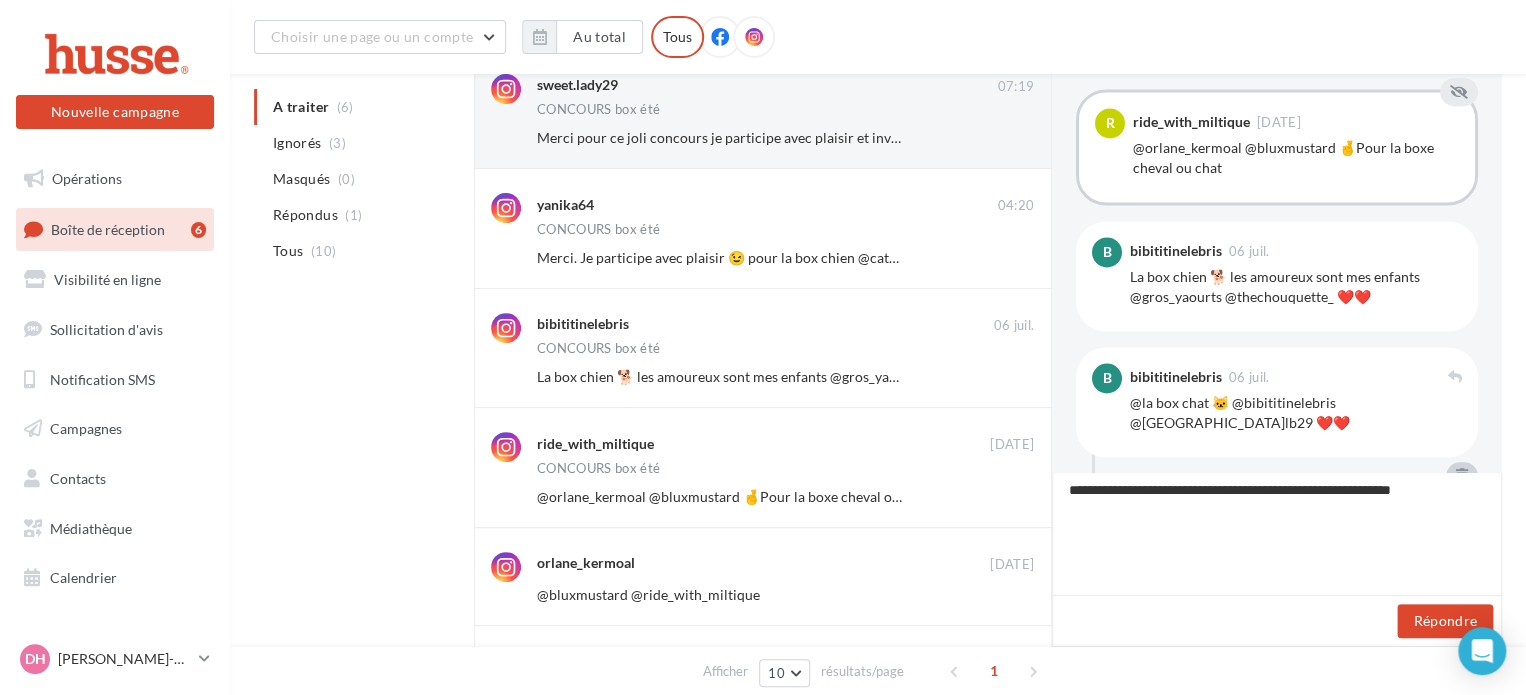 type on "**********" 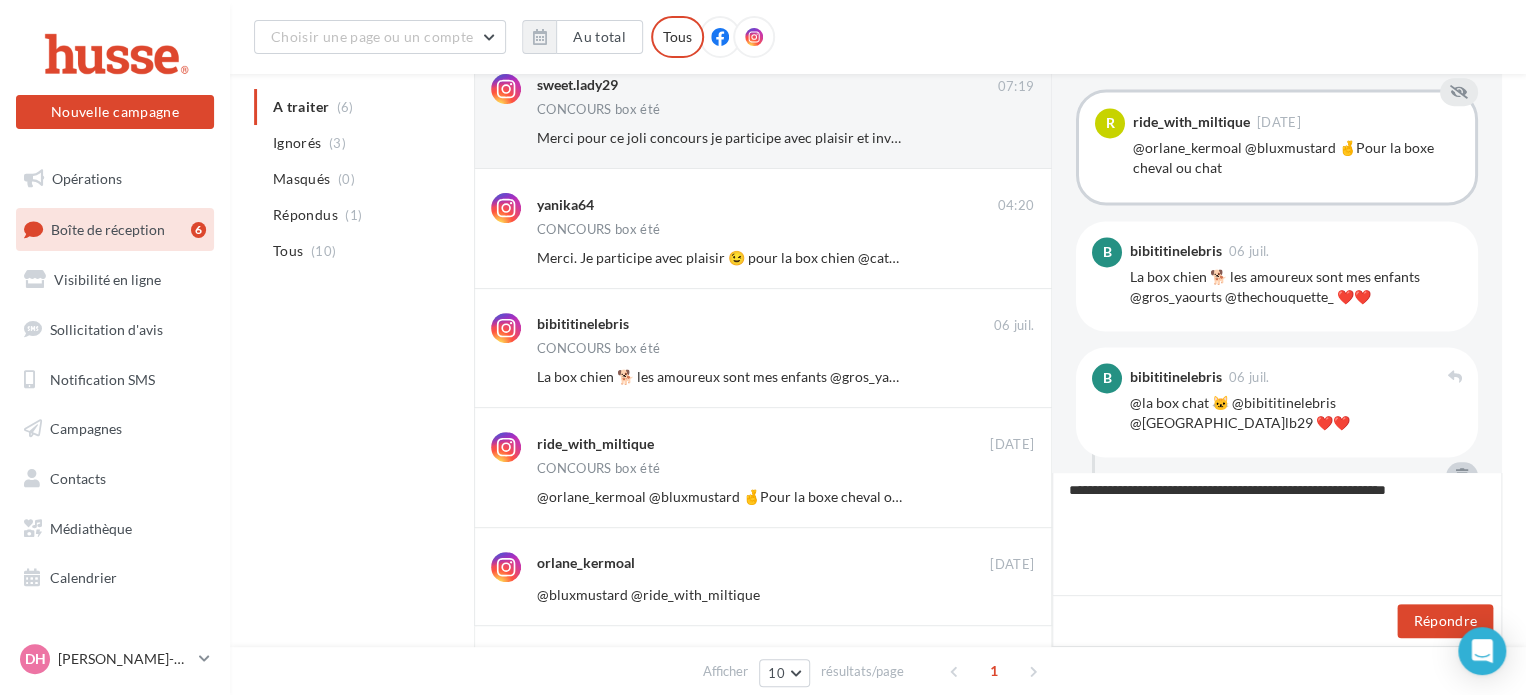 type on "**********" 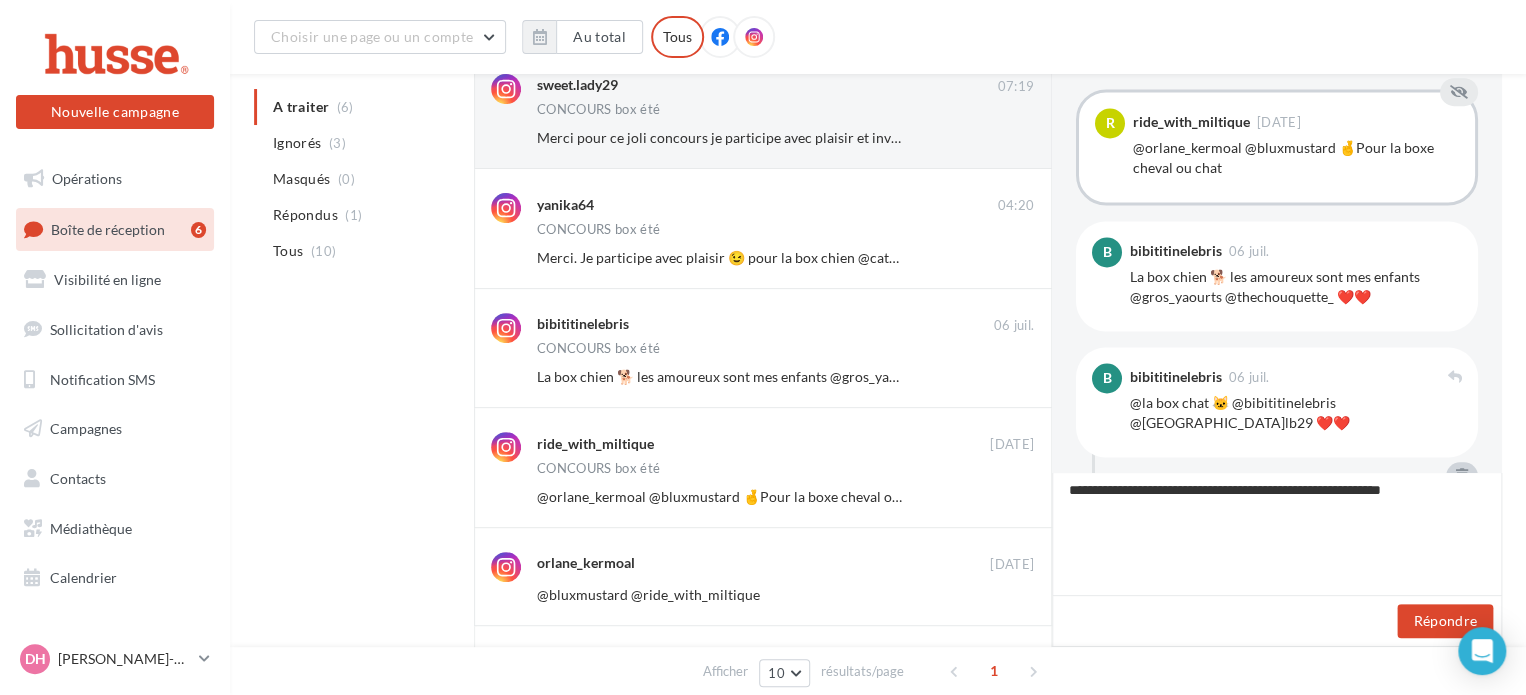 type on "**********" 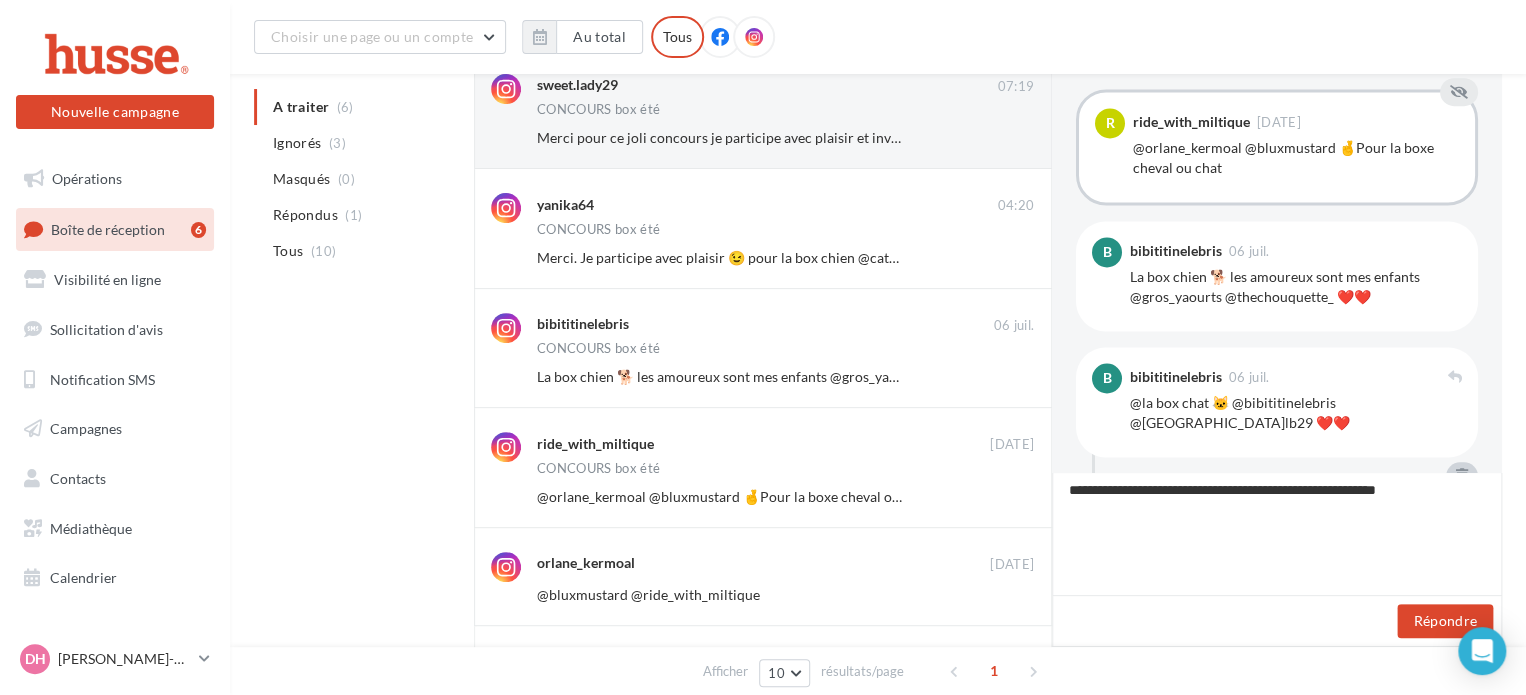 type on "**********" 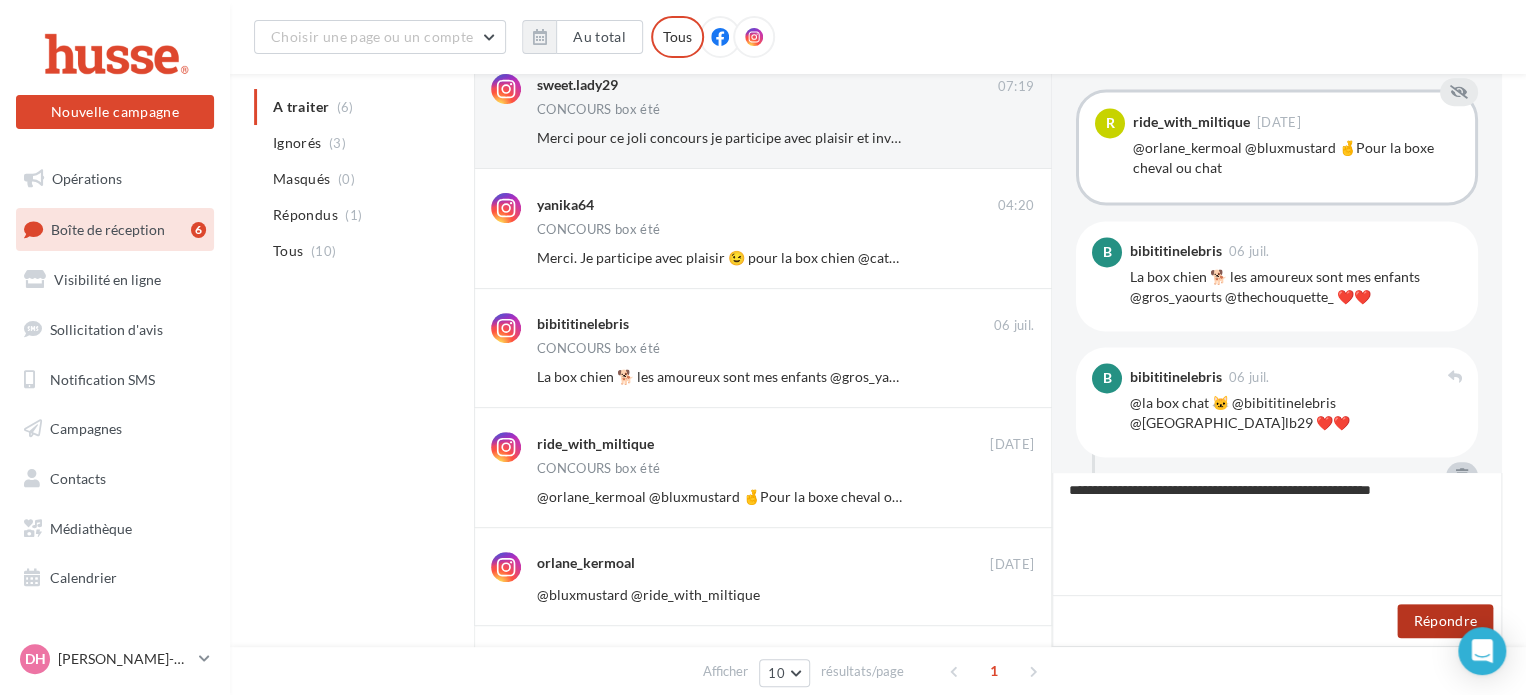 type on "**********" 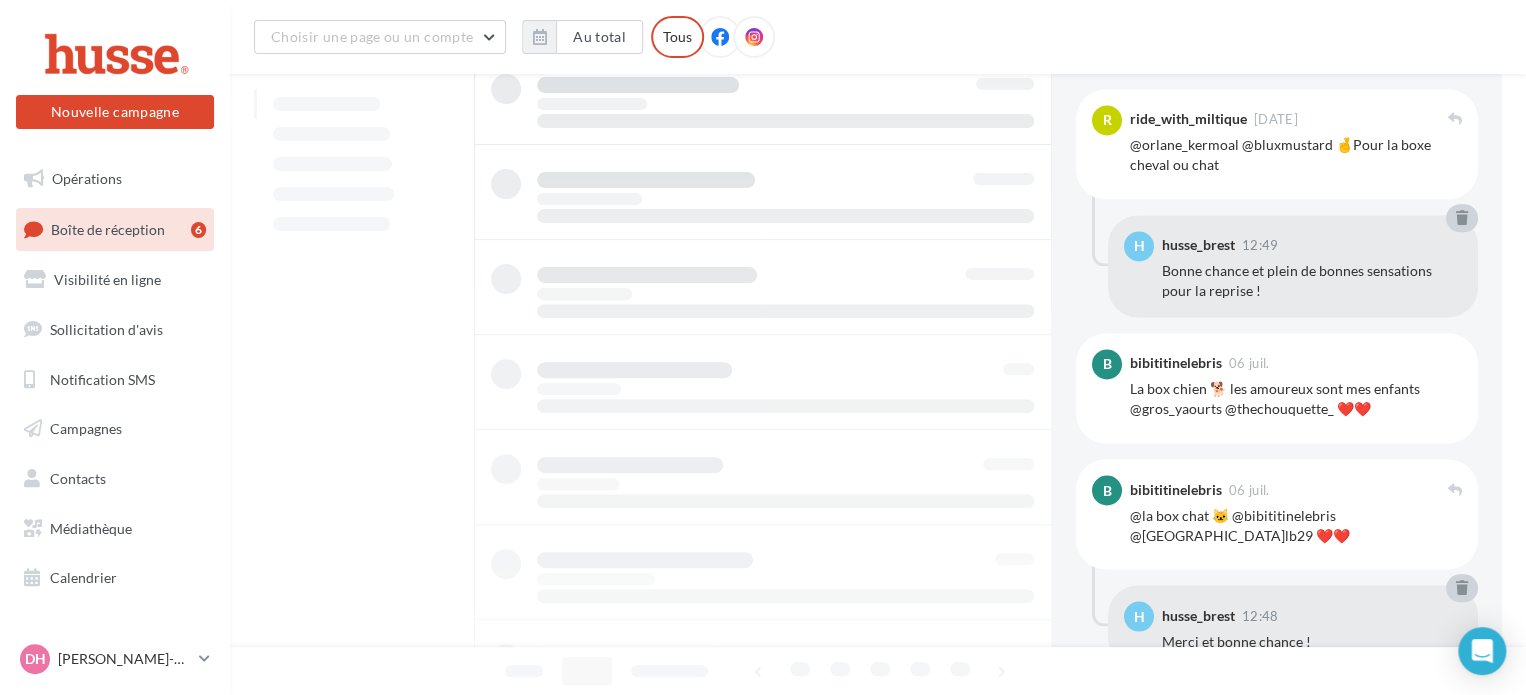 scroll, scrollTop: 1625, scrollLeft: 0, axis: vertical 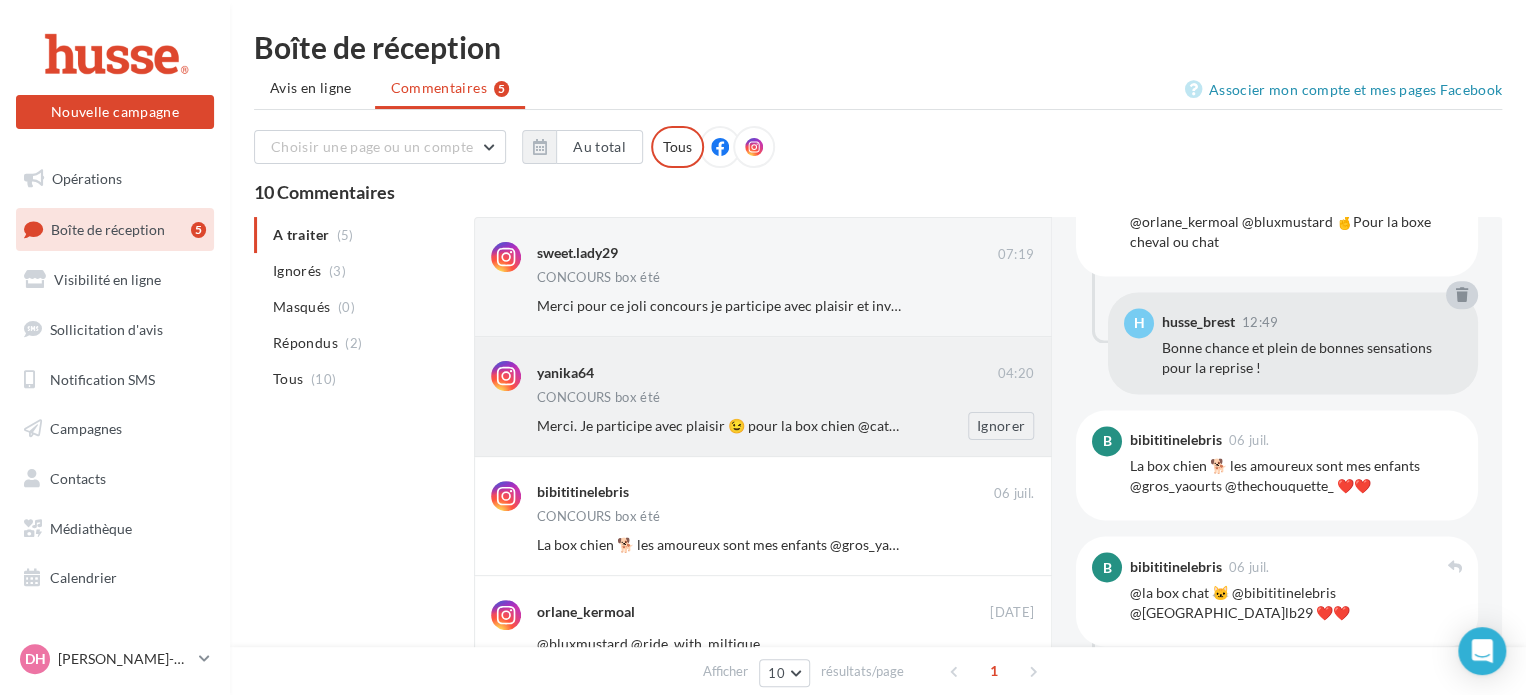 click on "yanika64" at bounding box center (767, 371) 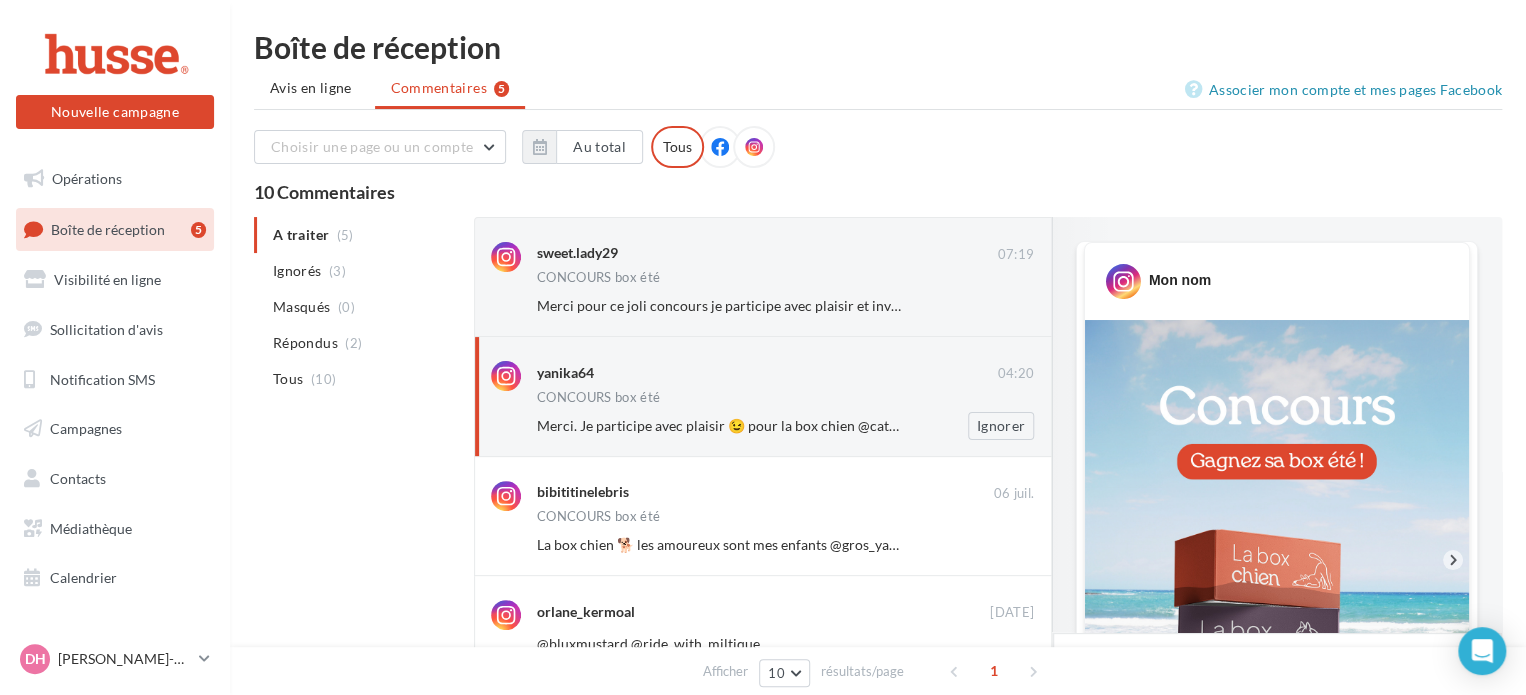 scroll, scrollTop: 1613, scrollLeft: 0, axis: vertical 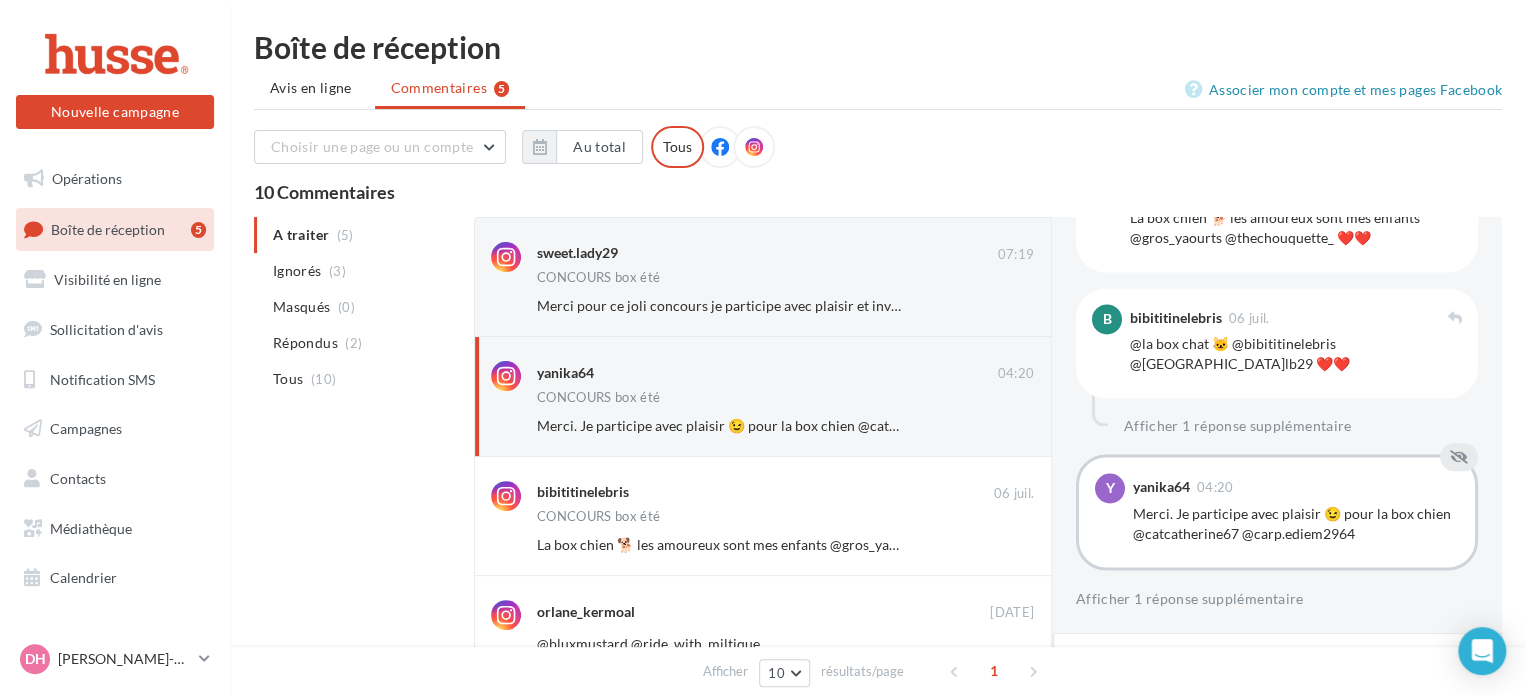 click at bounding box center [1277, 694] 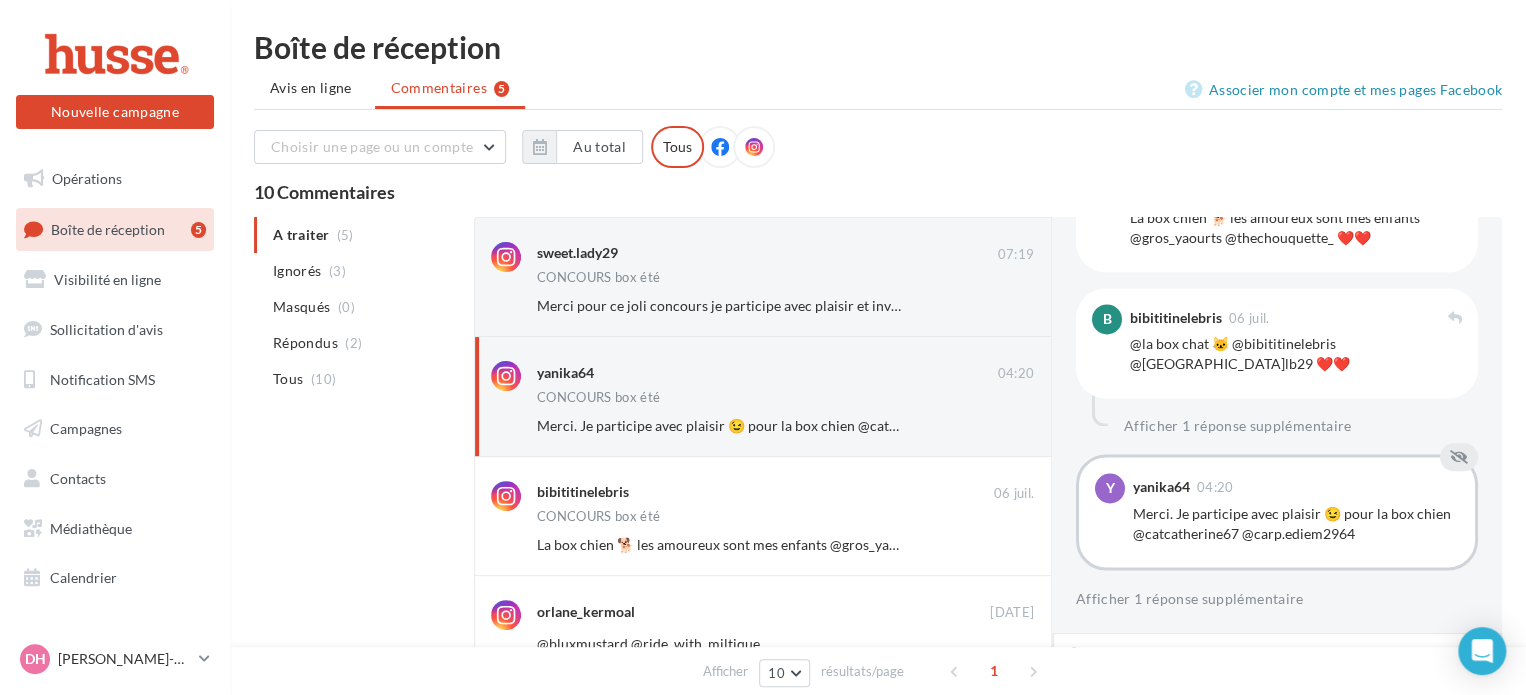 type 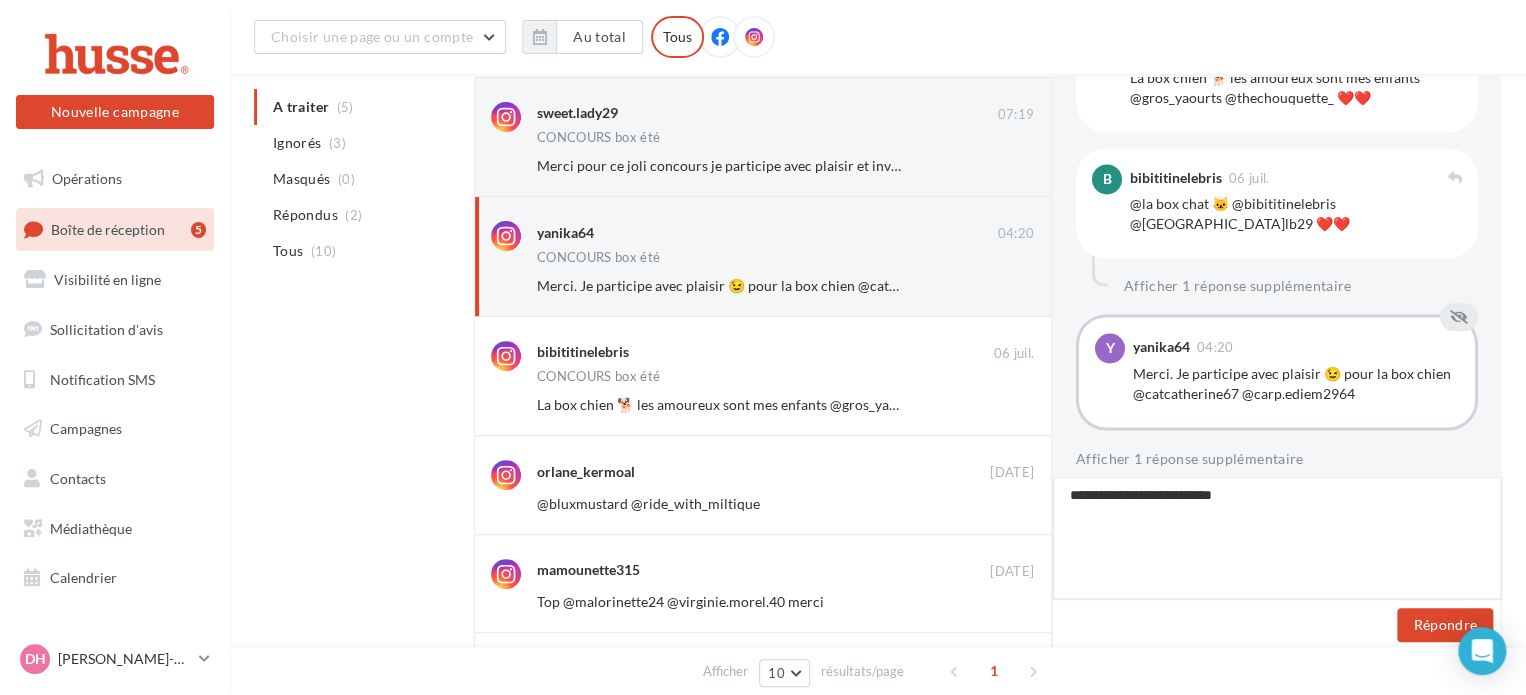 scroll, scrollTop: 171, scrollLeft: 0, axis: vertical 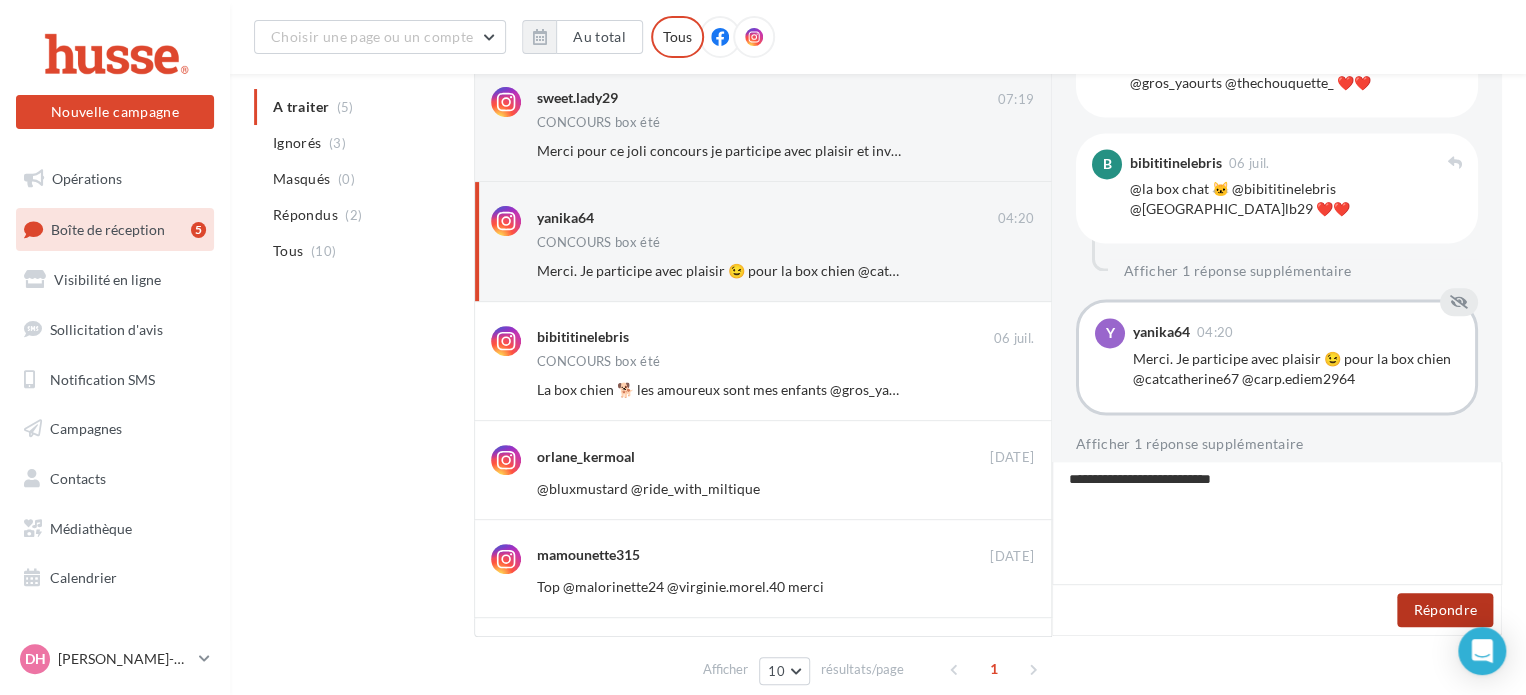 click on "Répondre" at bounding box center (1445, 610) 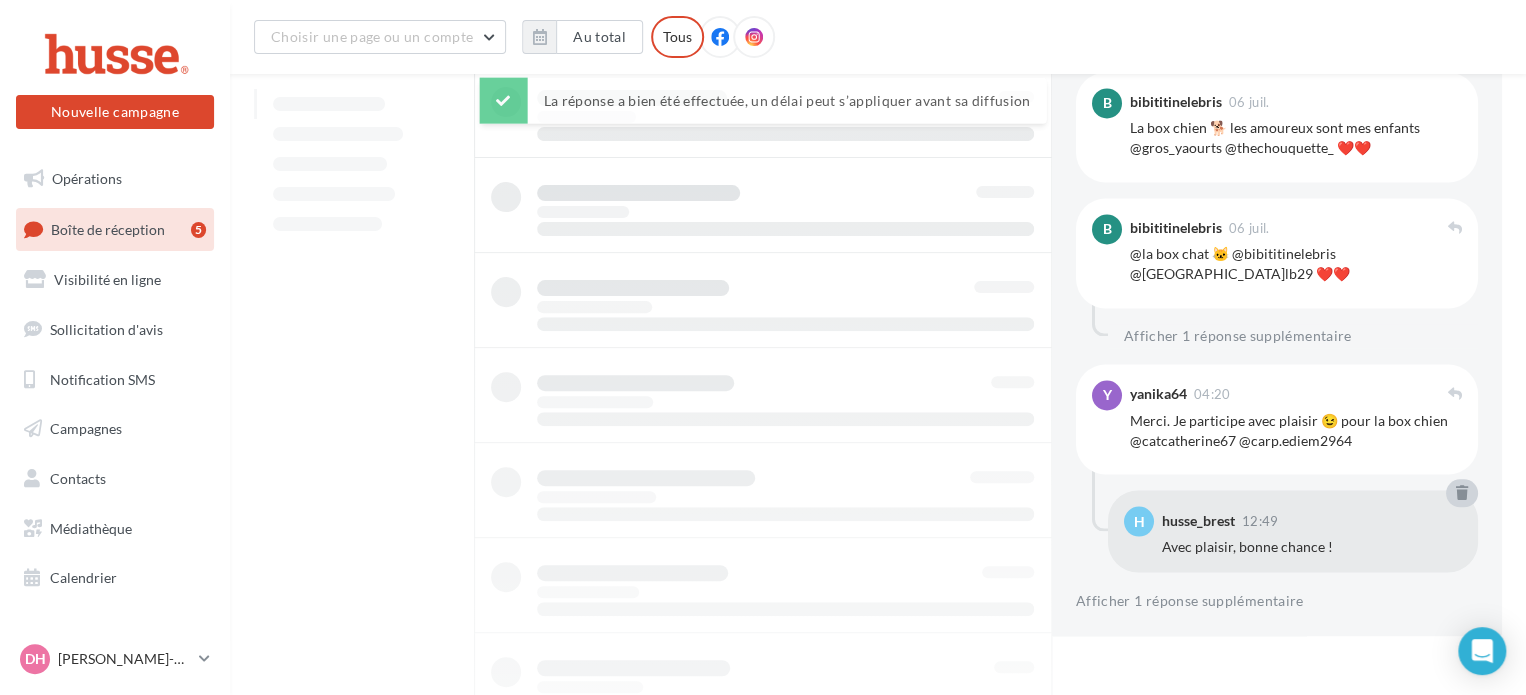 scroll, scrollTop: 1548, scrollLeft: 0, axis: vertical 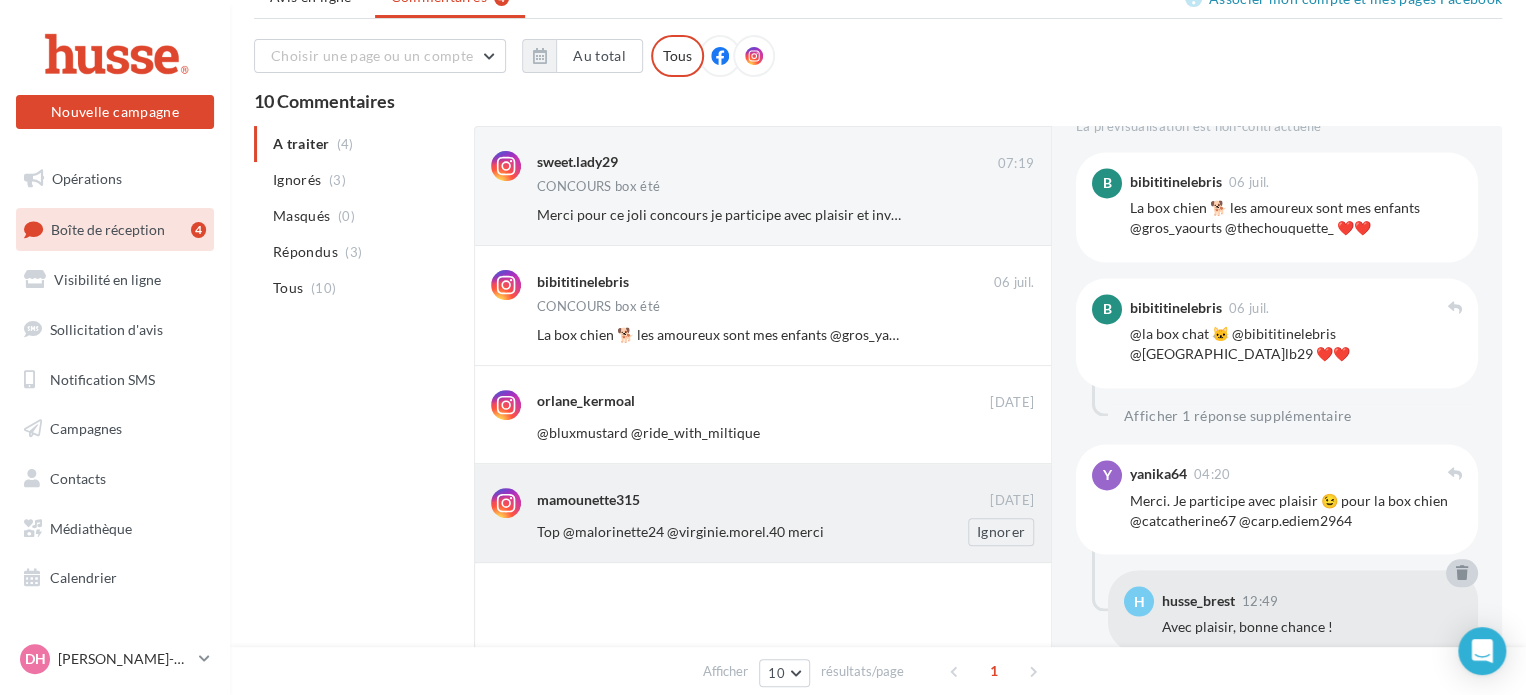 click on "mamounette315
05 juil.
Top @malorinette24 @virginie.morel.40 merci
Ignorer" at bounding box center [785, 516] 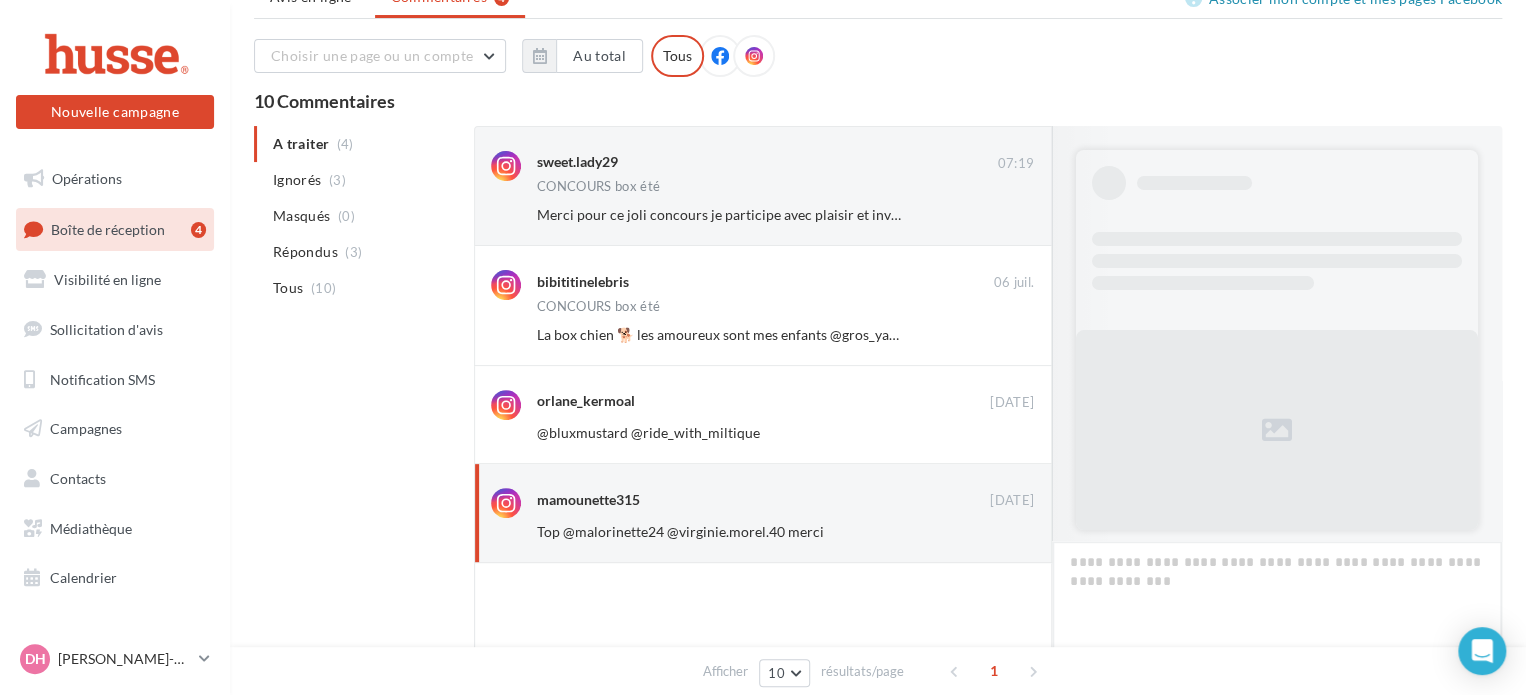 scroll, scrollTop: 1301, scrollLeft: 0, axis: vertical 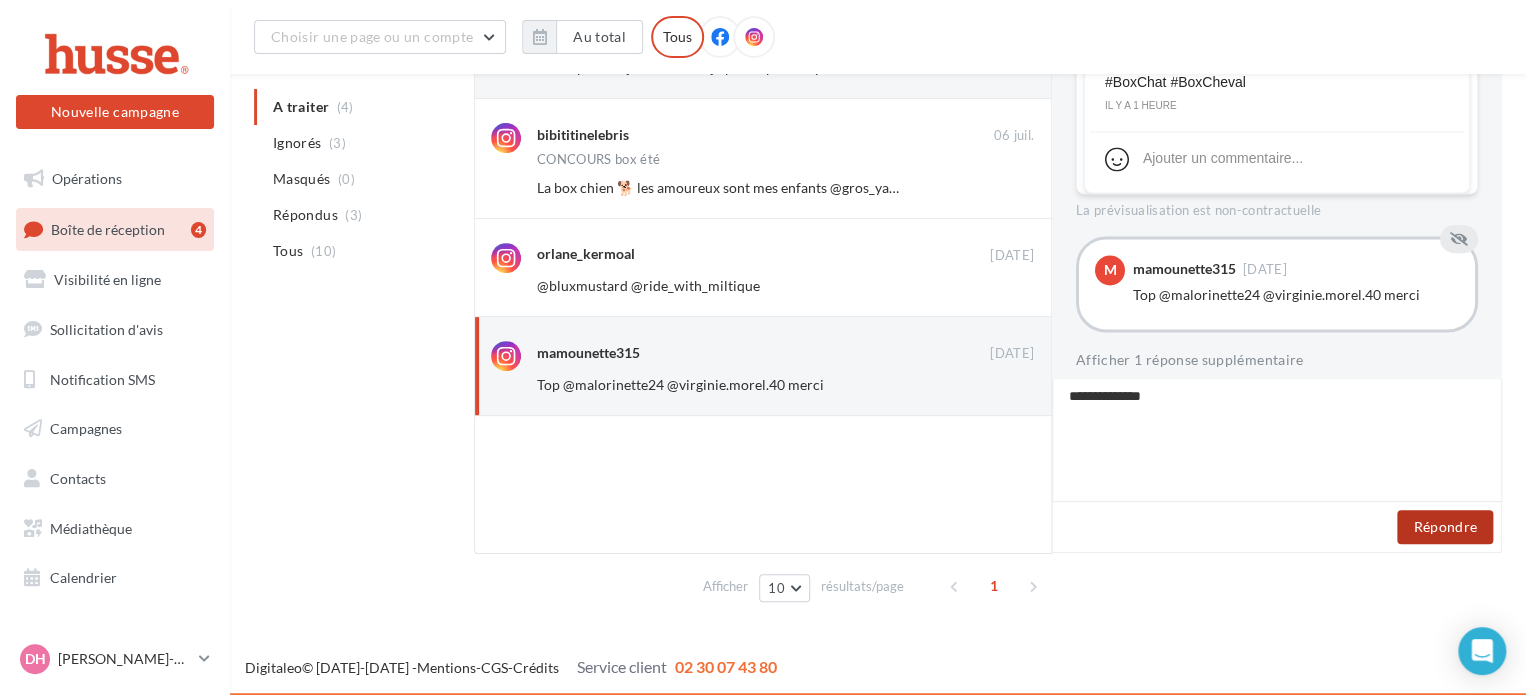 click on "Répondre" at bounding box center (1445, 527) 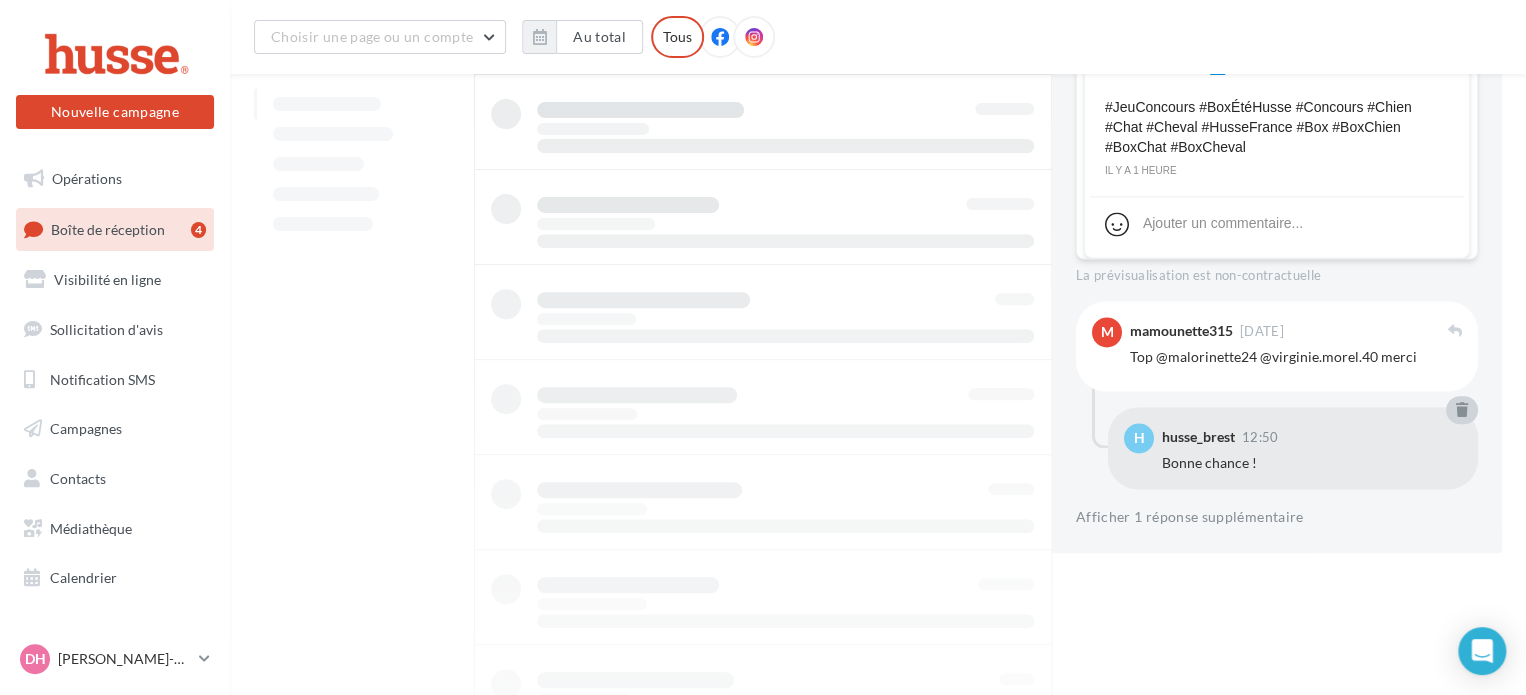 scroll, scrollTop: 1236, scrollLeft: 0, axis: vertical 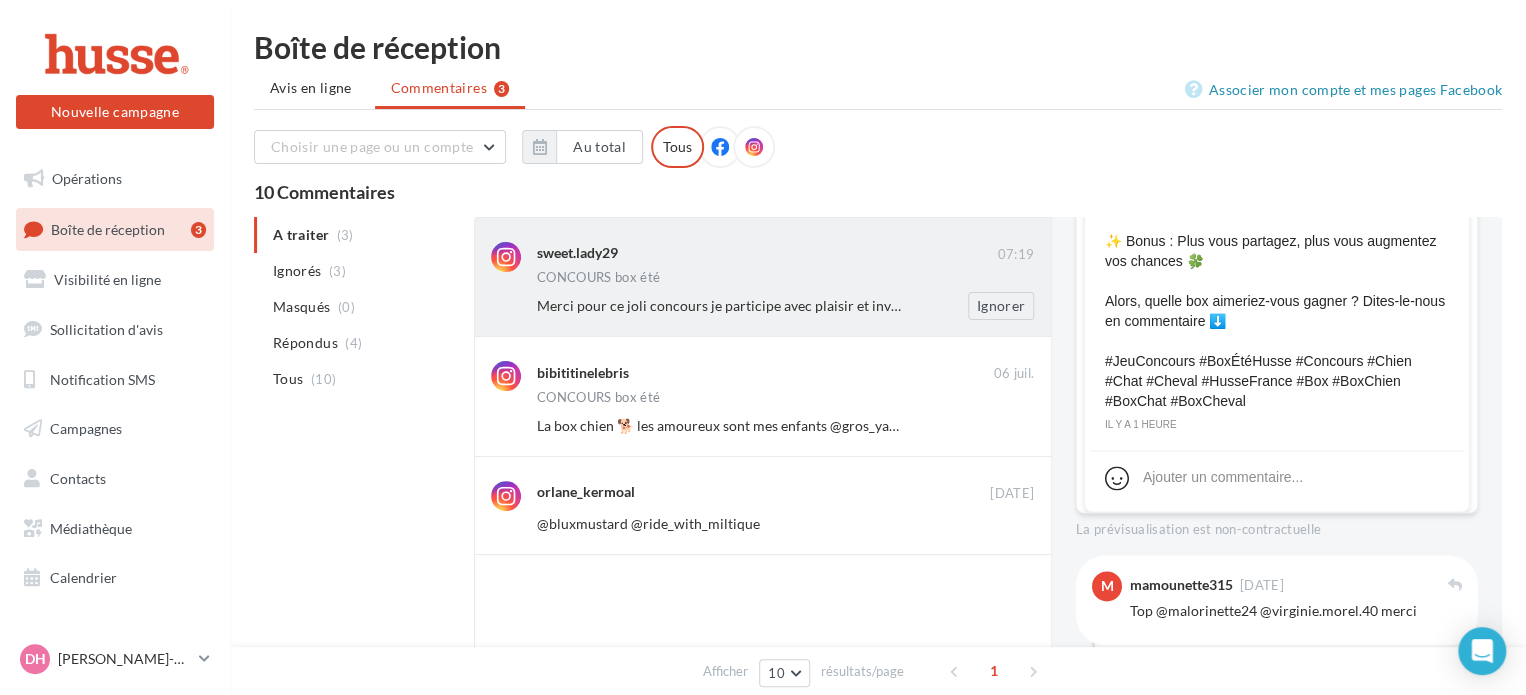 click on "sweet.lady29" at bounding box center [767, 252] 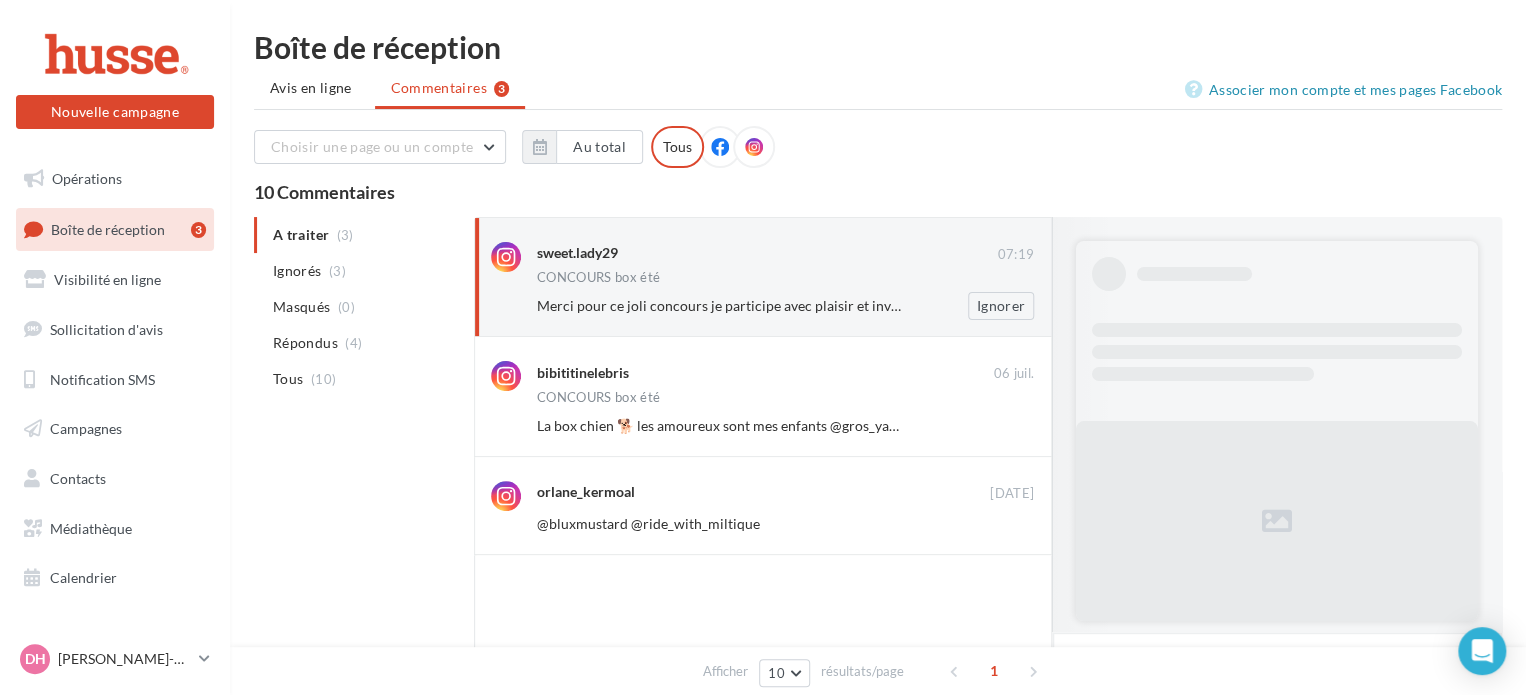 scroll, scrollTop: 1629, scrollLeft: 0, axis: vertical 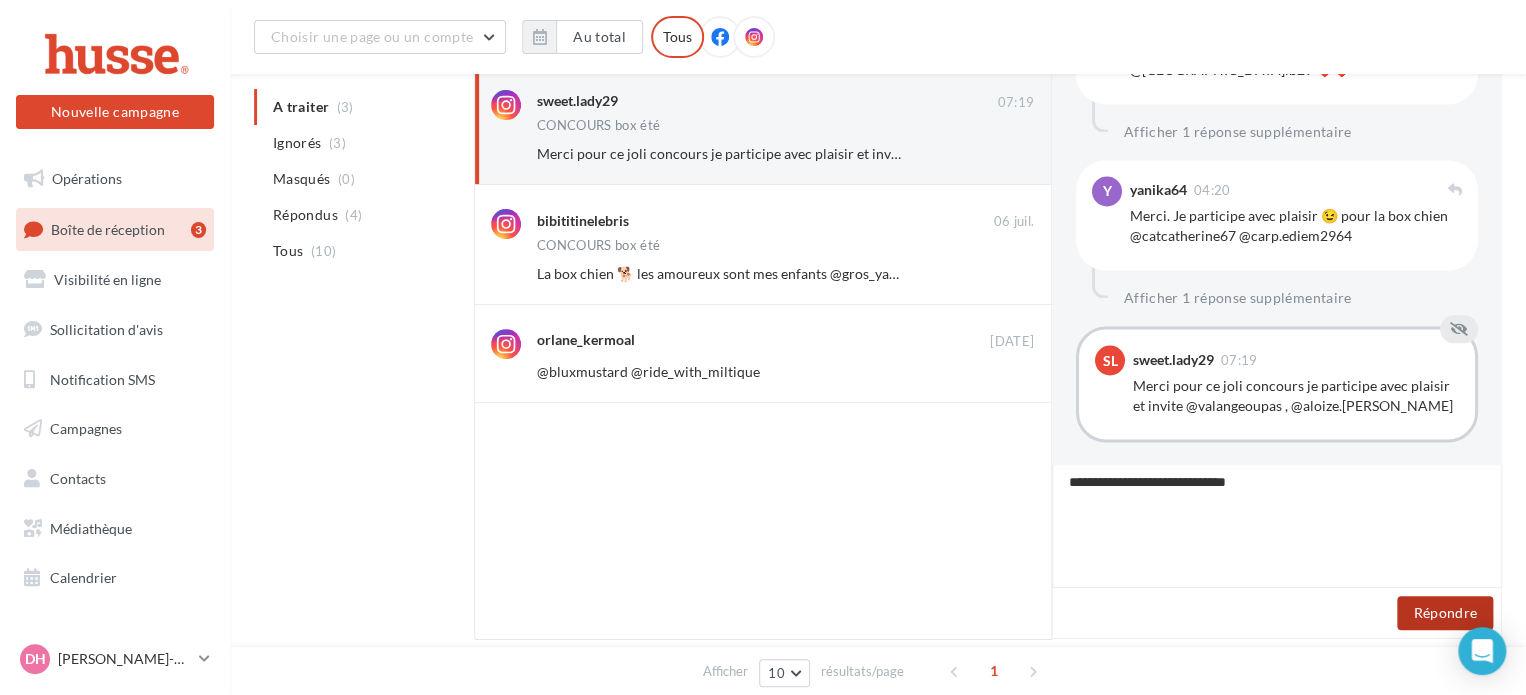 click on "Répondre" at bounding box center (1445, 613) 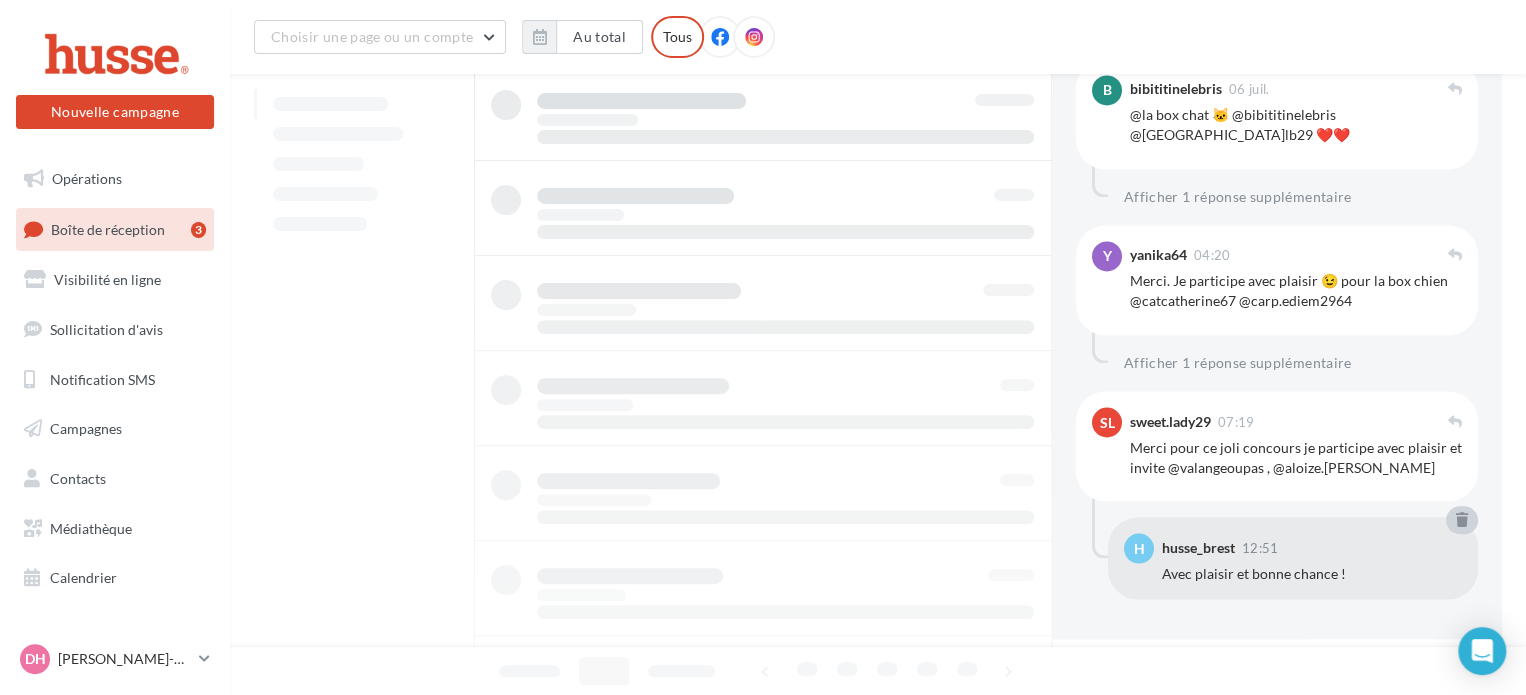 scroll, scrollTop: 1564, scrollLeft: 0, axis: vertical 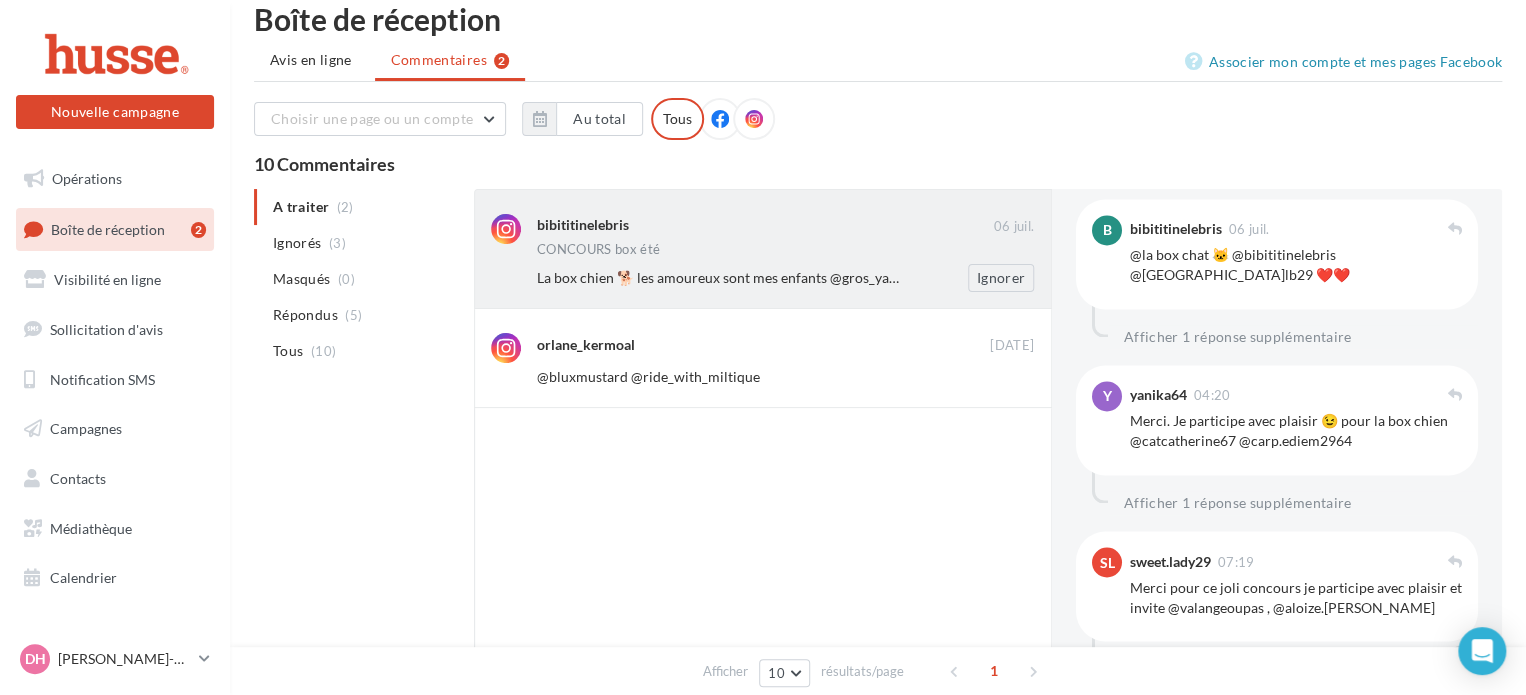 click on "bibititinelebris" at bounding box center [765, 224] 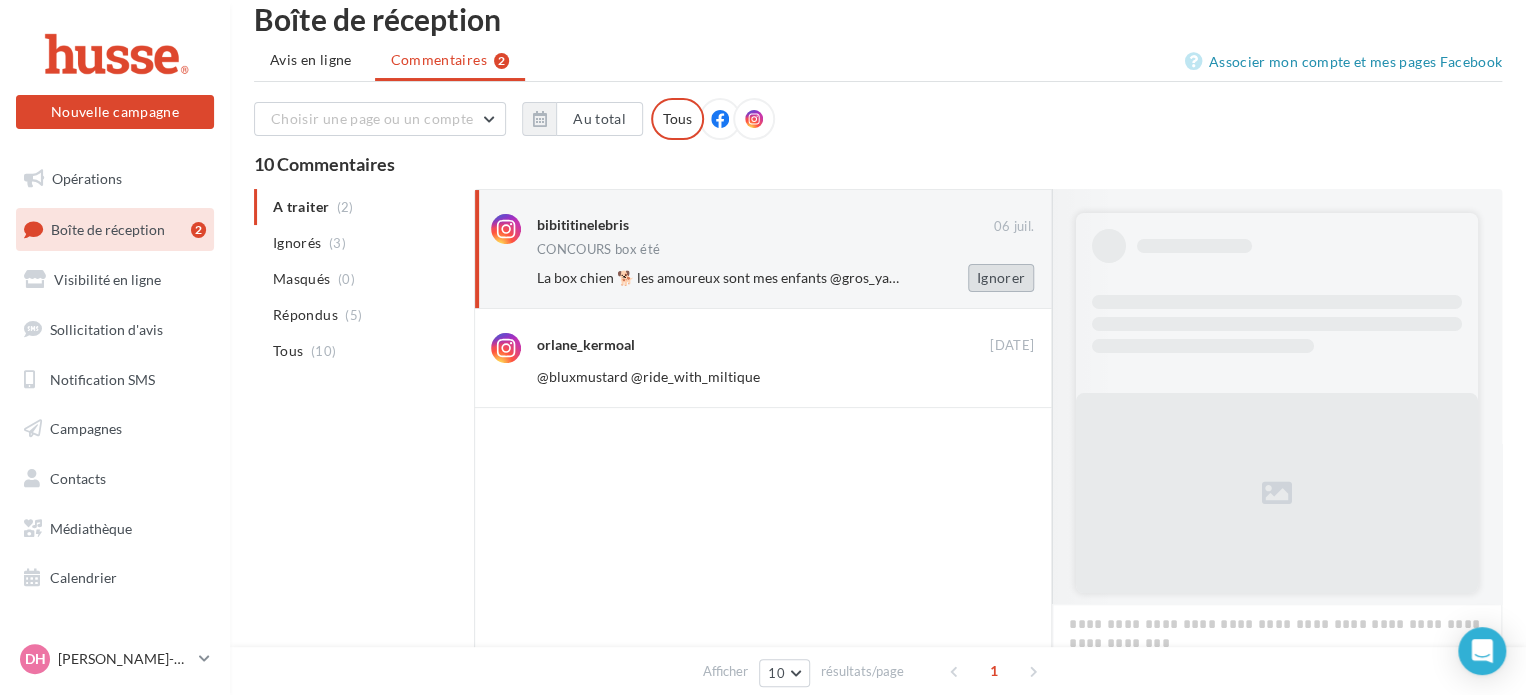 click on "Ignorer" at bounding box center [1001, 278] 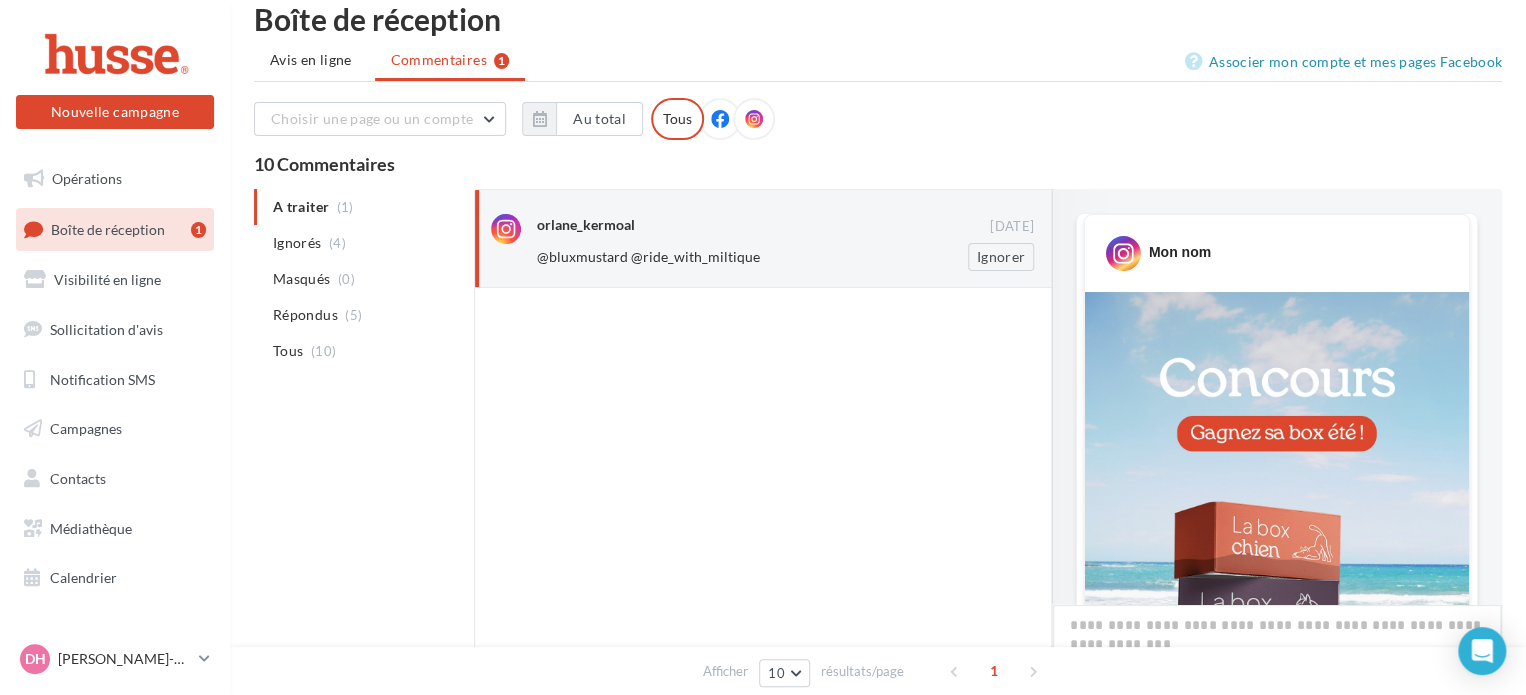scroll, scrollTop: 1424, scrollLeft: 0, axis: vertical 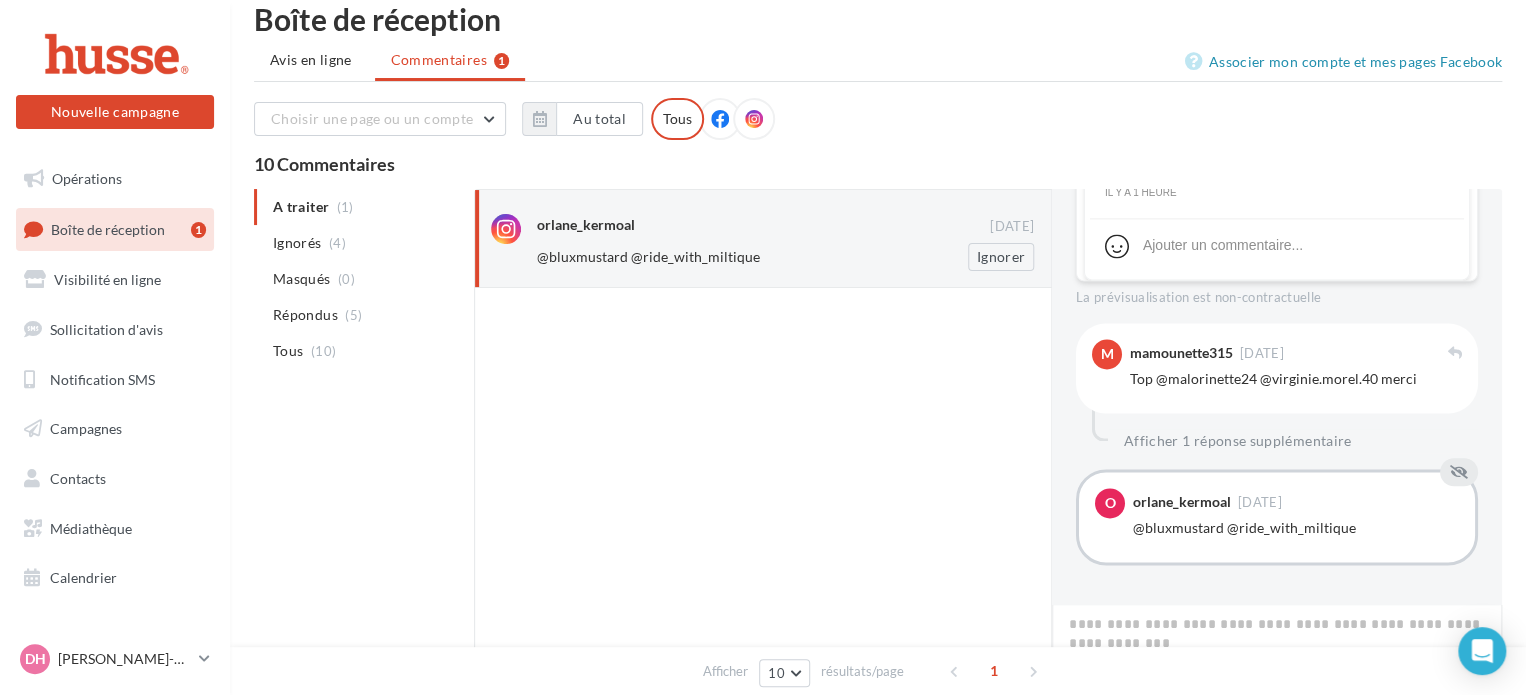 click on "orlane_kermoal
05 juil.
@bluxmustard @ride_with_miltique
Ignorer" at bounding box center (785, 242) 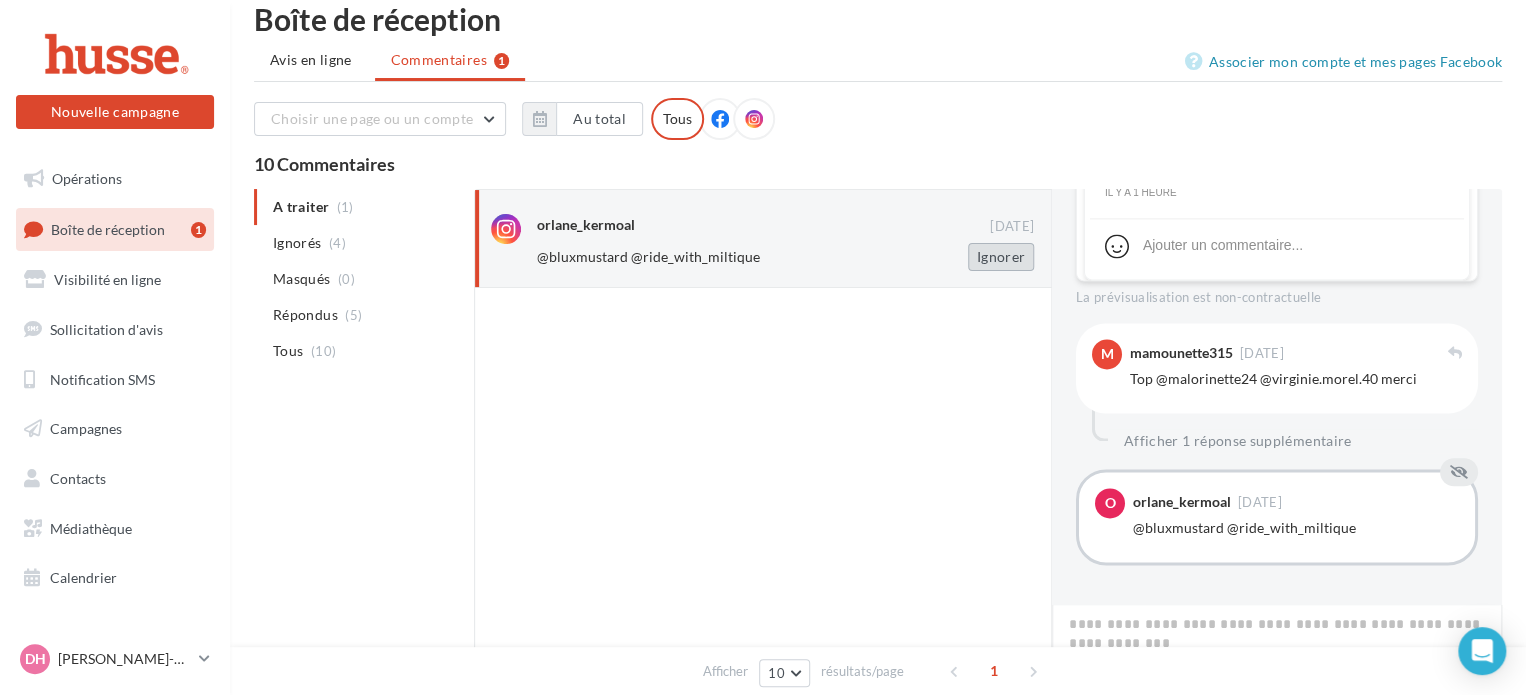 click on "Ignorer" at bounding box center (1001, 257) 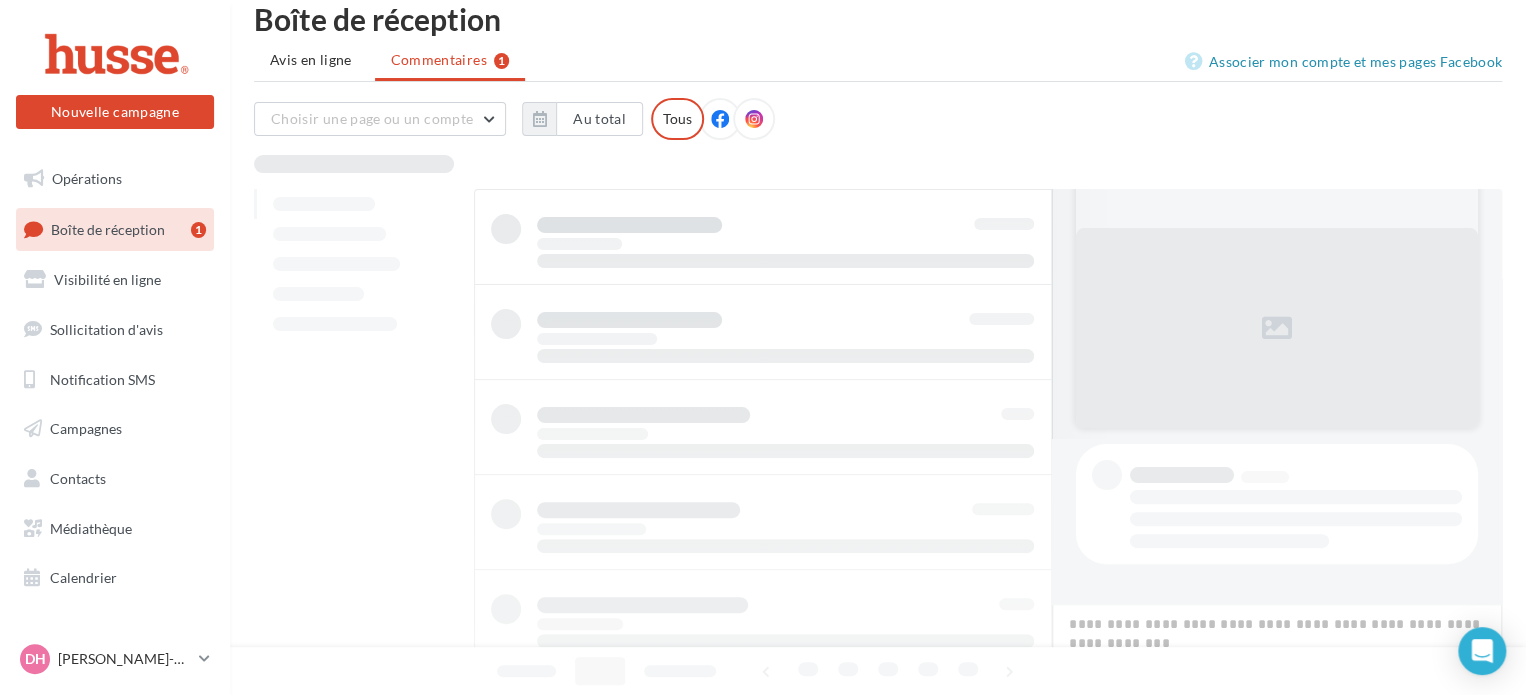 scroll, scrollTop: 164, scrollLeft: 0, axis: vertical 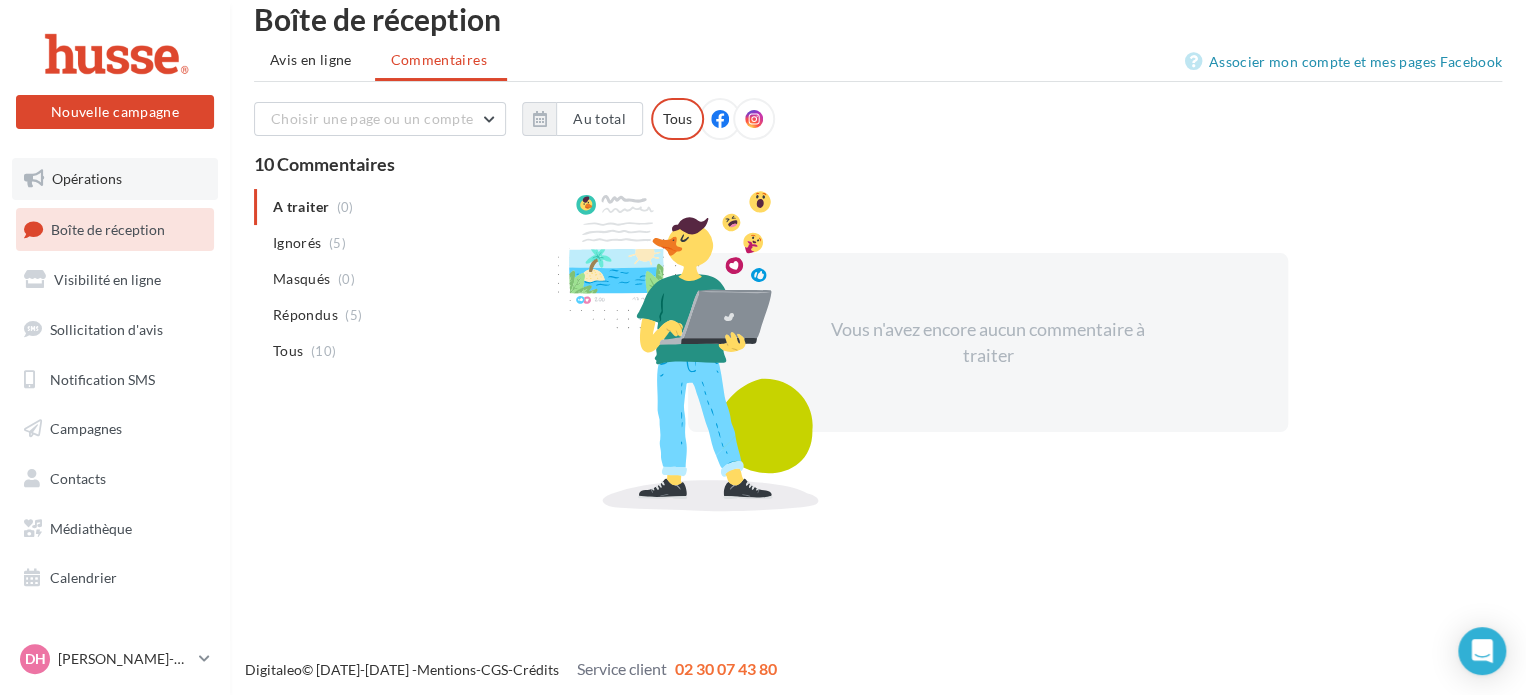 click on "Opérations" at bounding box center [87, 178] 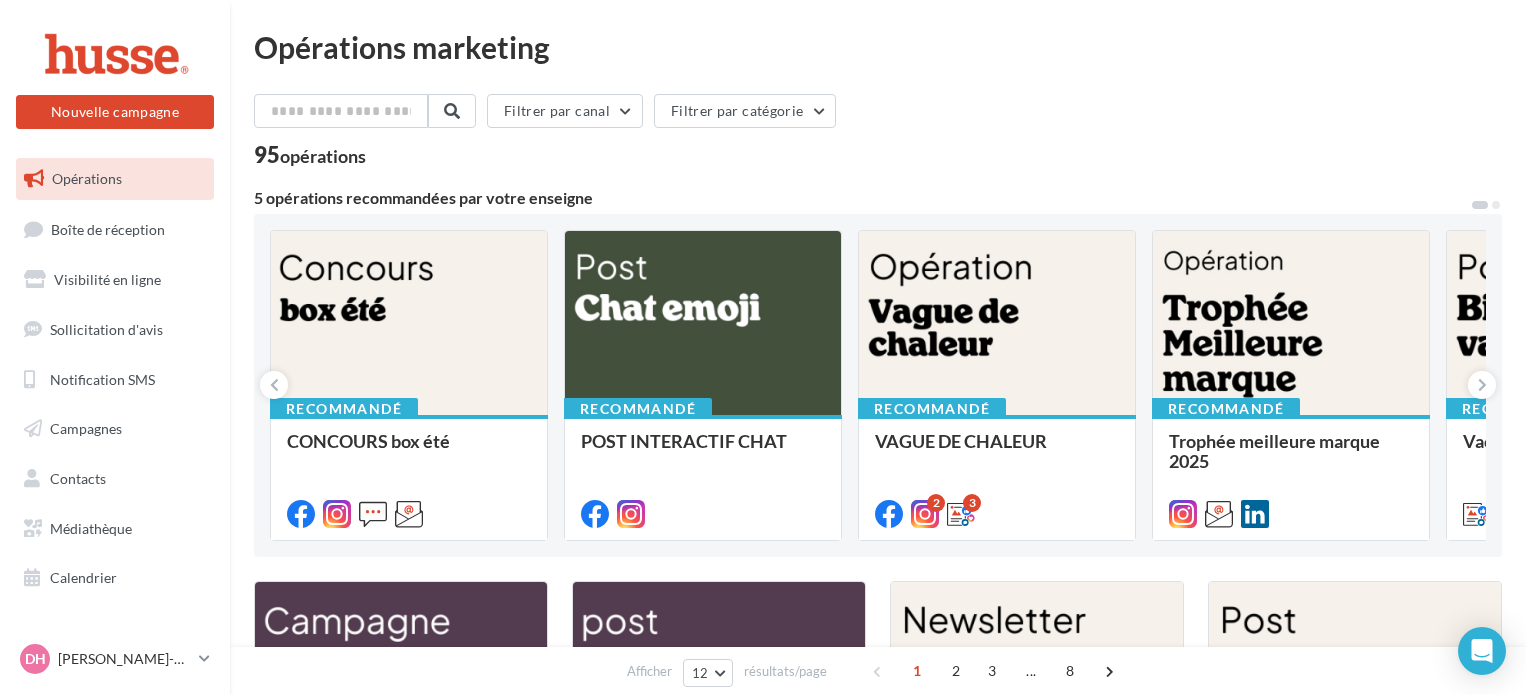 scroll, scrollTop: 0, scrollLeft: 0, axis: both 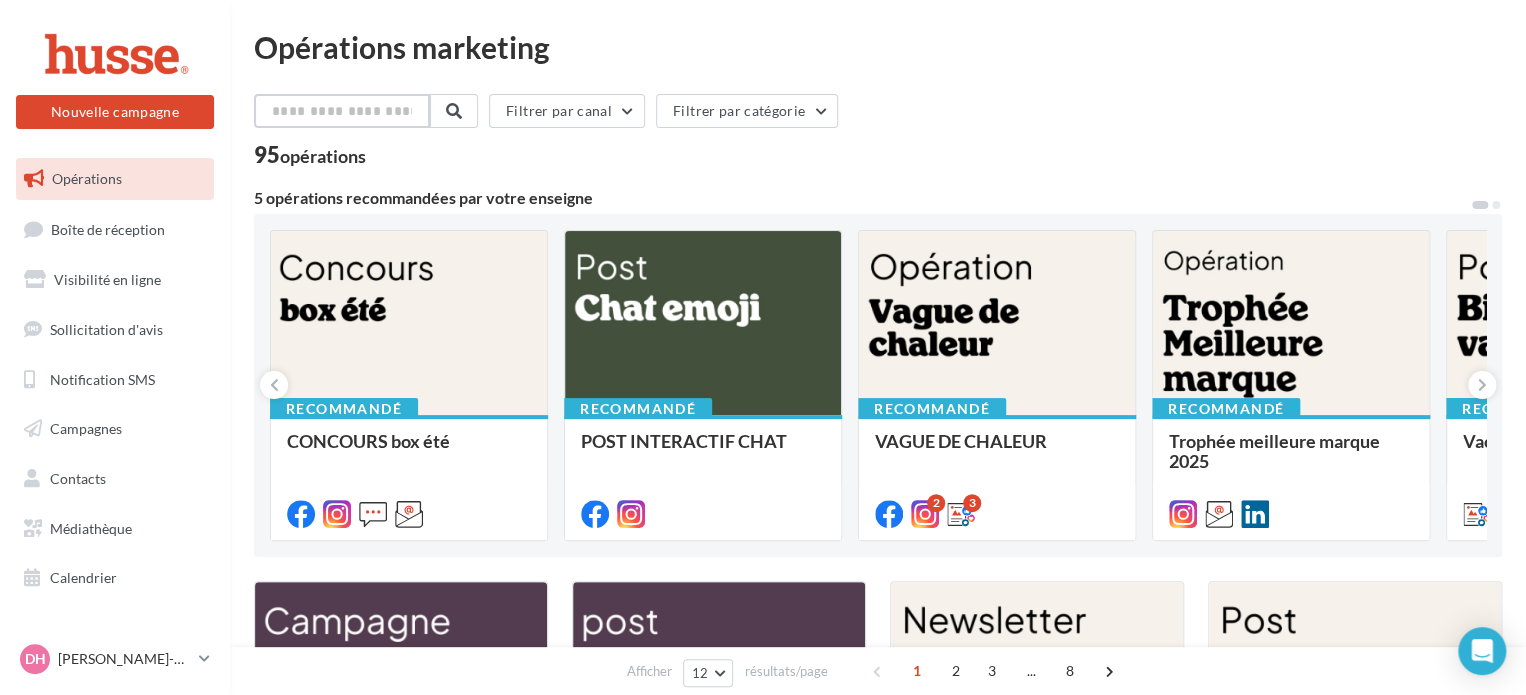 click at bounding box center [342, 111] 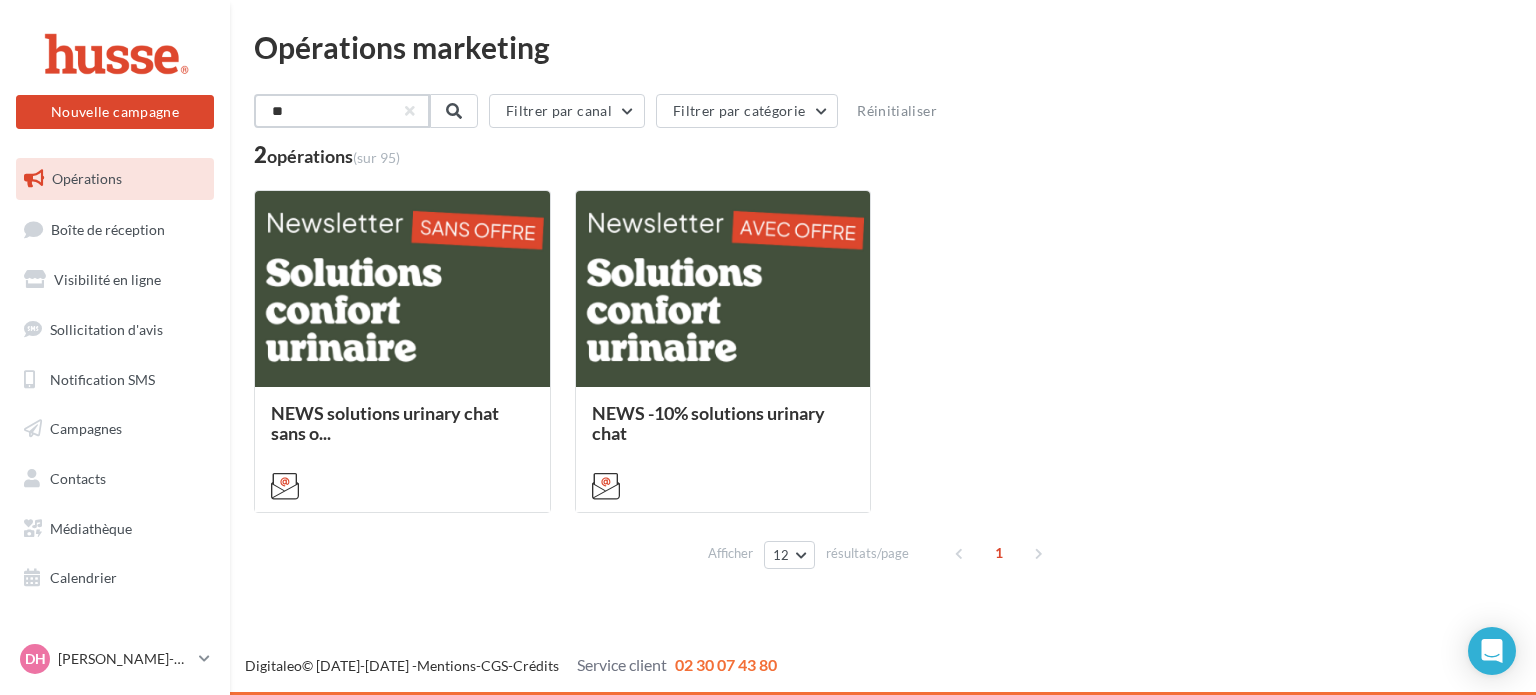 type on "*" 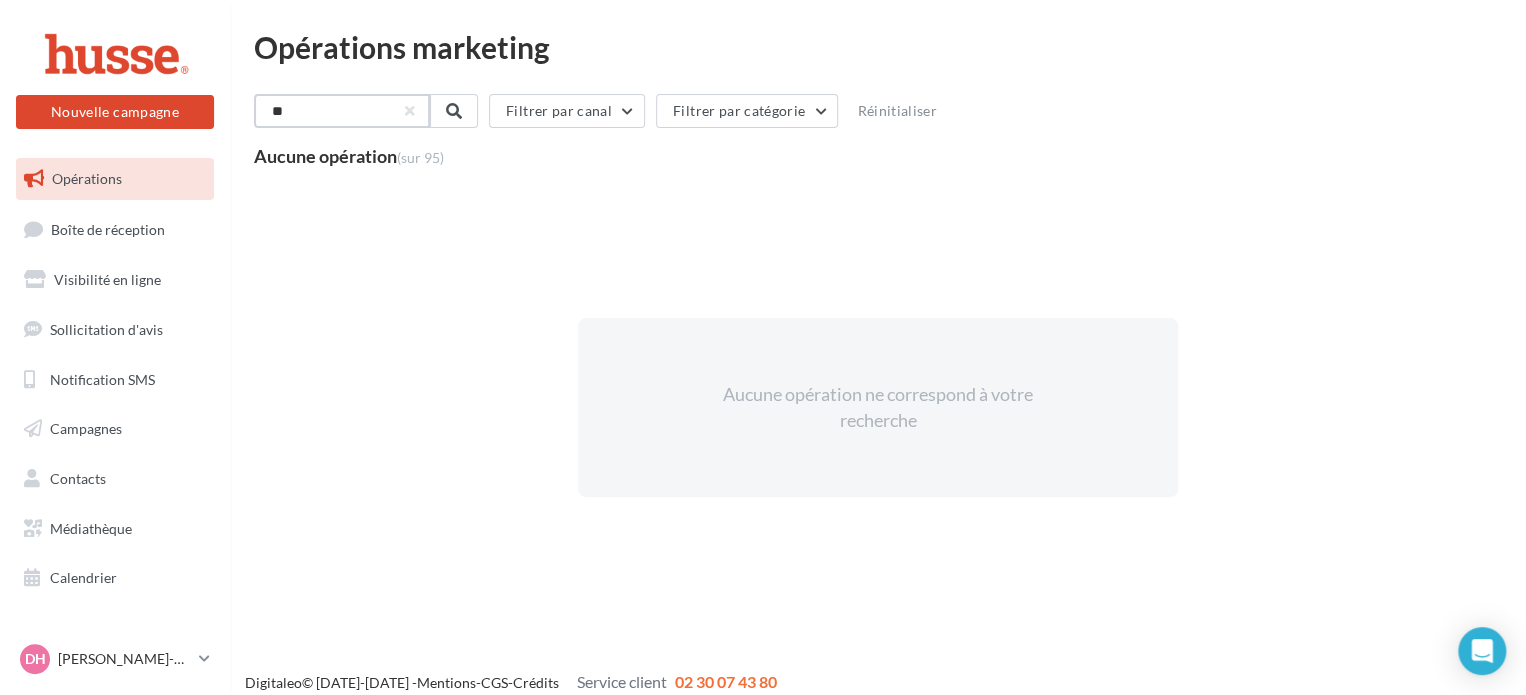 type on "*" 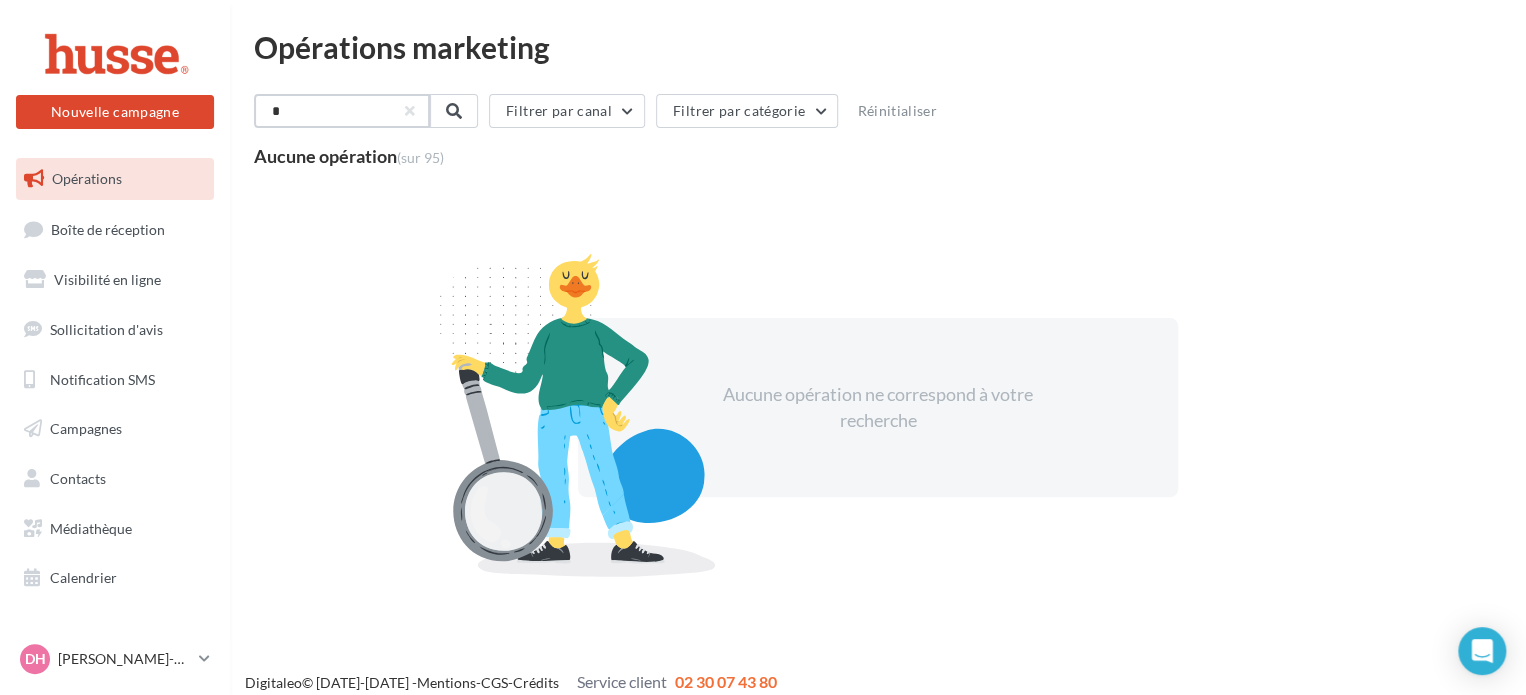 type 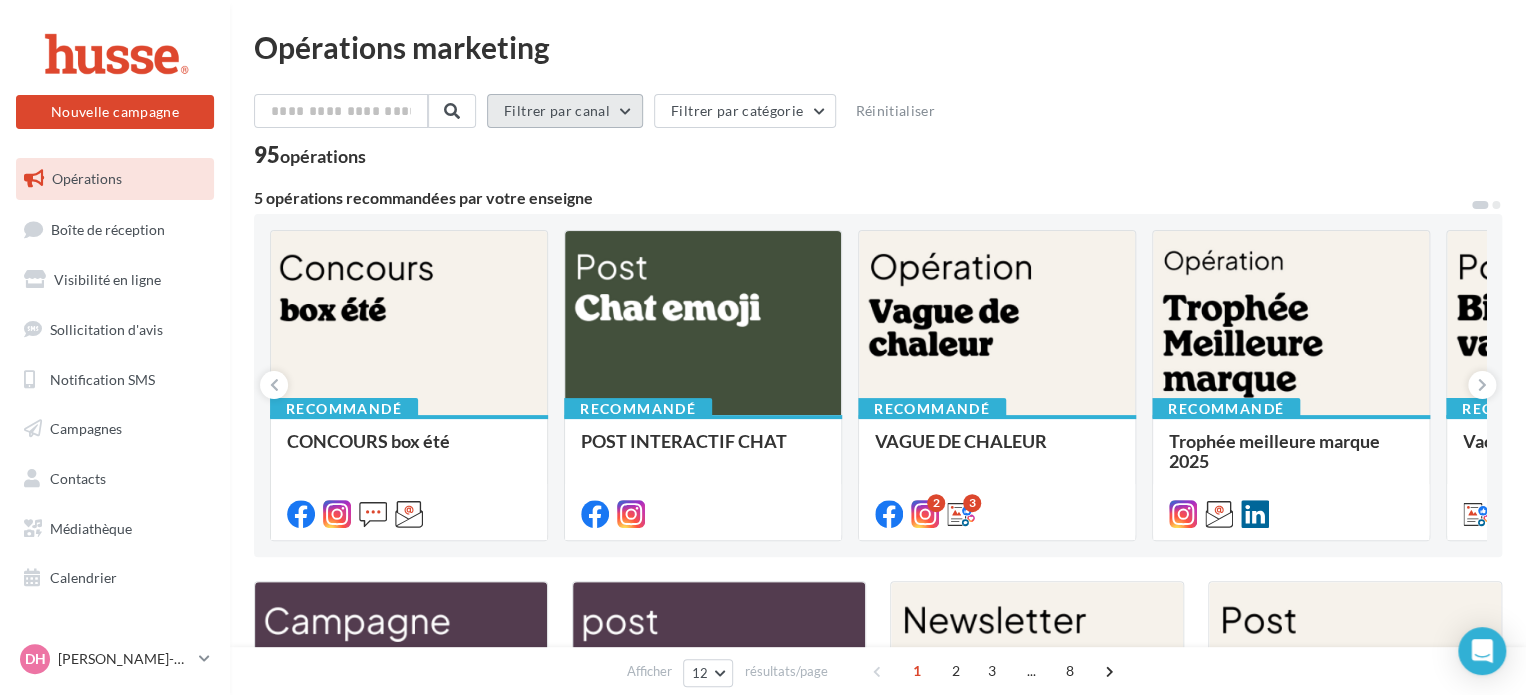 click on "Filtrer par canal" at bounding box center [565, 111] 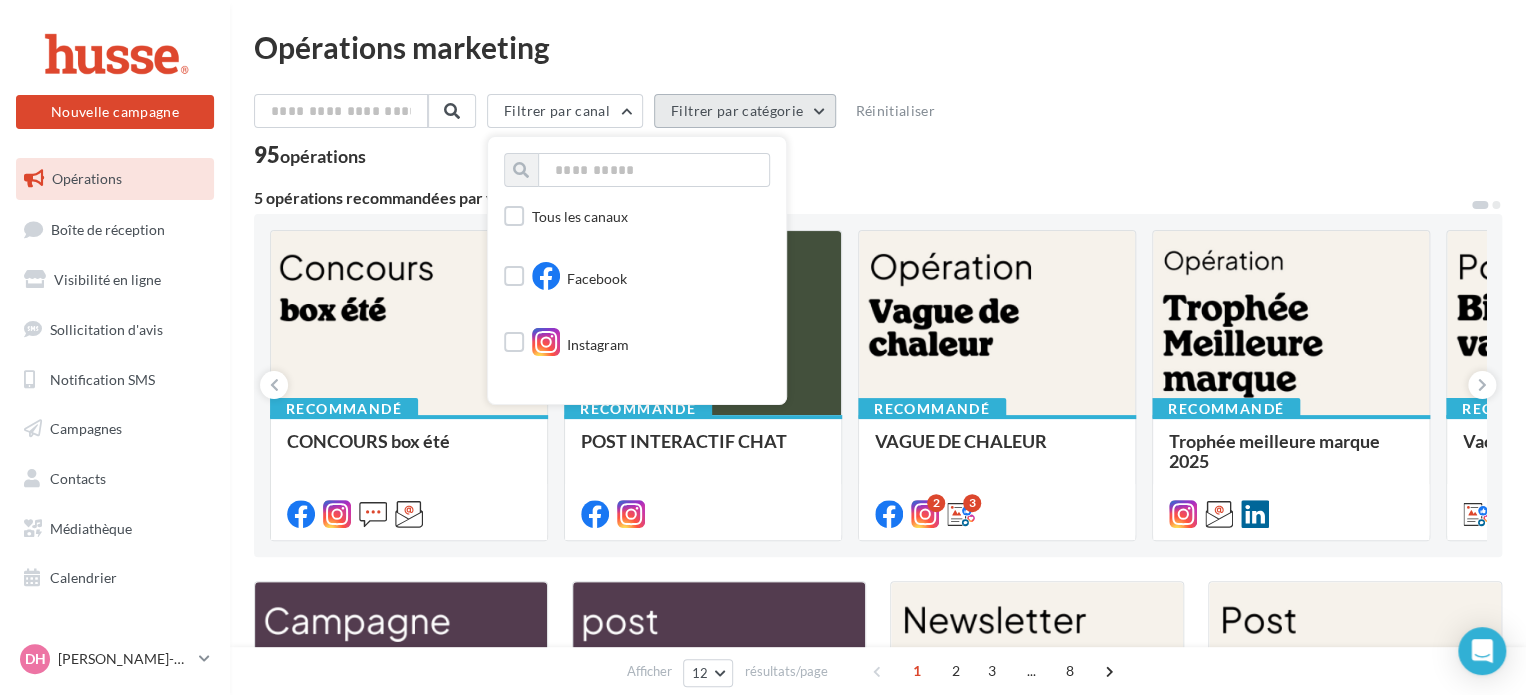 click on "Filtrer par catégorie" at bounding box center (745, 111) 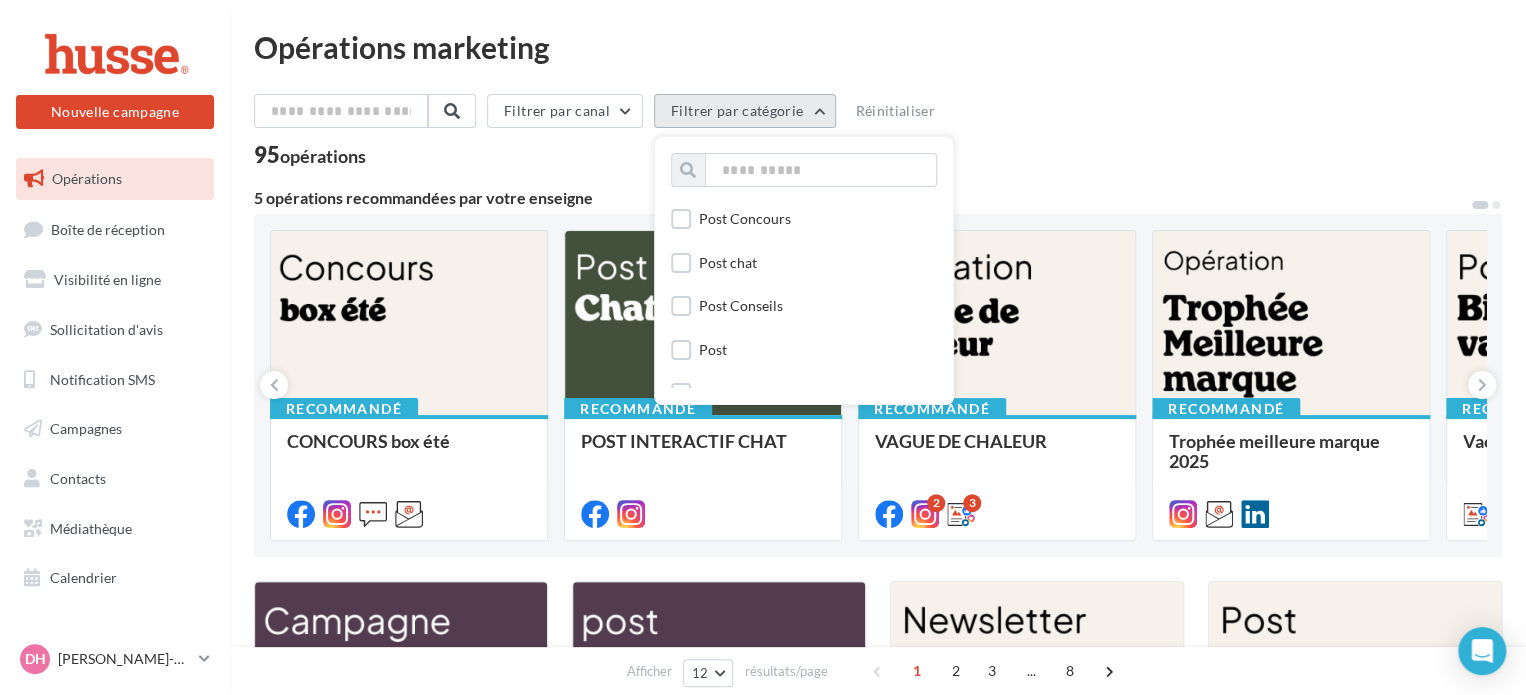 scroll, scrollTop: 36, scrollLeft: 0, axis: vertical 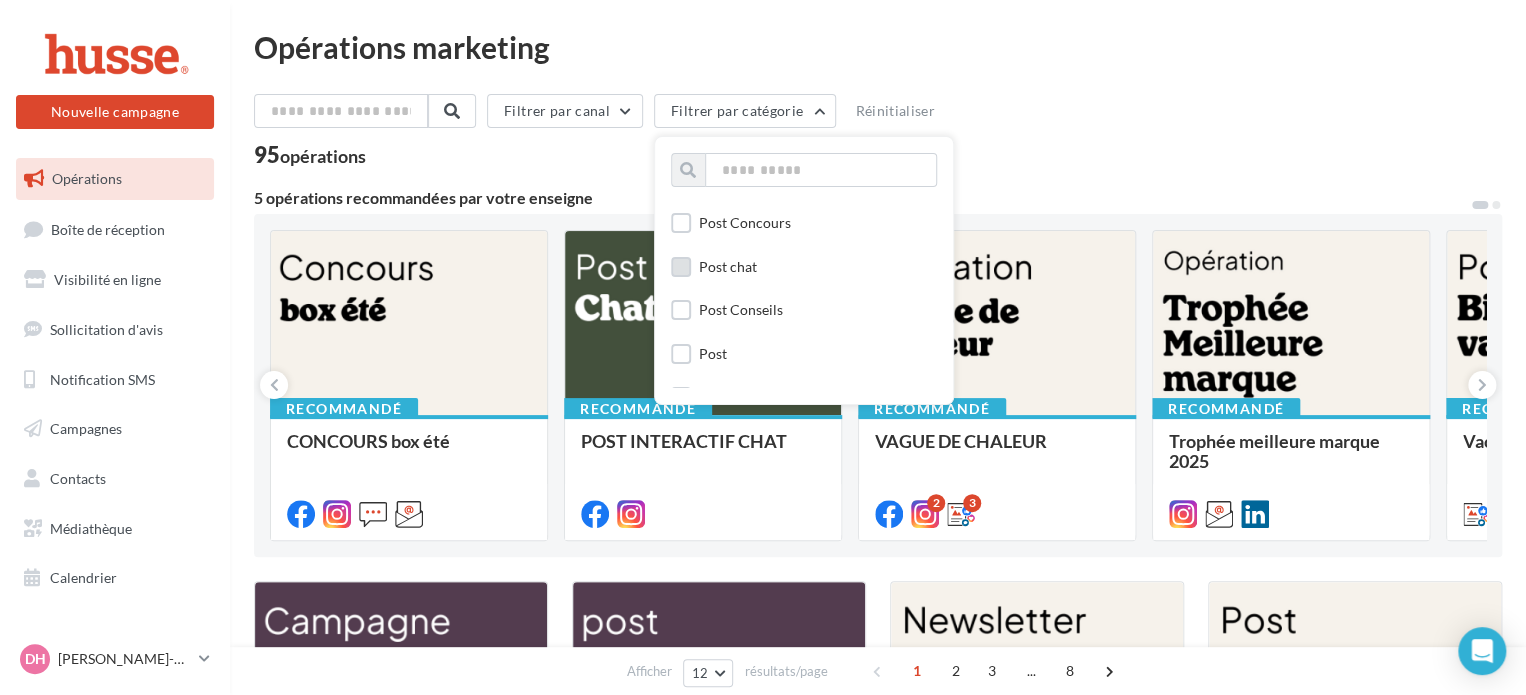 click at bounding box center (681, 267) 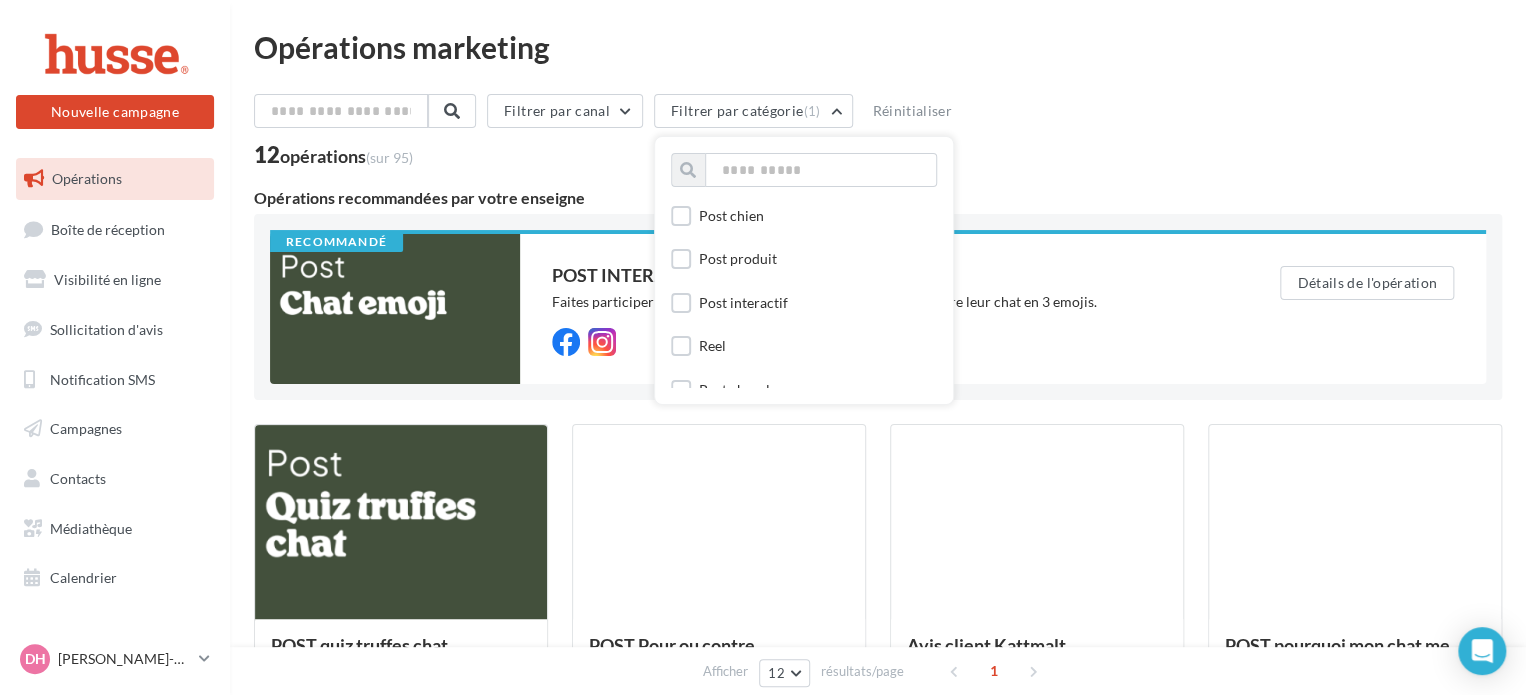 scroll, scrollTop: 598, scrollLeft: 0, axis: vertical 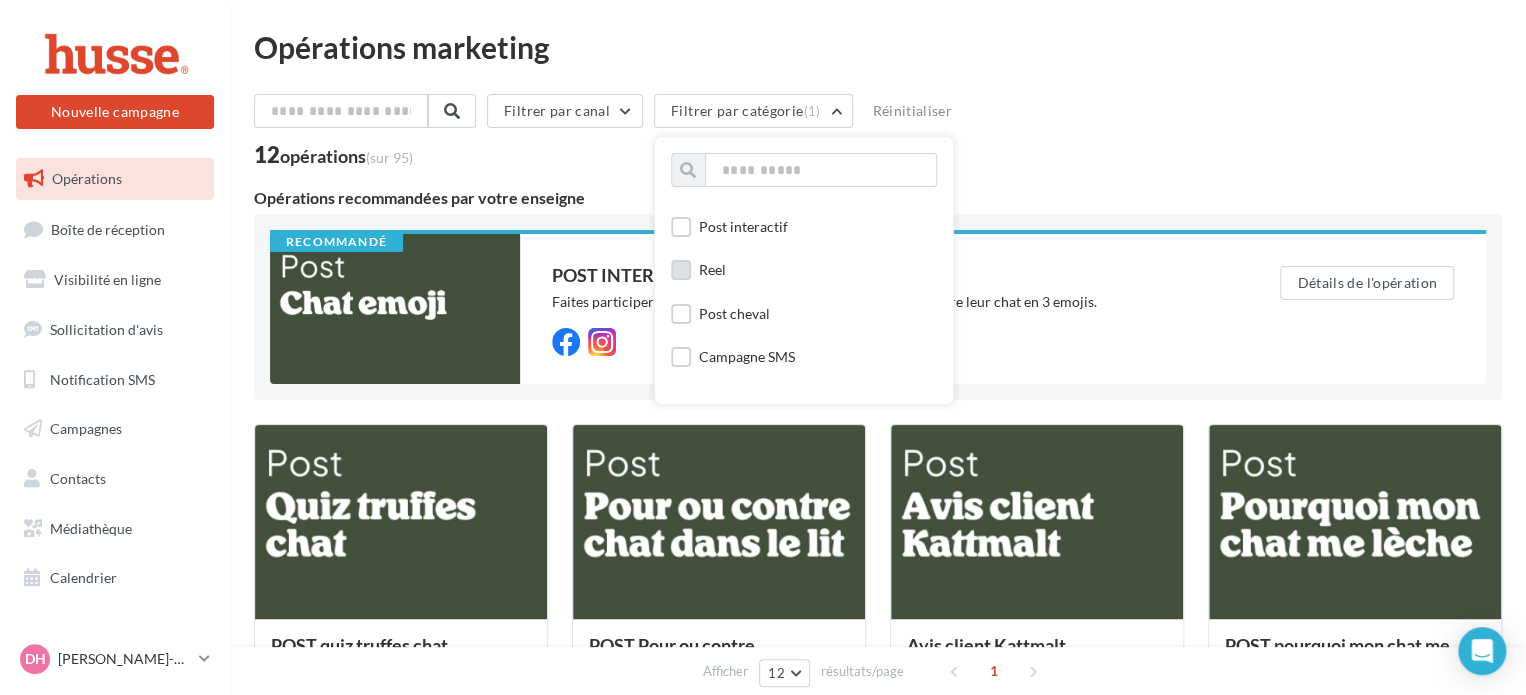 click at bounding box center (681, 270) 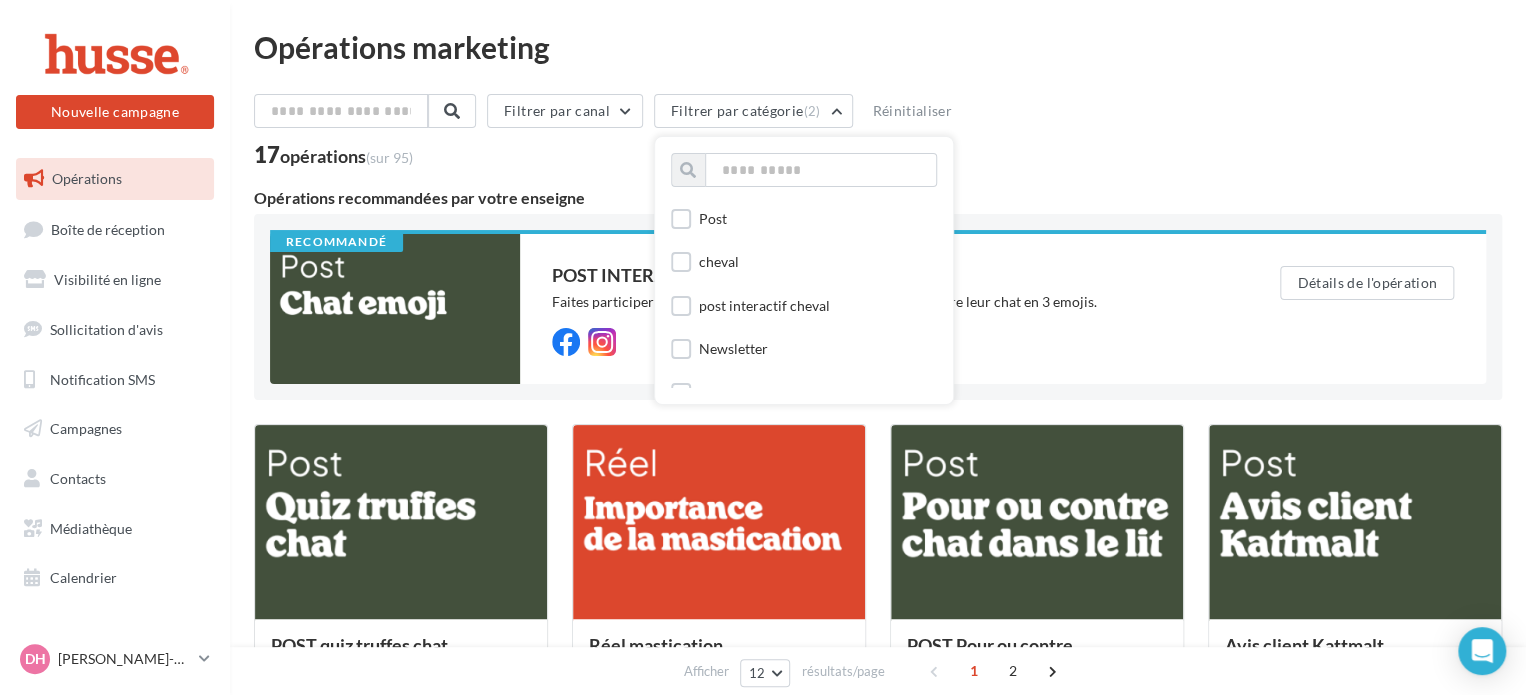 scroll, scrollTop: 0, scrollLeft: 0, axis: both 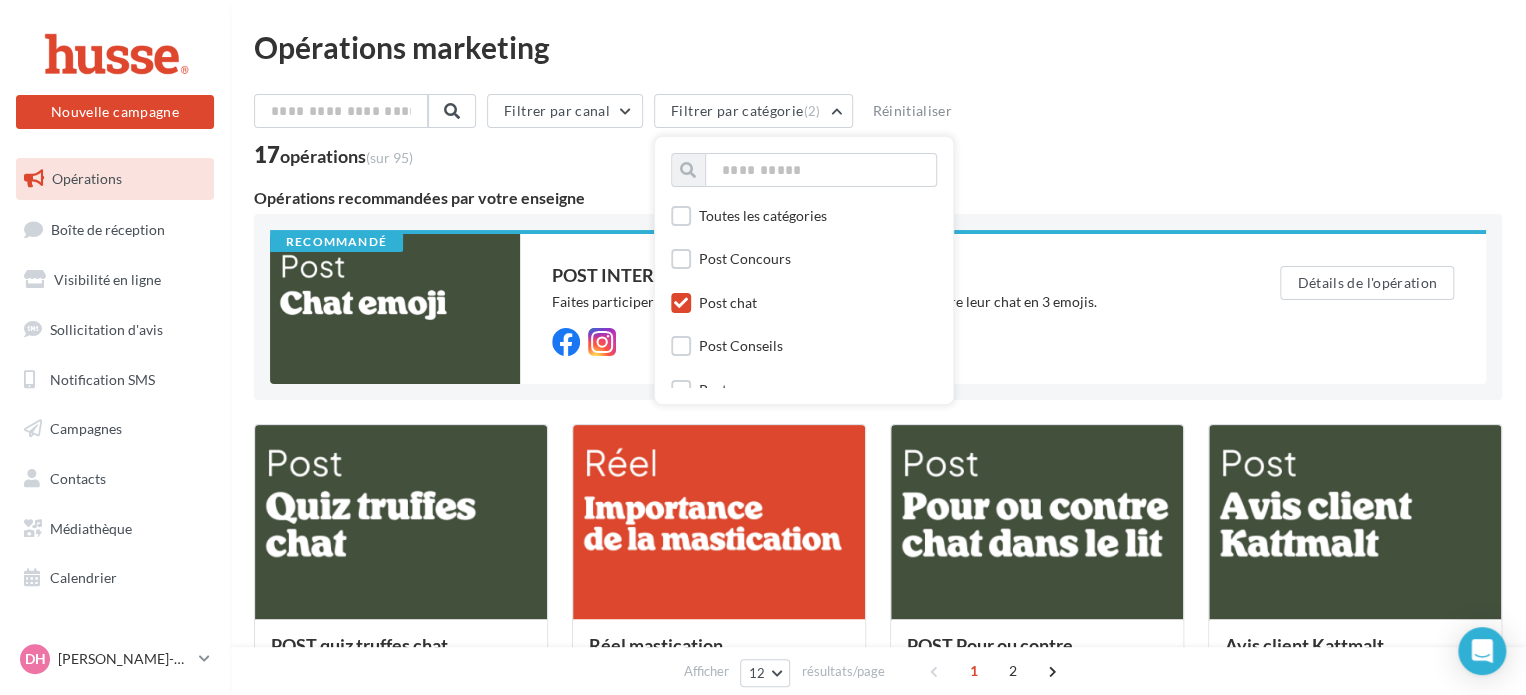 click at bounding box center [681, 303] 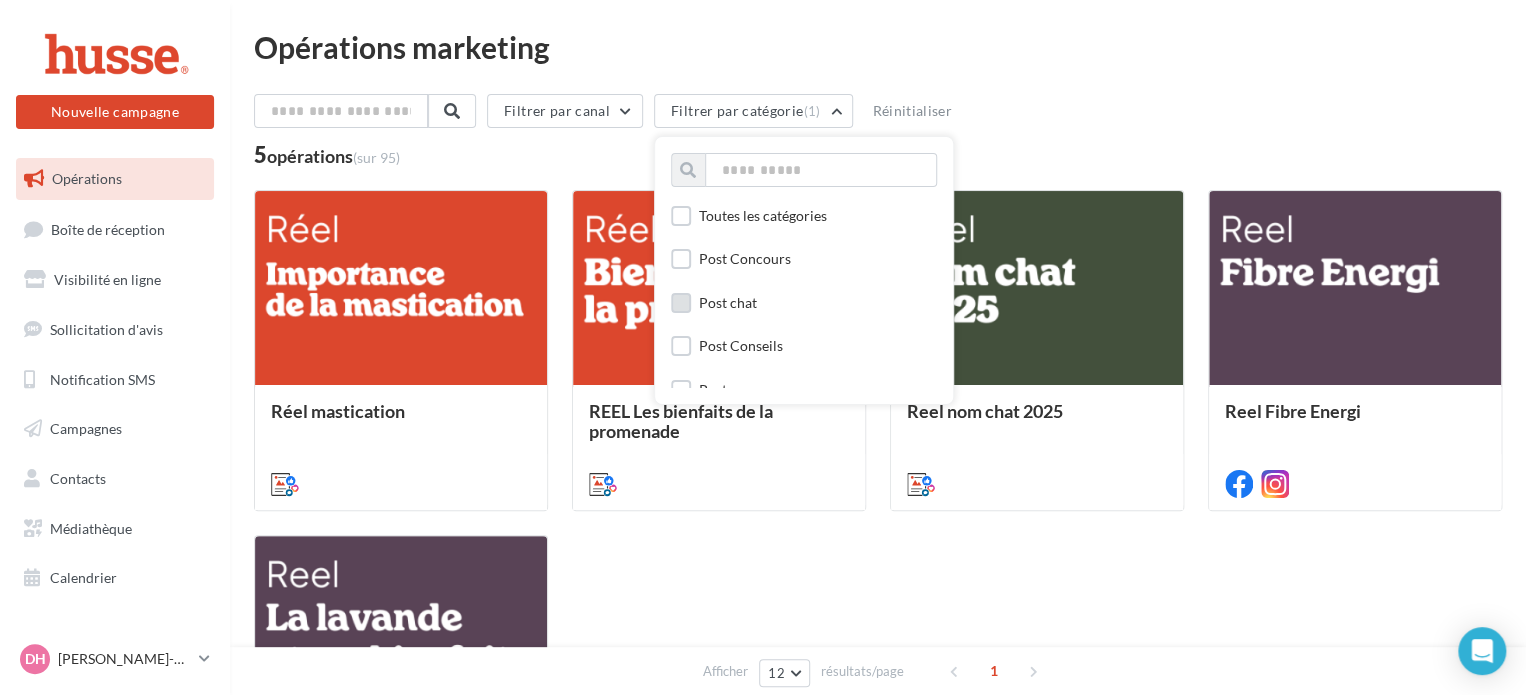 click on "Filtrer par canal         Filtrer par catégorie  (1)                         Toutes les catégories         Post Concours         Post chat         Post Conseils         Post         cheval         post interactif cheval         Newsletter         Promotion         POST         Recrutement VDI         Post voix de marque         Post chien         Post produit         Post interactif         Reel         Post cheval         Campagne SMS         Brand Voice
Réinitialiser" at bounding box center (878, 115) 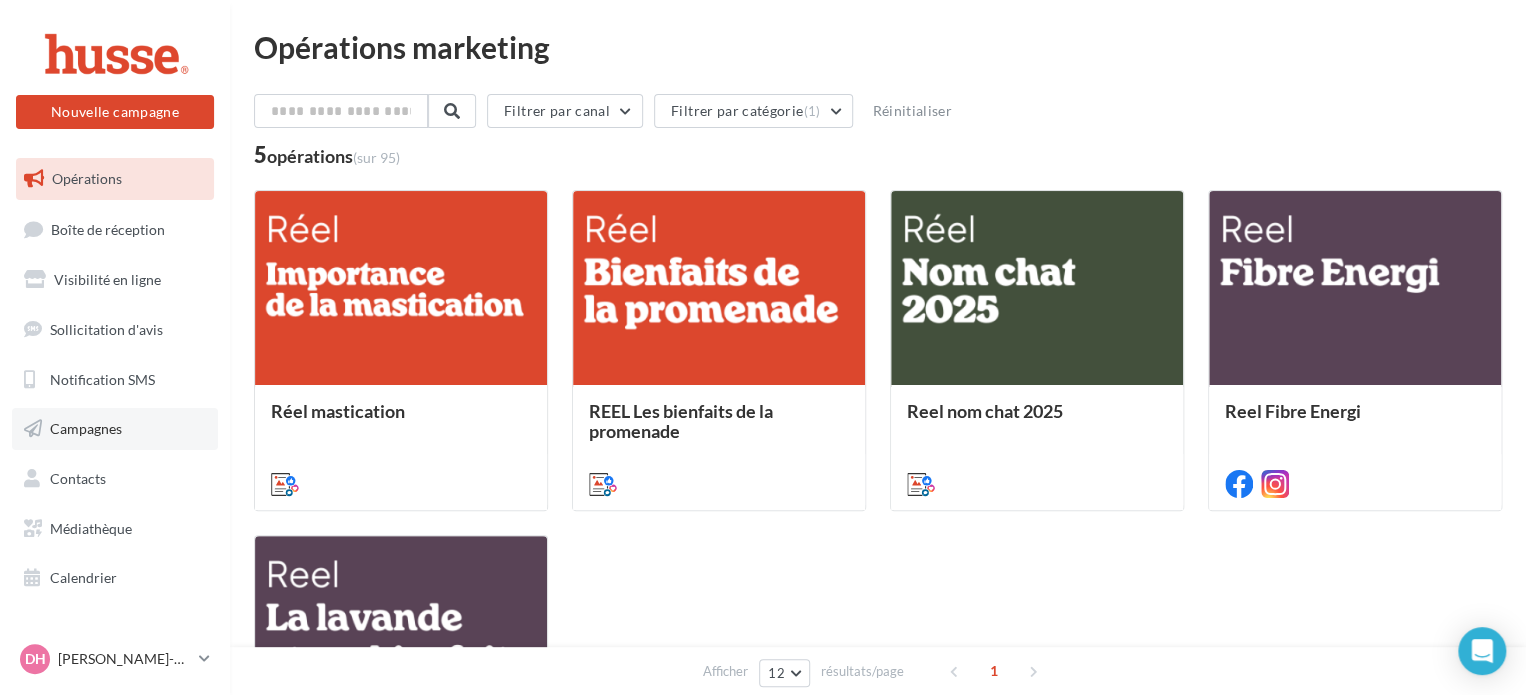 click on "Campagnes" at bounding box center [86, 428] 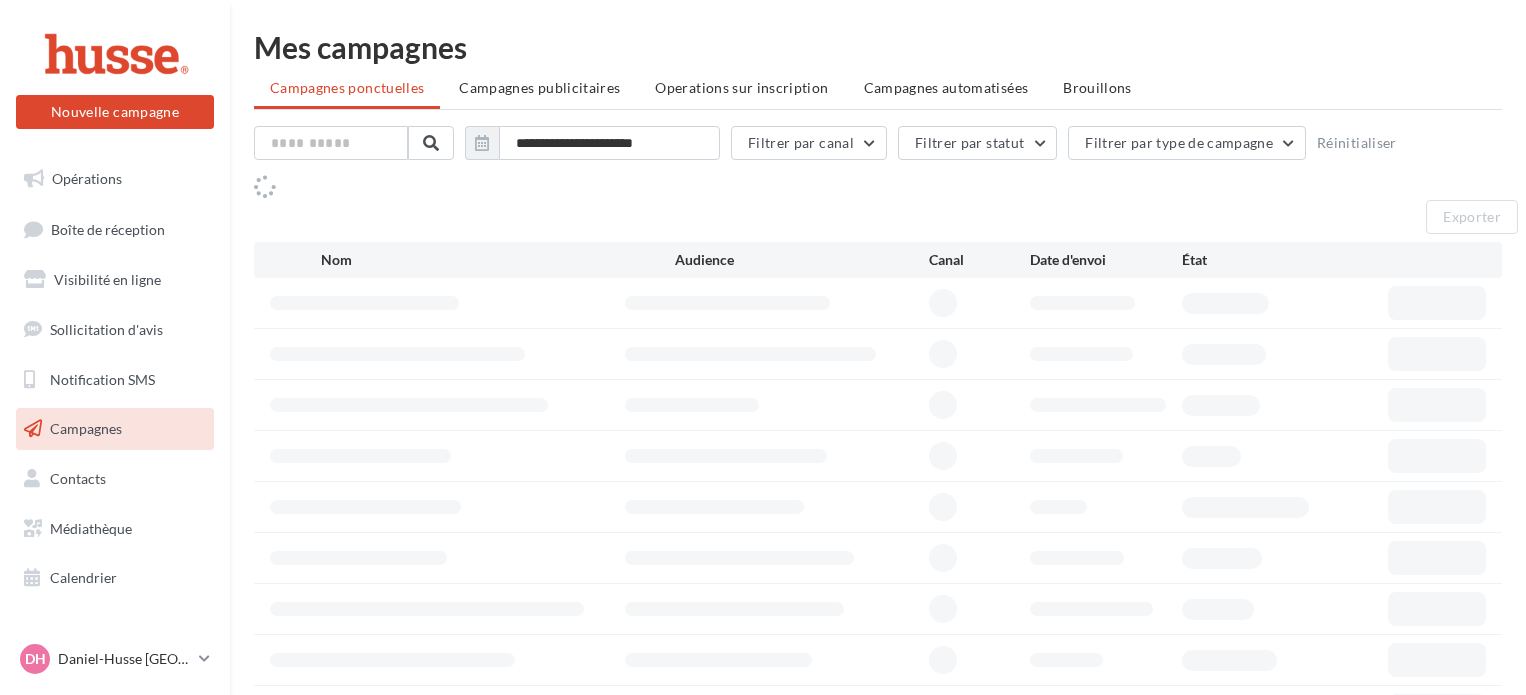 scroll, scrollTop: 0, scrollLeft: 0, axis: both 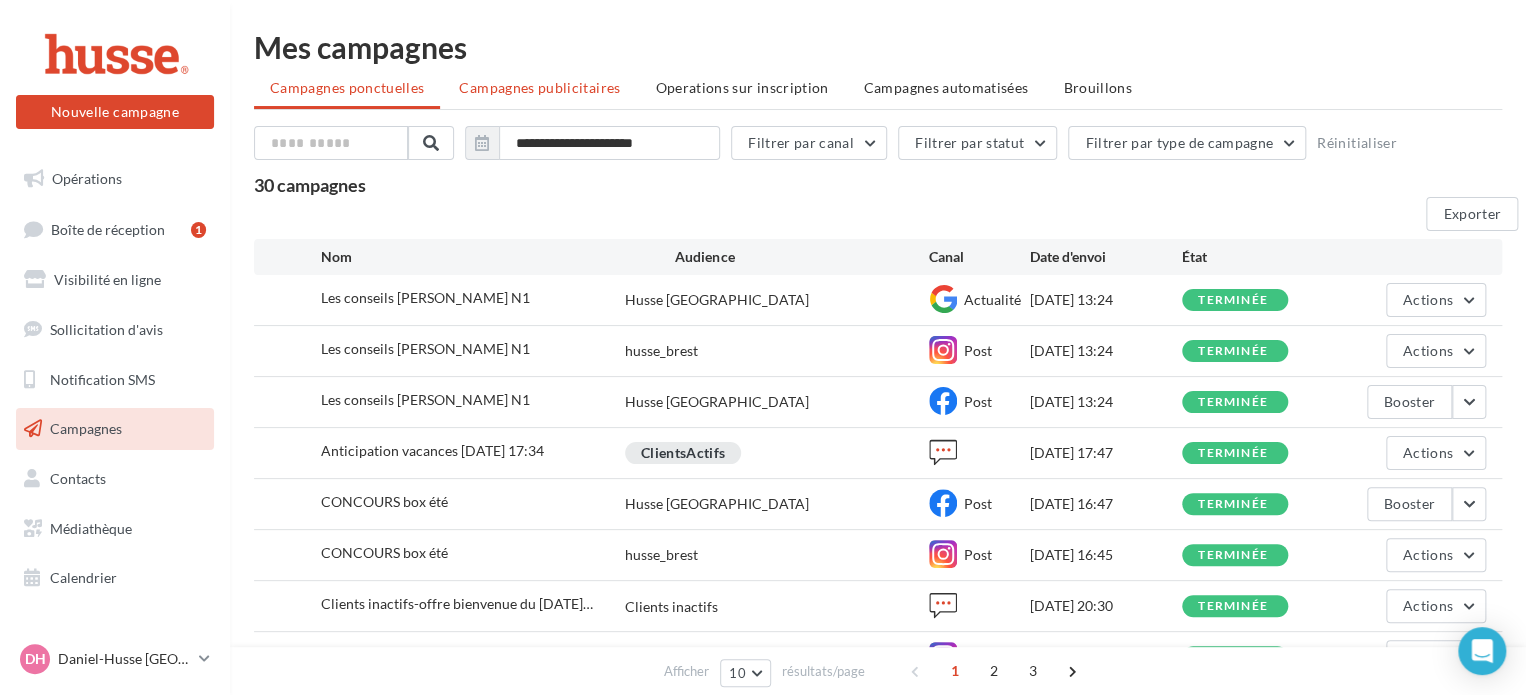 click on "Campagnes publicitaires" at bounding box center [539, 87] 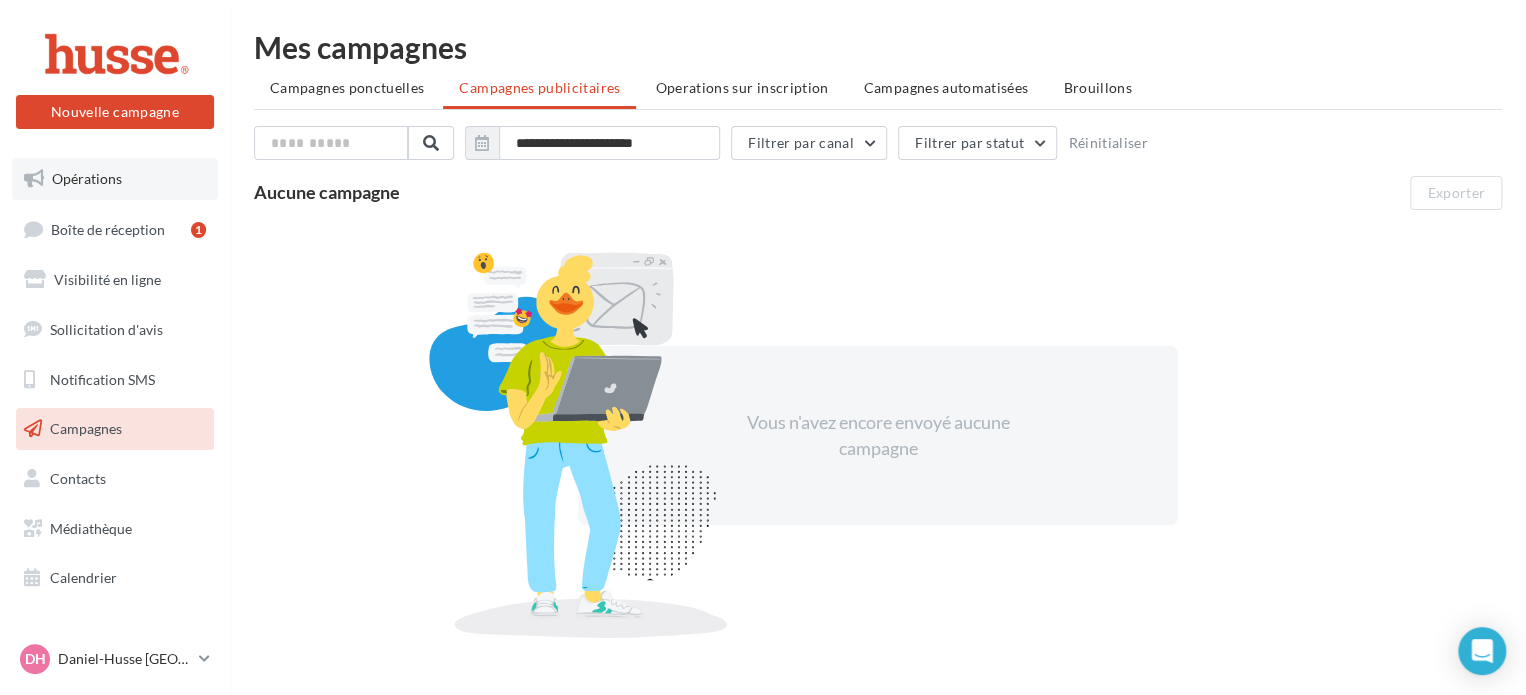 click on "Opérations" at bounding box center (87, 178) 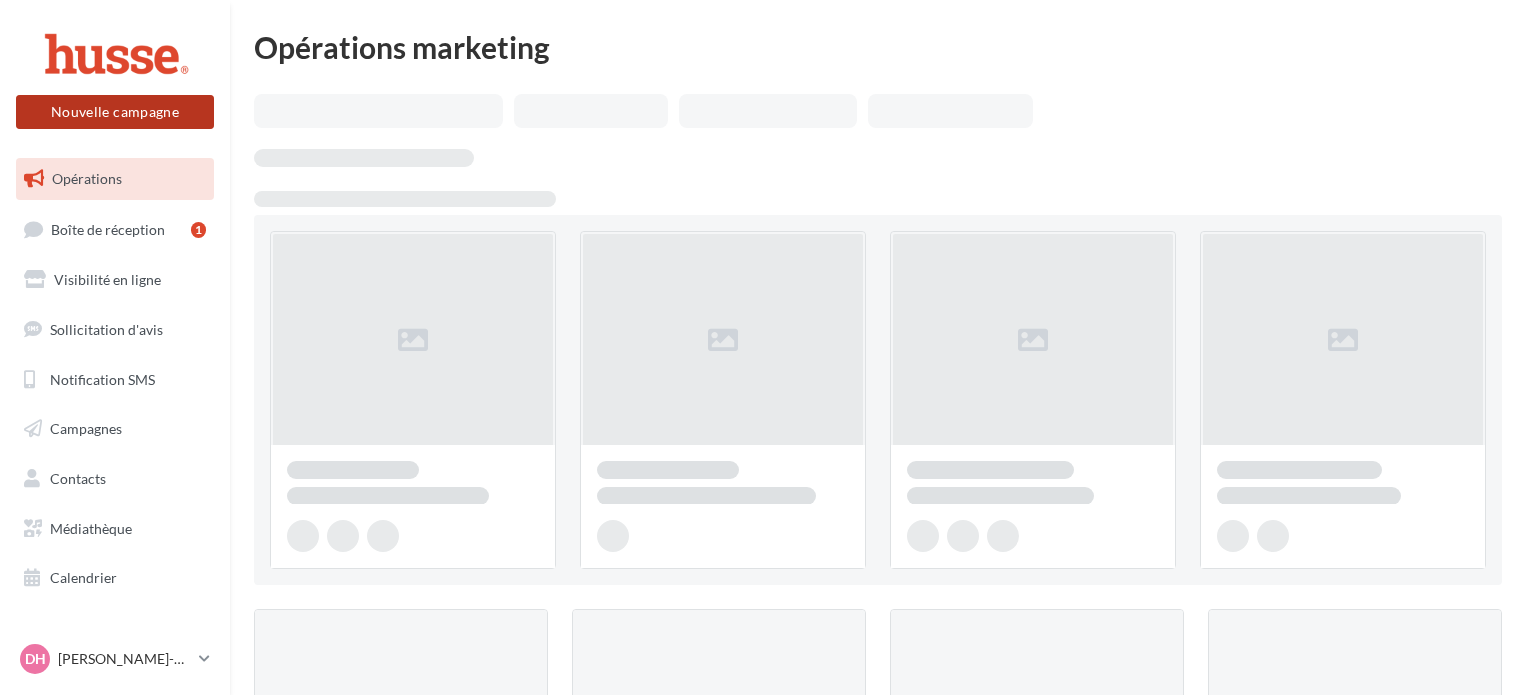 scroll, scrollTop: 0, scrollLeft: 0, axis: both 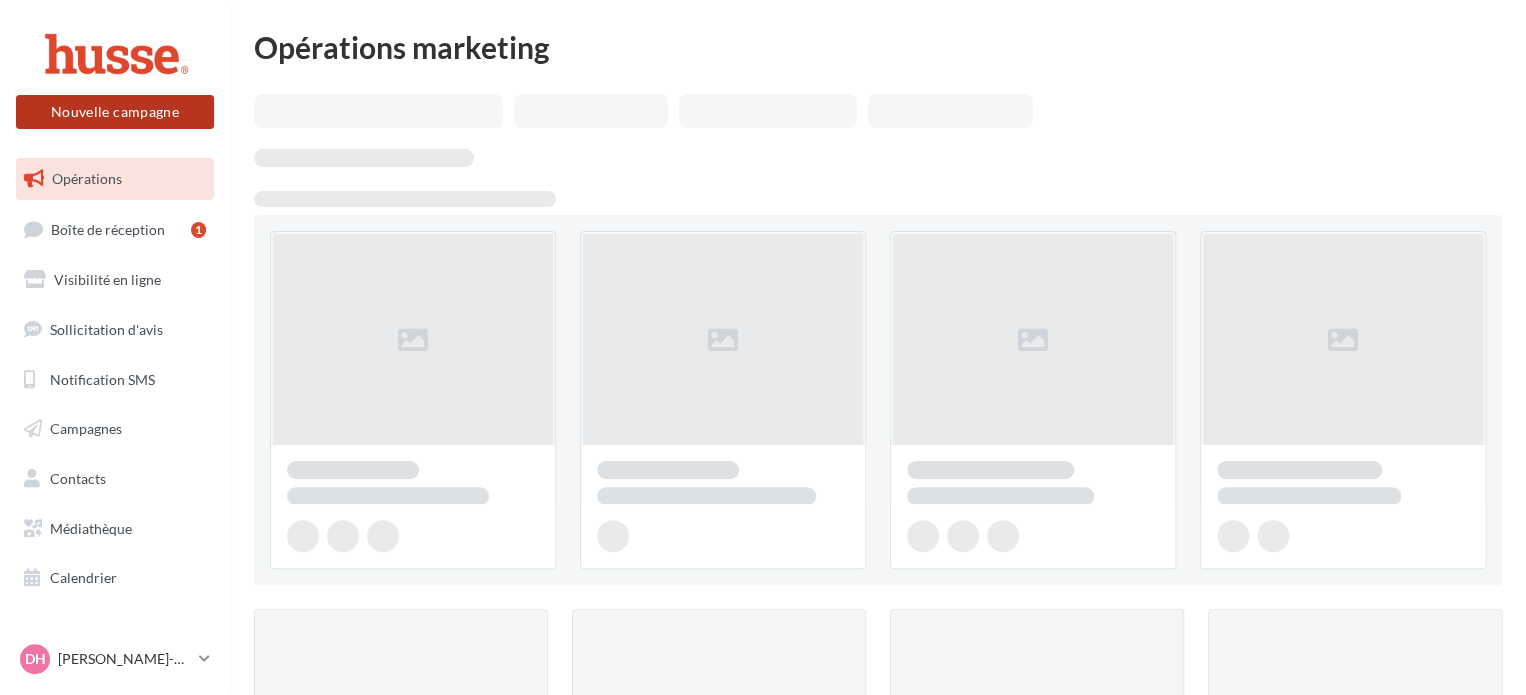 click on "Nouvelle campagne" at bounding box center (115, 112) 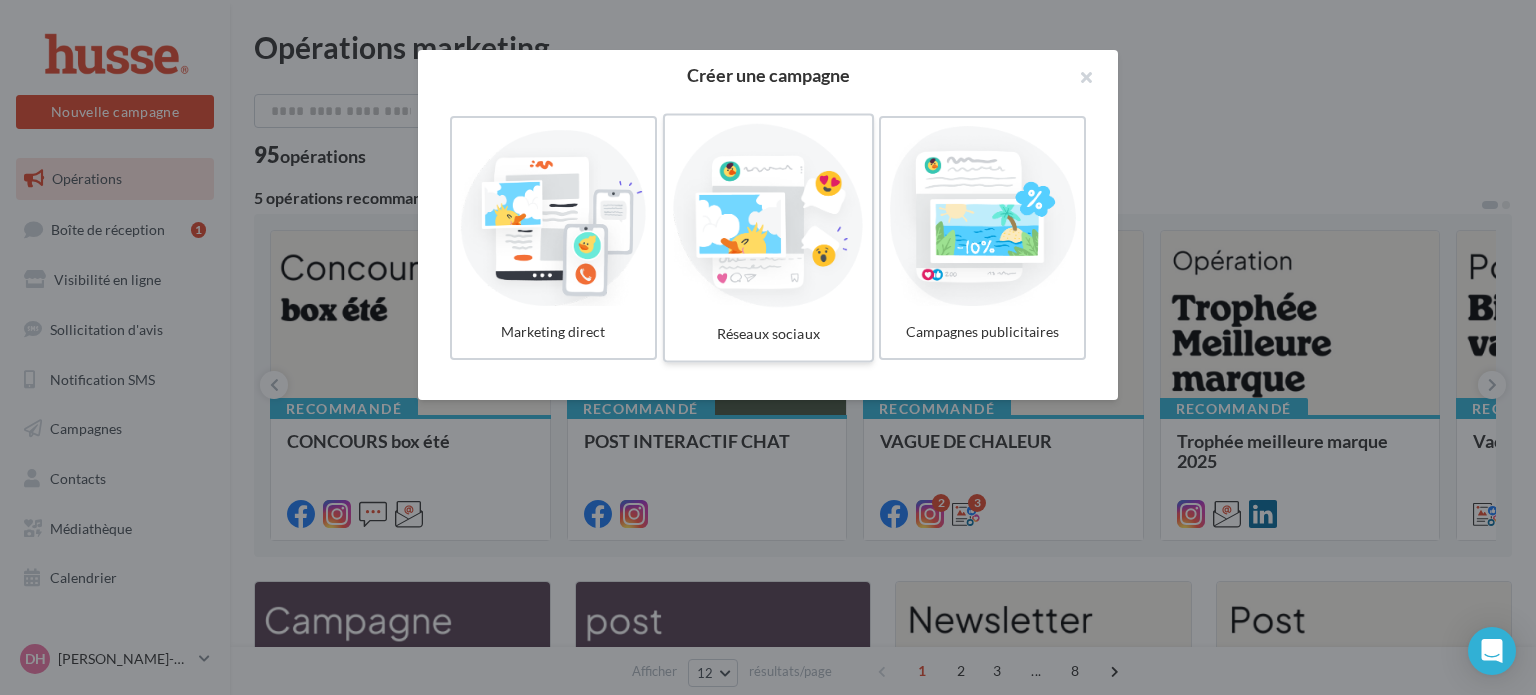 click at bounding box center (768, 216) 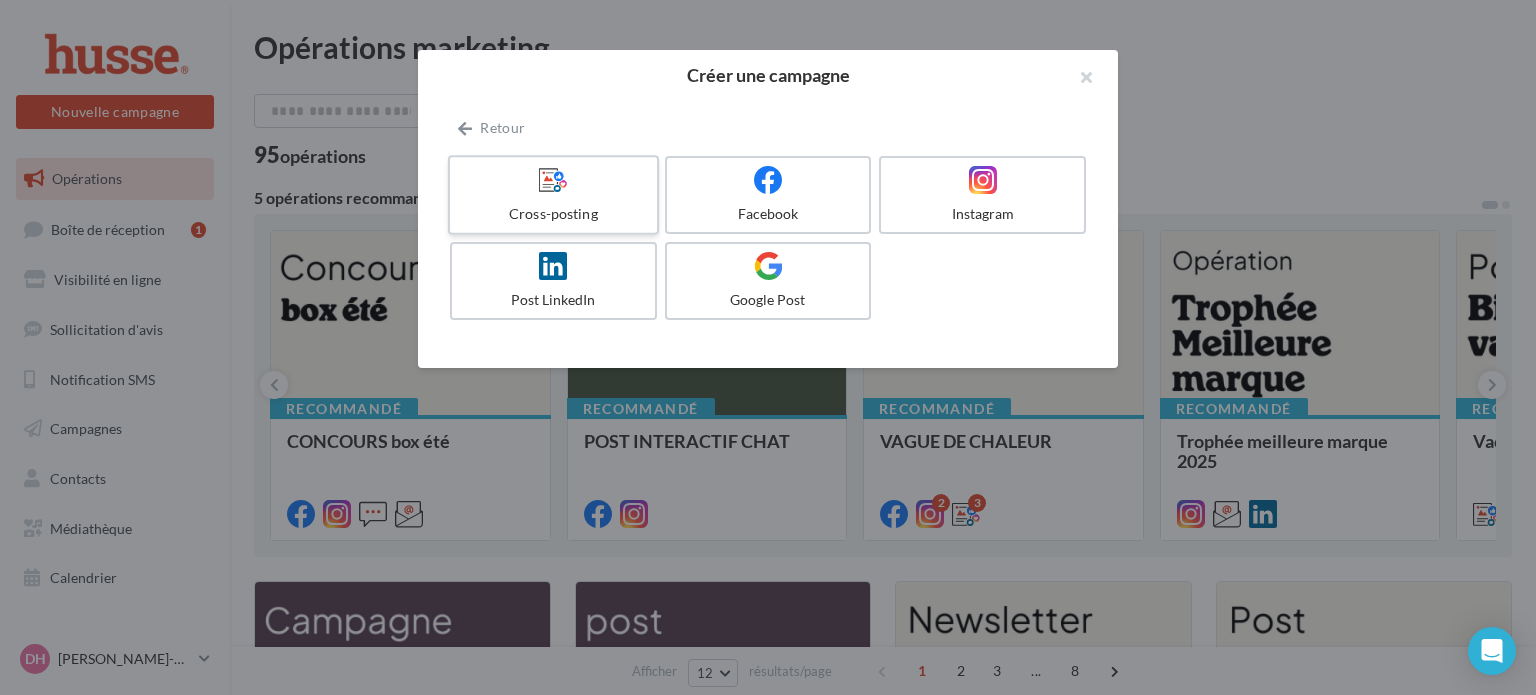 click at bounding box center [553, 180] 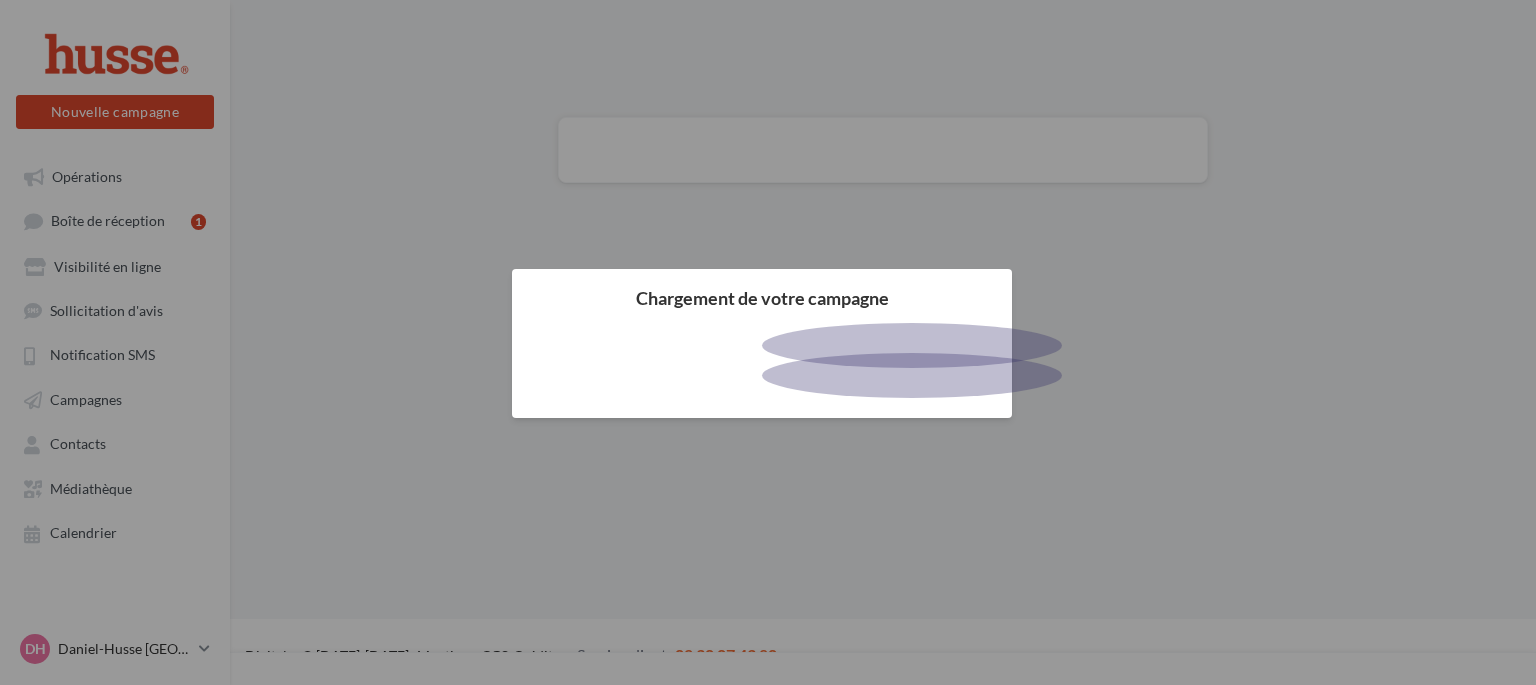 scroll, scrollTop: 0, scrollLeft: 0, axis: both 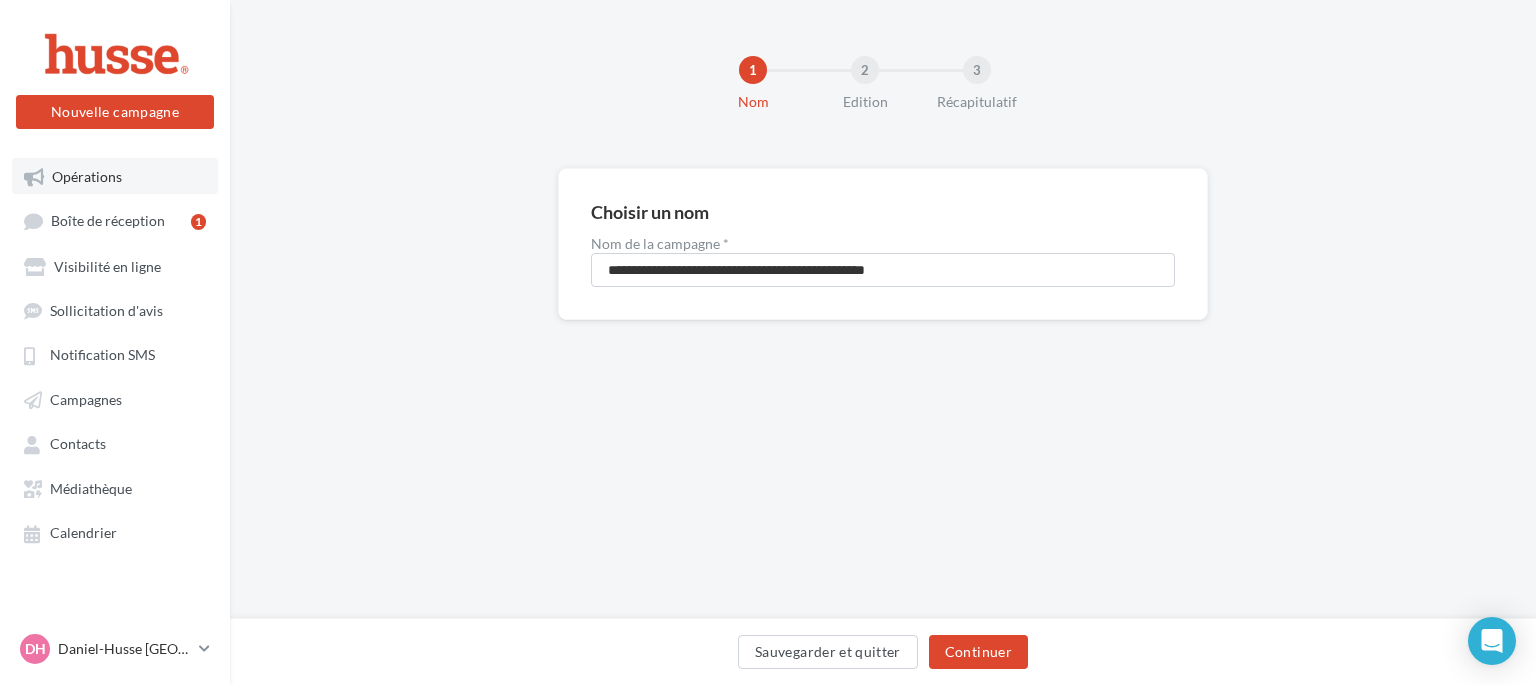click on "Opérations" at bounding box center (87, 176) 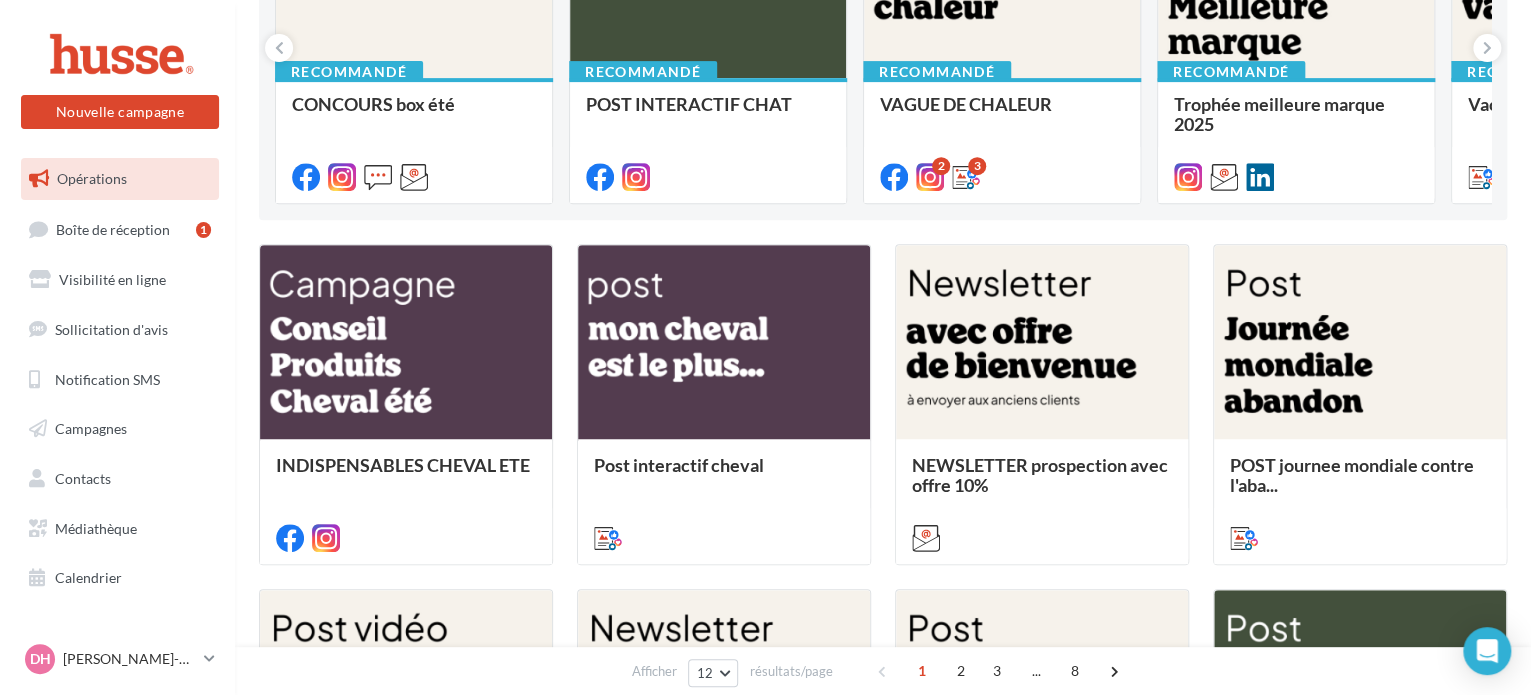 scroll, scrollTop: 0, scrollLeft: 0, axis: both 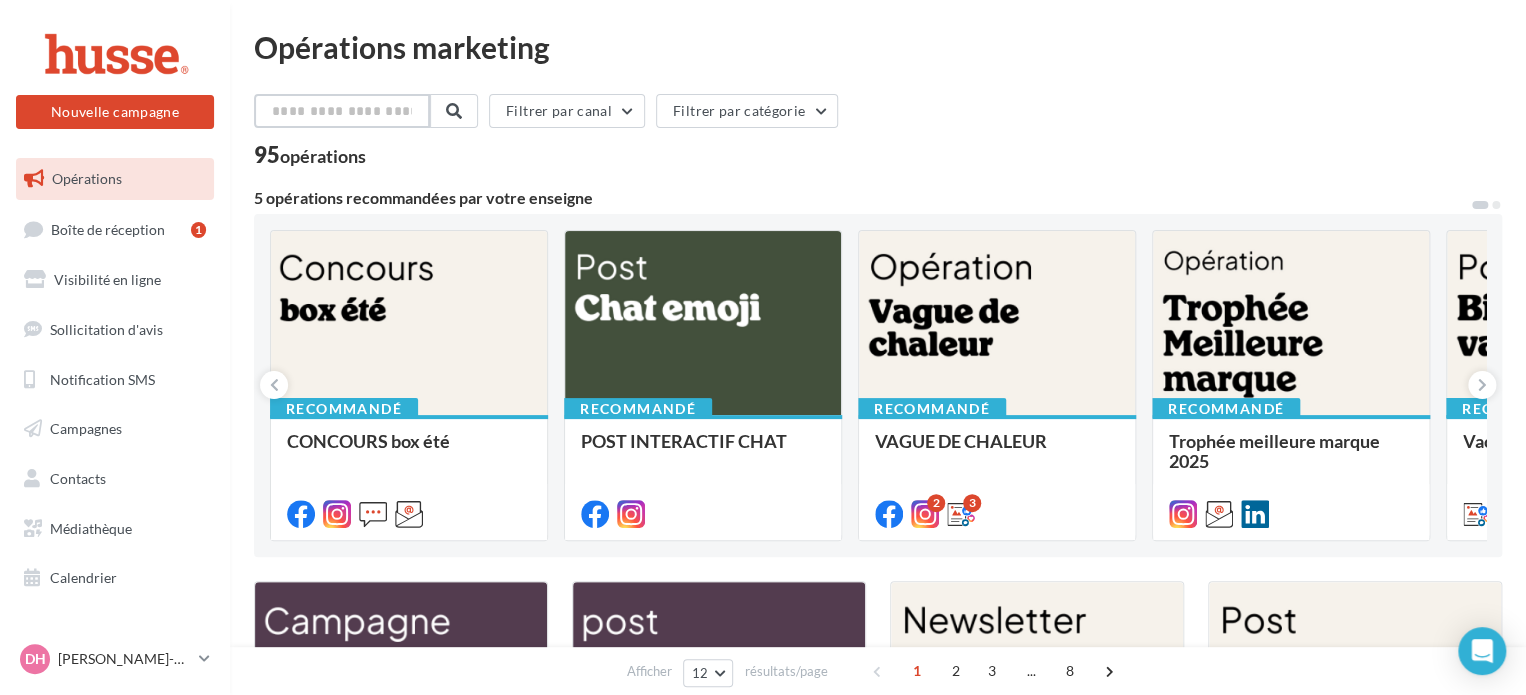 click at bounding box center [342, 111] 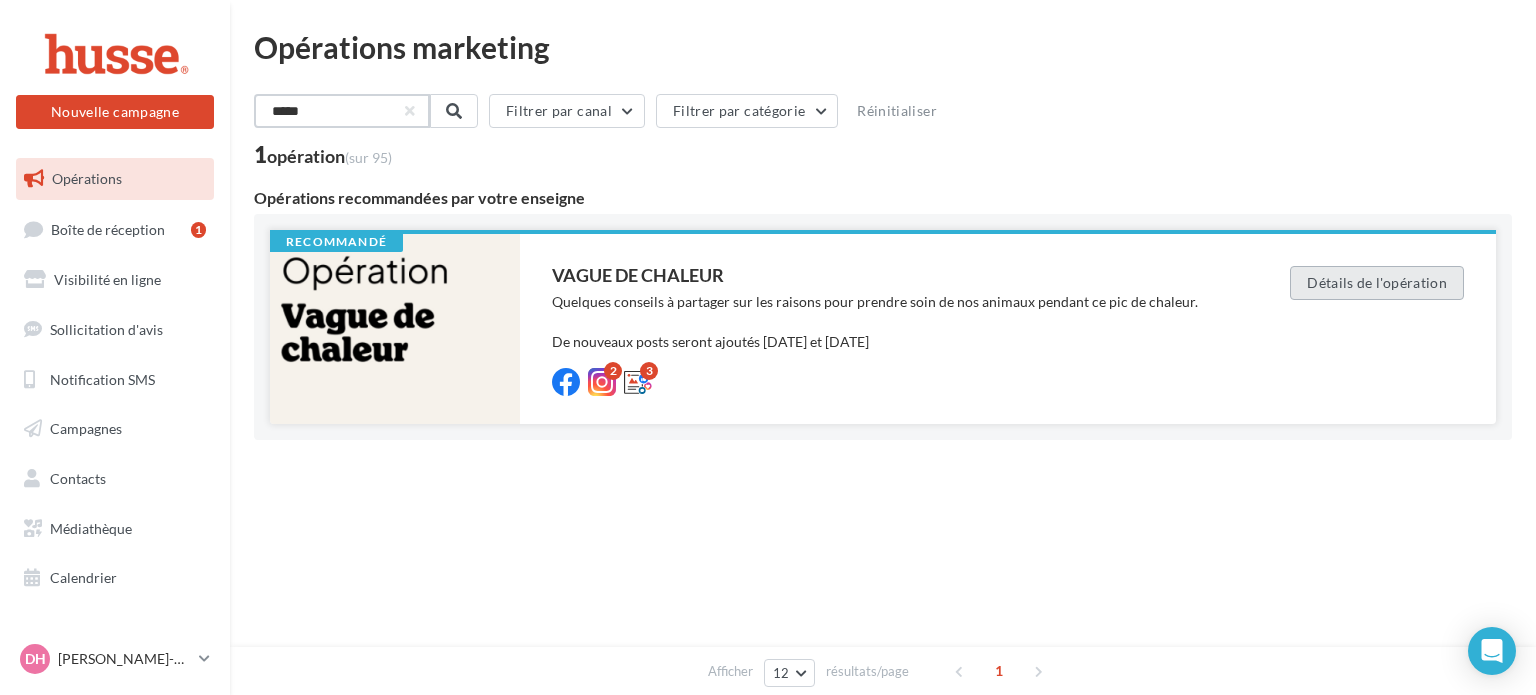 type on "*****" 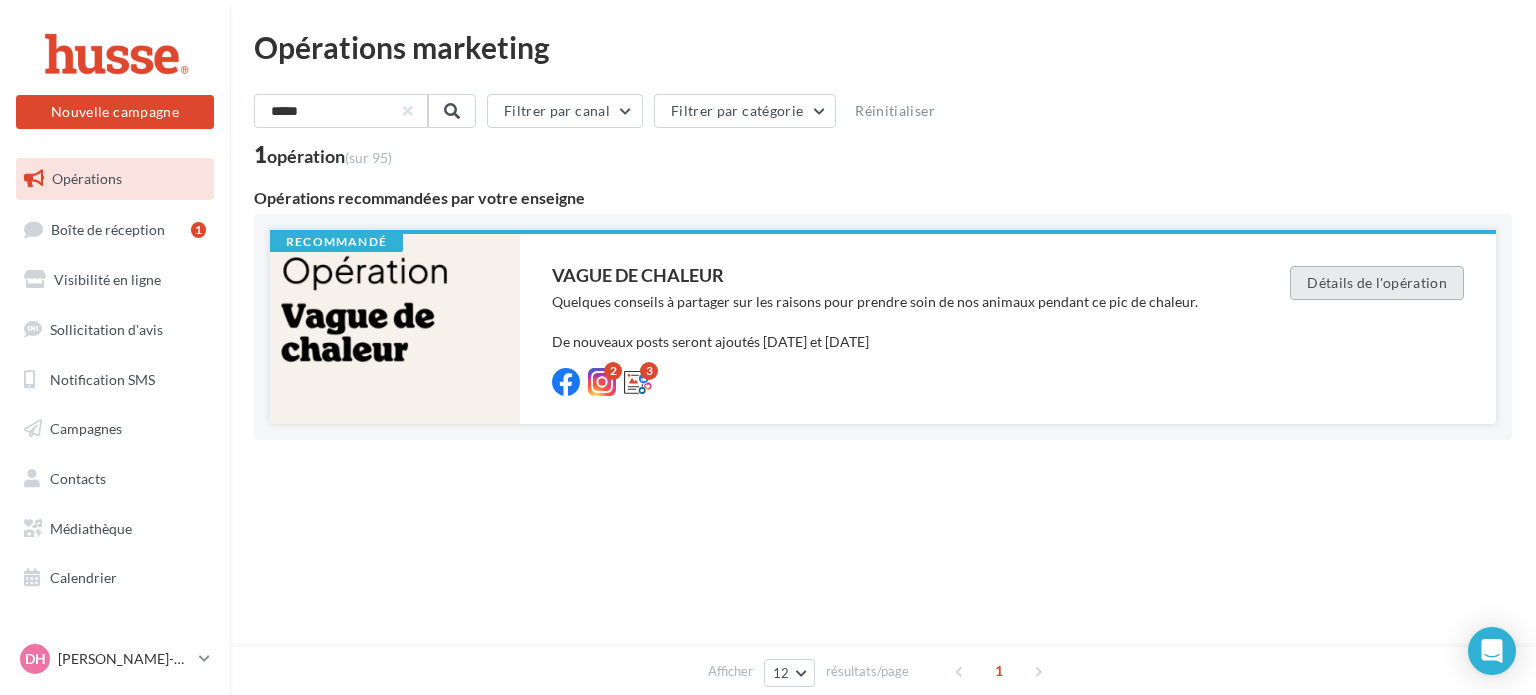 click on "Détails de l'opération" at bounding box center (1377, 283) 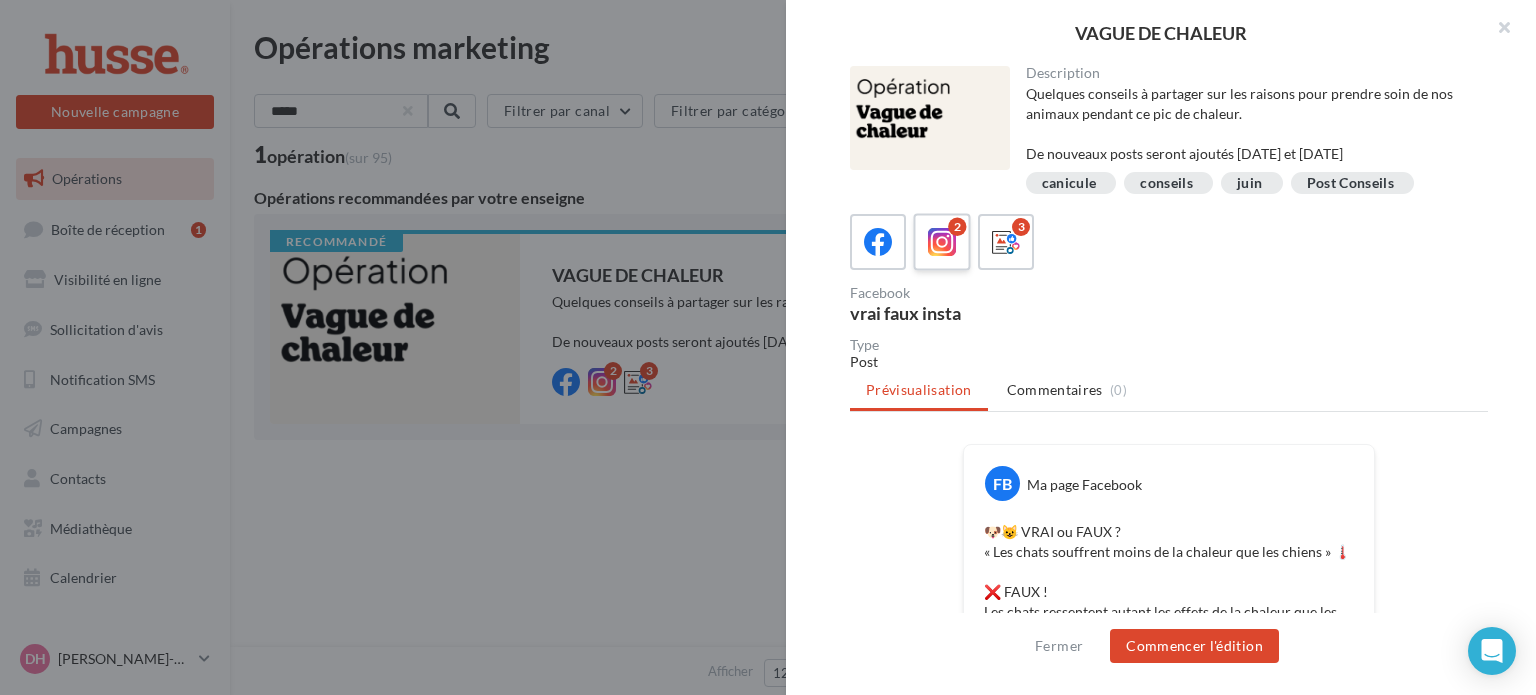 click at bounding box center [942, 242] 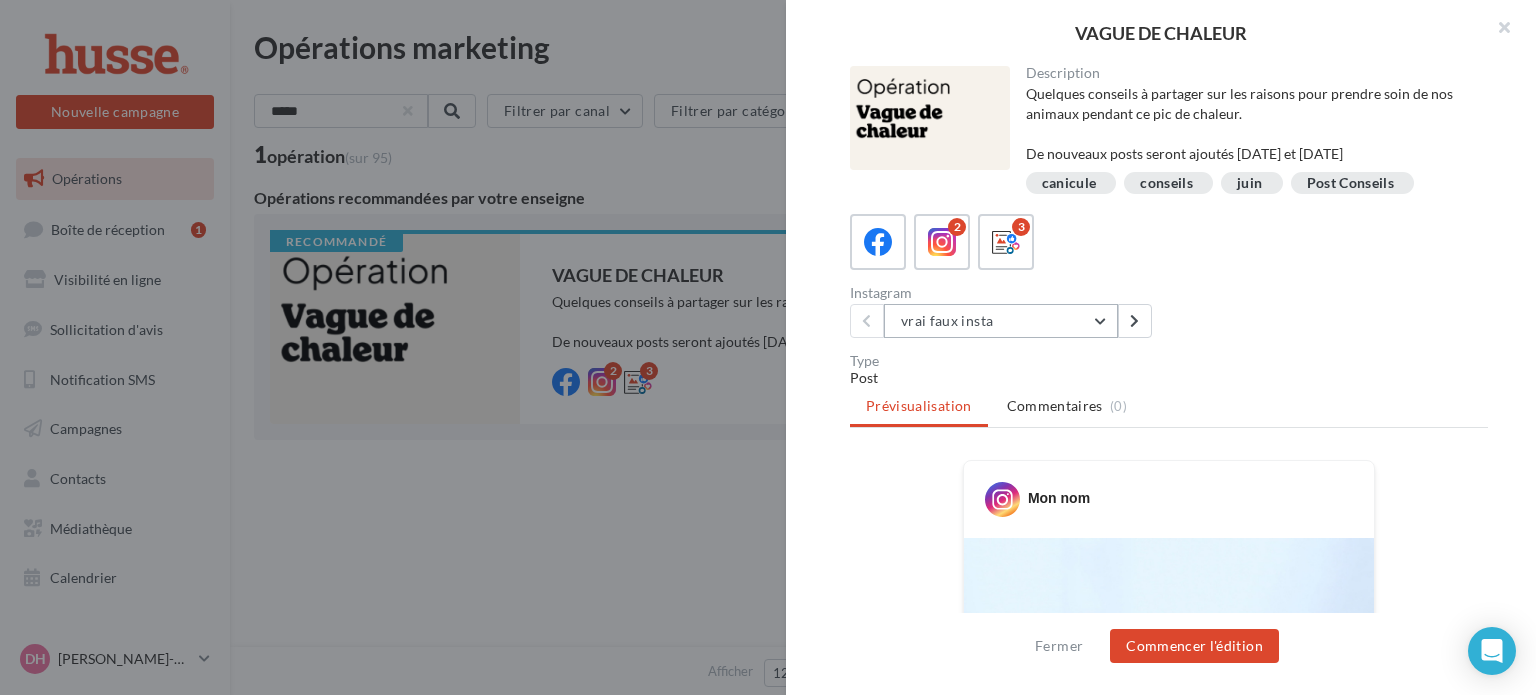 click on "vrai faux insta" at bounding box center (1001, 321) 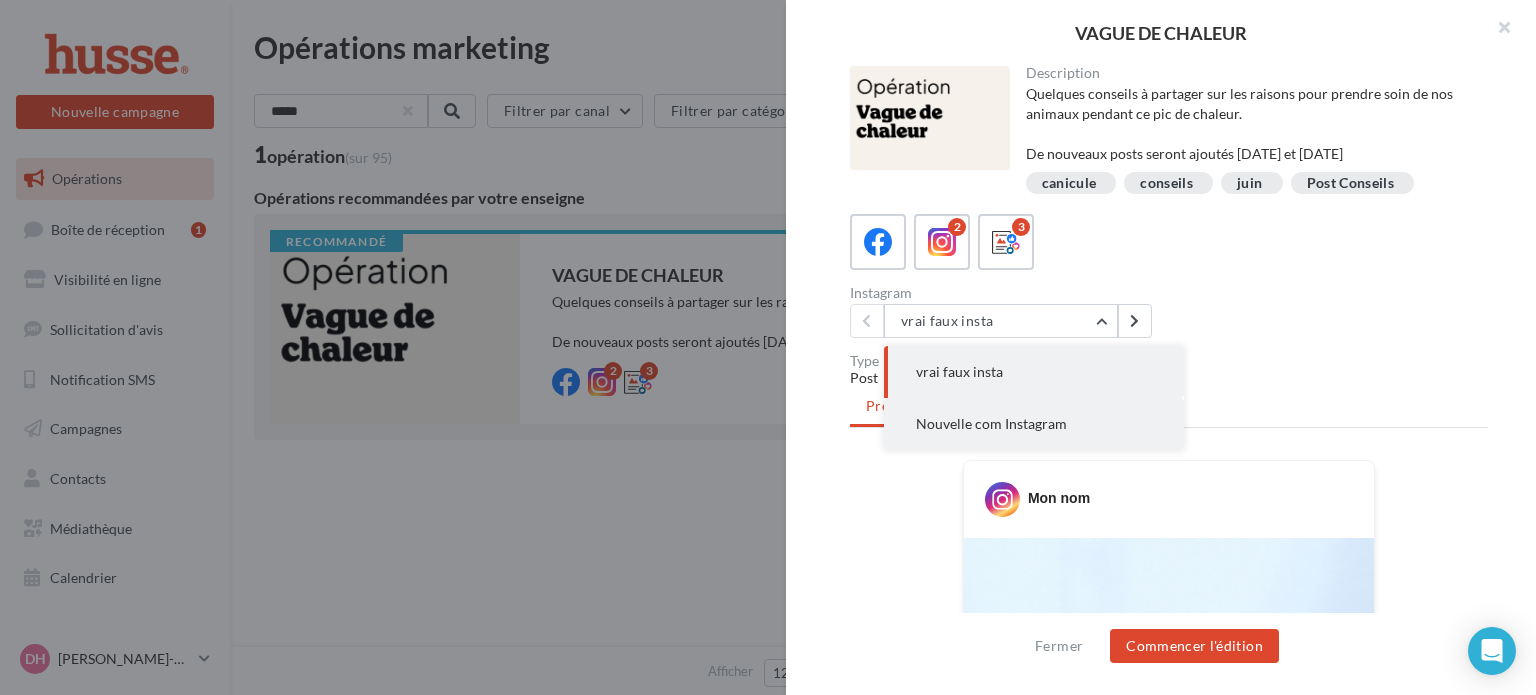 click on "Nouvelle com Instagram" at bounding box center (991, 423) 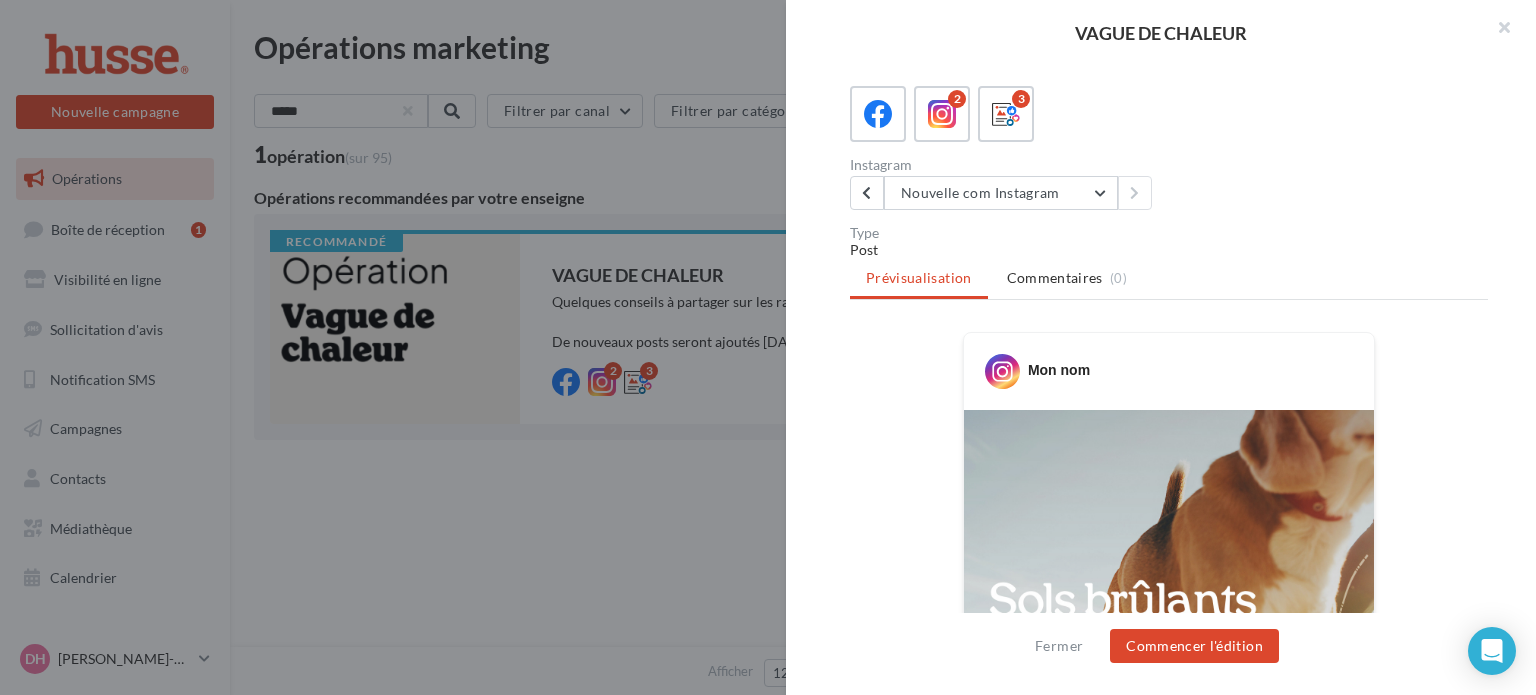 scroll, scrollTop: 120, scrollLeft: 0, axis: vertical 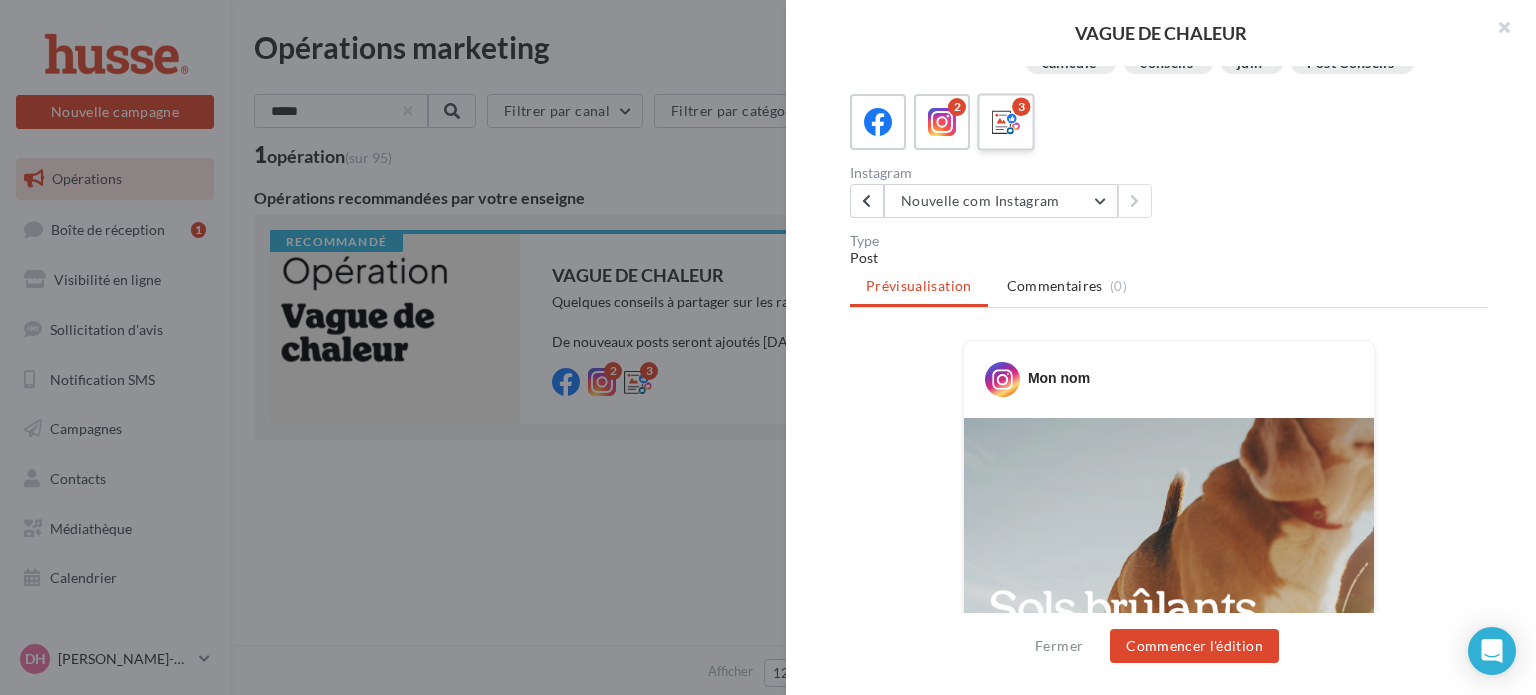 click at bounding box center (1006, 122) 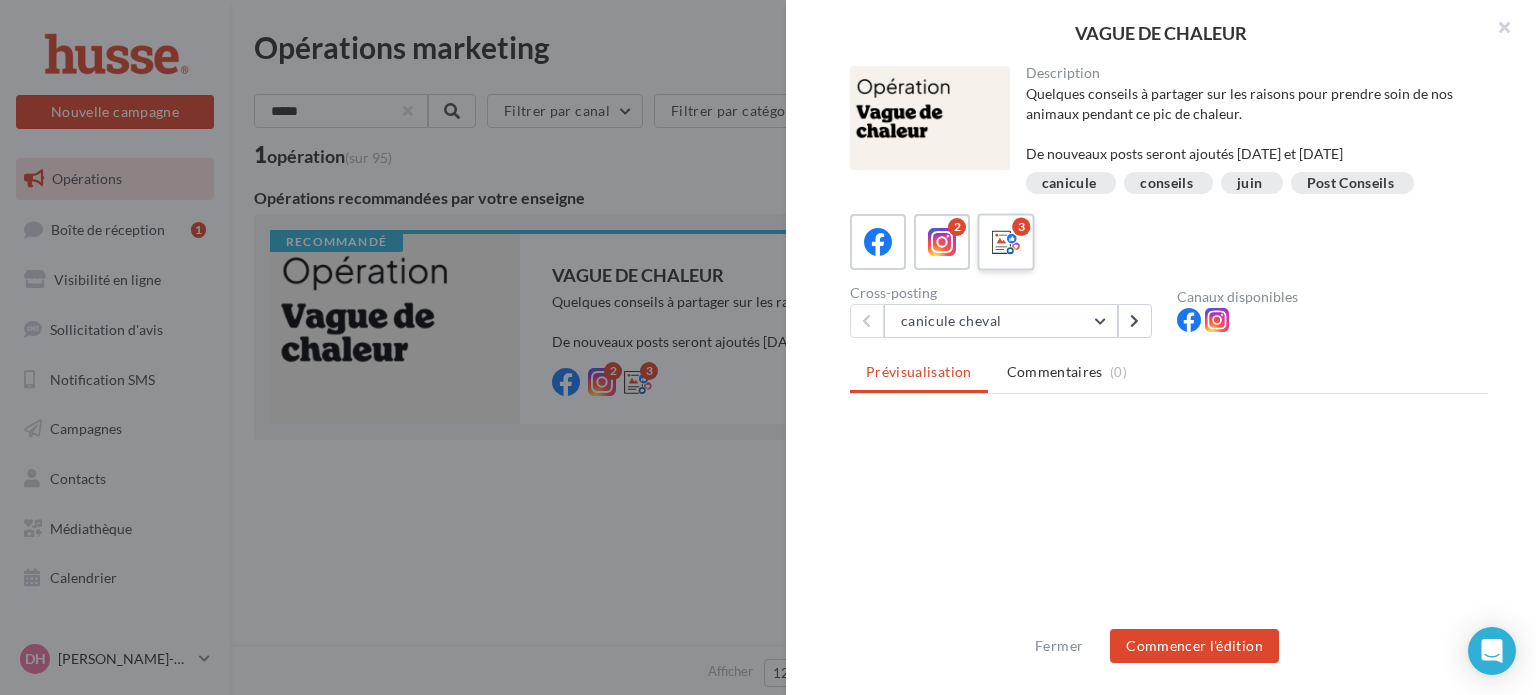 scroll, scrollTop: 0, scrollLeft: 0, axis: both 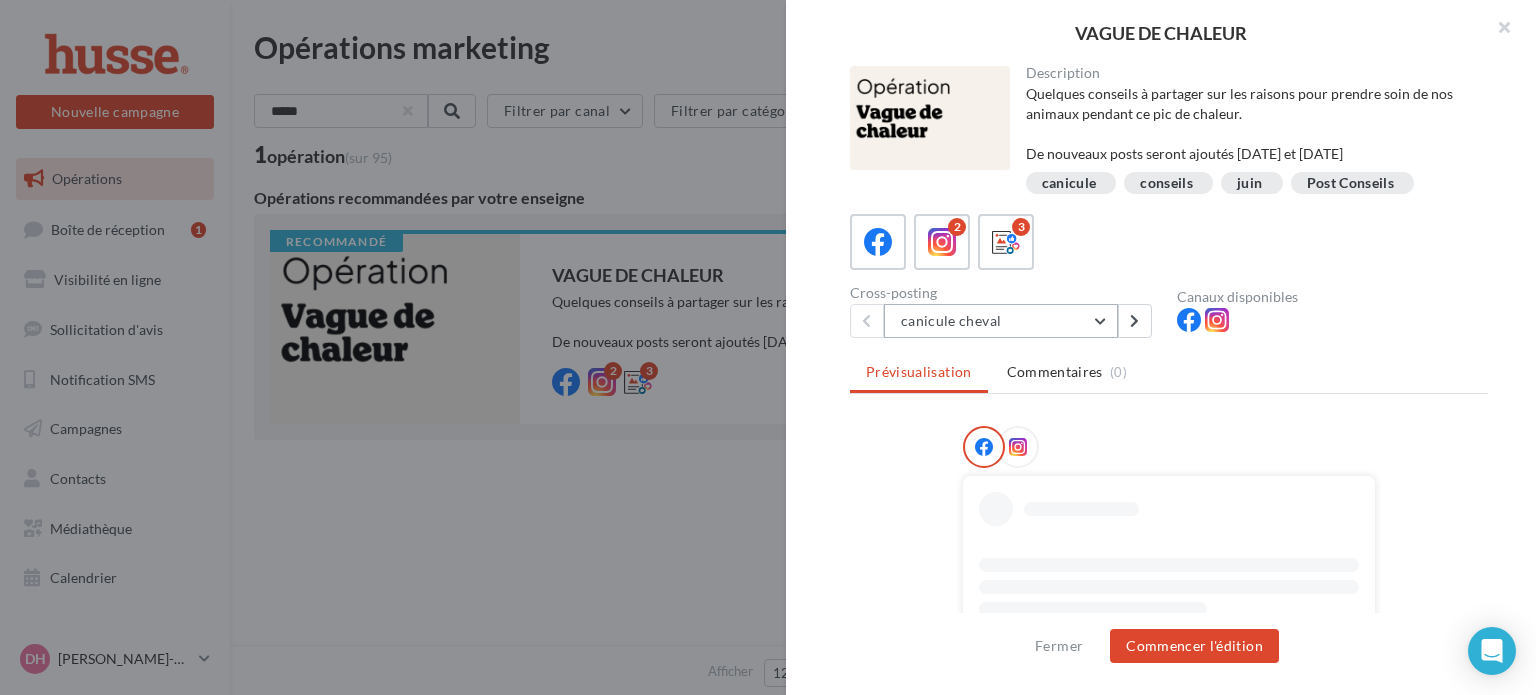 click on "canicule cheval" at bounding box center [1001, 321] 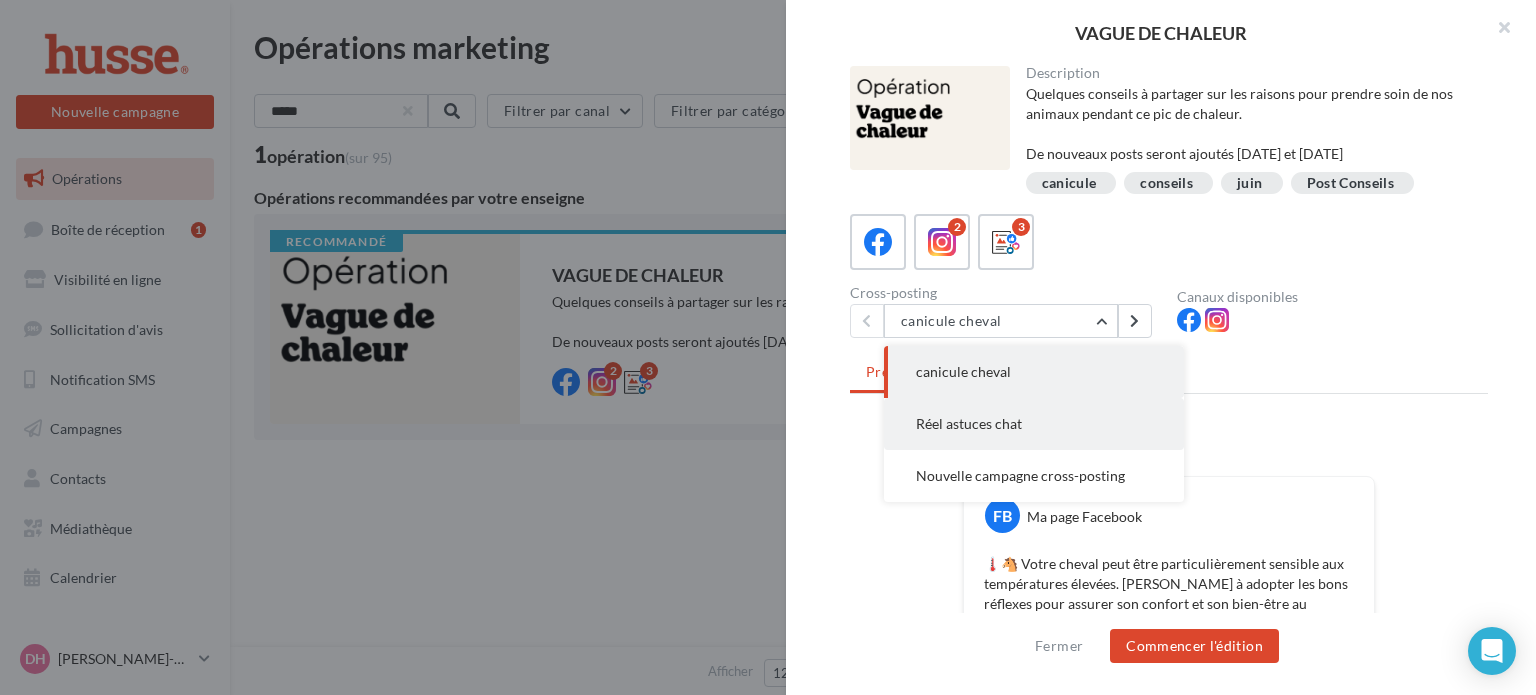 click on "Réel astuces chat" at bounding box center [969, 423] 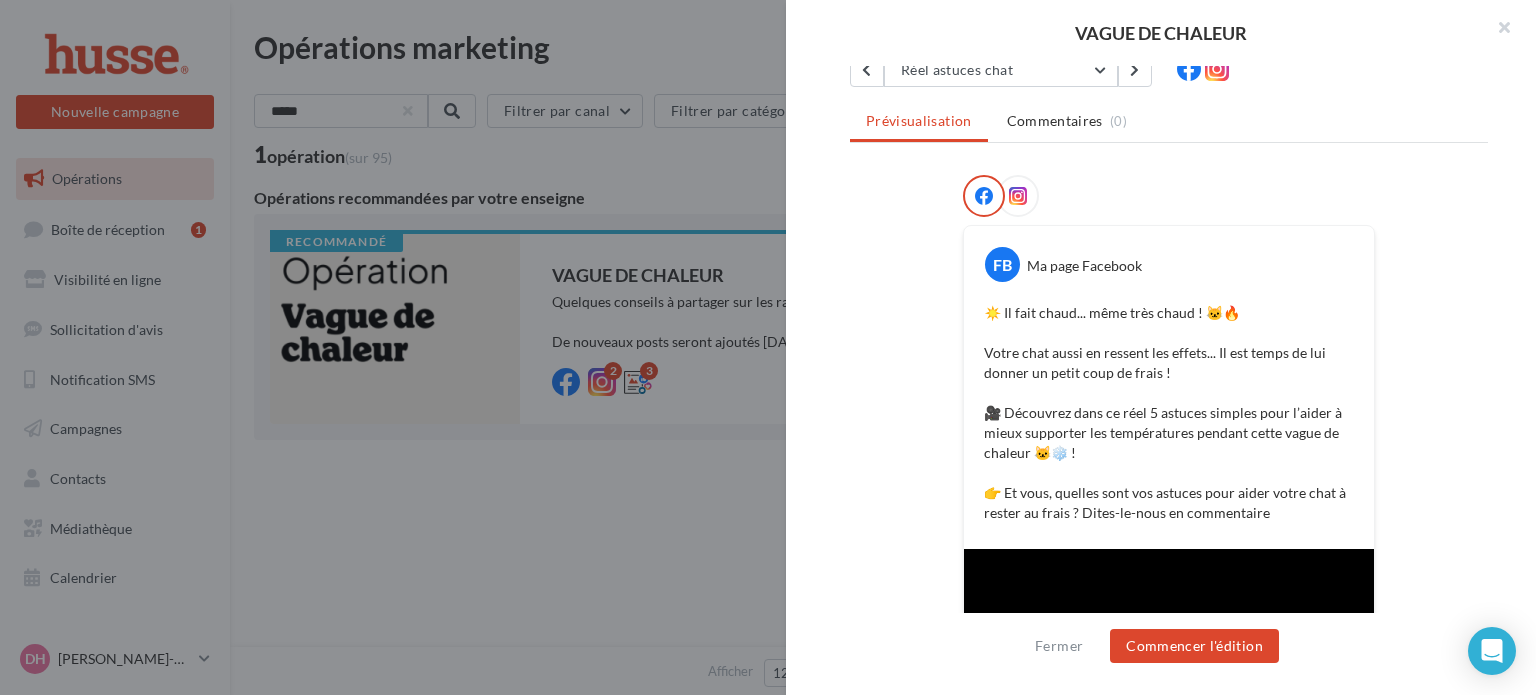 scroll, scrollTop: 0, scrollLeft: 0, axis: both 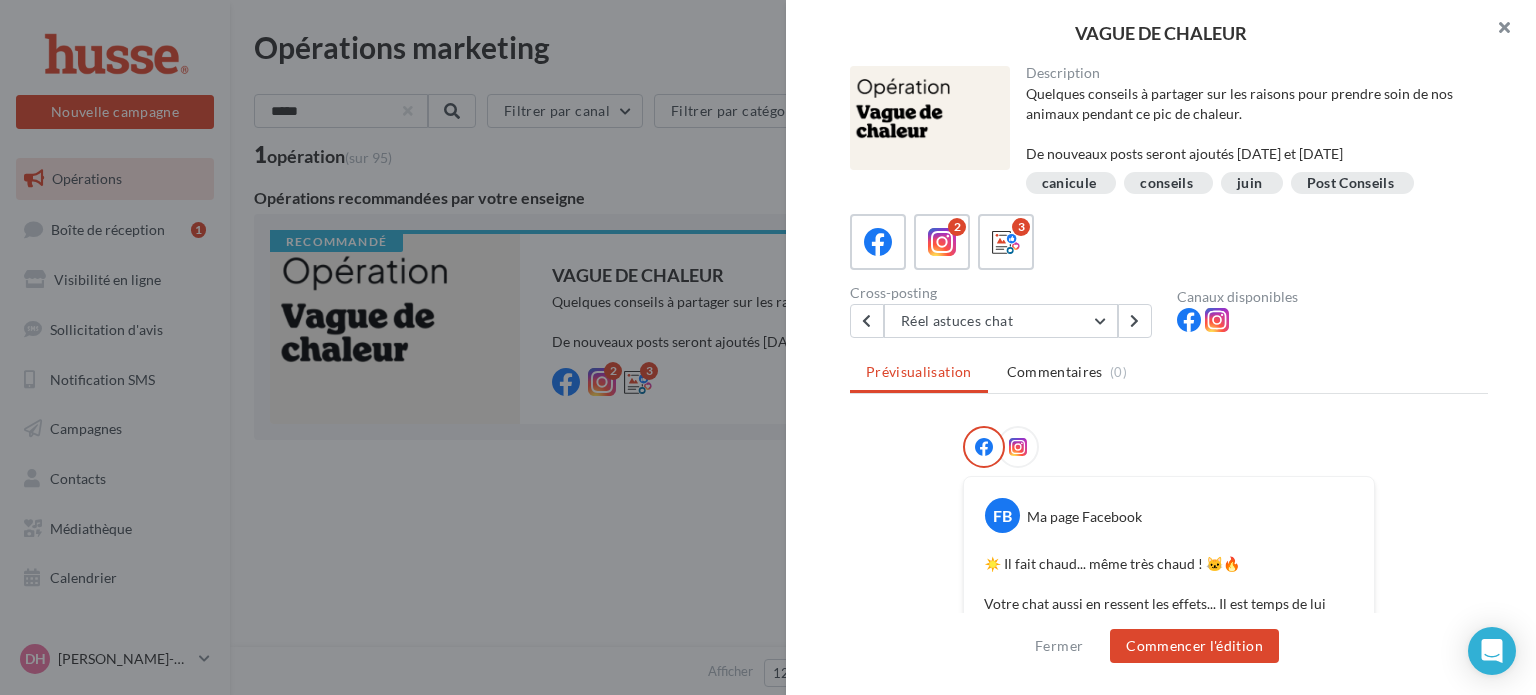 click at bounding box center [1496, 30] 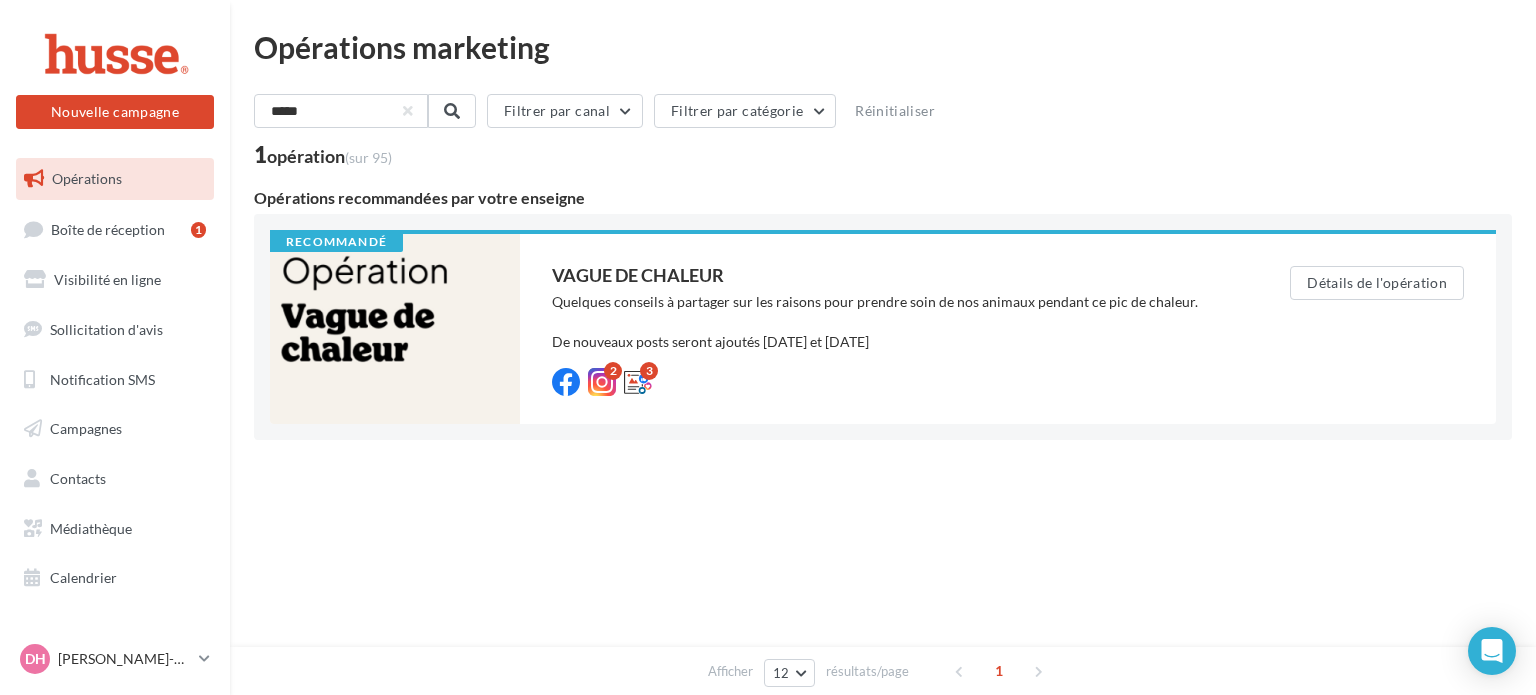 click on "Opérations" at bounding box center [87, 178] 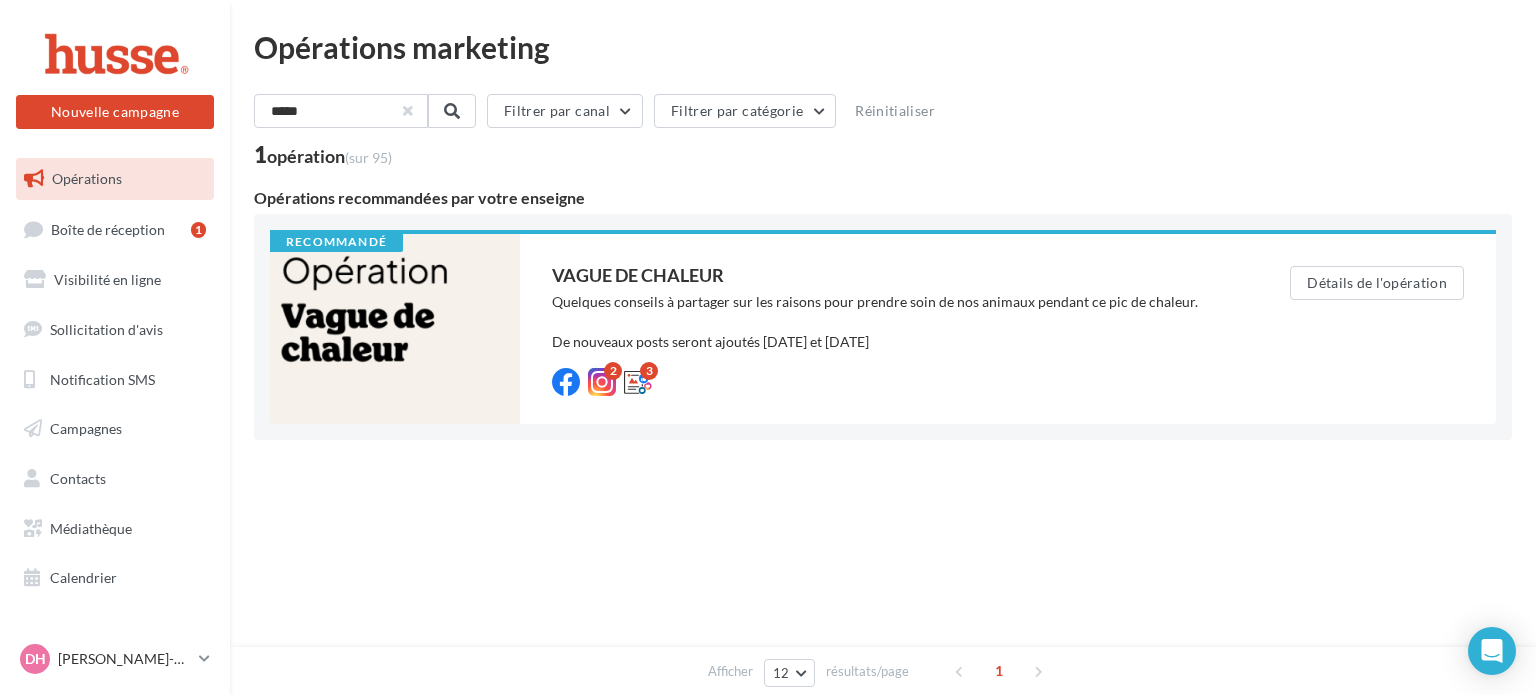 click at bounding box center [408, 111] 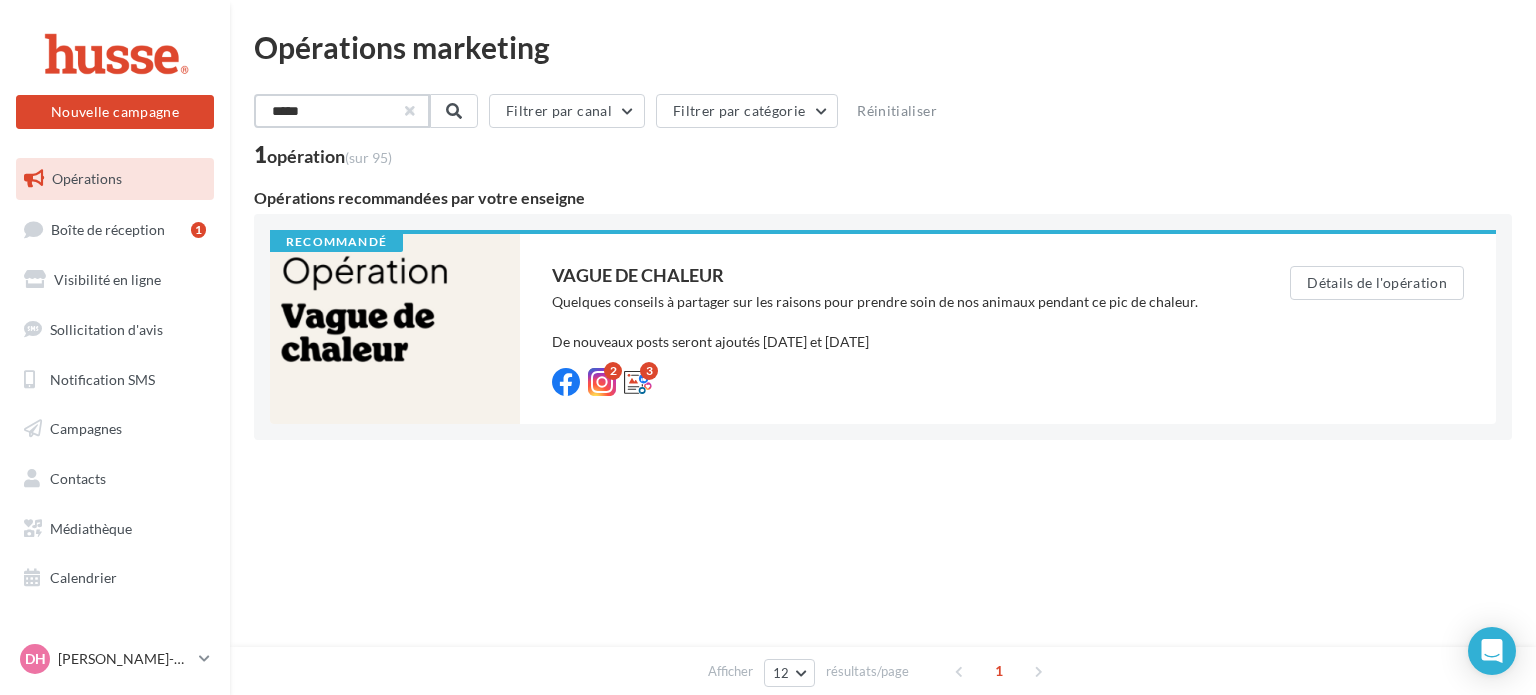 type 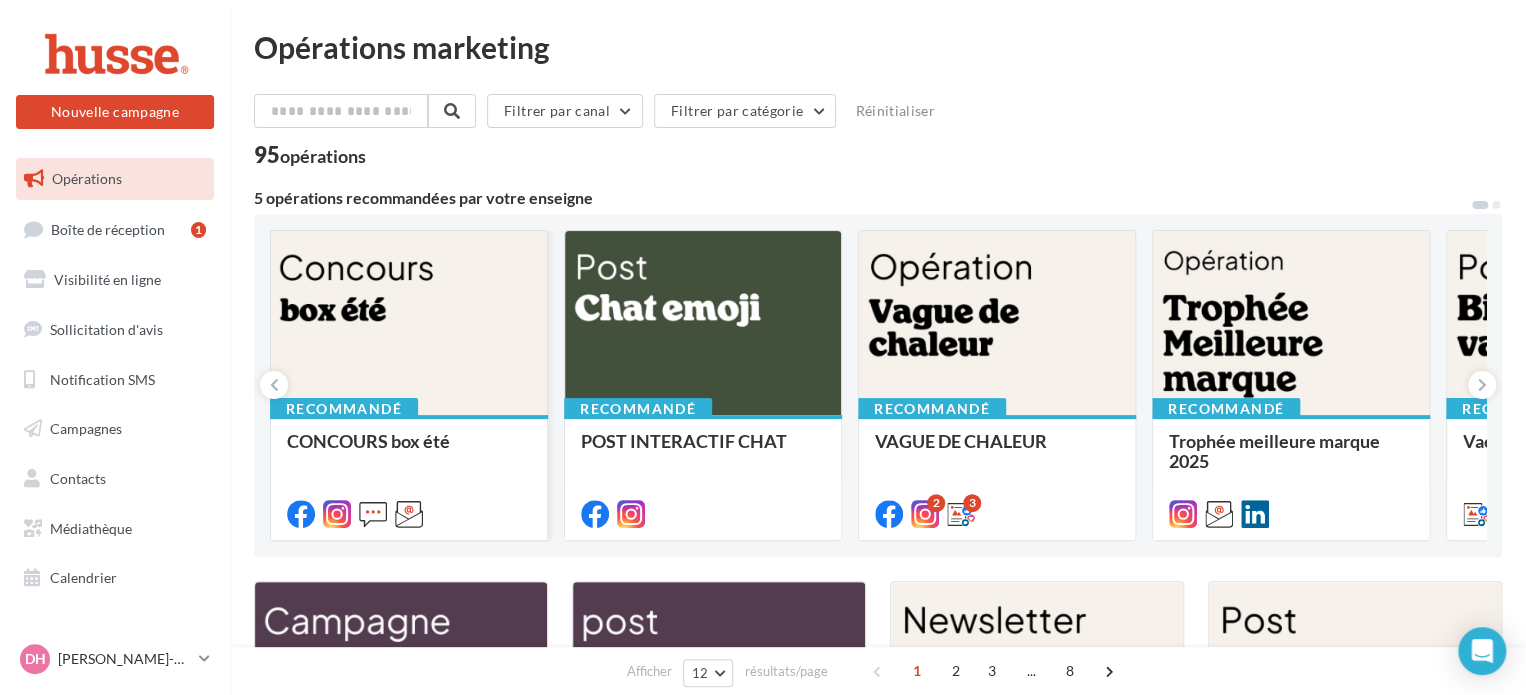 click at bounding box center (409, 324) 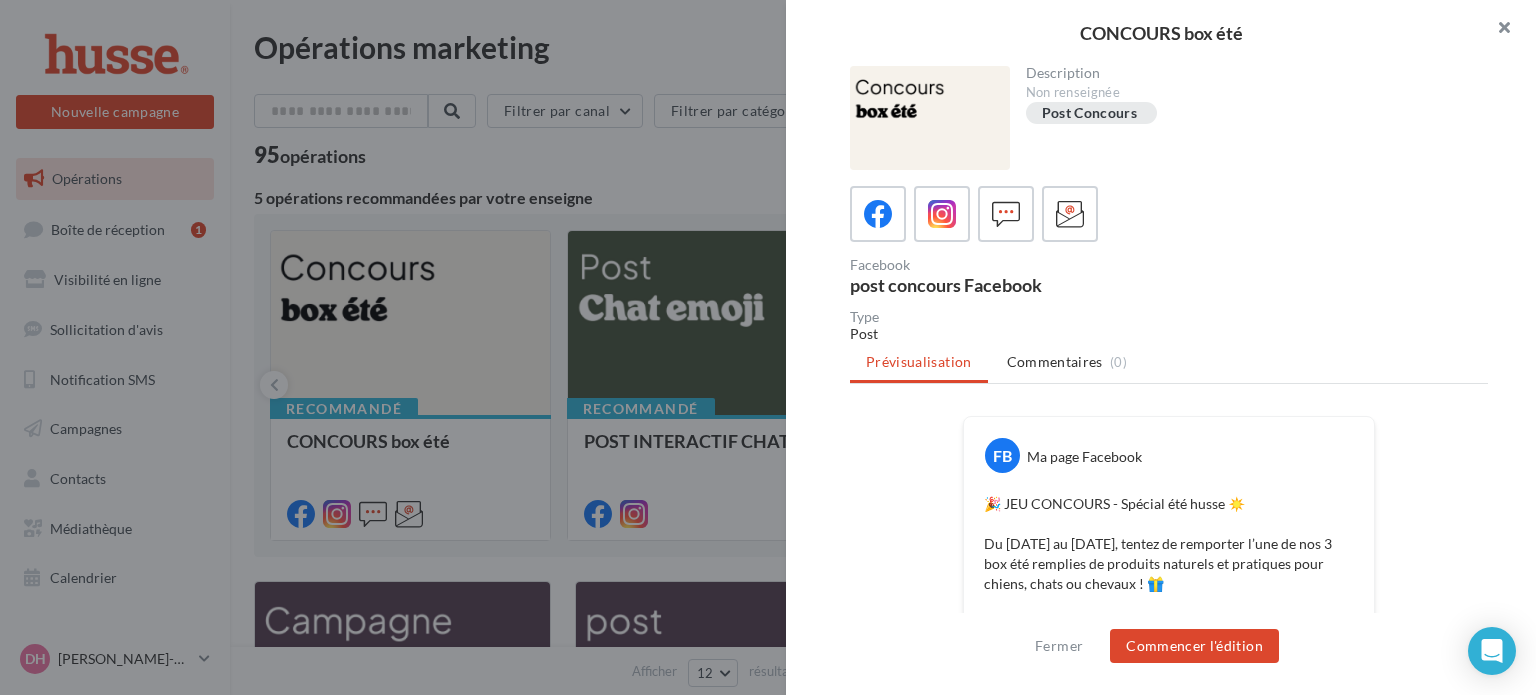 click at bounding box center (1496, 30) 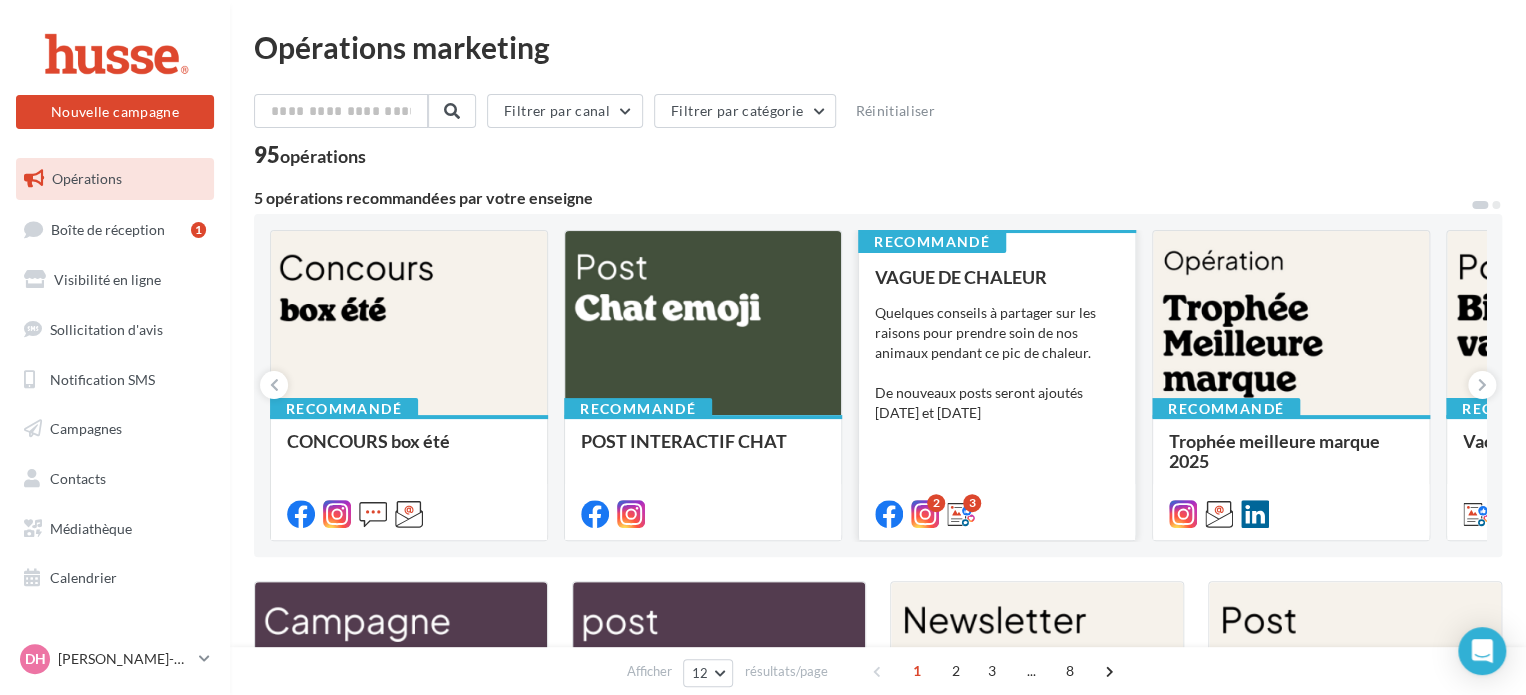 click on "2         3" at bounding box center [997, 512] 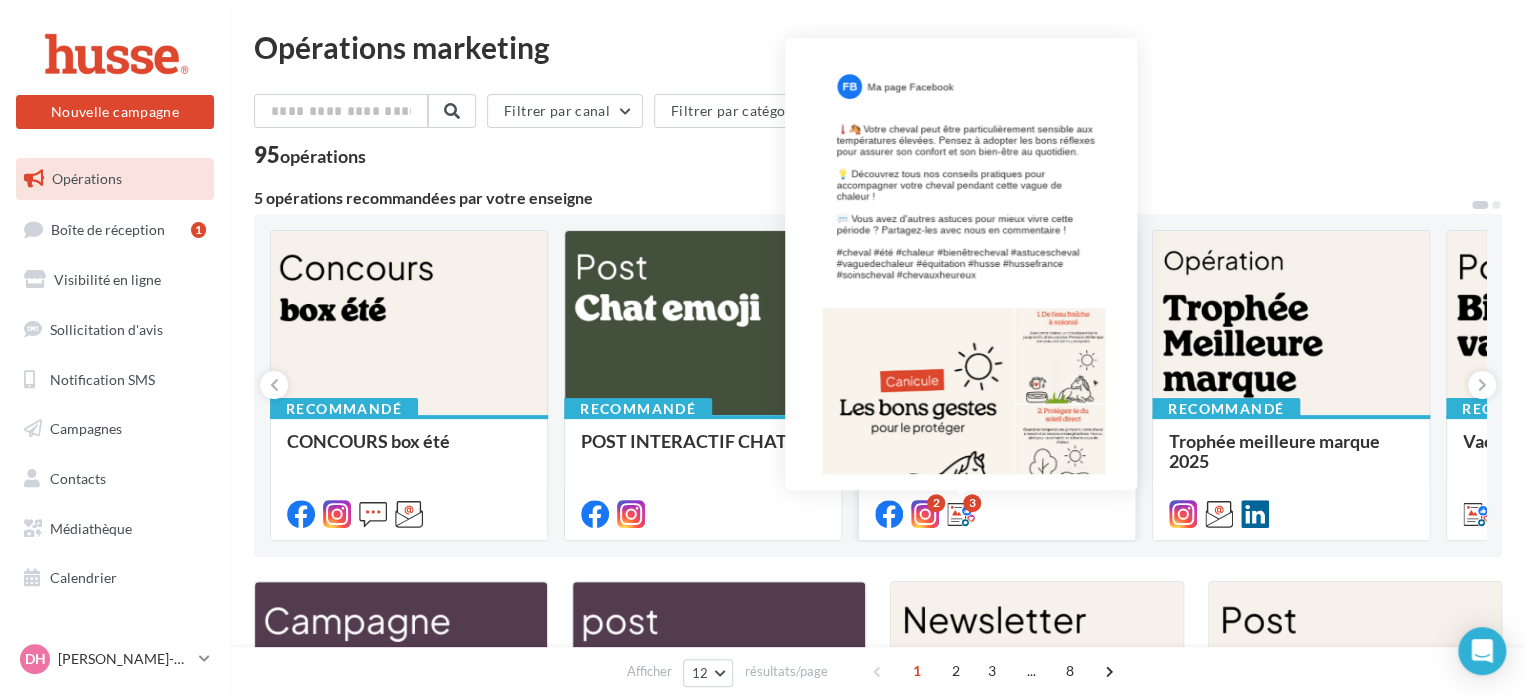 click at bounding box center (961, 514) 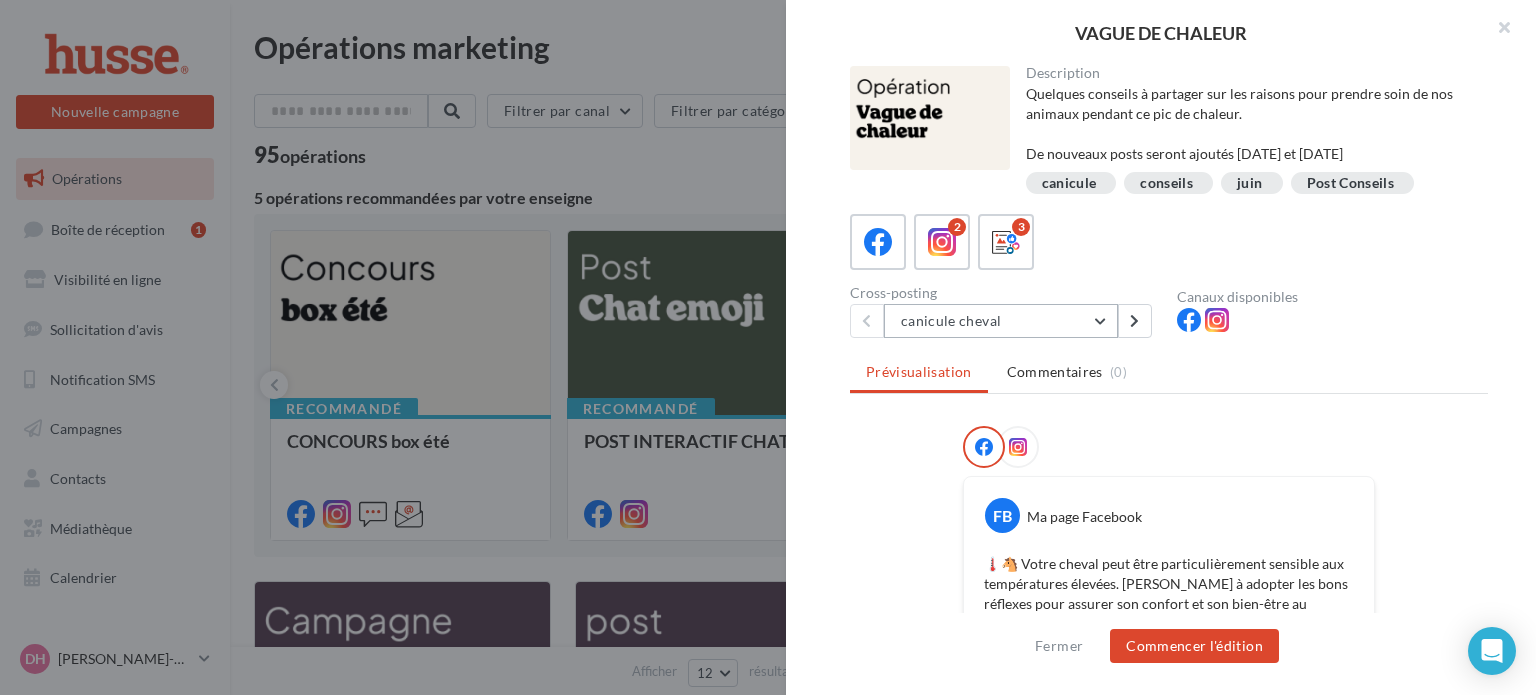 click on "canicule cheval" at bounding box center [1001, 321] 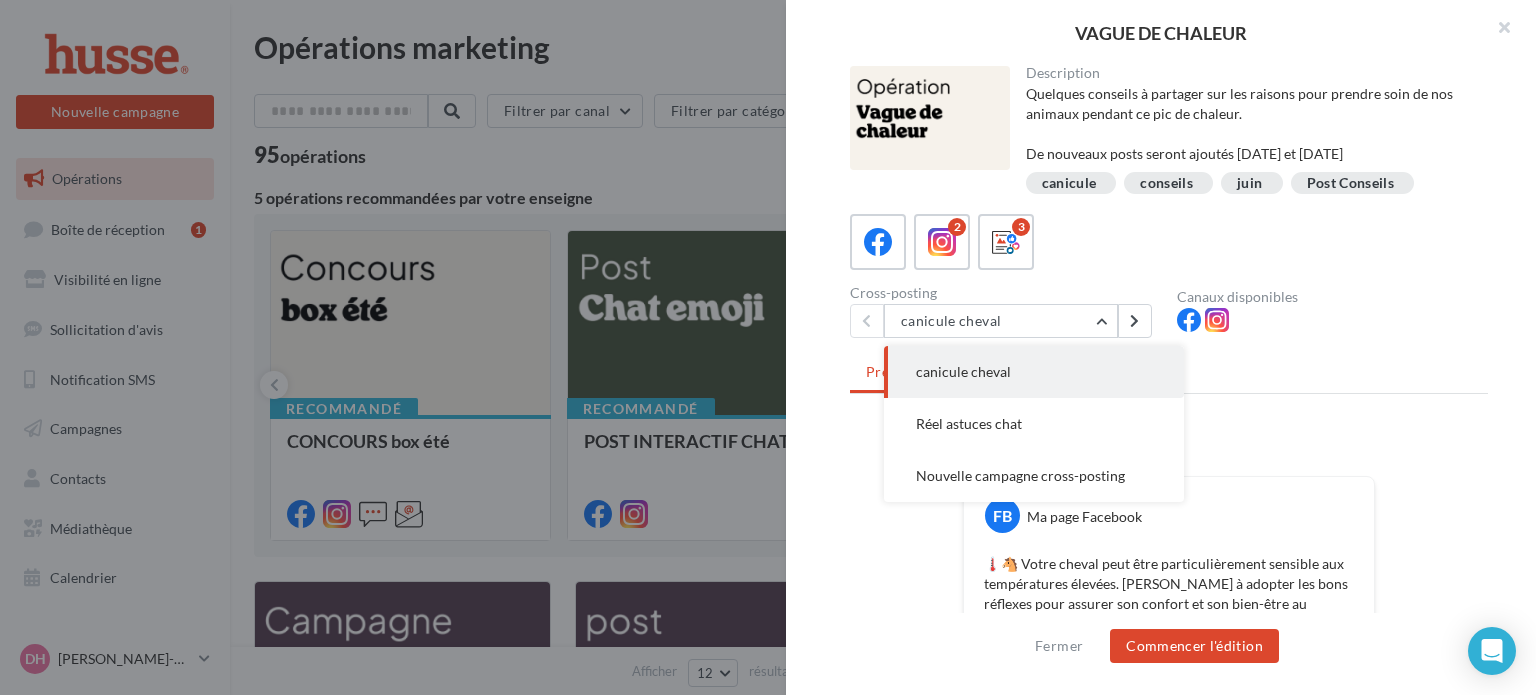 click on "Prévisualisation
Commentaires
(0)" at bounding box center (1169, 374) 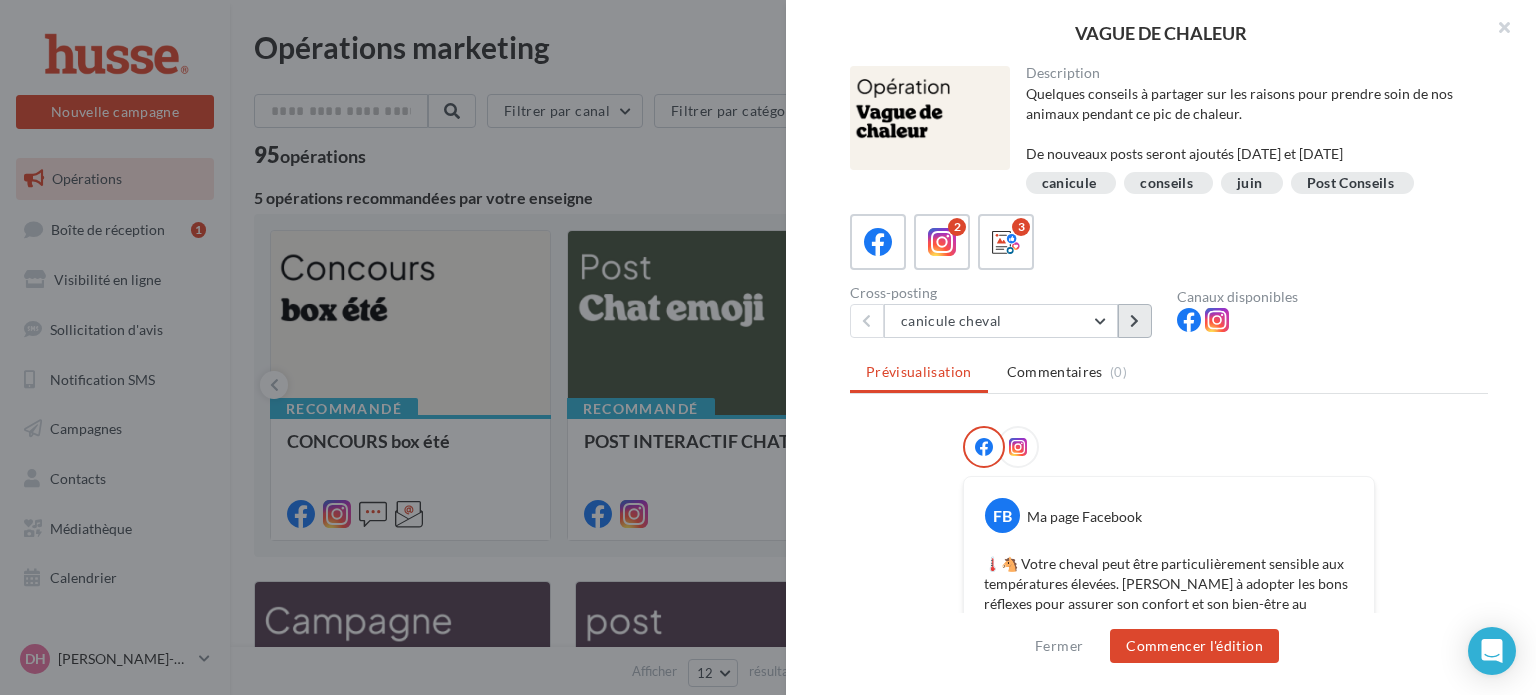 click at bounding box center (1134, 321) 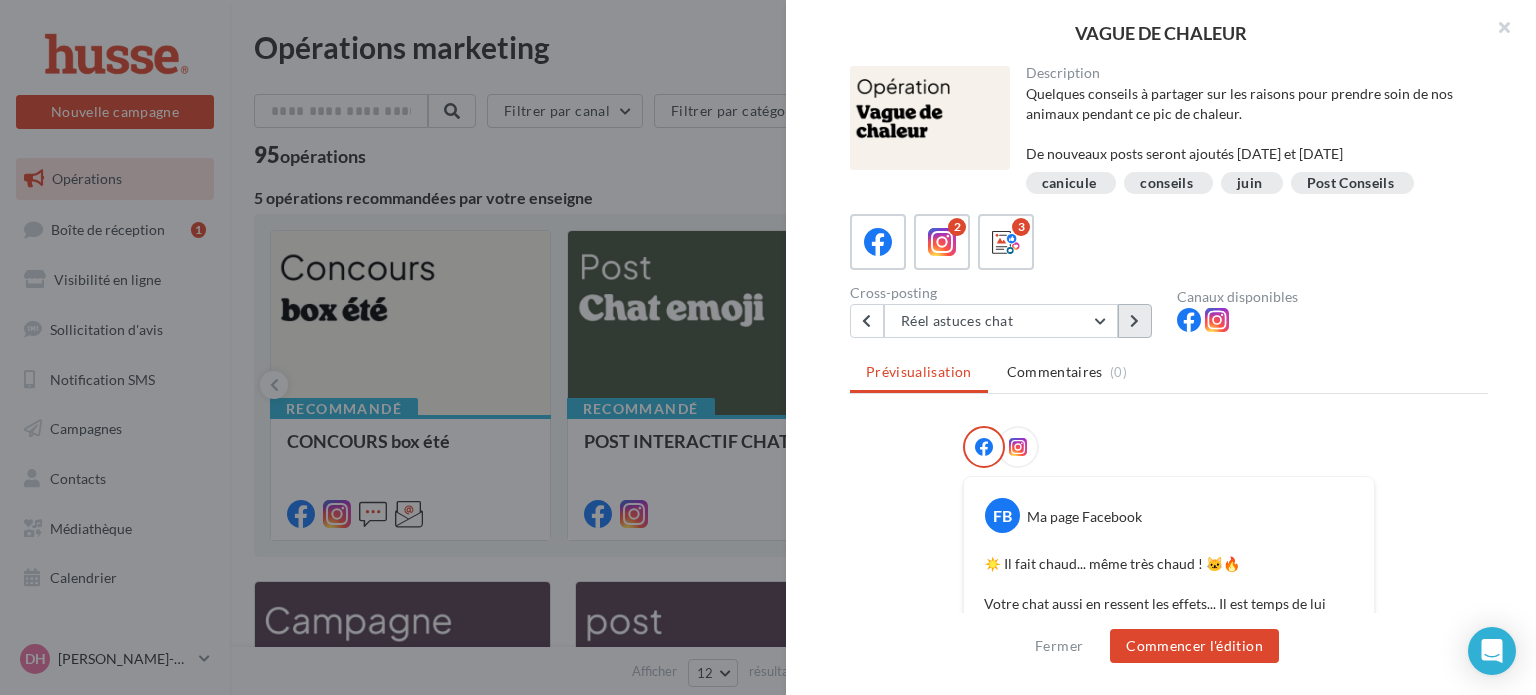 click at bounding box center (1134, 321) 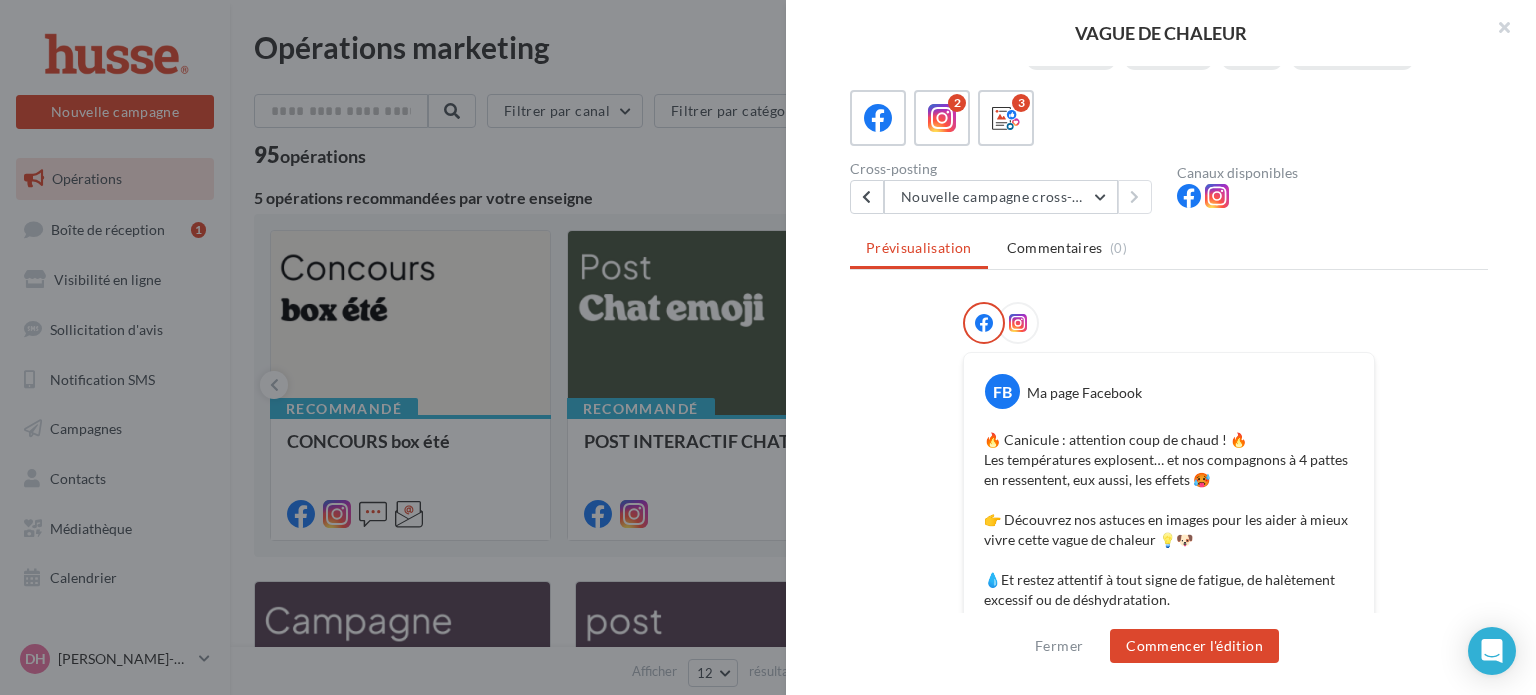 scroll, scrollTop: 107, scrollLeft: 0, axis: vertical 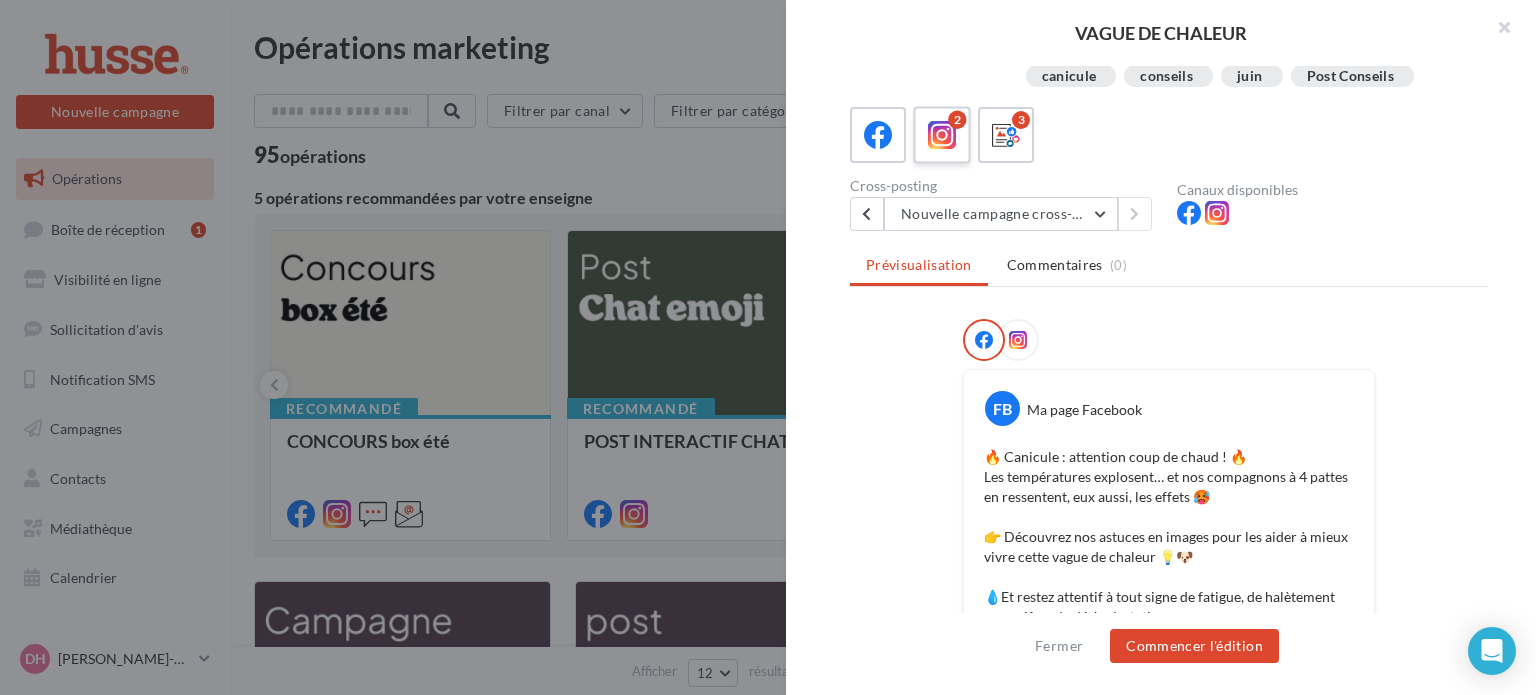 click at bounding box center (942, 135) 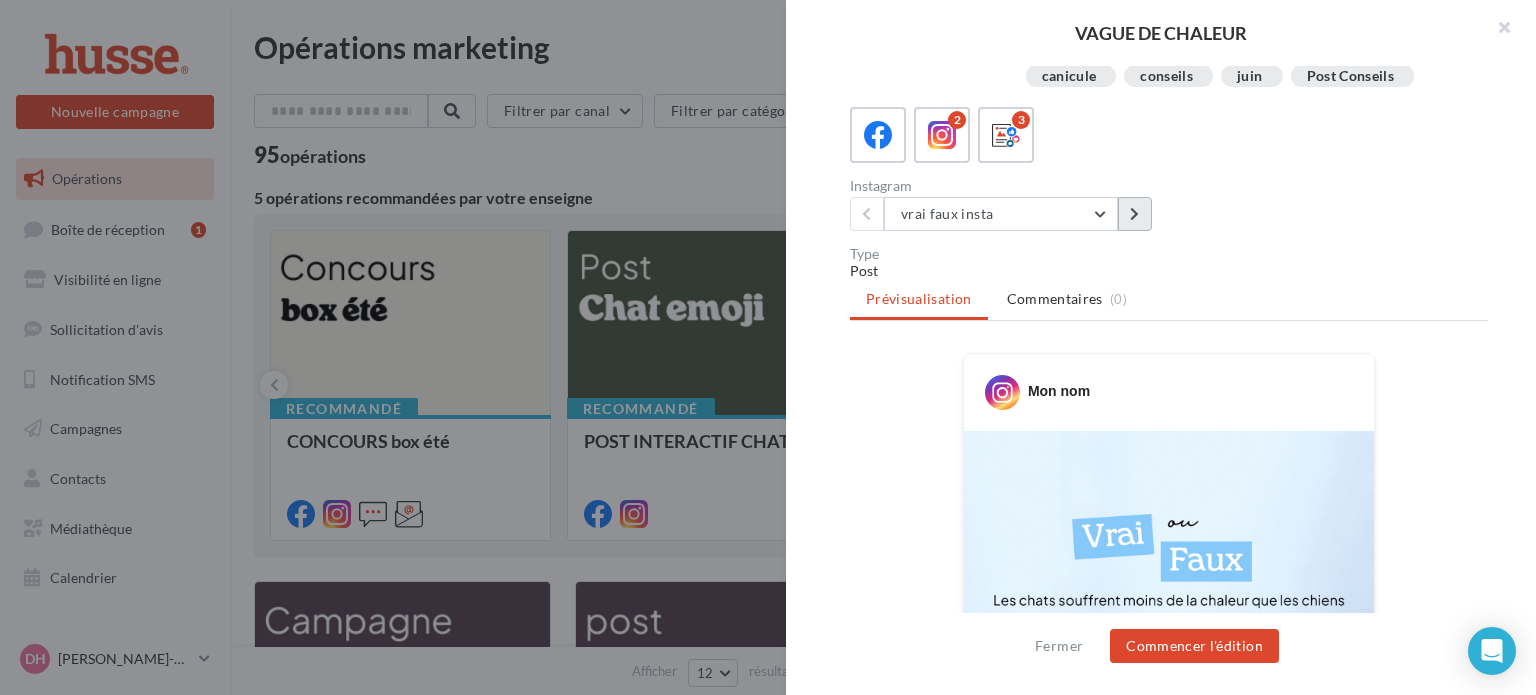 click at bounding box center [1135, 214] 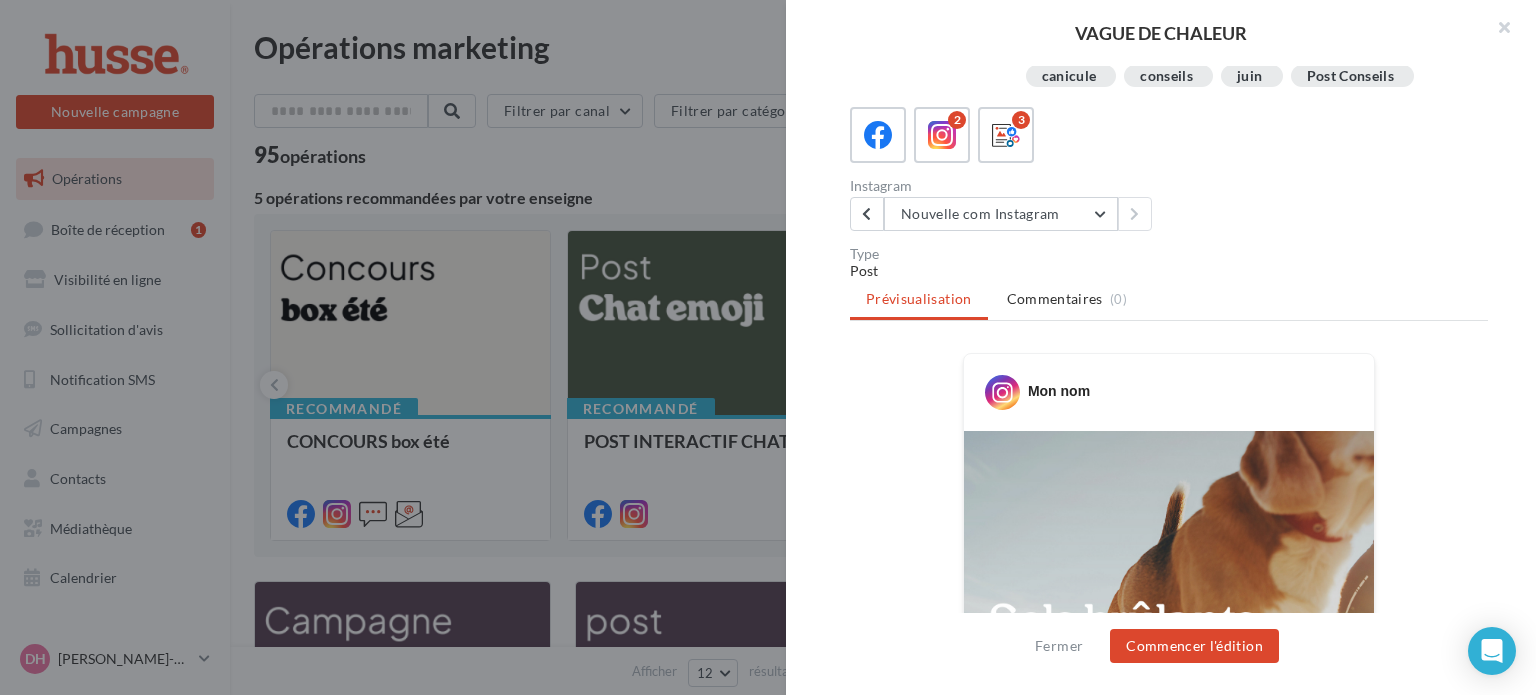 scroll, scrollTop: 235, scrollLeft: 0, axis: vertical 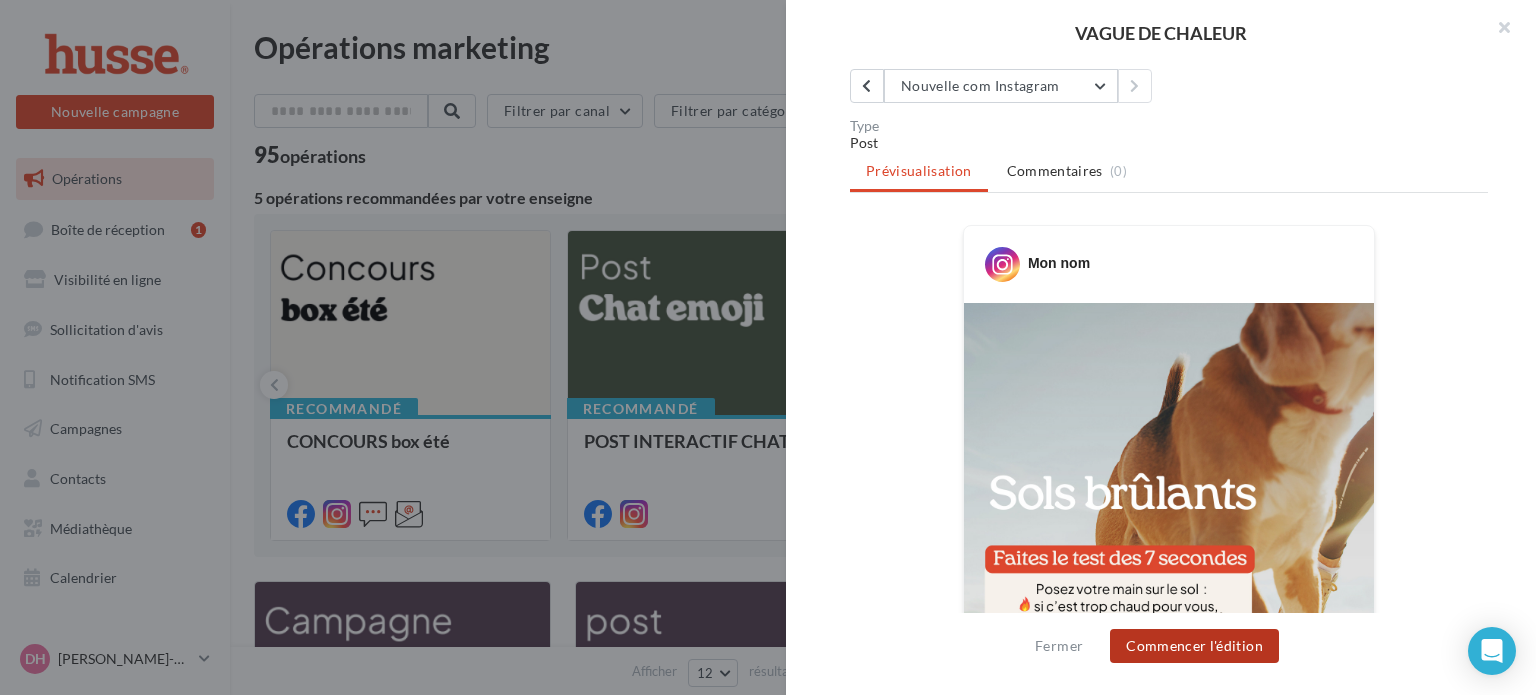 click on "Commencer l'édition" at bounding box center [1194, 646] 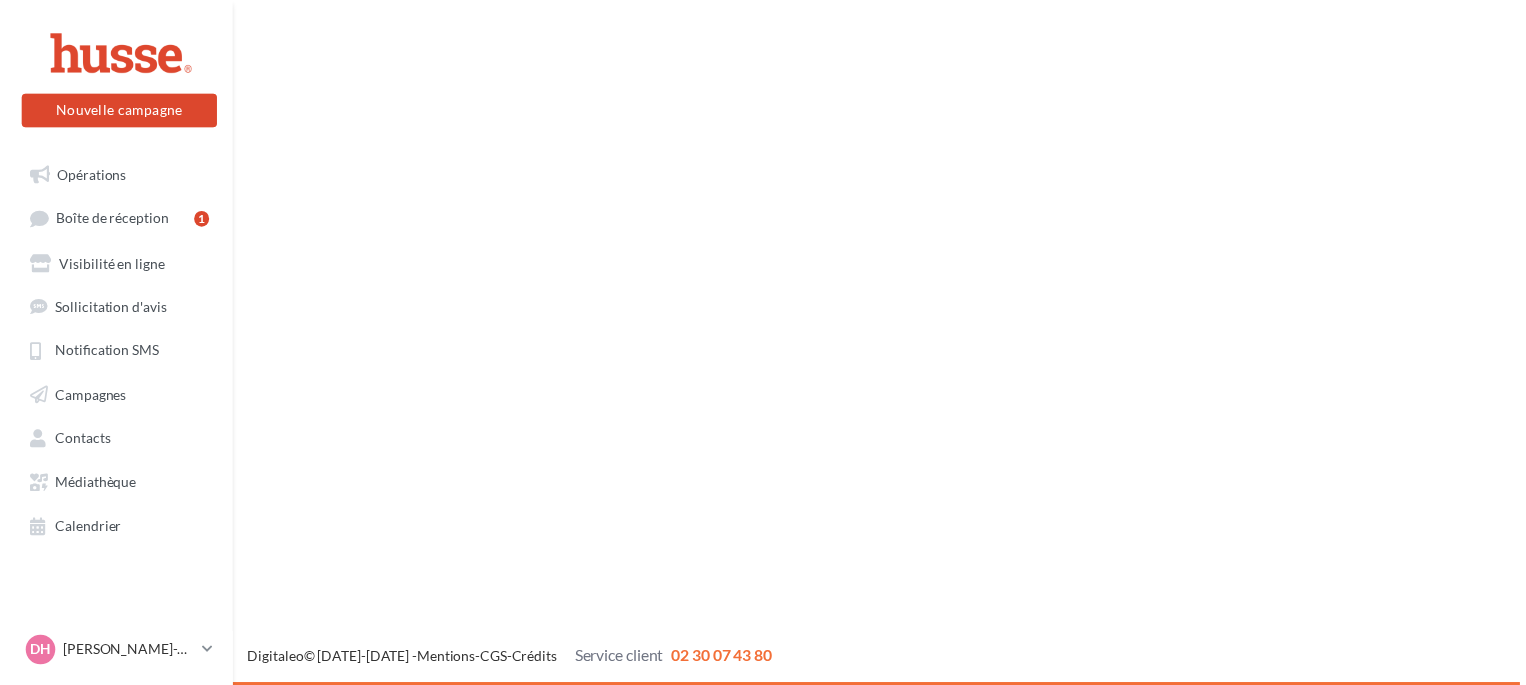 scroll, scrollTop: 0, scrollLeft: 0, axis: both 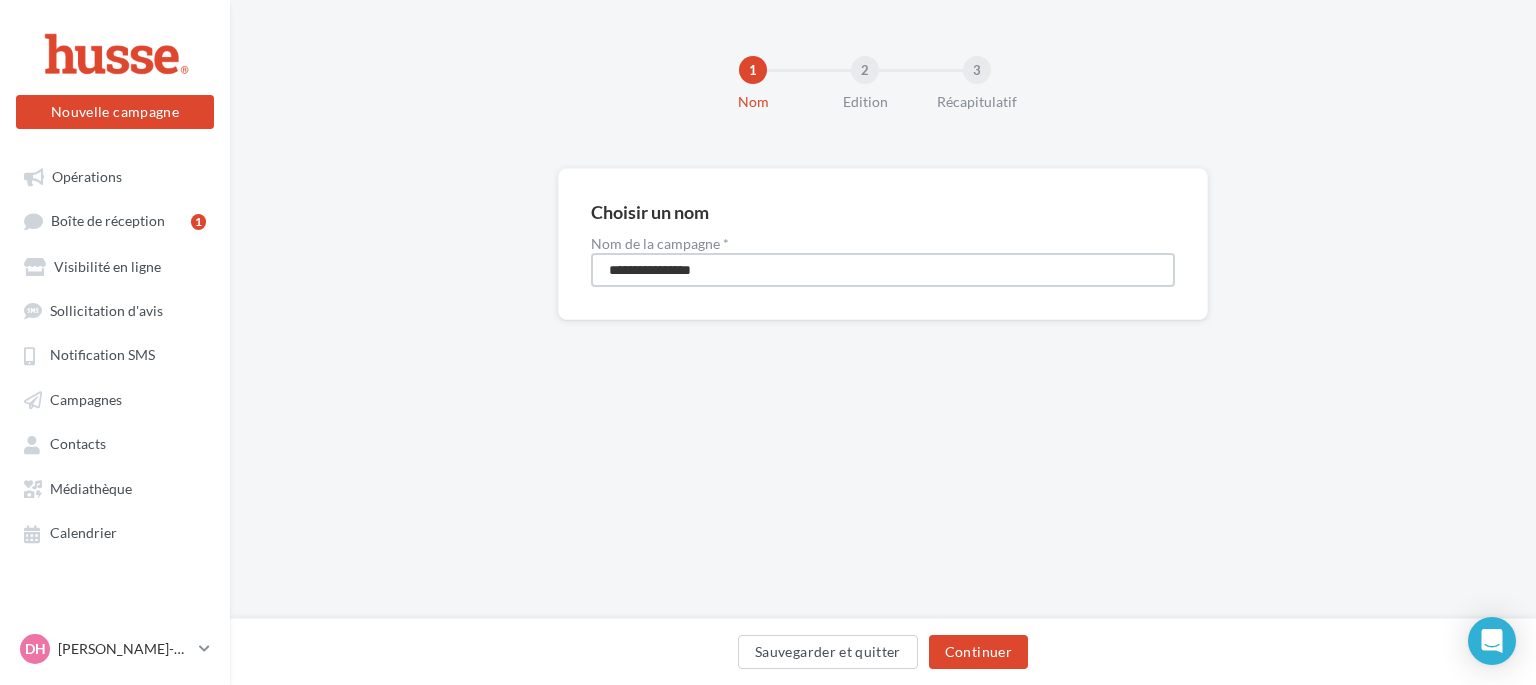 click on "**********" at bounding box center (883, 270) 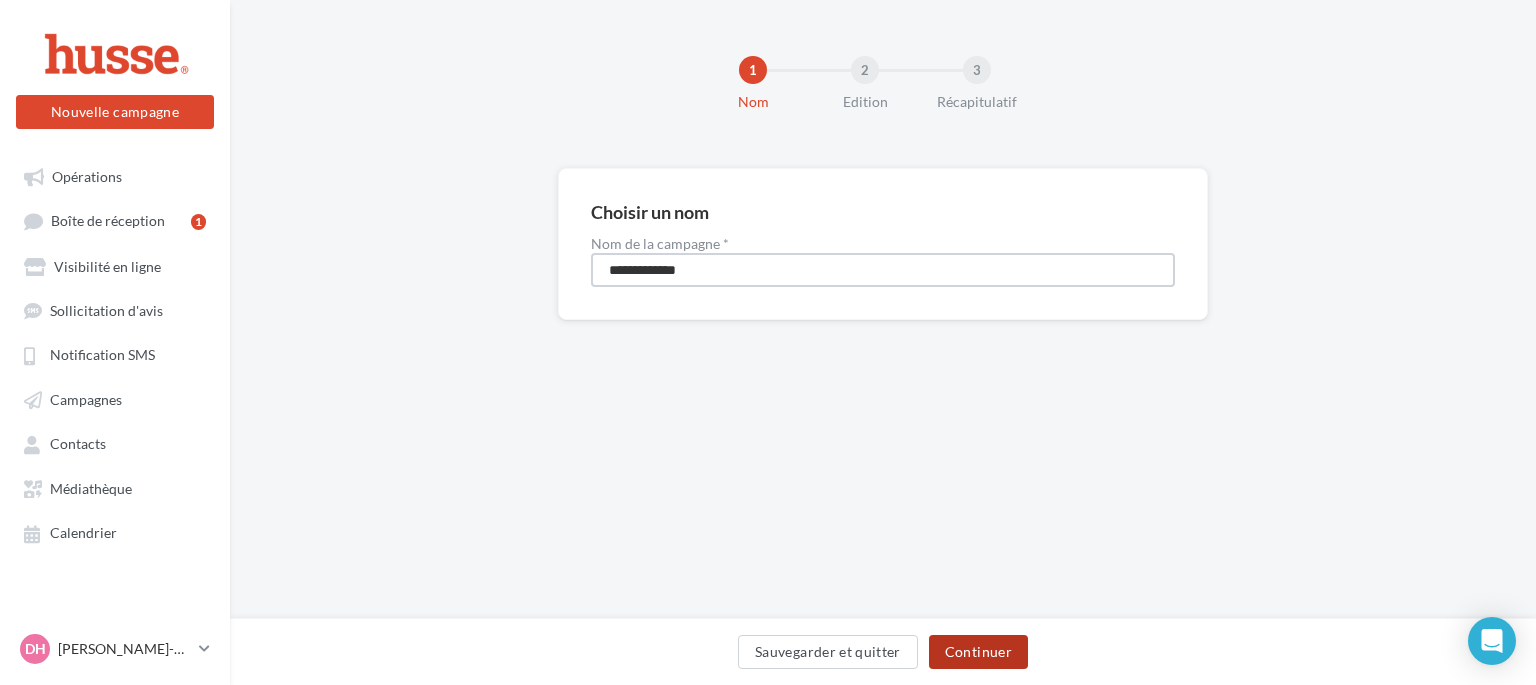 type on "**********" 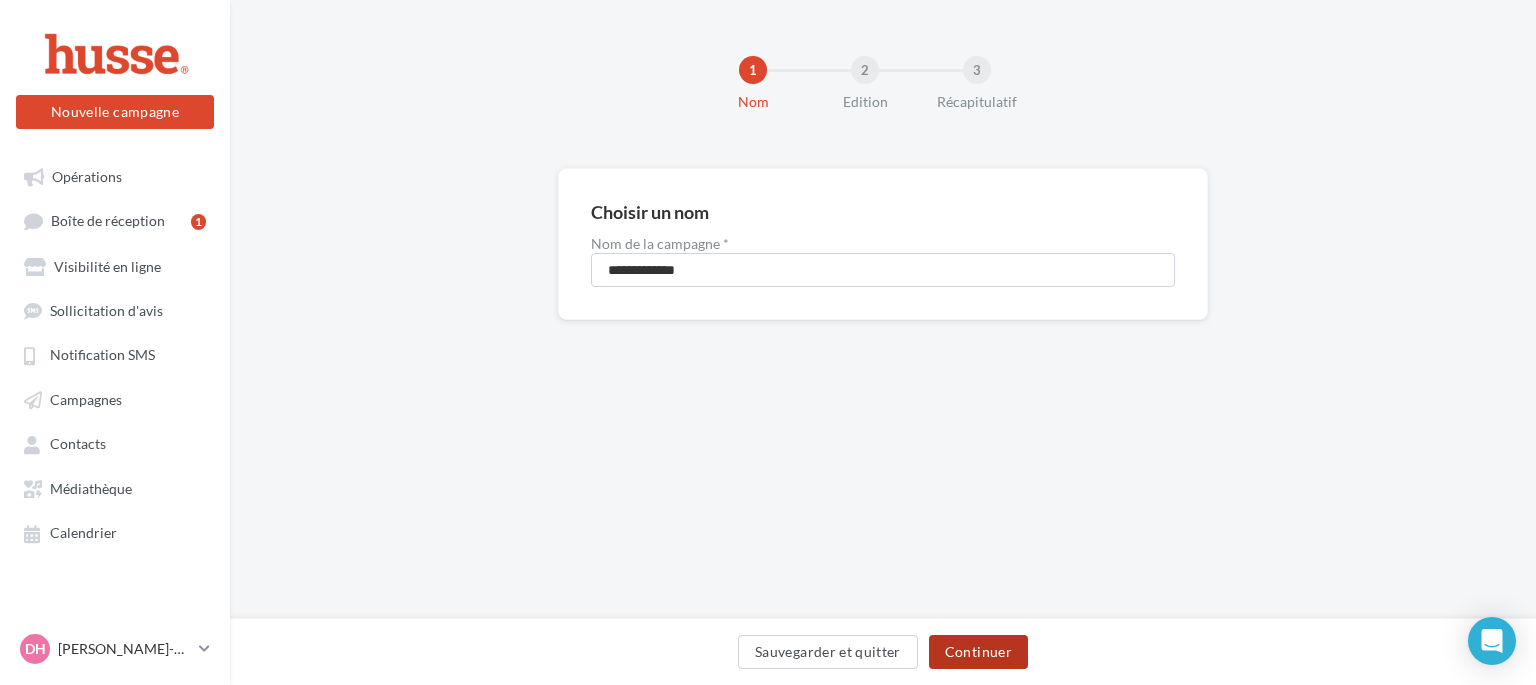 click on "Continuer" at bounding box center [978, 652] 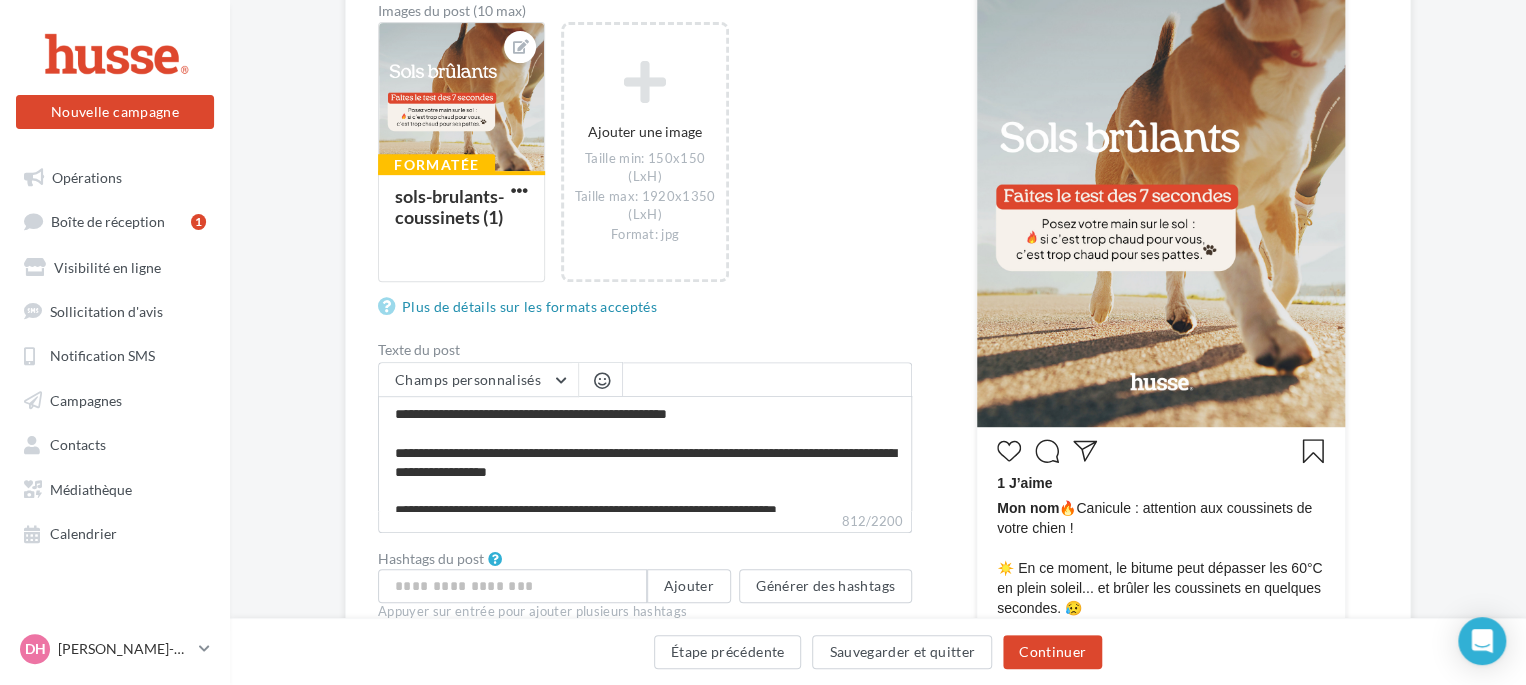 scroll, scrollTop: 366, scrollLeft: 0, axis: vertical 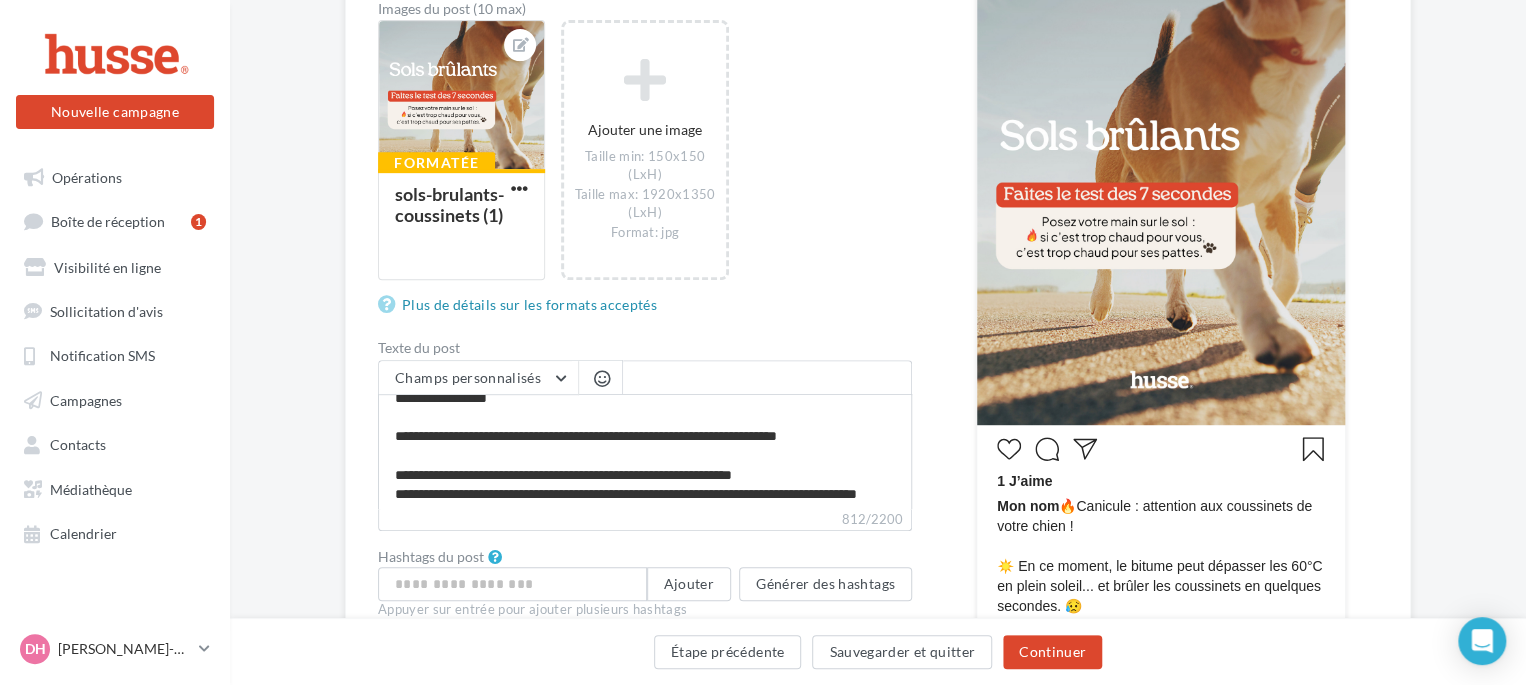 click on "Mon nom  🔥Canicule : attention aux coussinets de votre chien ! ☀️ En ce moment, le bitume peut dépasser les 60°C en plein soleil... et brûler les coussinets en quelques secondes. 😥 Pour savoir si la promenade est sans danger, pensez au test des 7 secondes : 👉 Posez la paume de votre main sur le sol et comptez jusqu’à sept. ❌Si vous êtes obligé de retirer votre main avant ce délai, c’est trop chaud pour lui aussi . ✅ Privilégiez les balades à l’ombre, sur l’herbe, tôt le matin ou en soirée ✅ Évitez les sorties entre 11h et 18h ✅ N'oubliez pas de lui proposer de l’eau fraîche régulièrement 💛 Bon courage à toutes celles et ceux qui subissent cette vague de chaleur. Prenez soin de vous, de vos proches… et de vos animaux. #HusseFrance #Canicule2025 #ProtectionAnimale #ConseilChien #Chaleur #BienÊtreAnimal" at bounding box center (1161, 776) 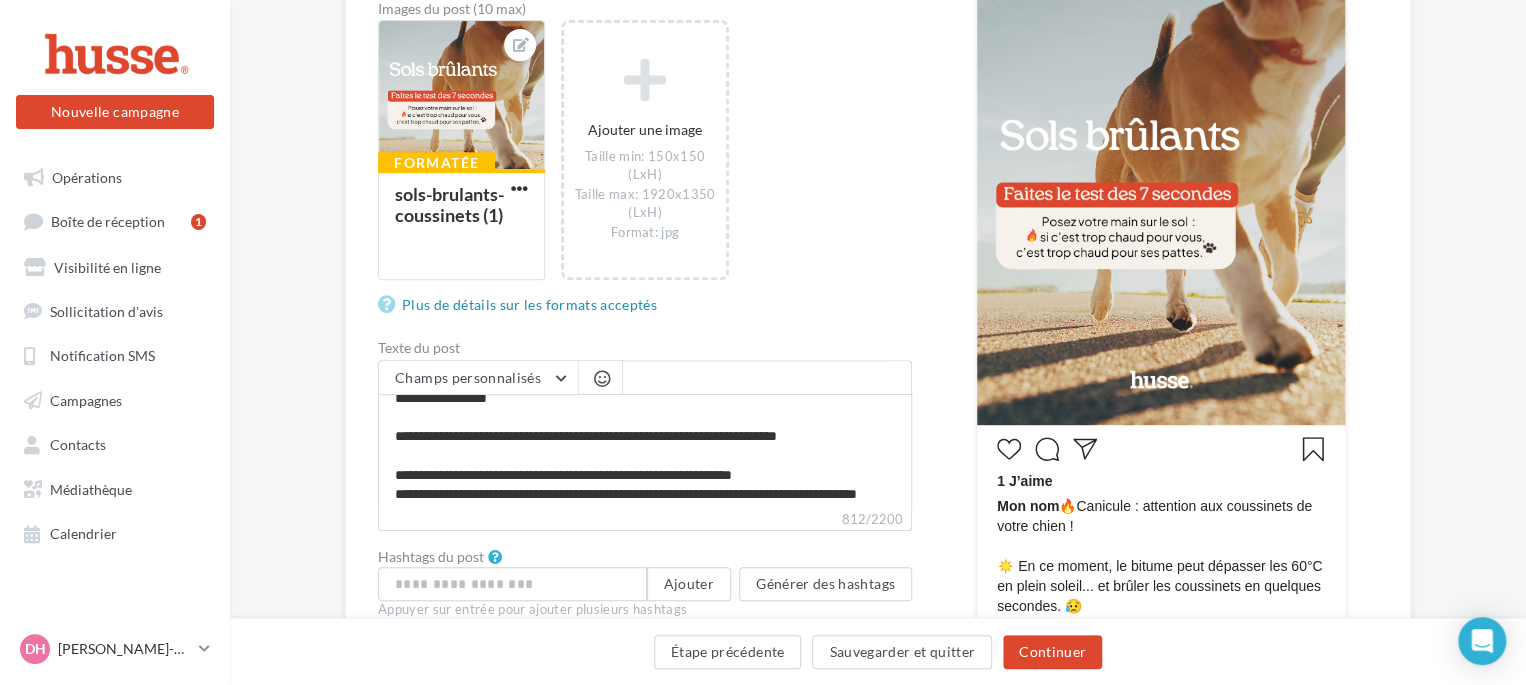 scroll, scrollTop: 0, scrollLeft: 0, axis: both 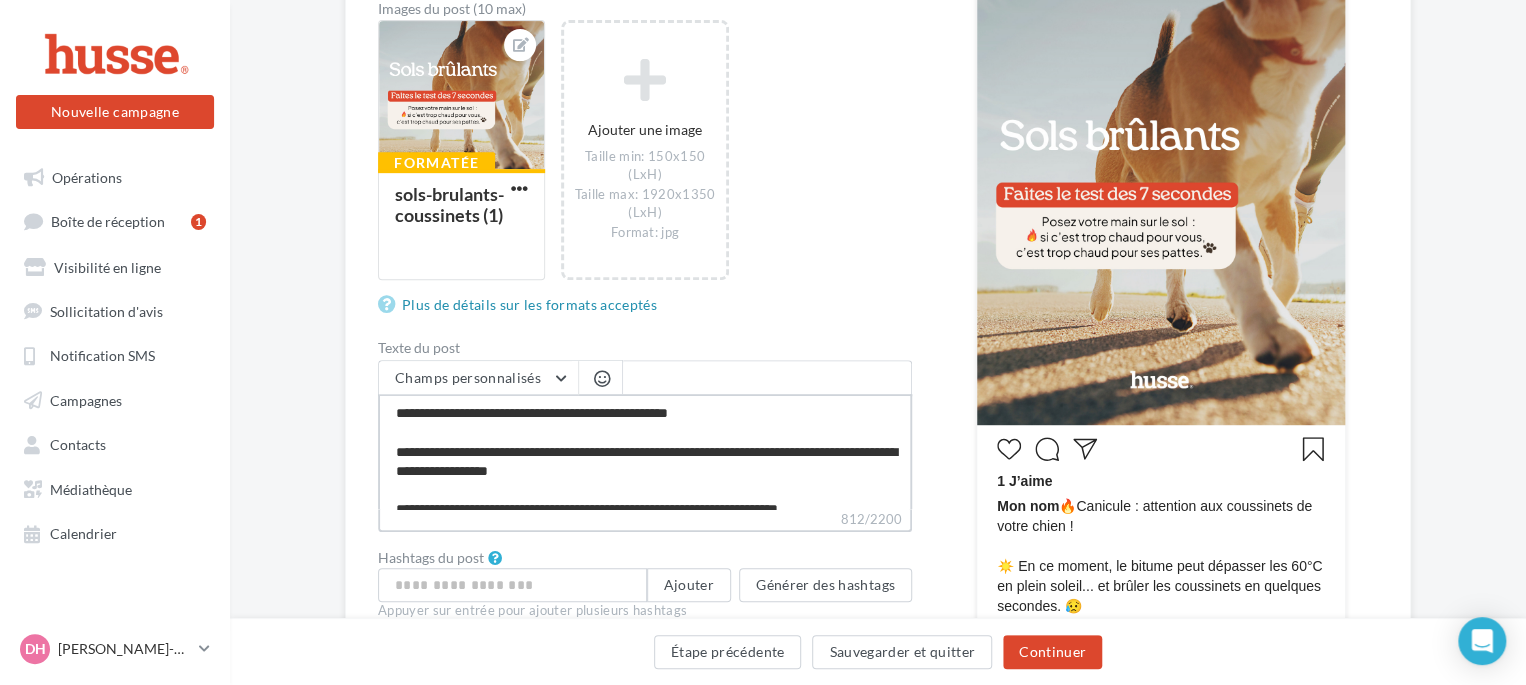 click on "**********" at bounding box center (645, 451) 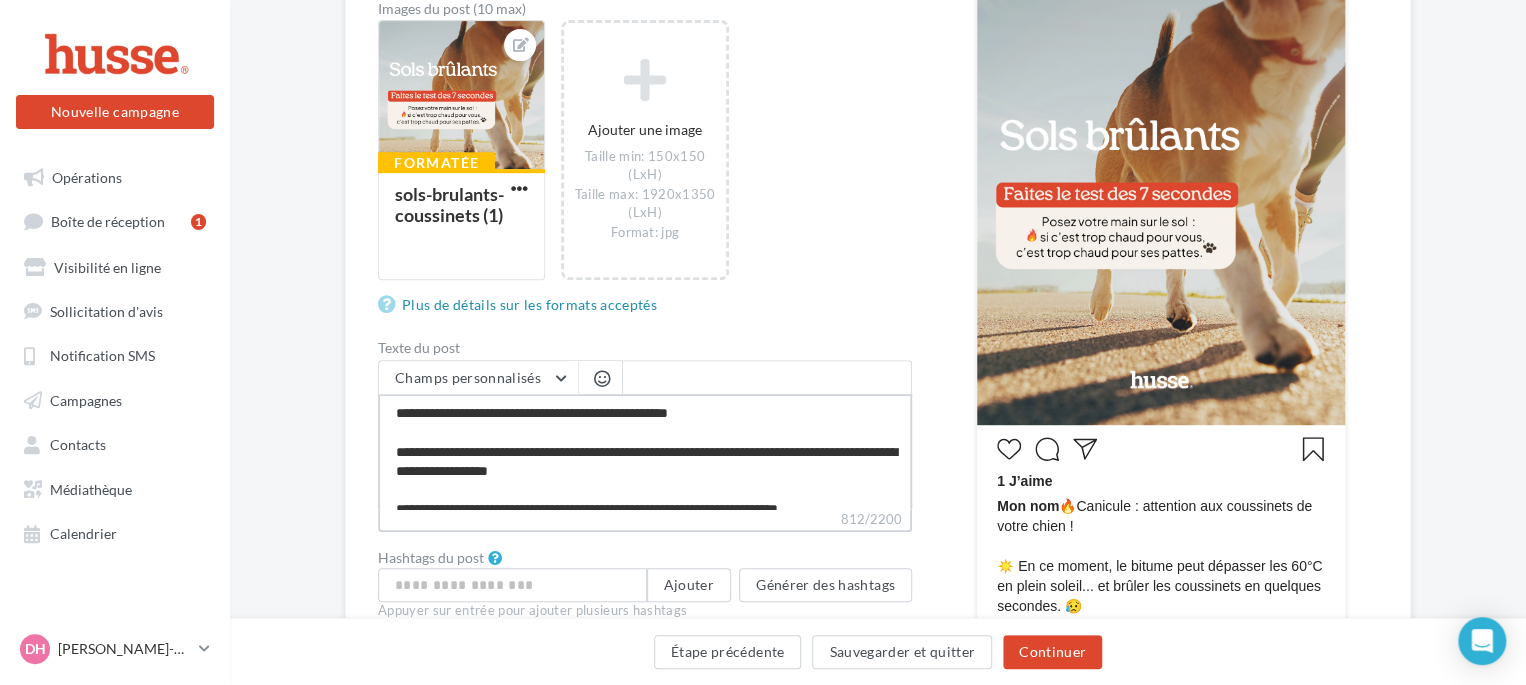 type on "**********" 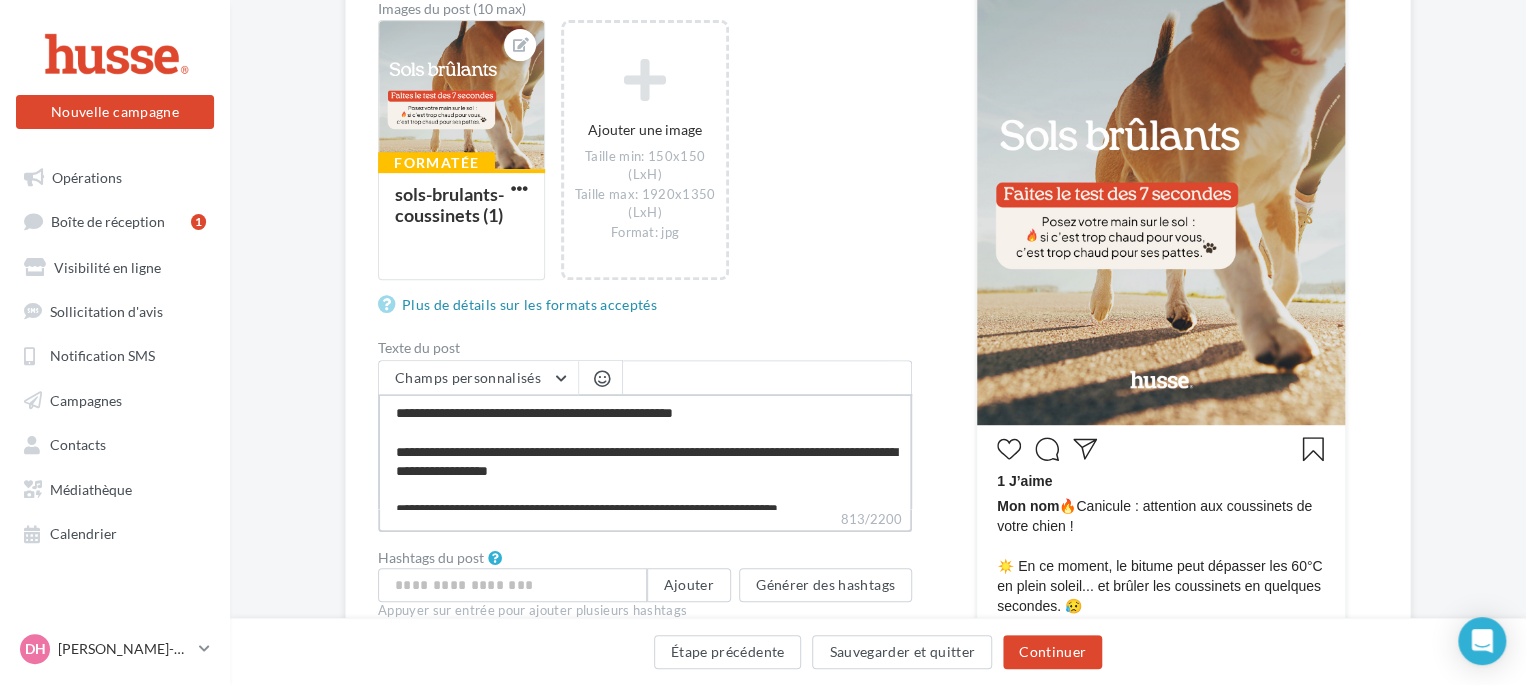 type on "**********" 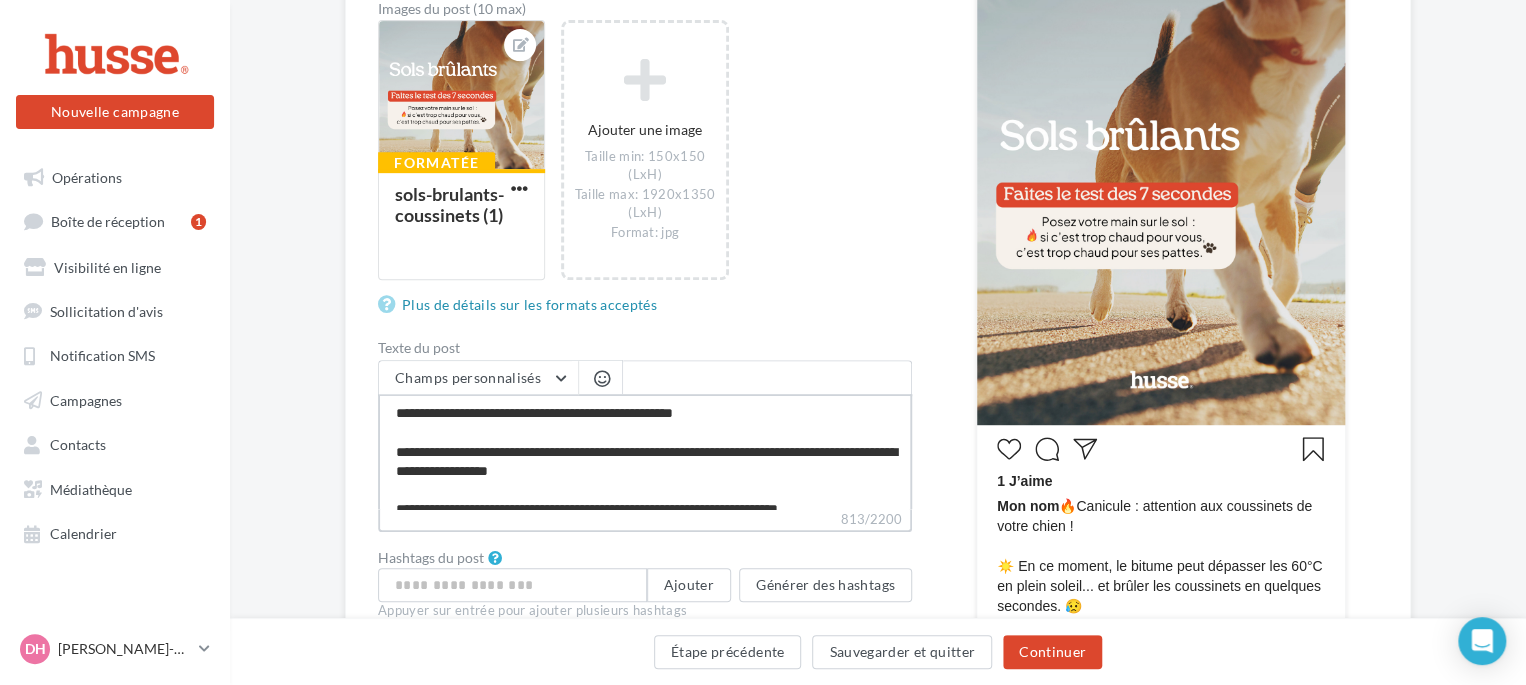 type on "**********" 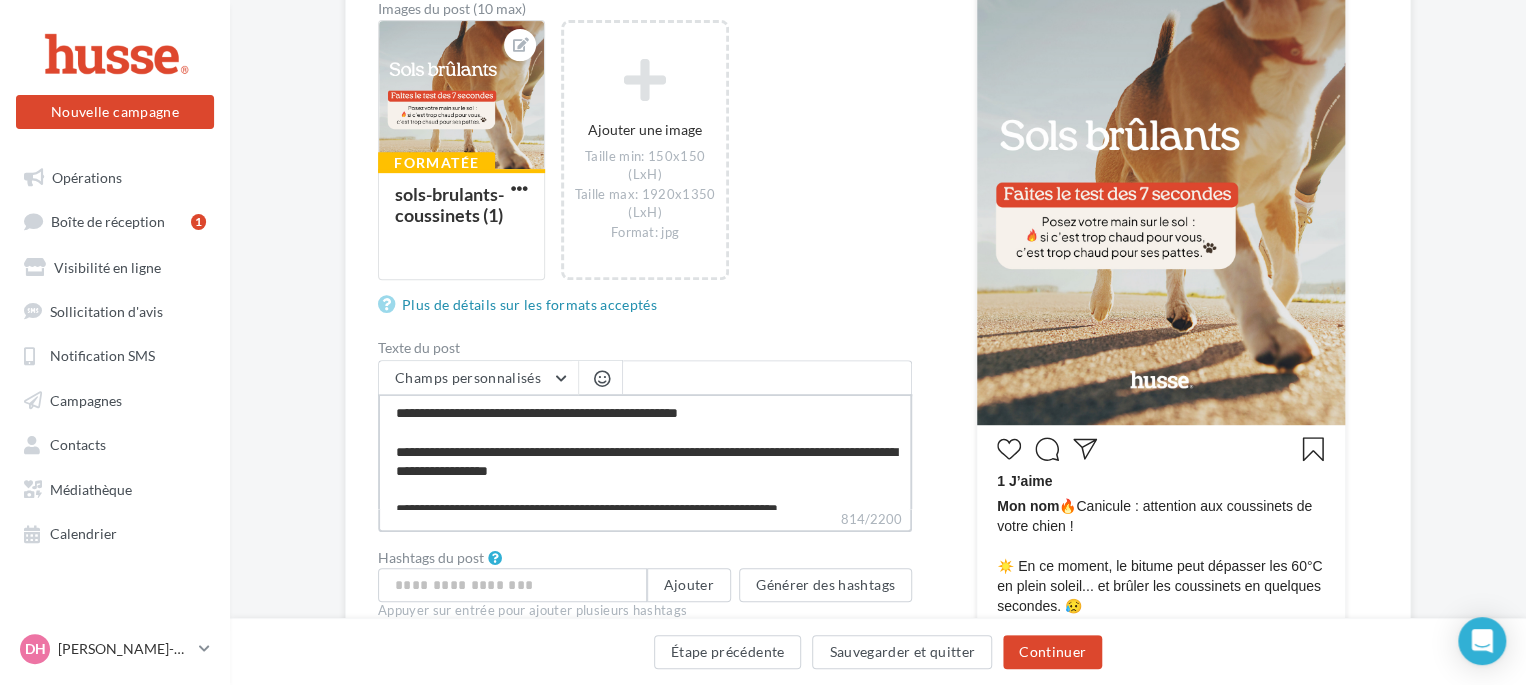 type on "**********" 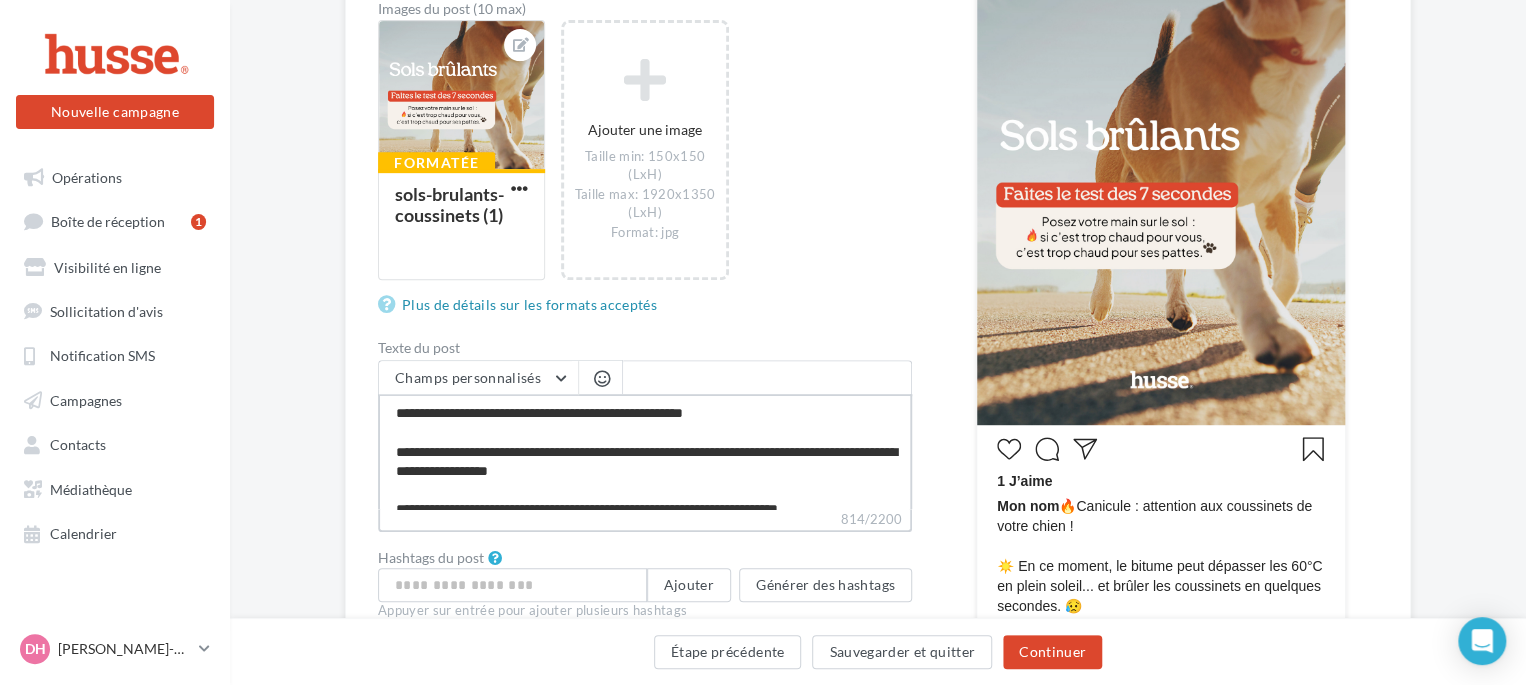 type on "**********" 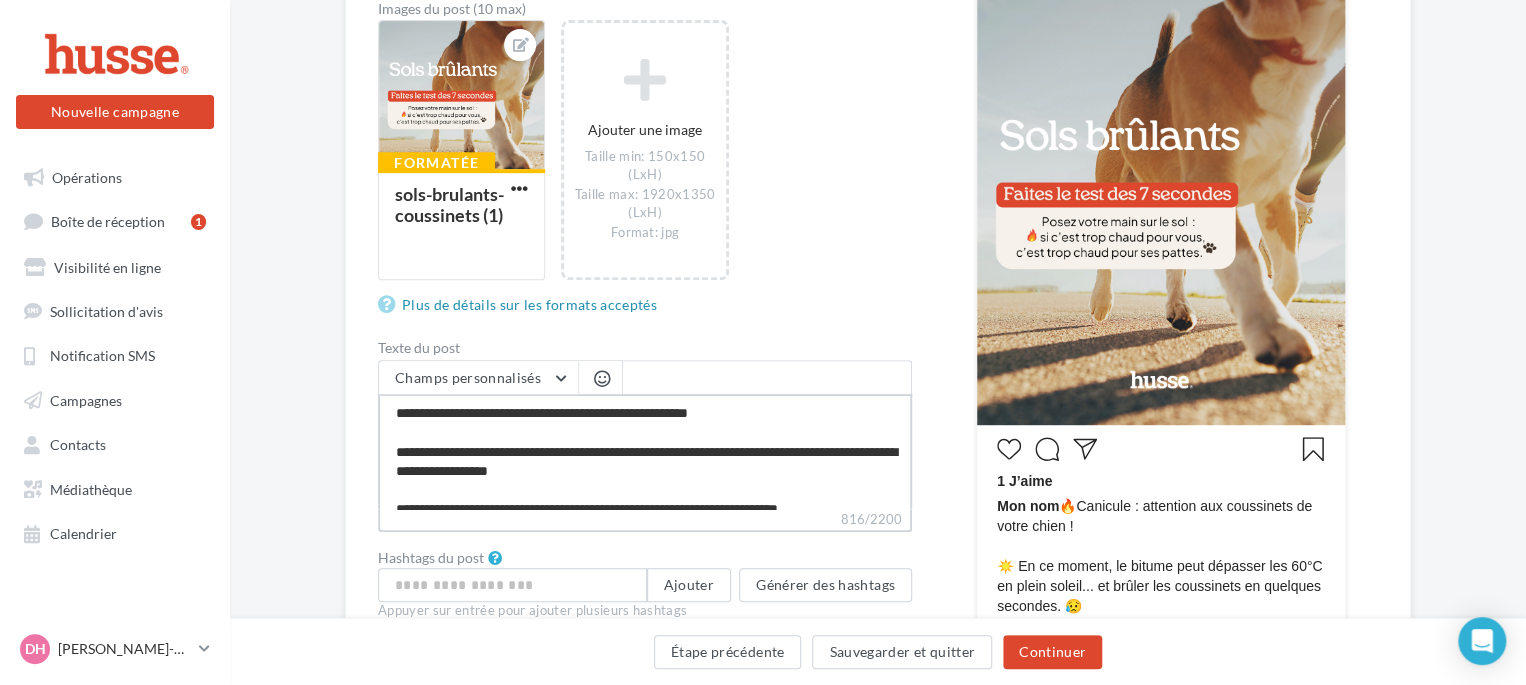 type on "**********" 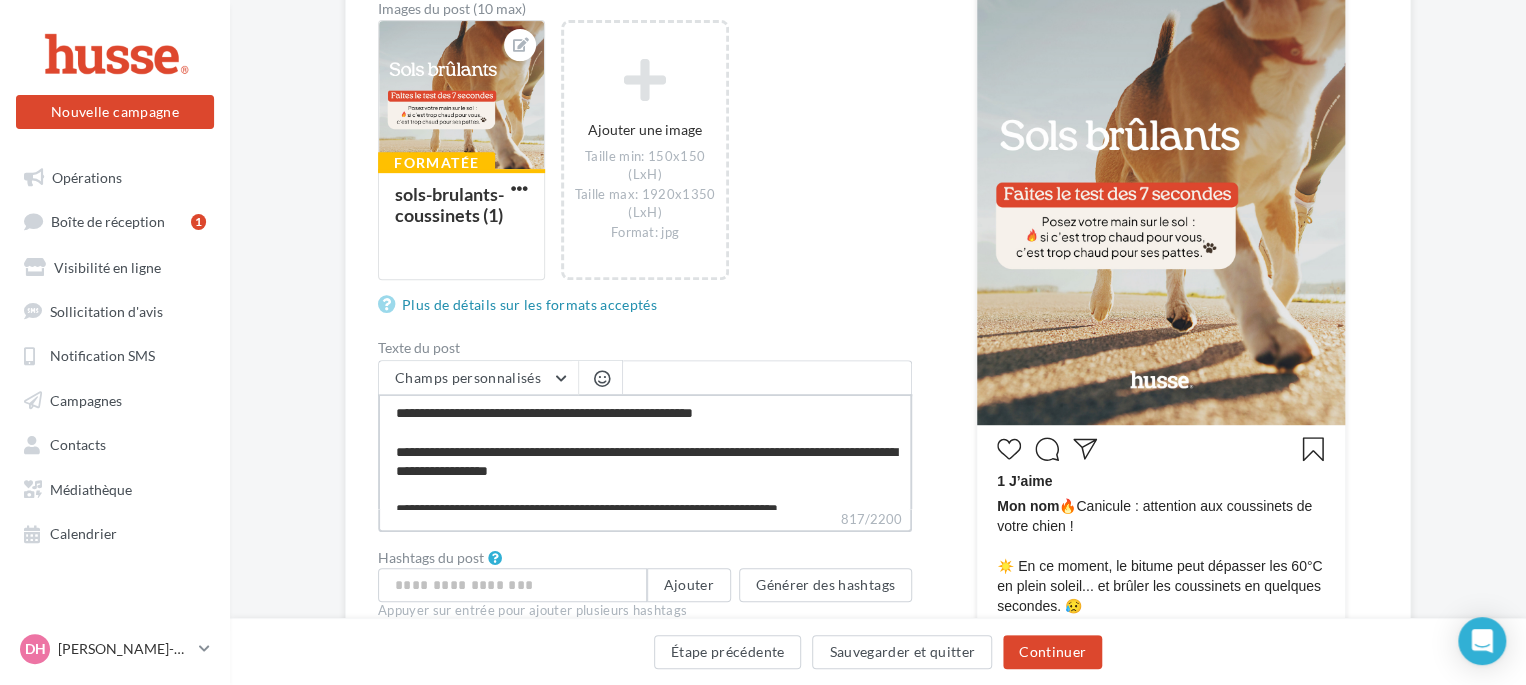 type on "**********" 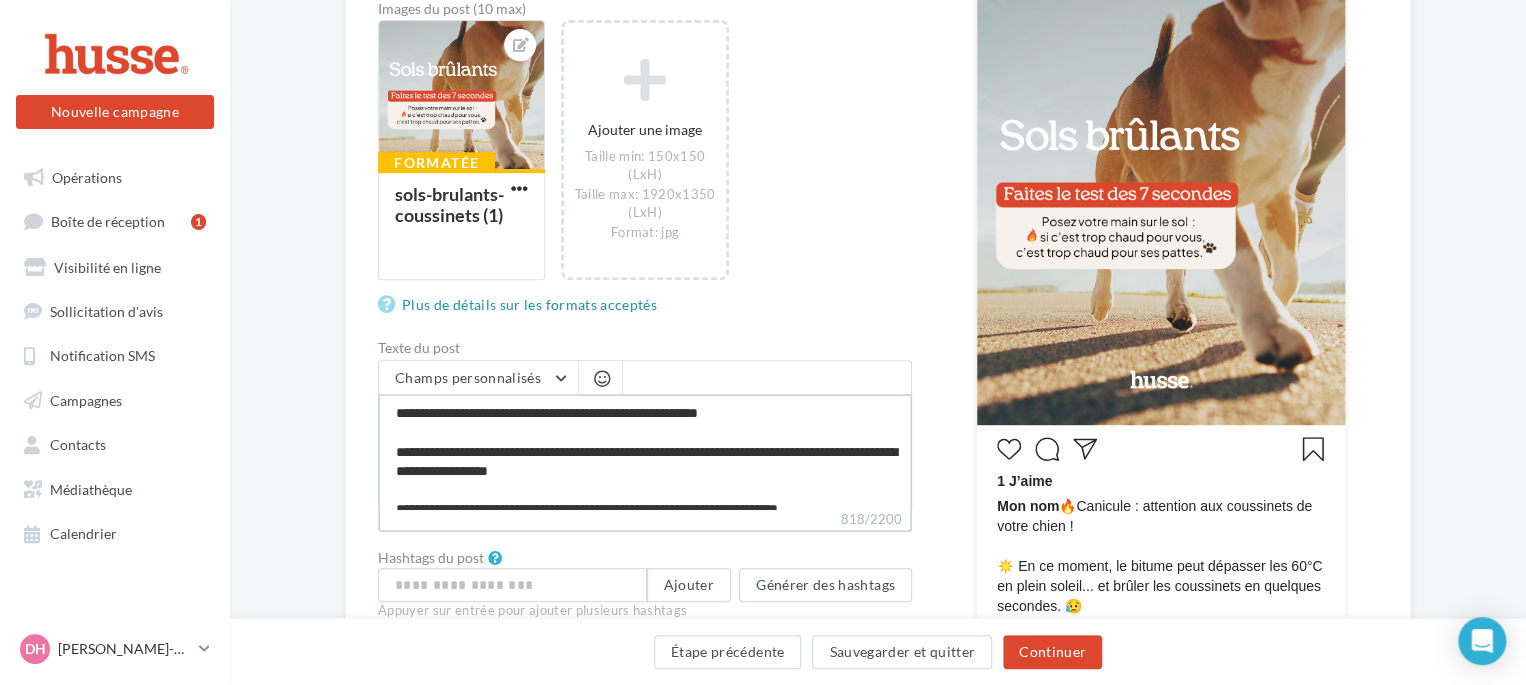 type on "**********" 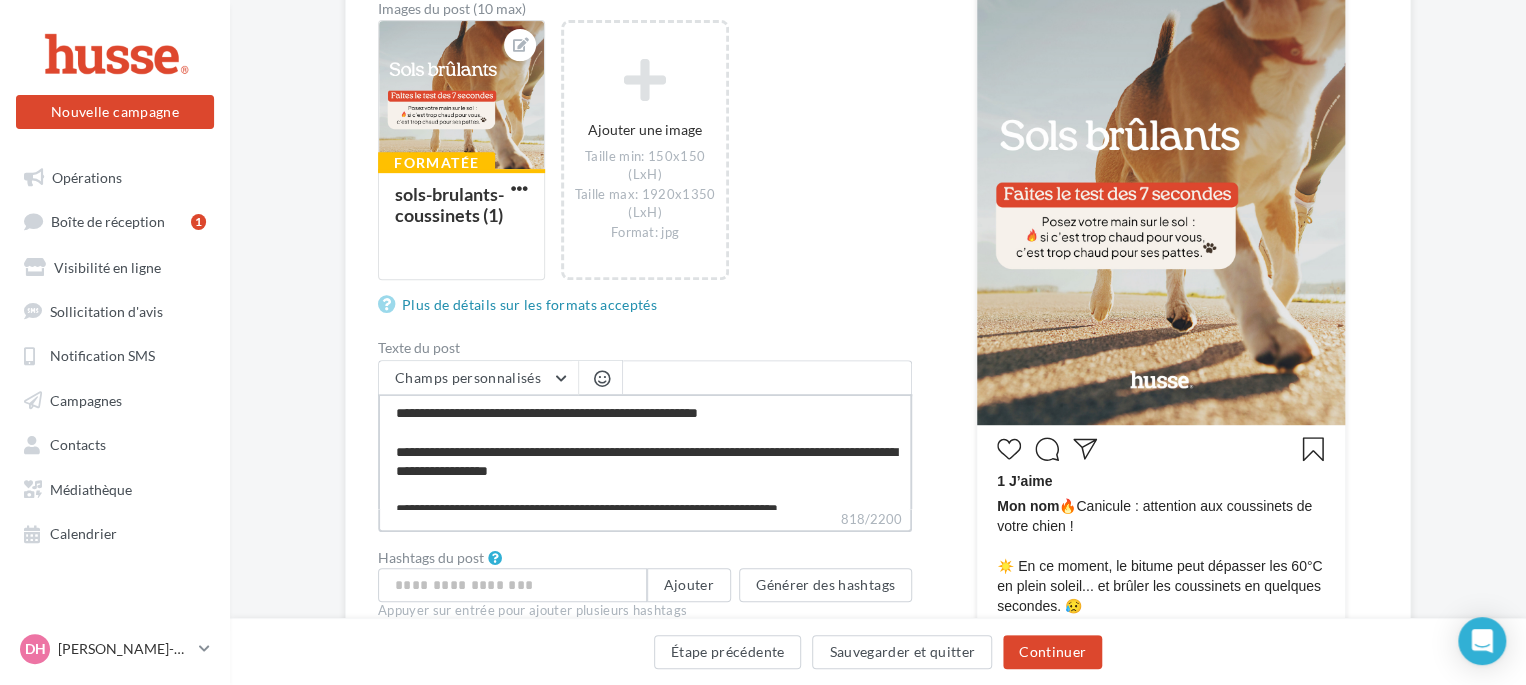 type on "**********" 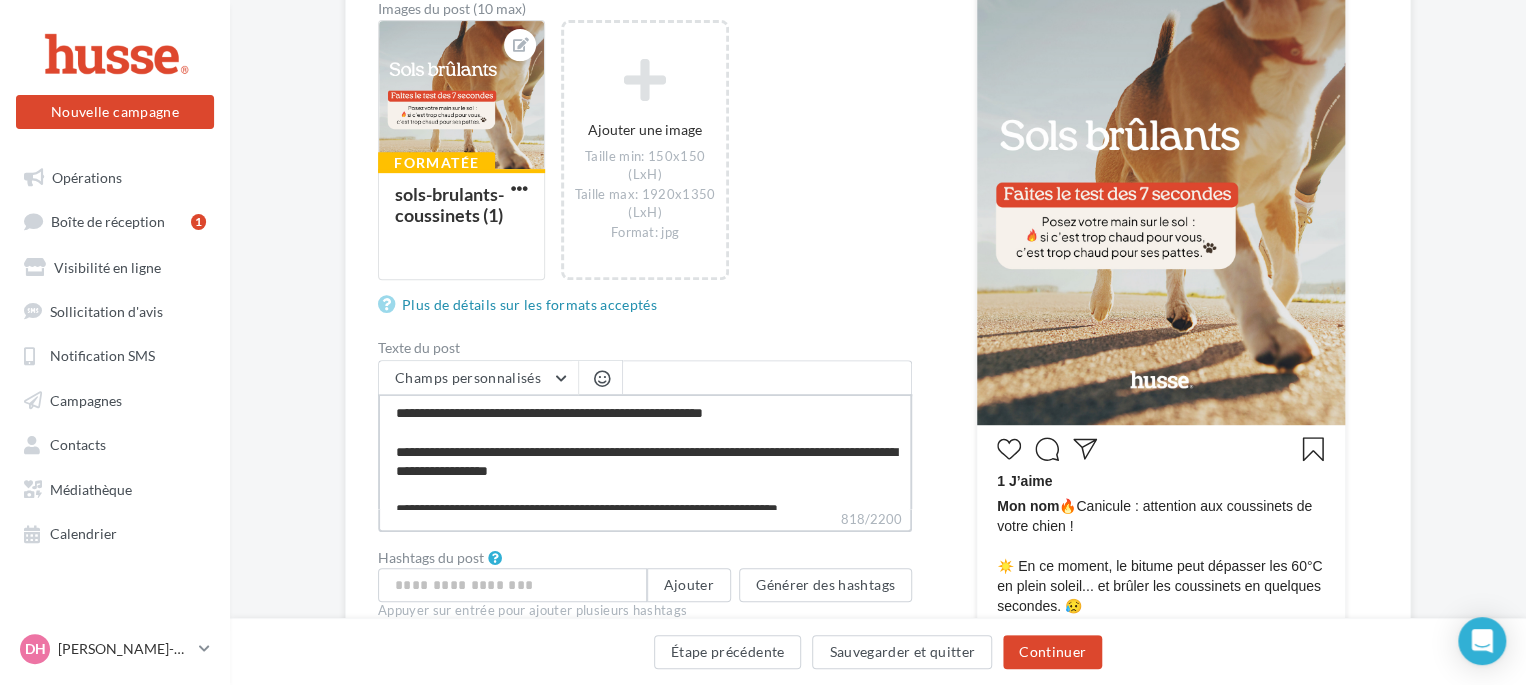 type on "**********" 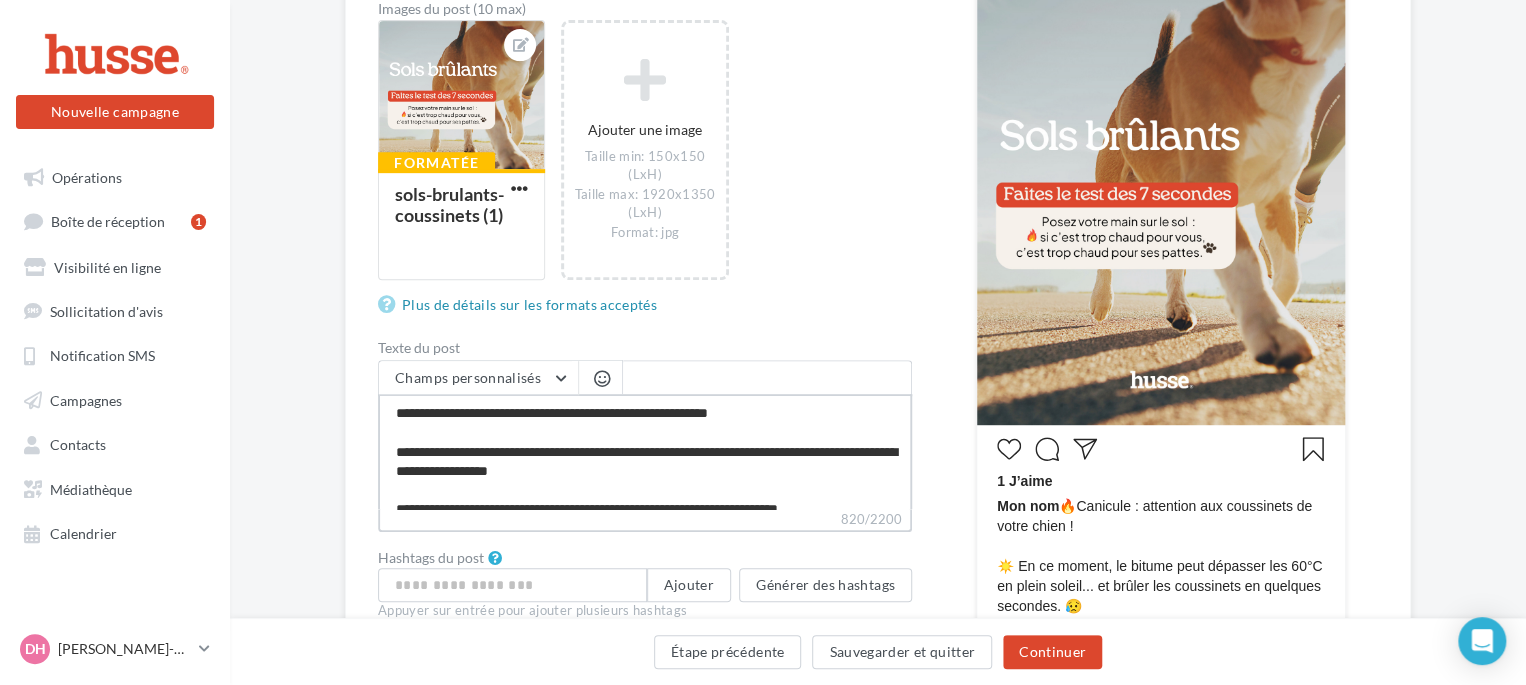 type on "**********" 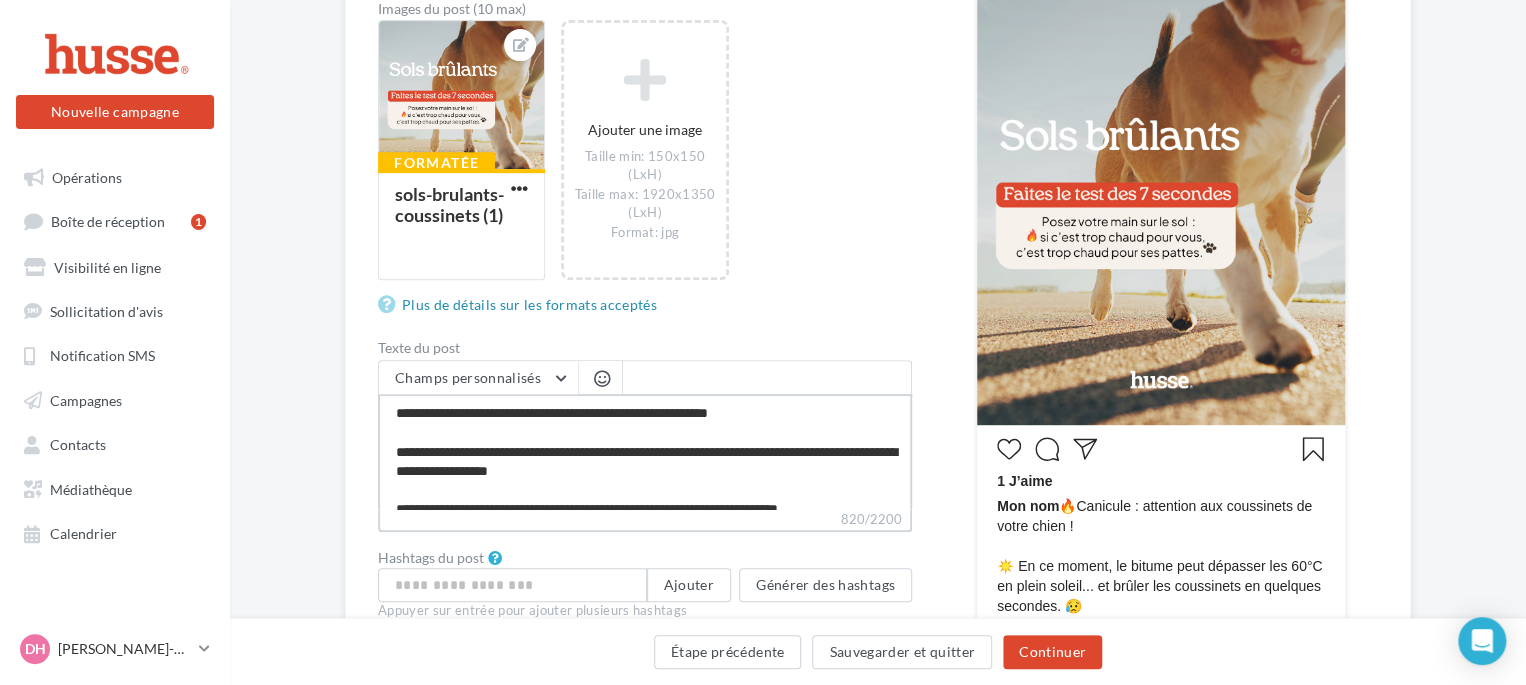 type on "**********" 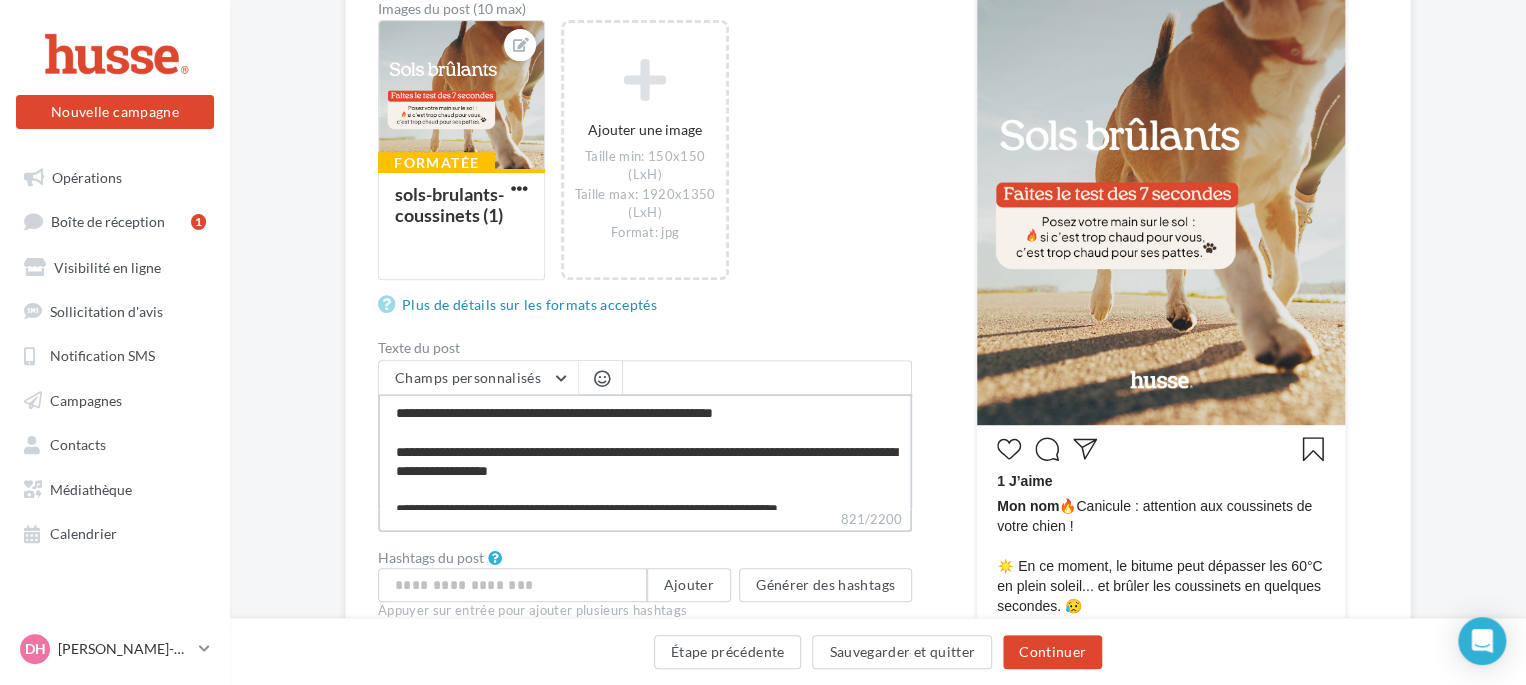 type on "**********" 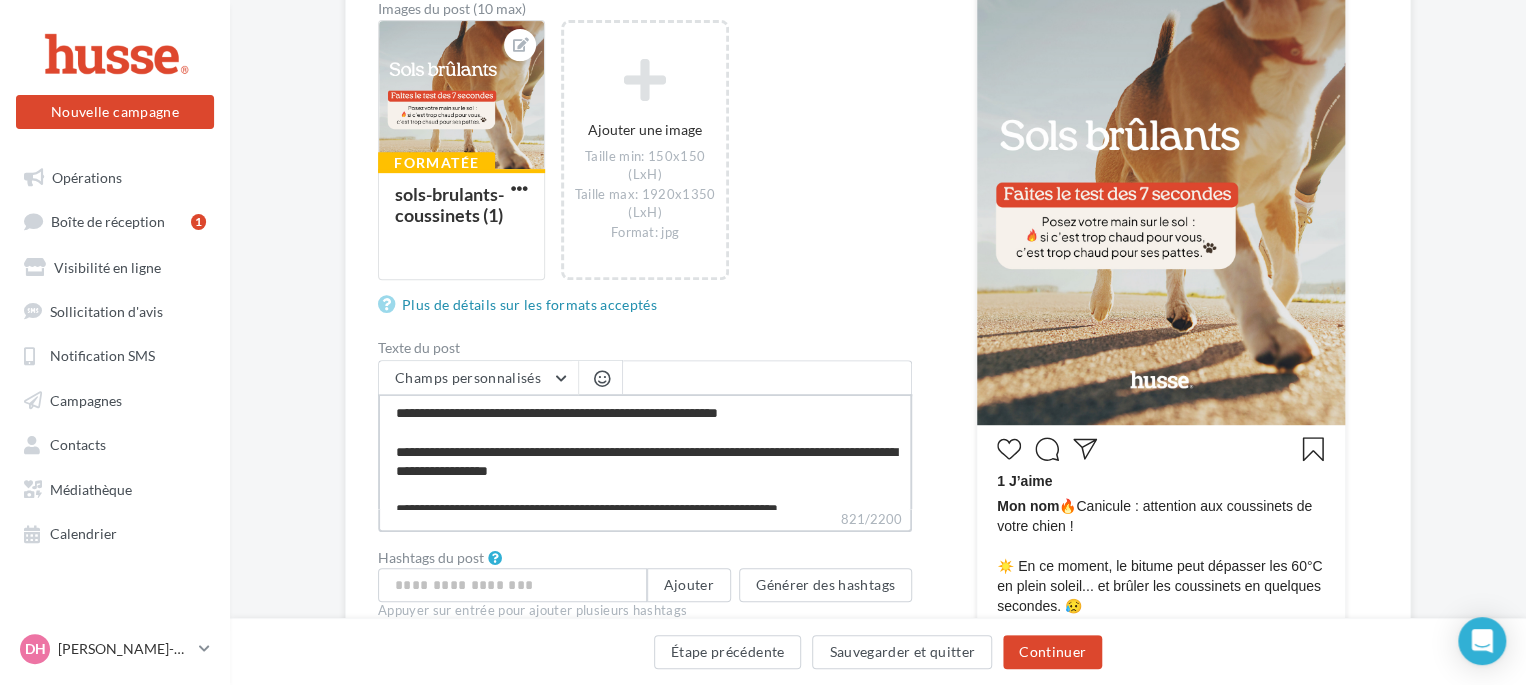 type on "**********" 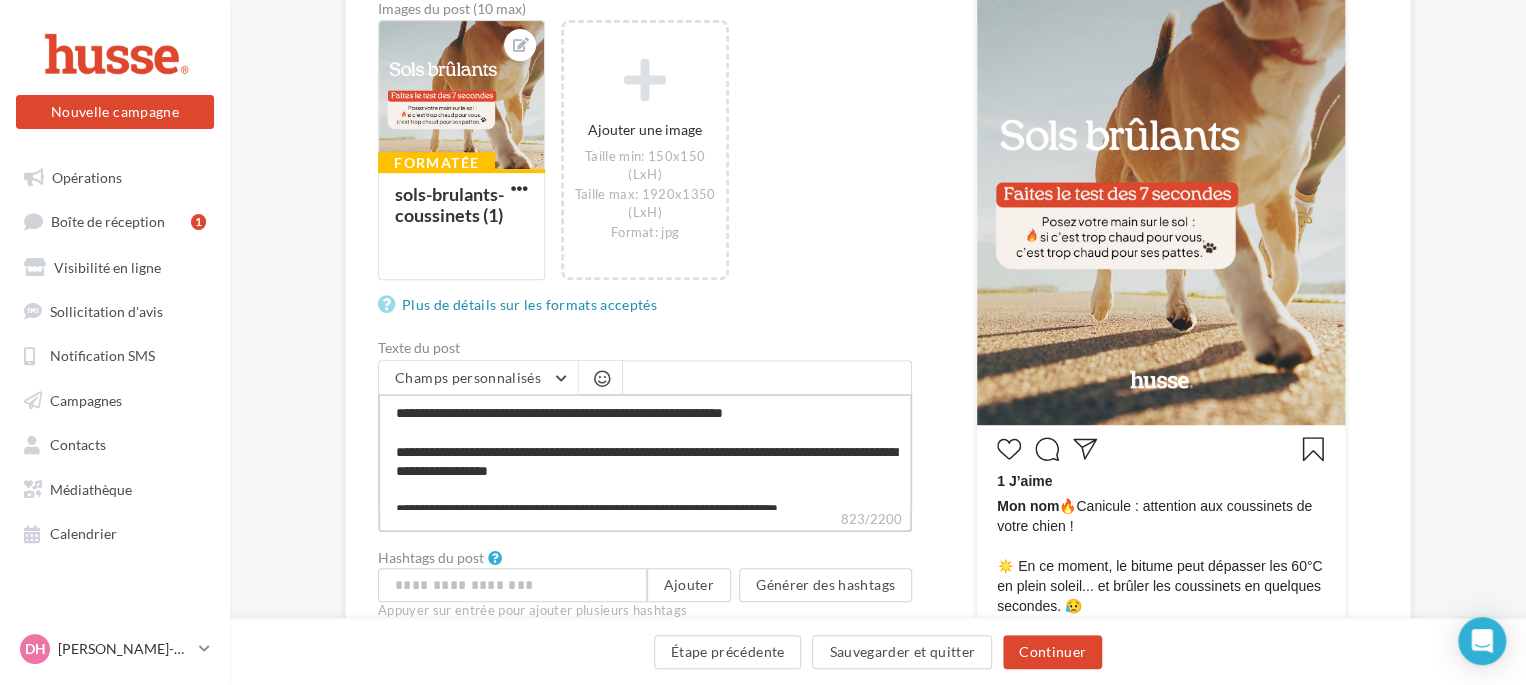 type on "**********" 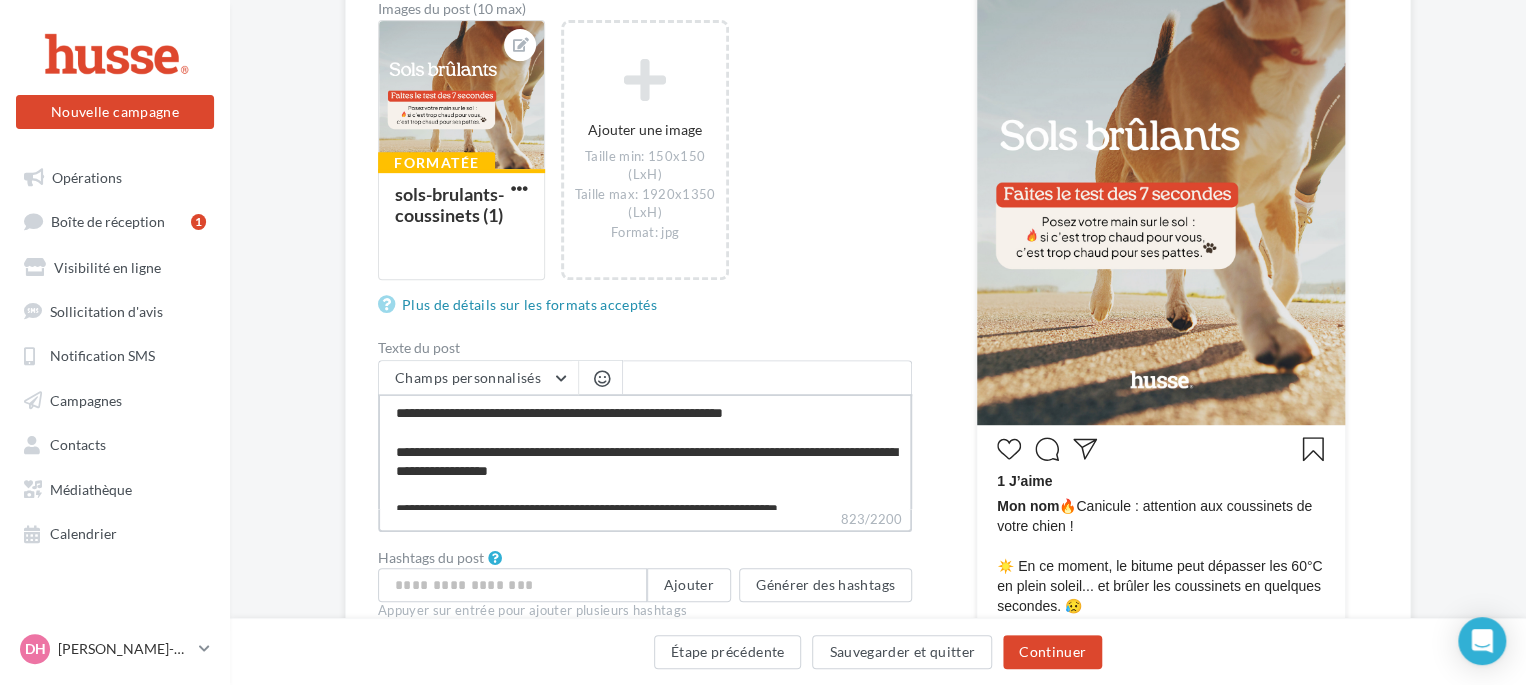 type on "**********" 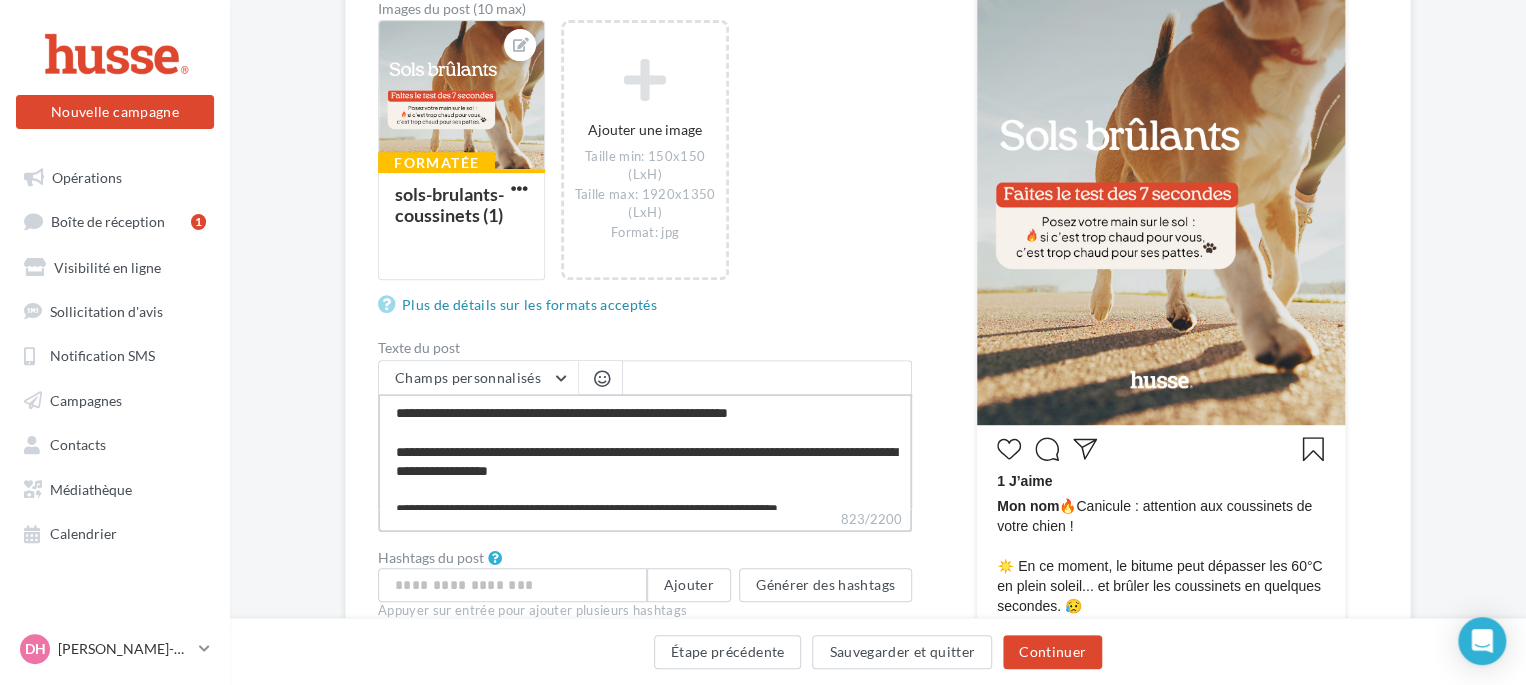 type on "**********" 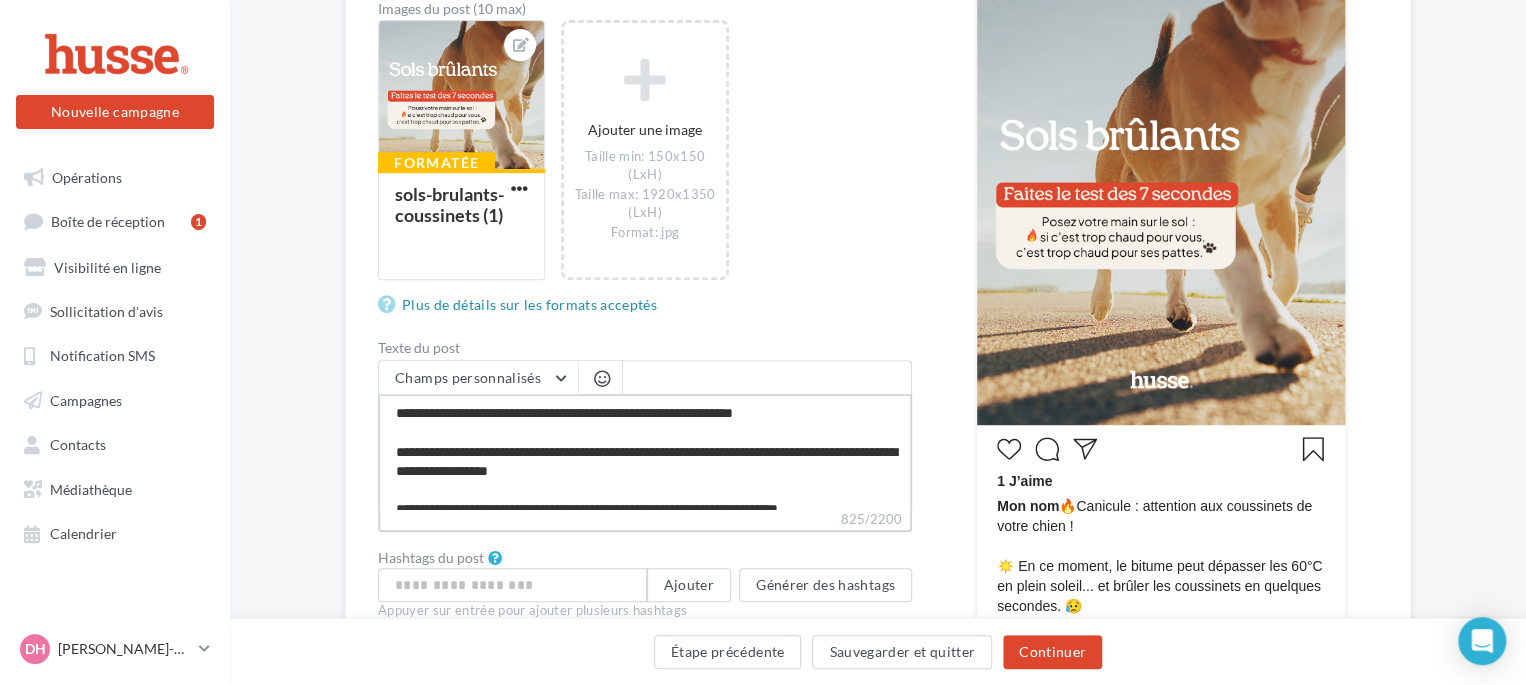 type on "**********" 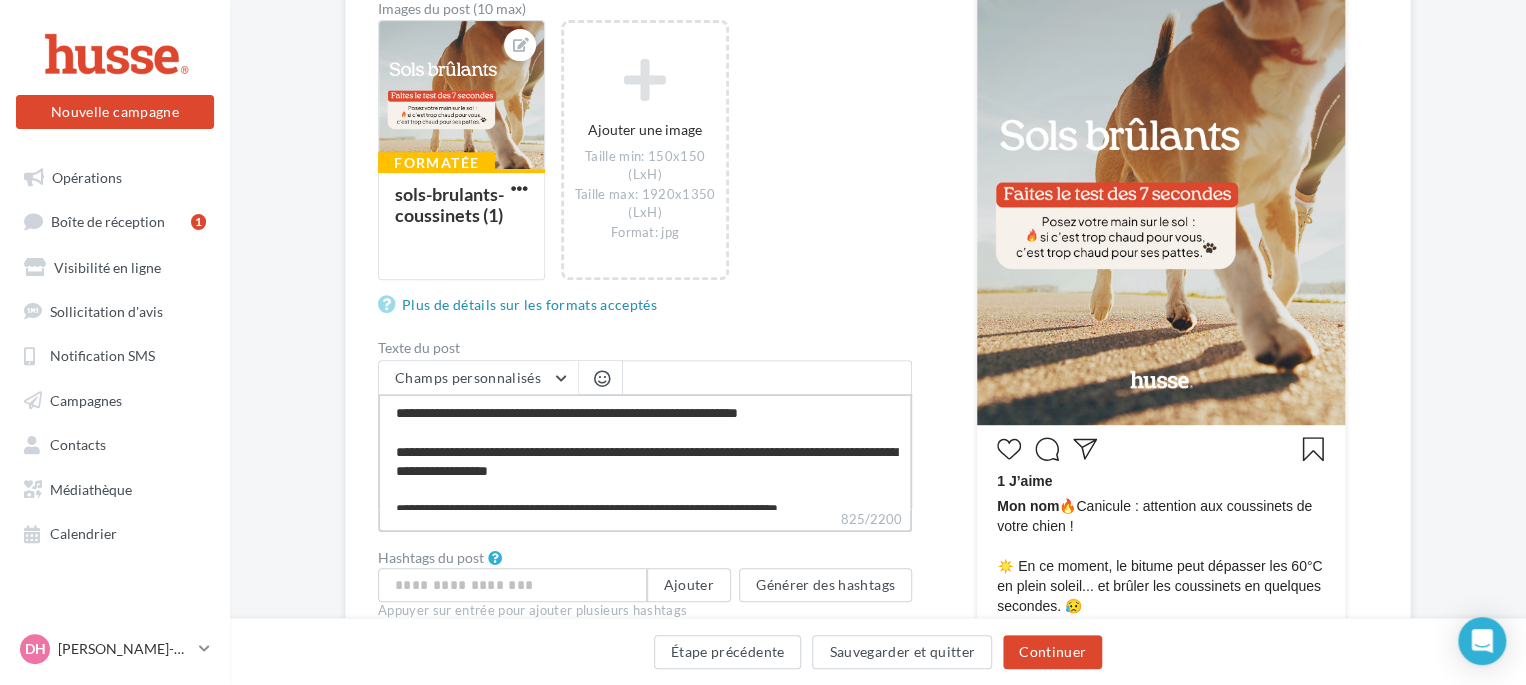 type on "**********" 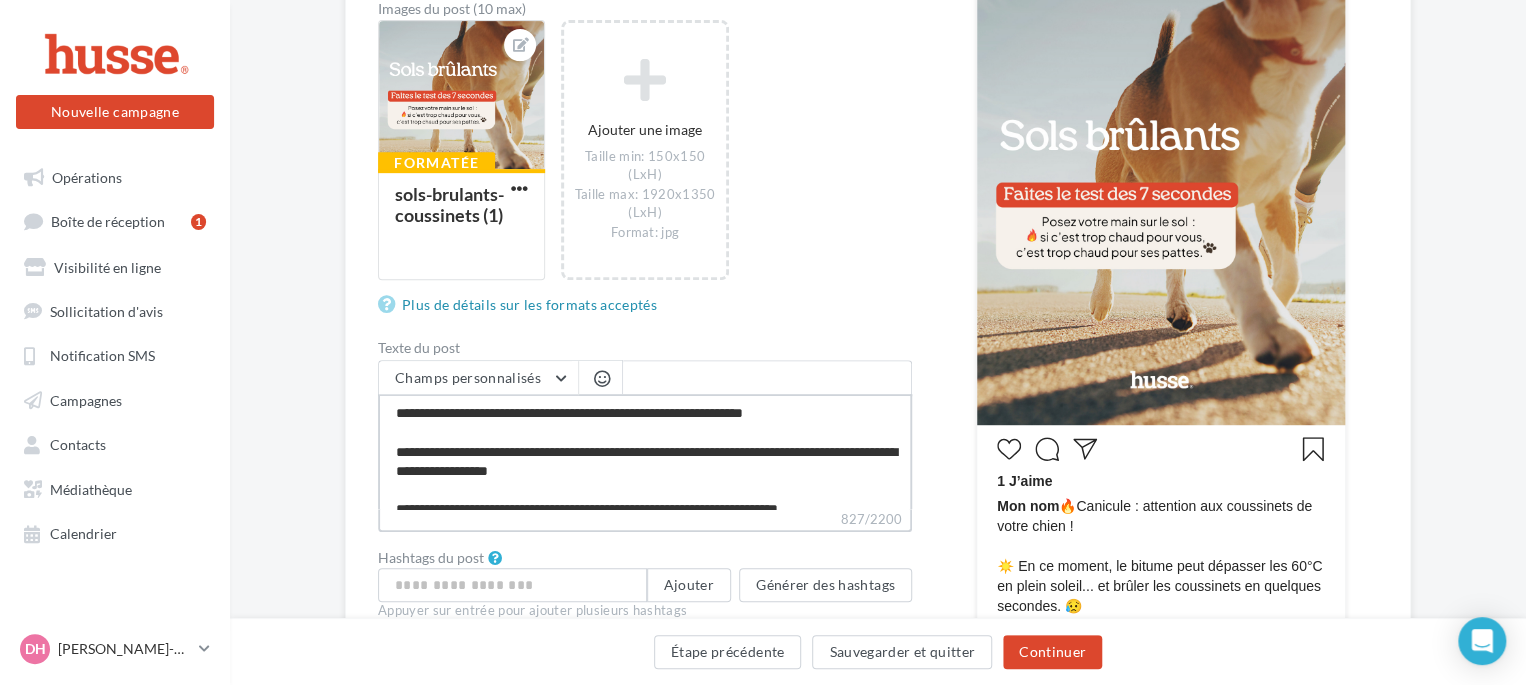 type on "**********" 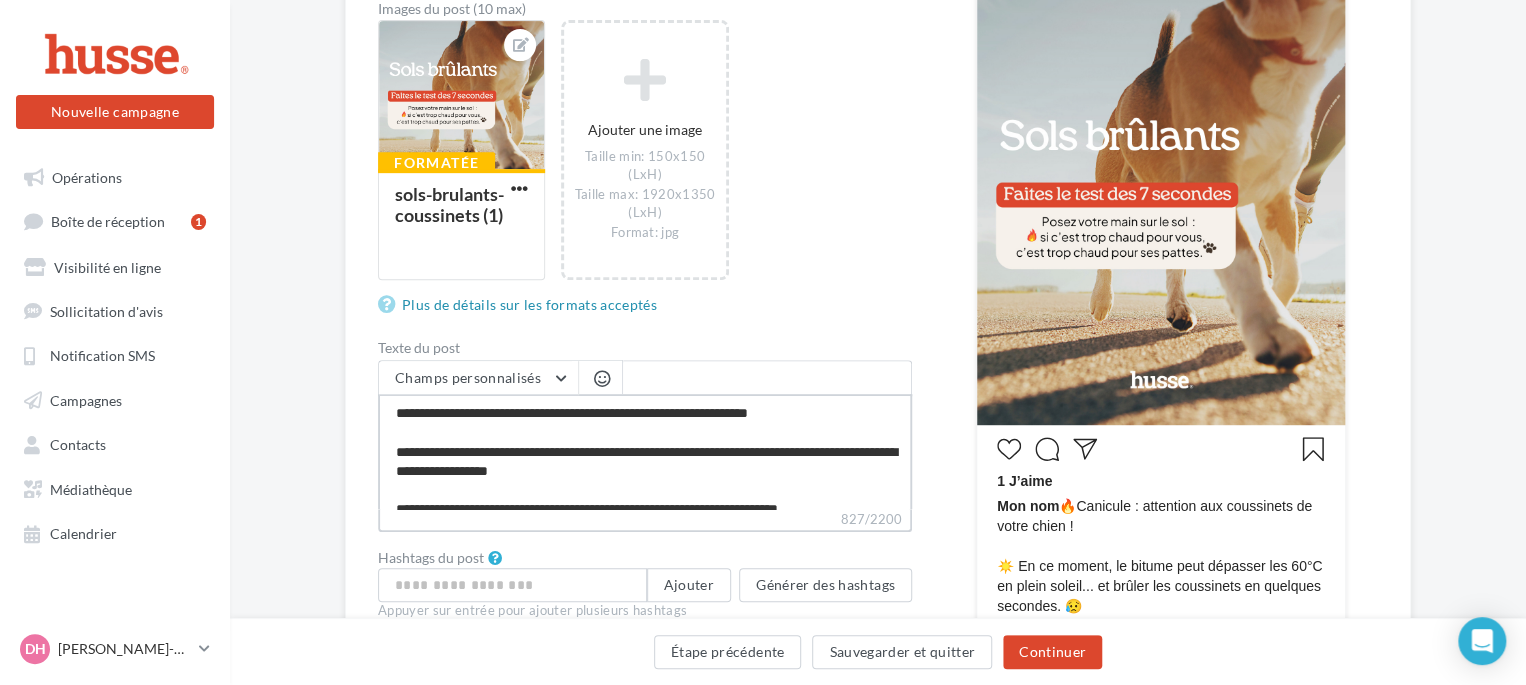 type on "**********" 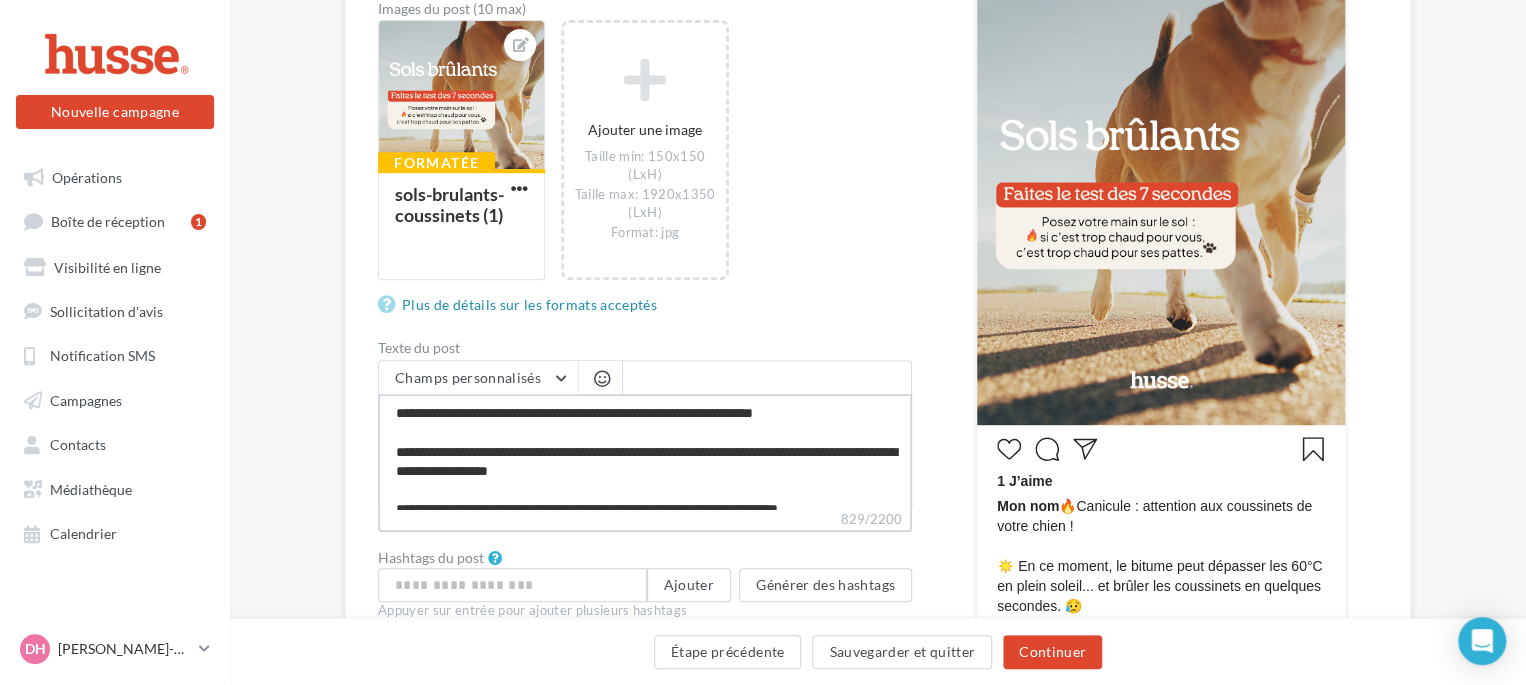 type on "**********" 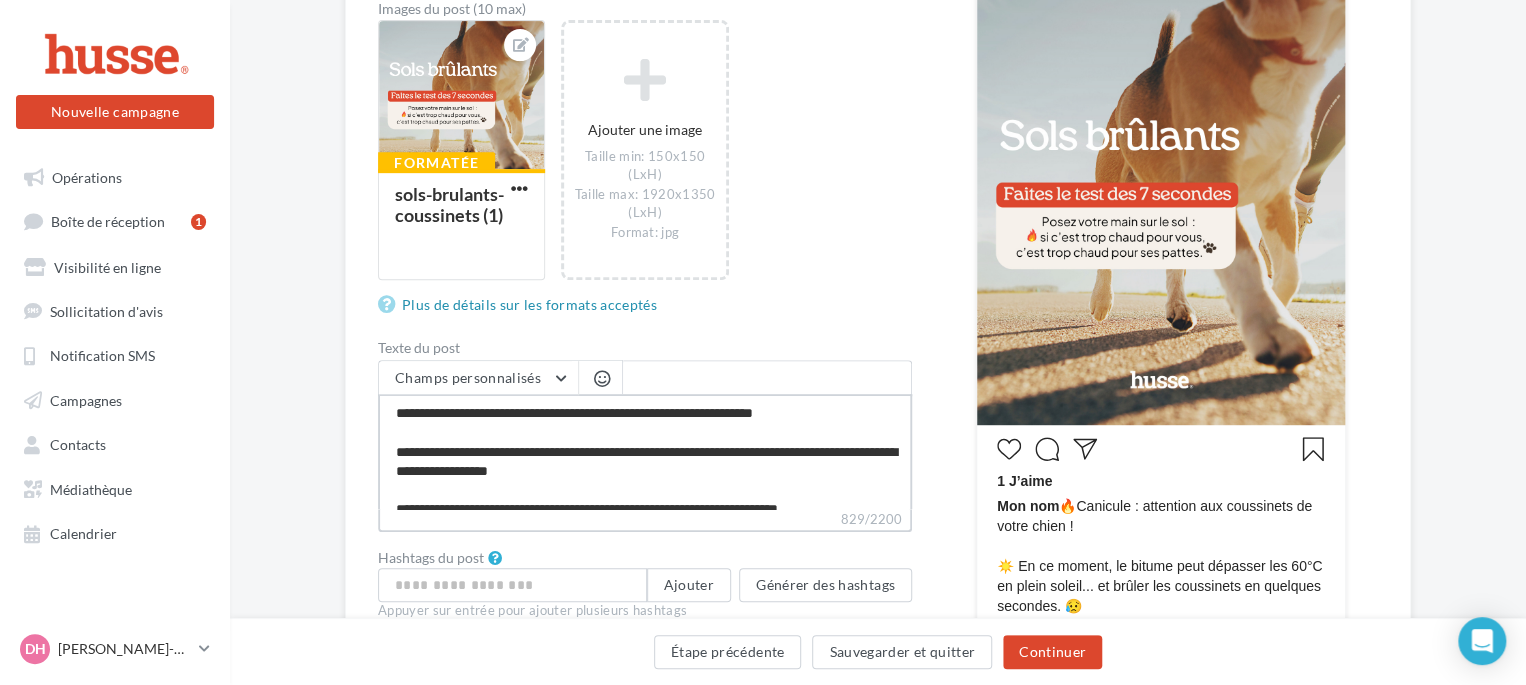 type on "**********" 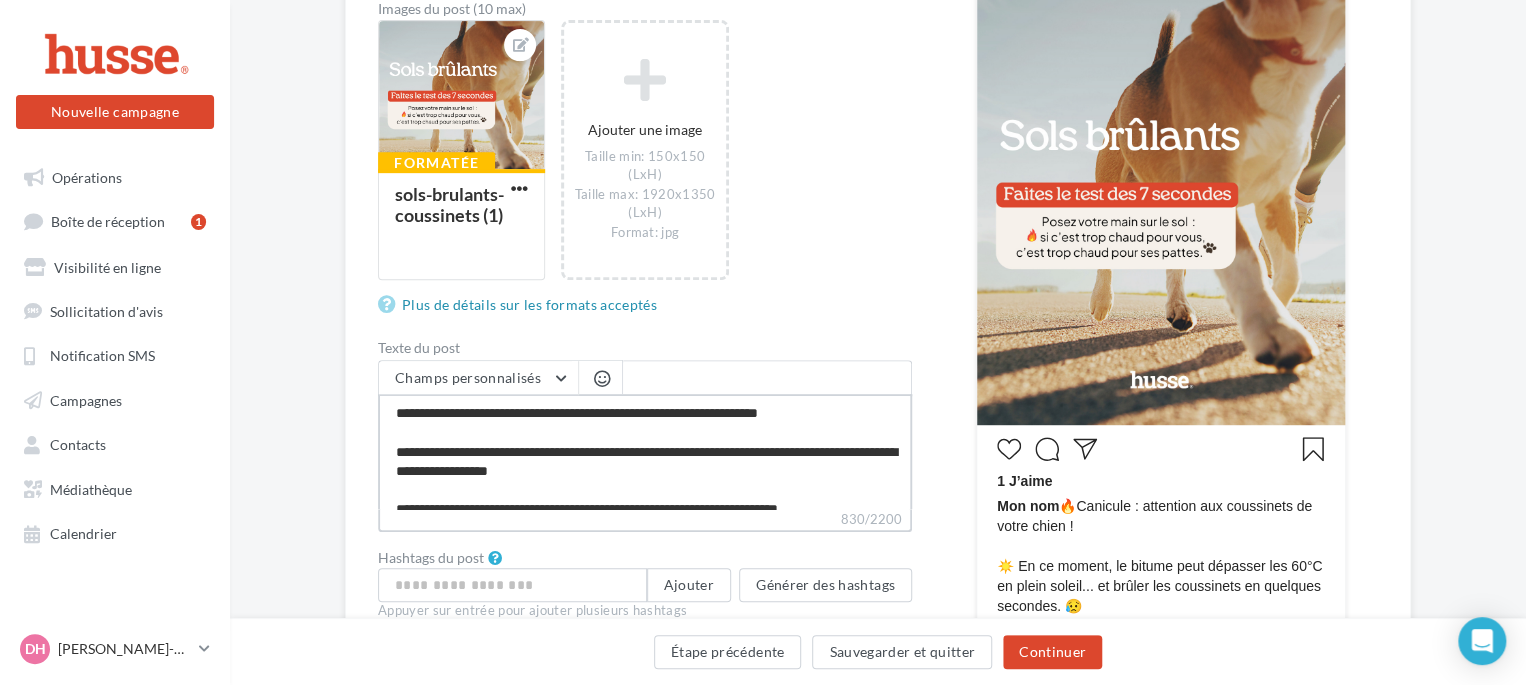 type on "**********" 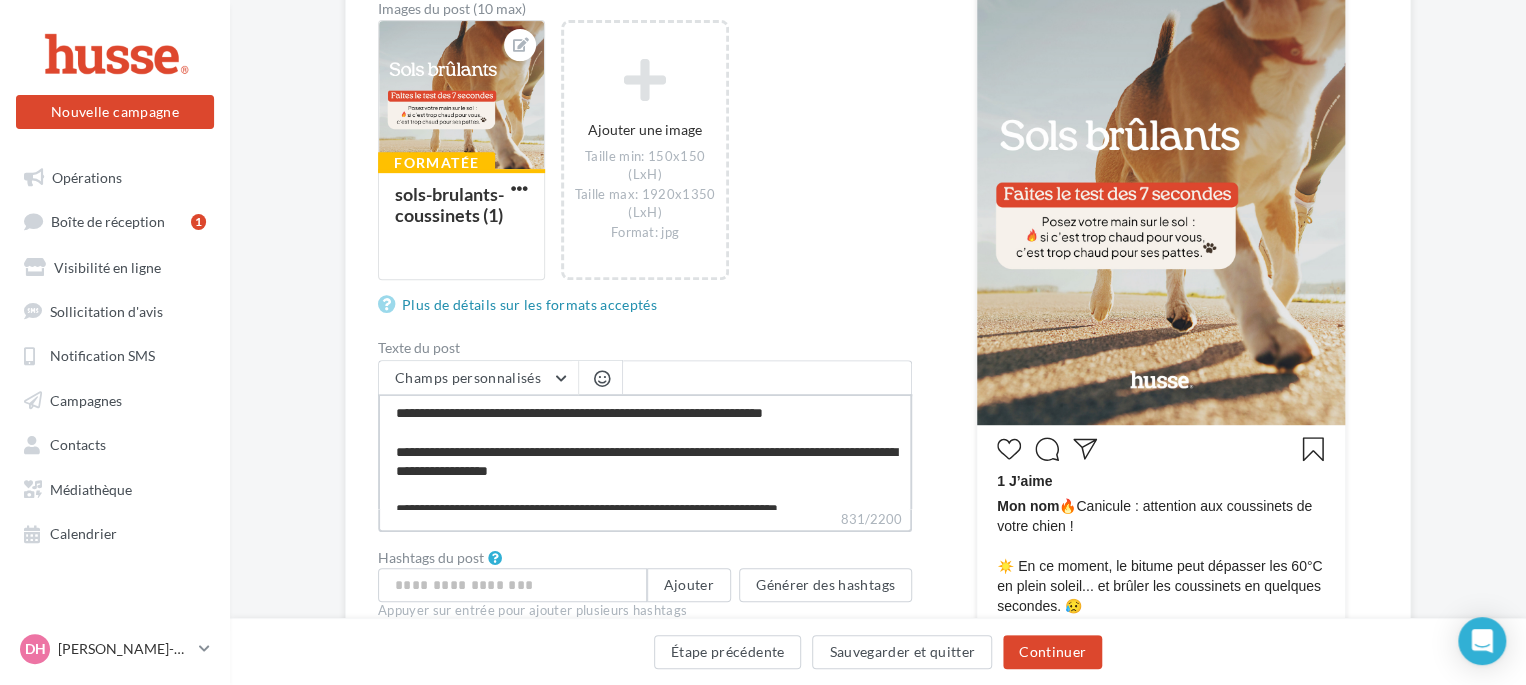 type on "**********" 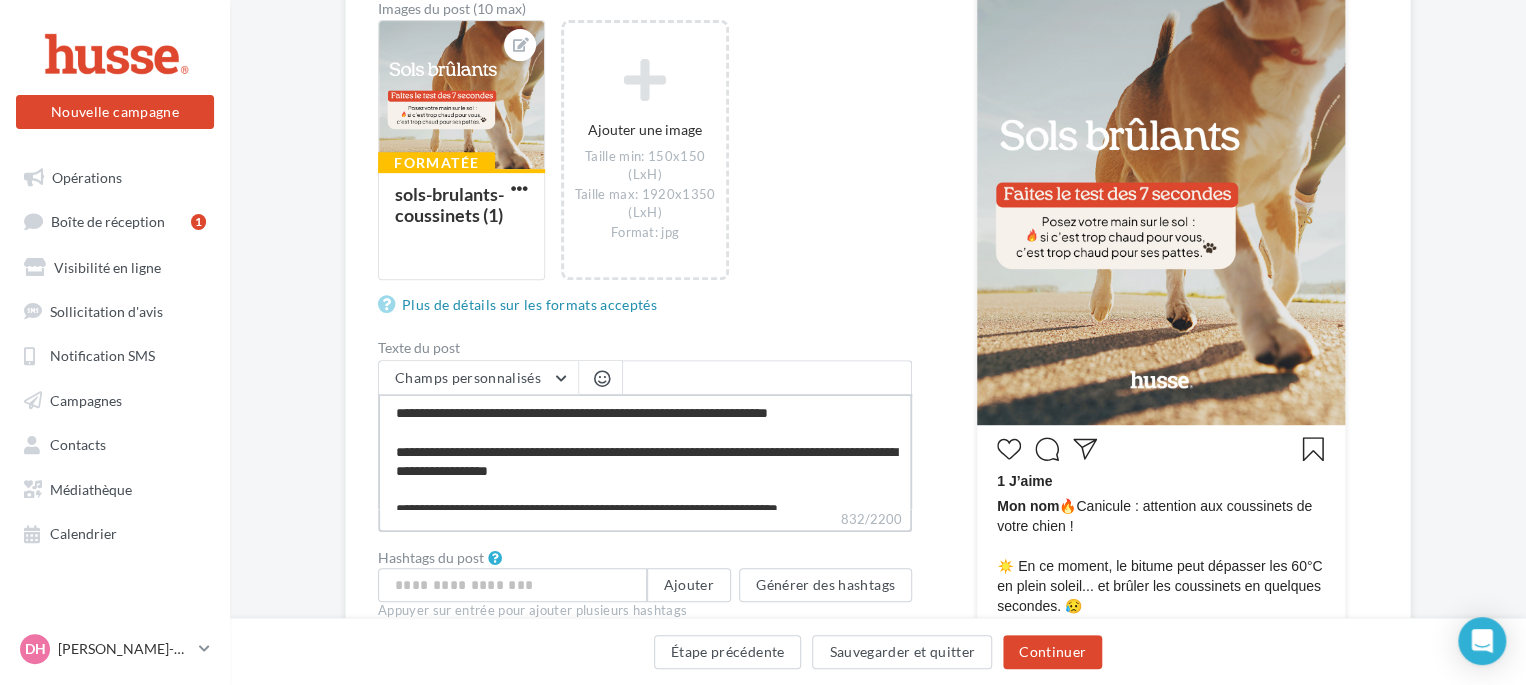type on "**********" 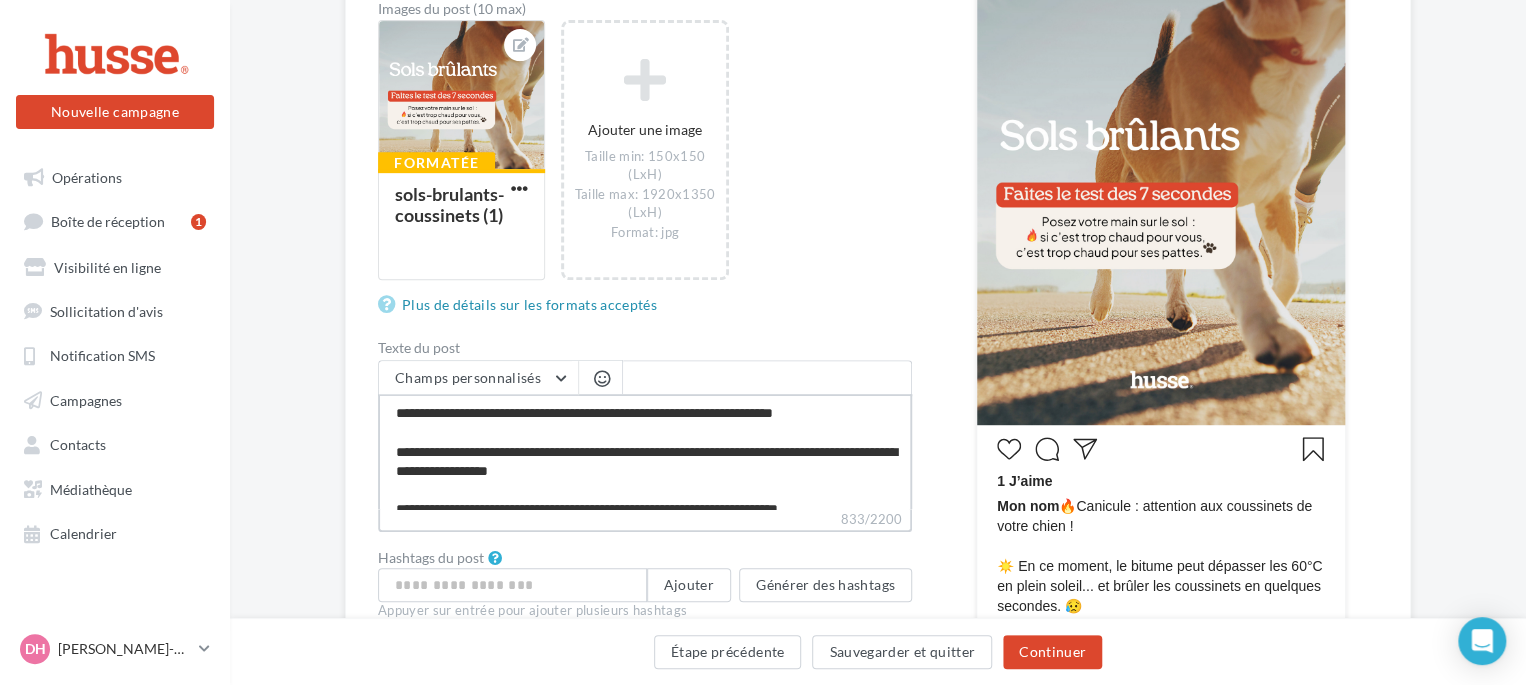 type on "**********" 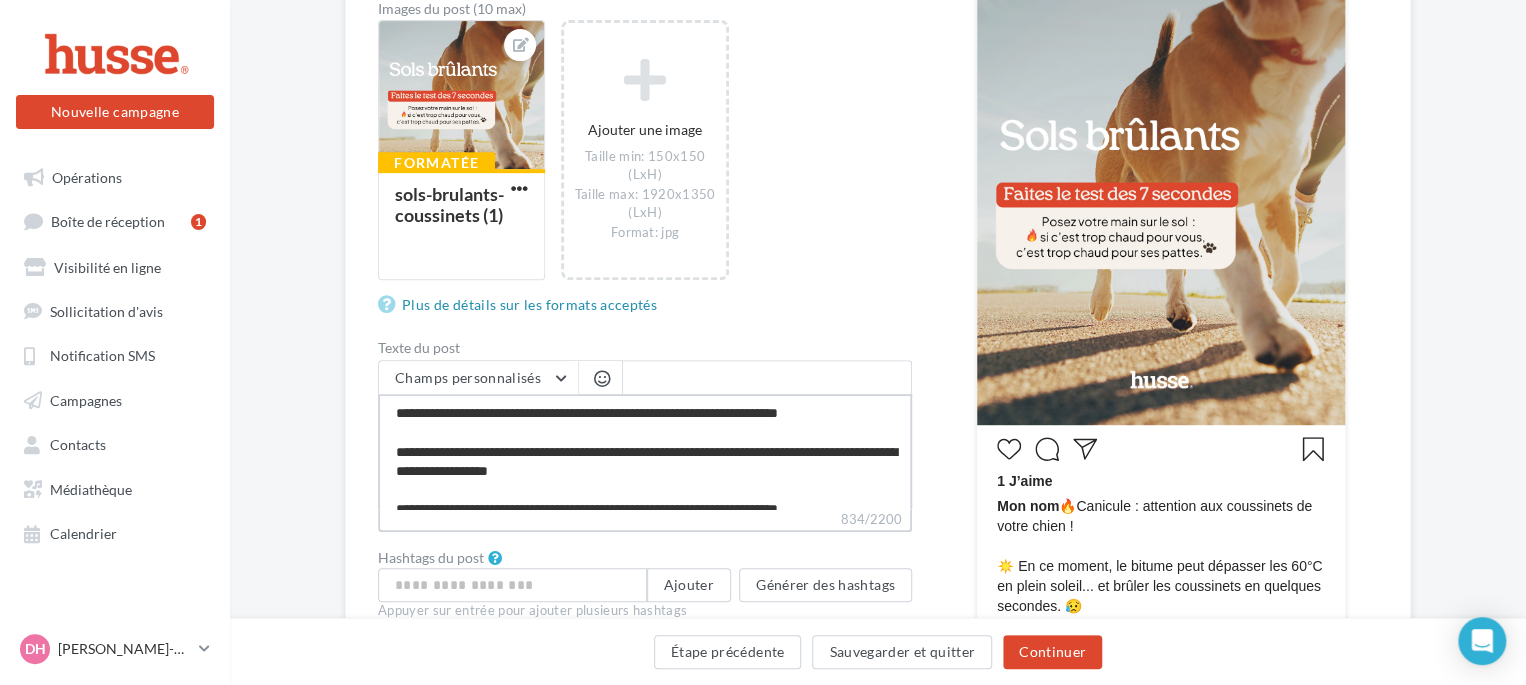 type on "**********" 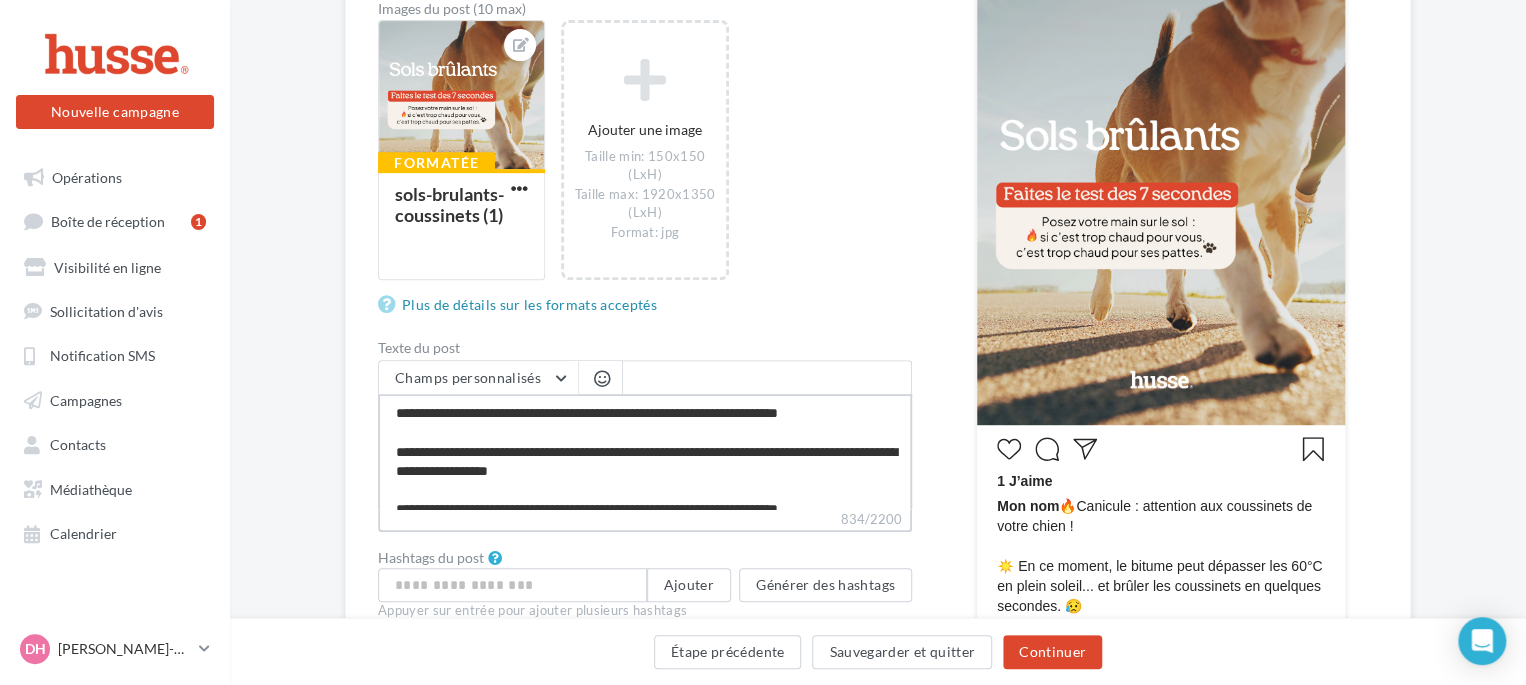 type on "**********" 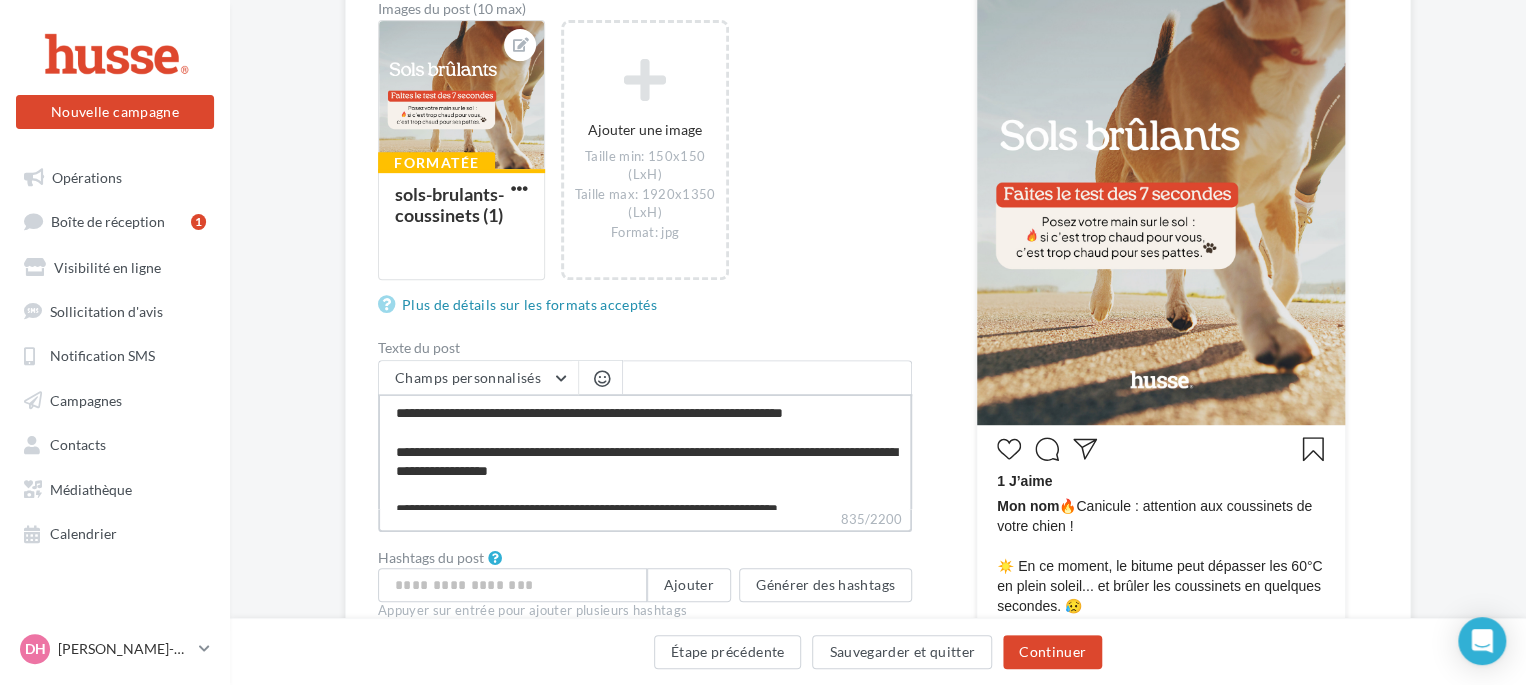 type on "**********" 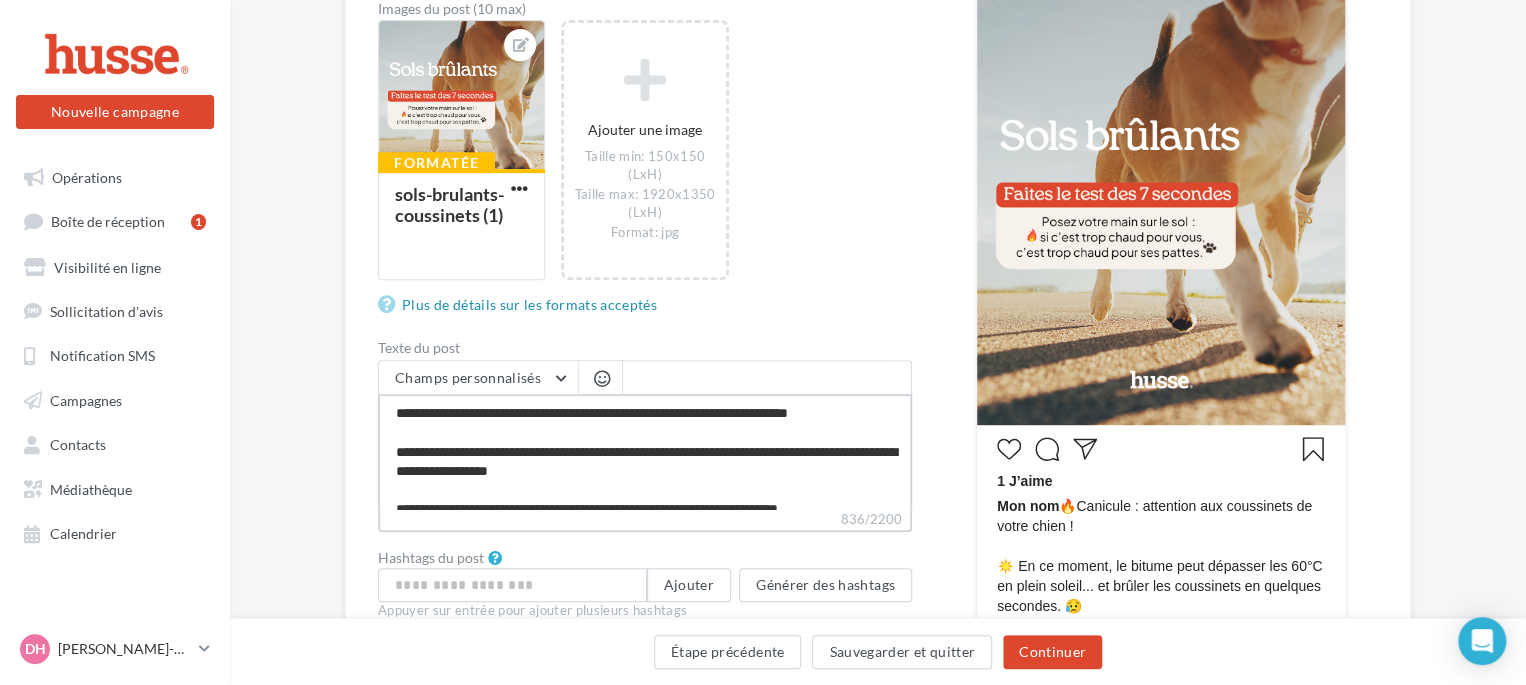 type on "**********" 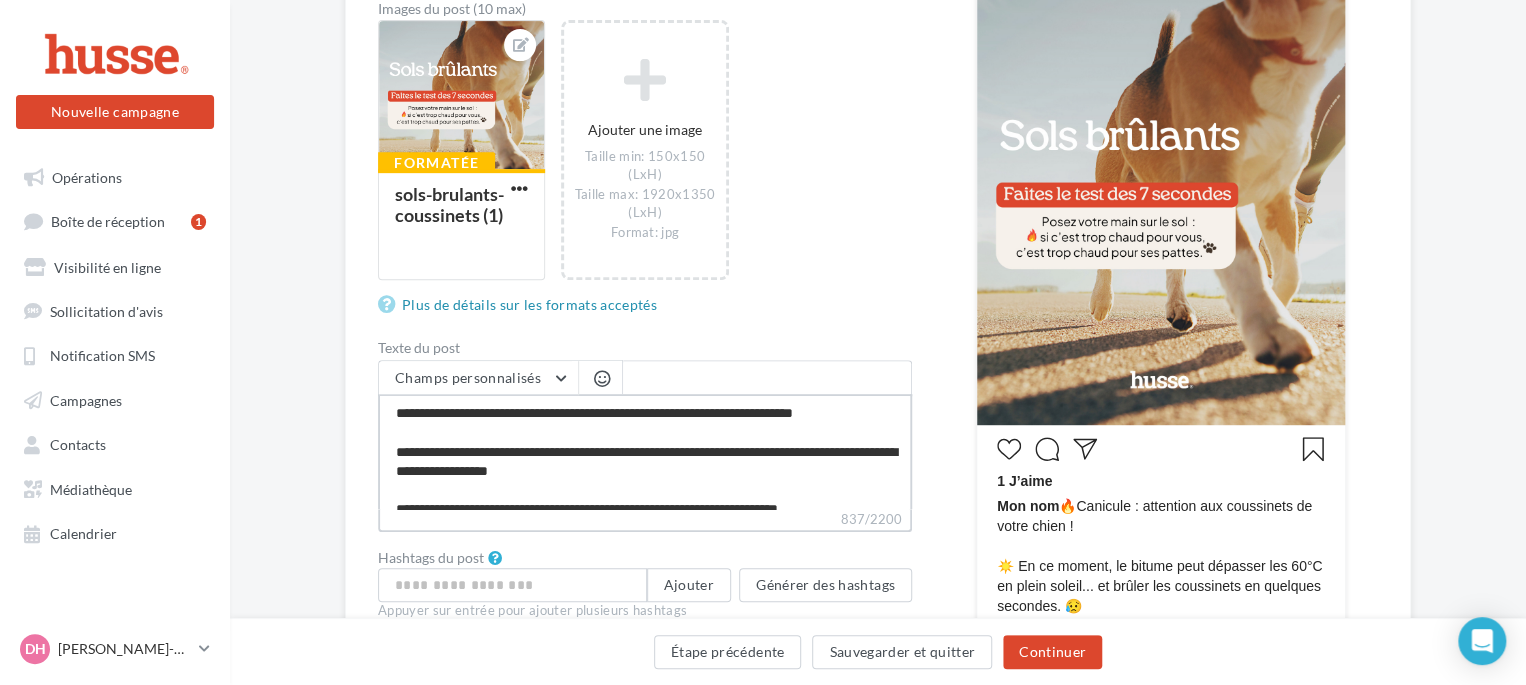 type on "**********" 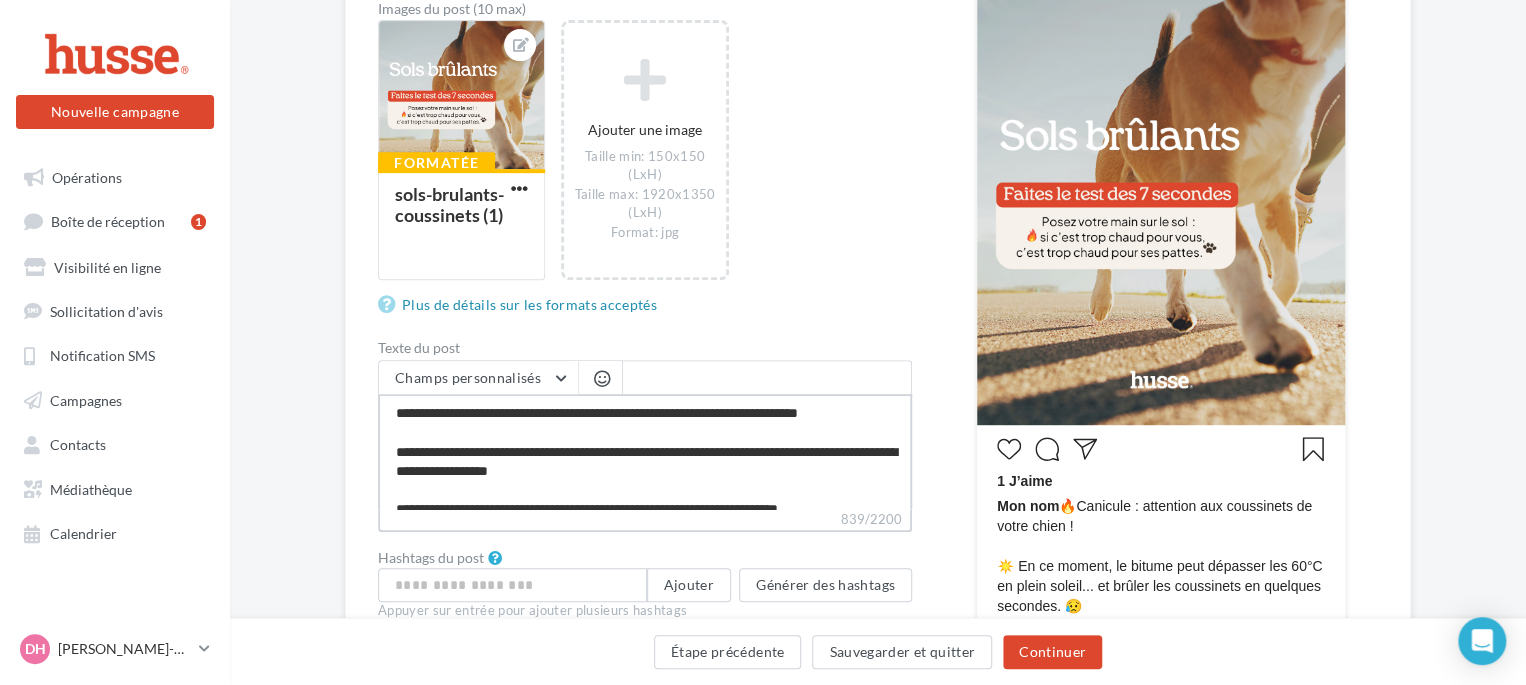type on "**********" 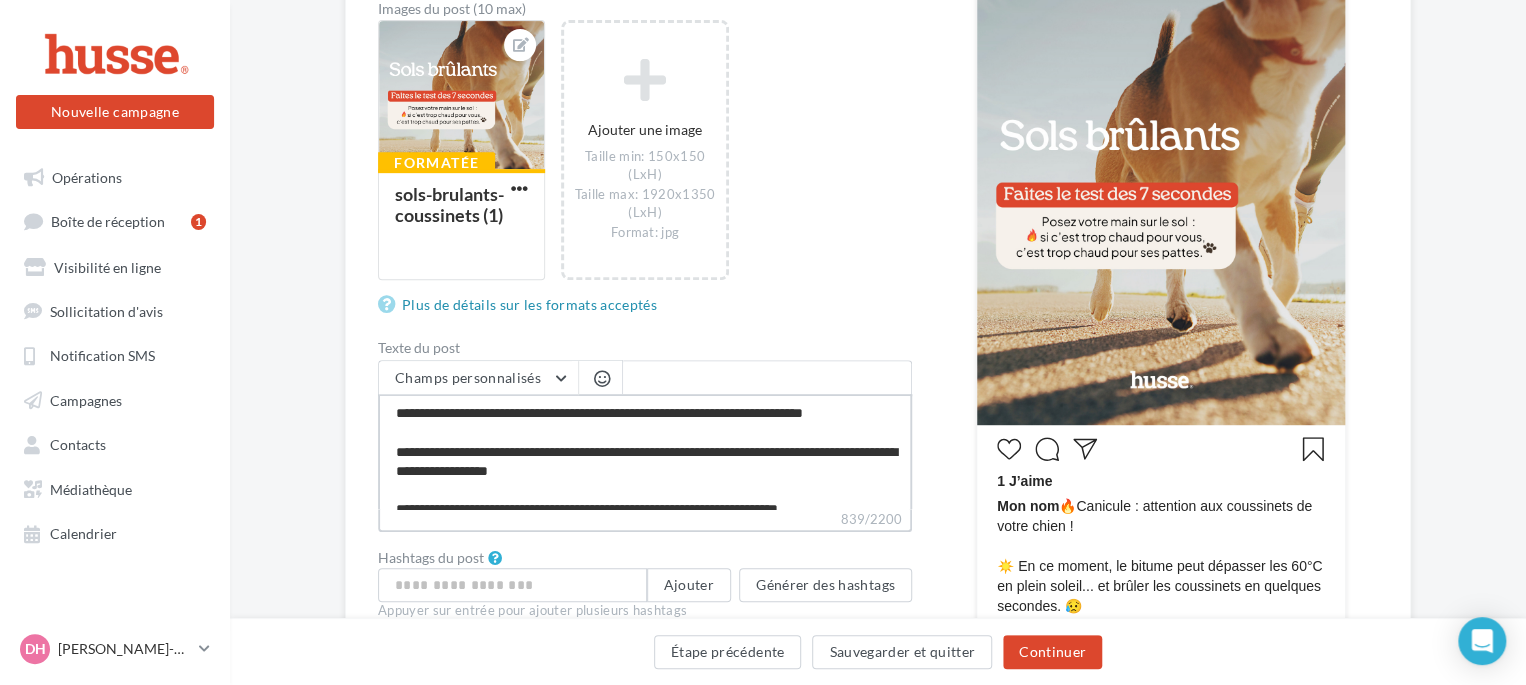 type on "**********" 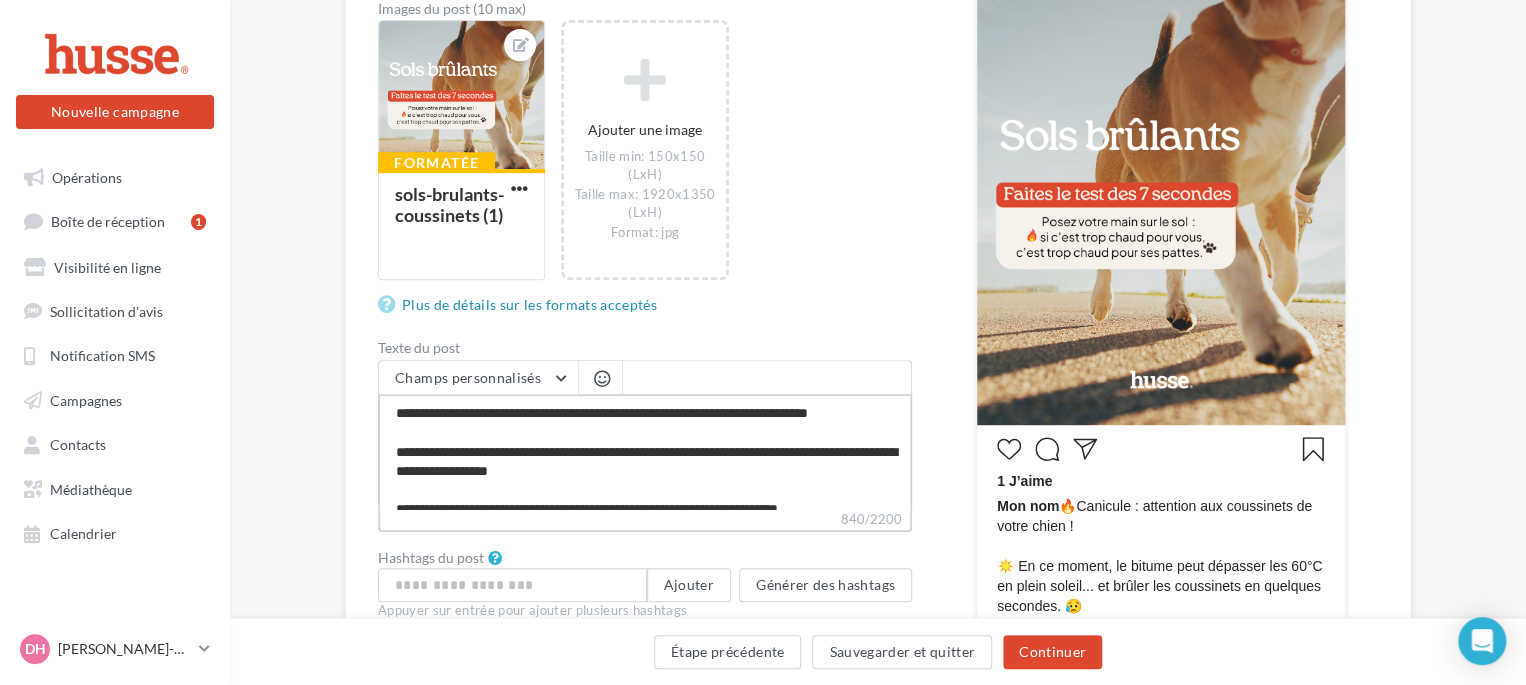type on "**********" 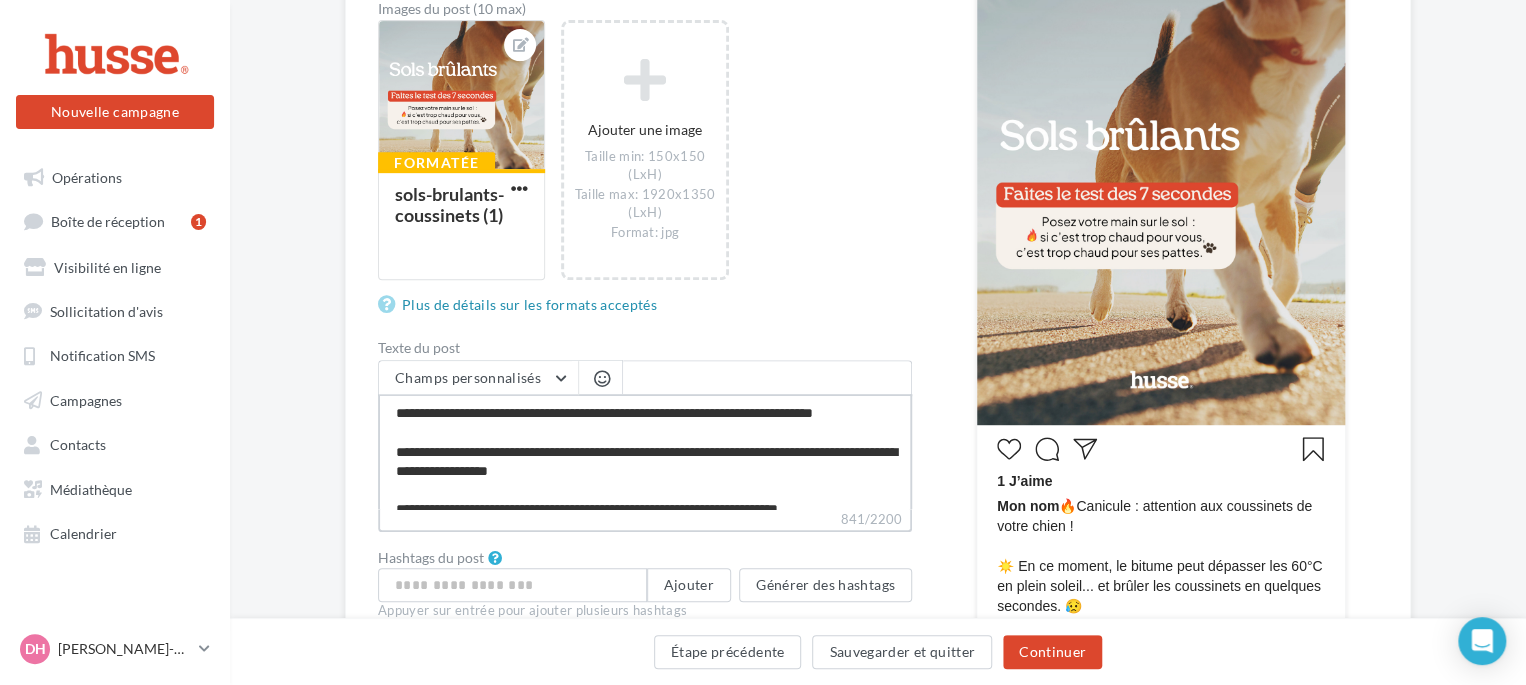 type on "**********" 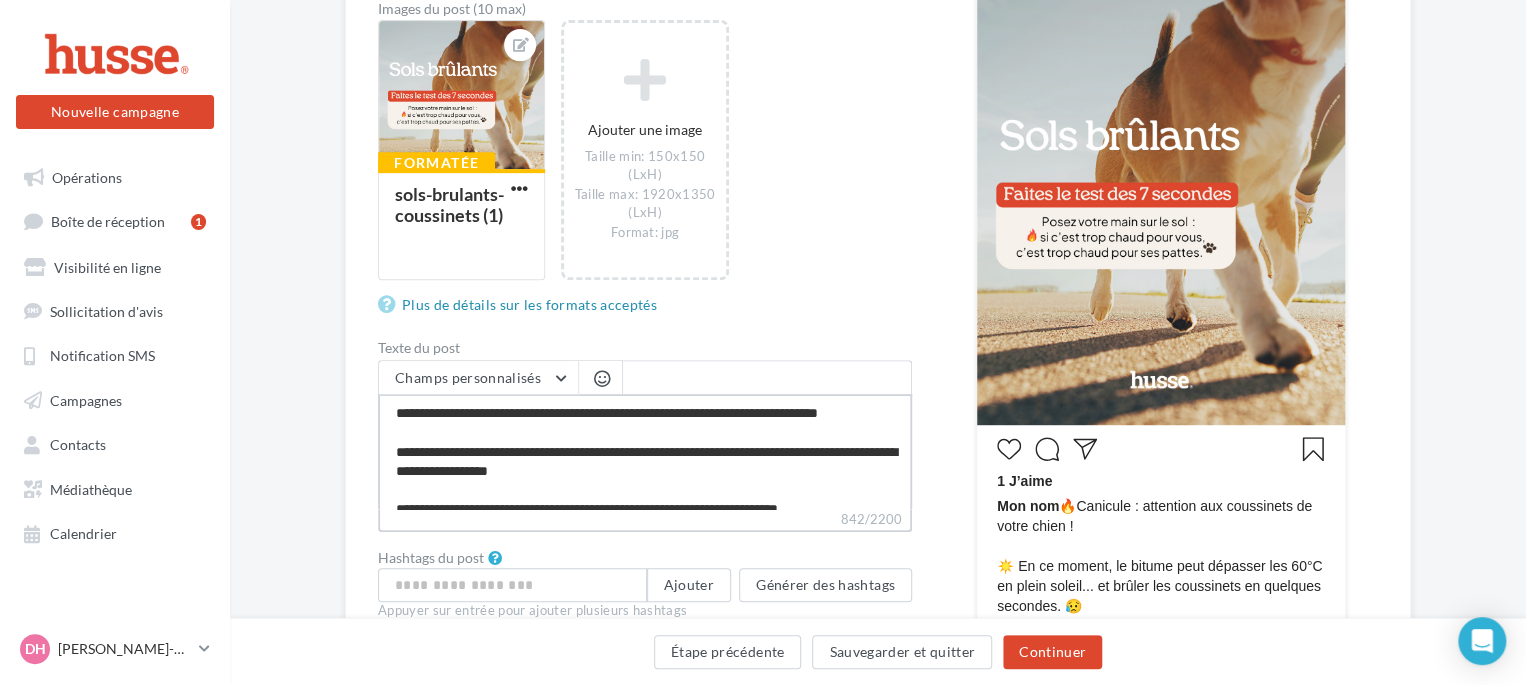 type on "**********" 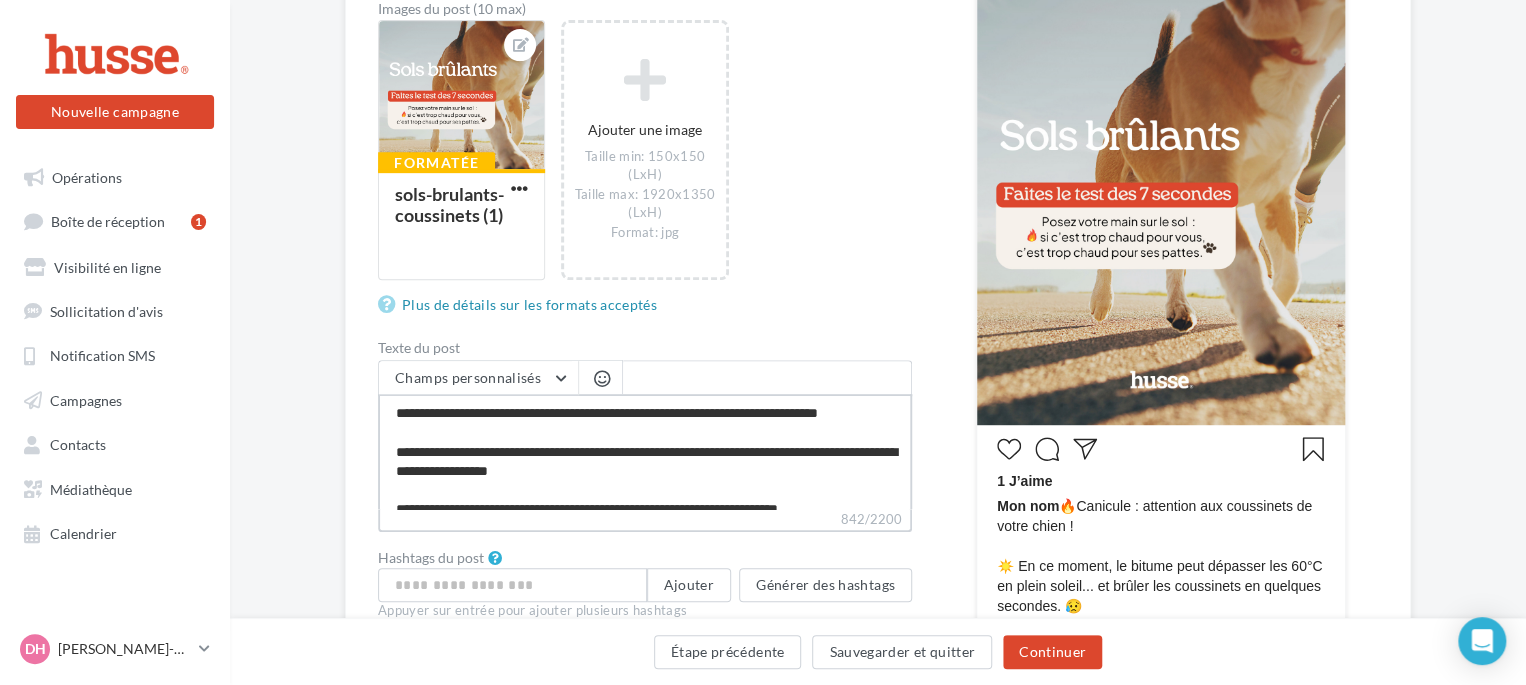 type on "**********" 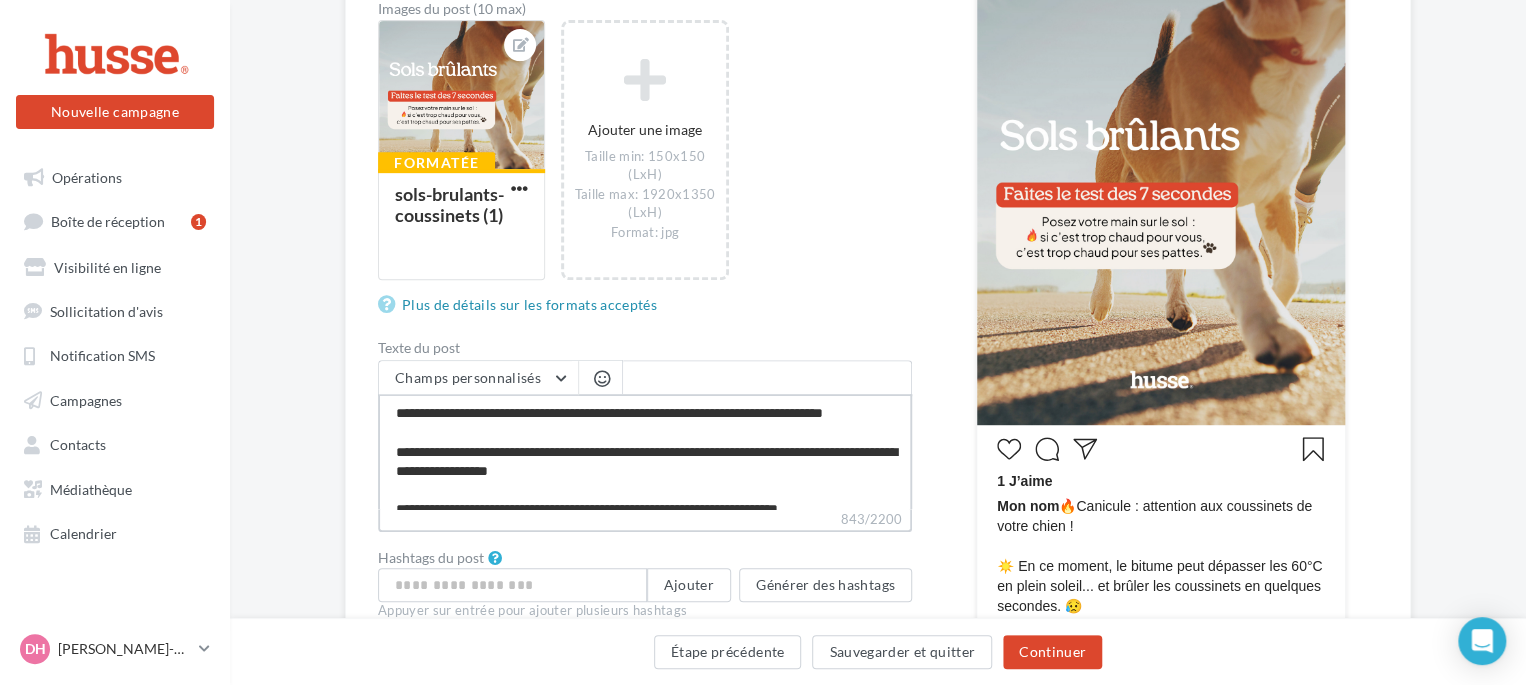 type on "**********" 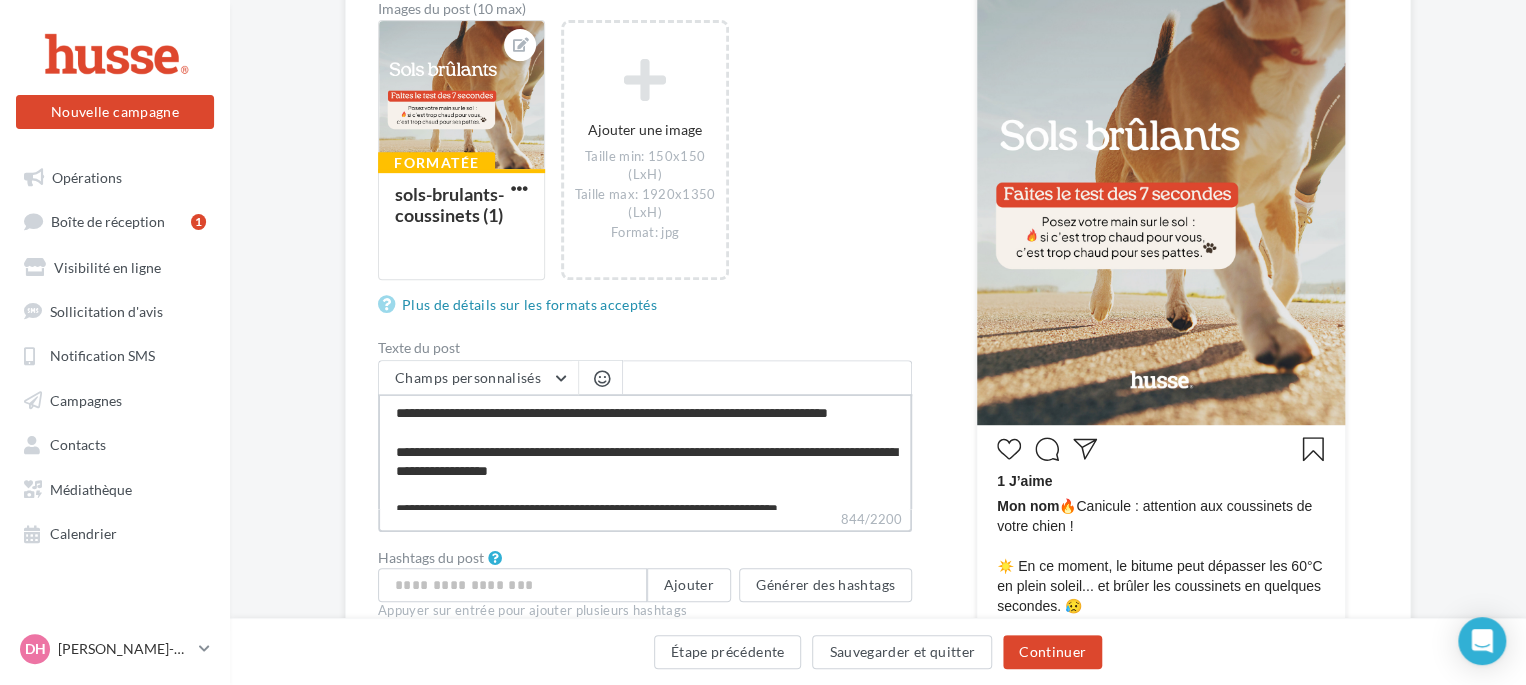 type on "**********" 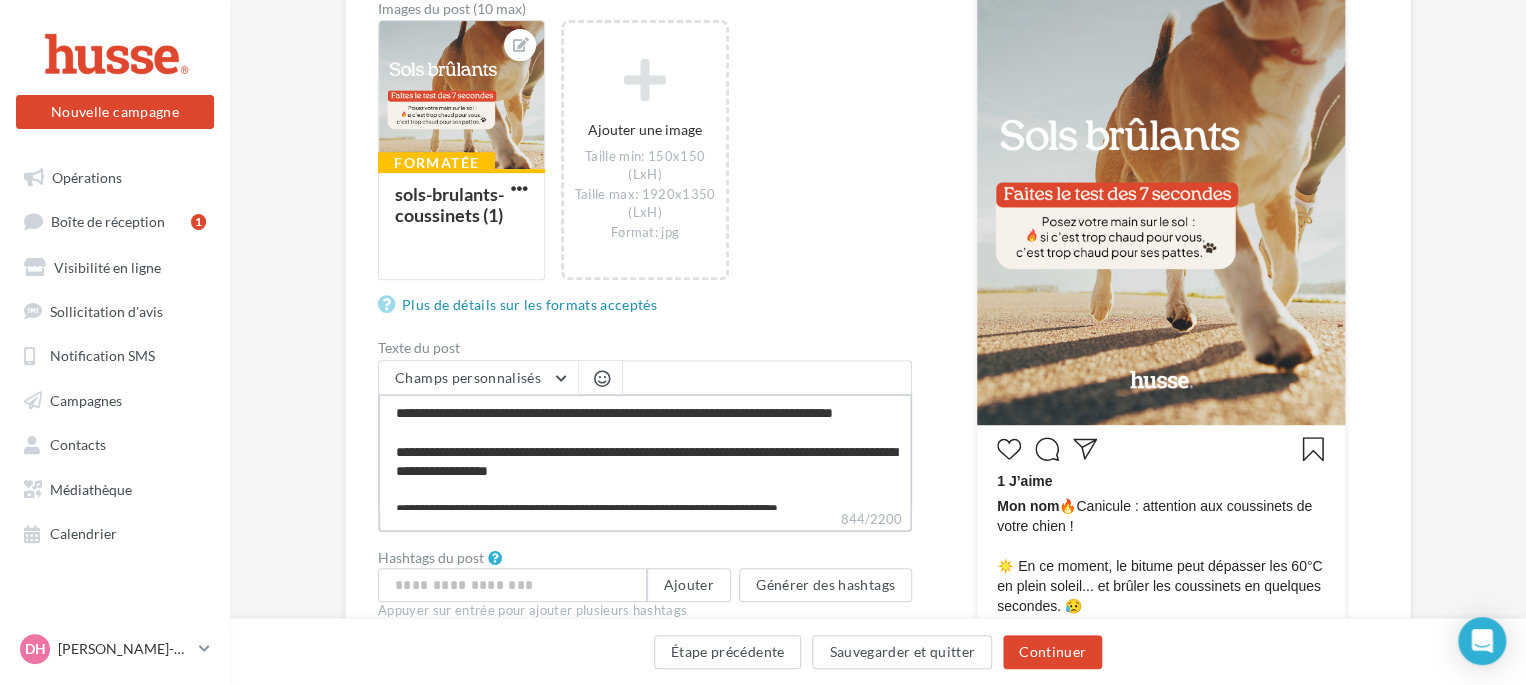 type on "**********" 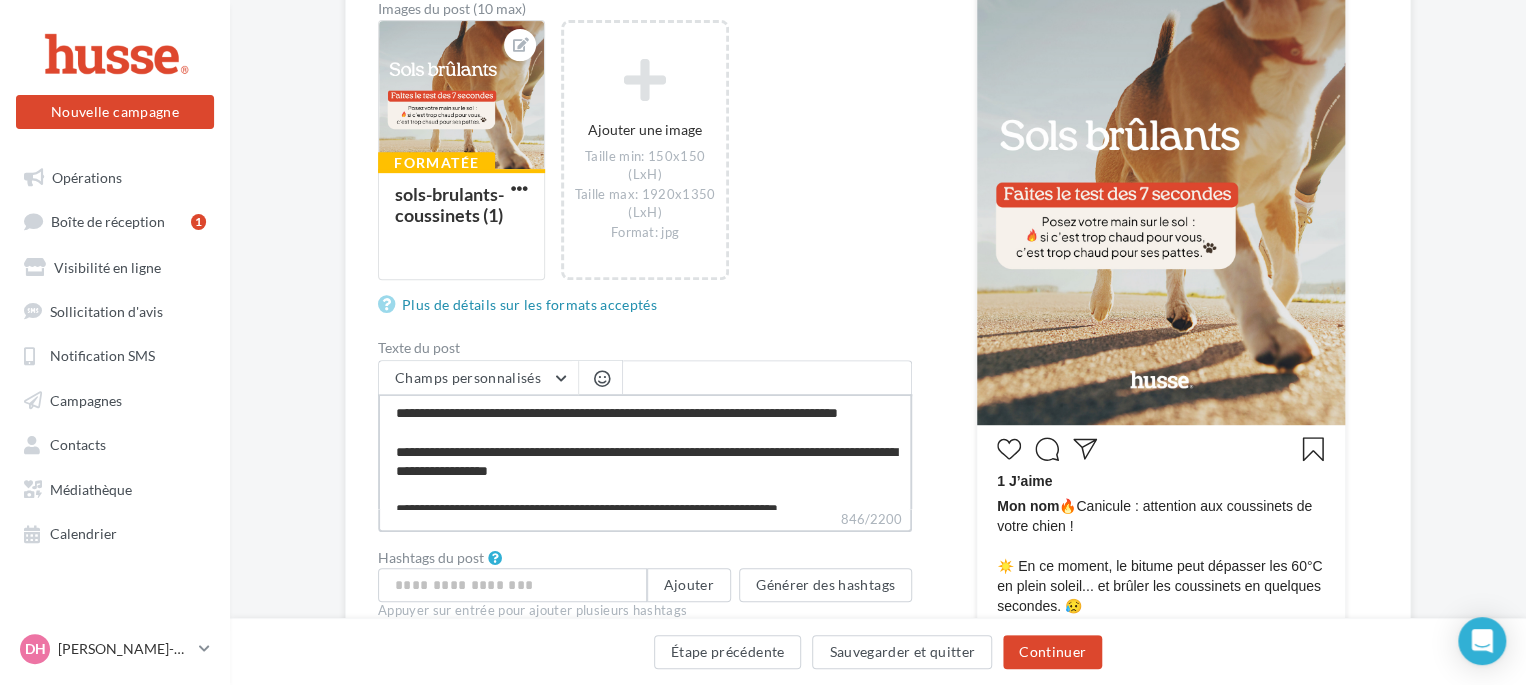 type on "**********" 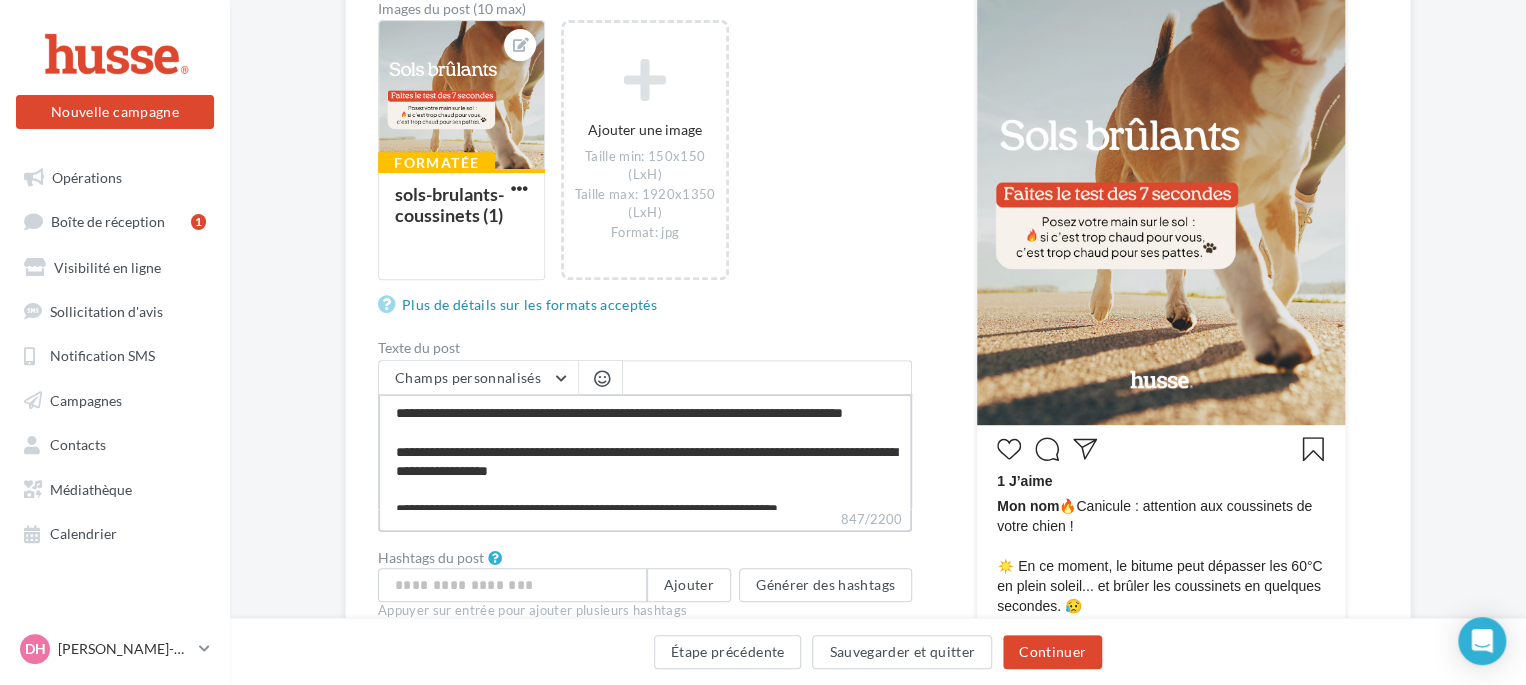 type on "**********" 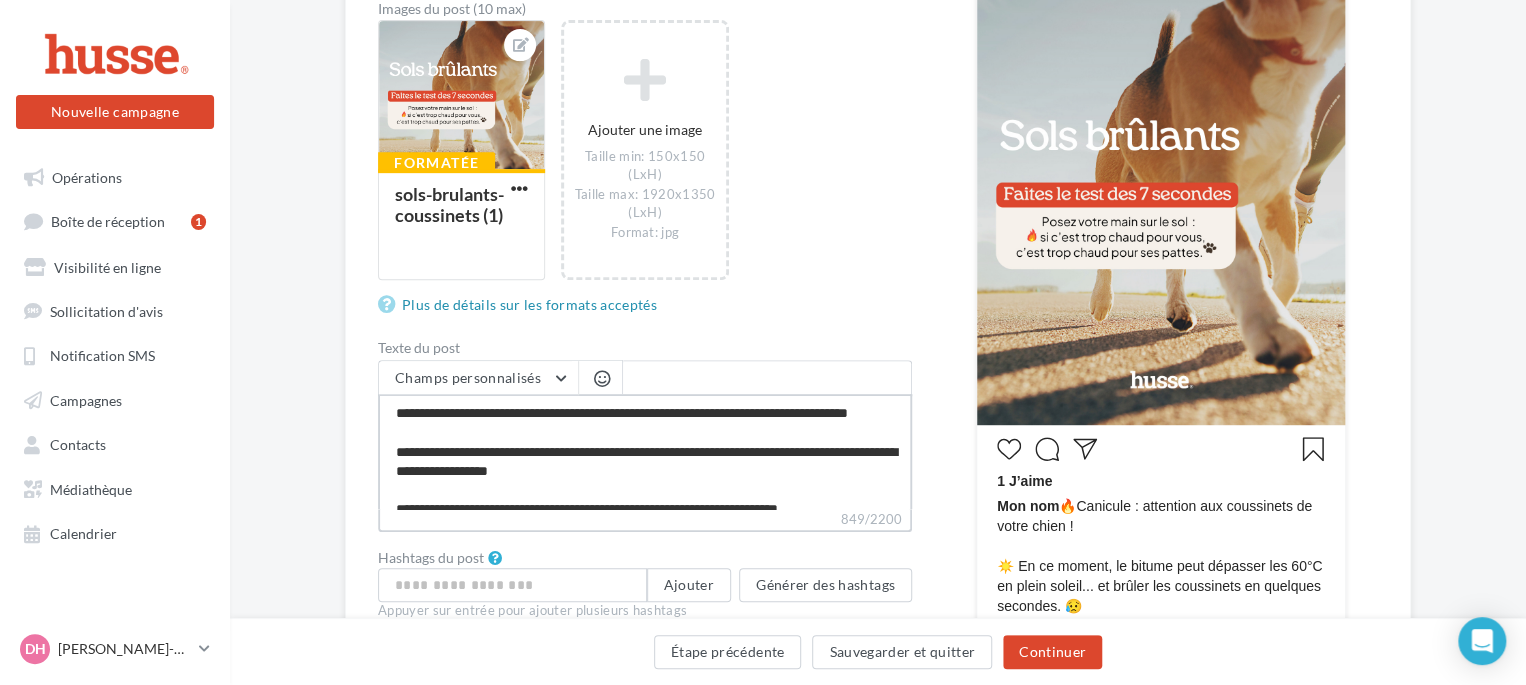 type on "**********" 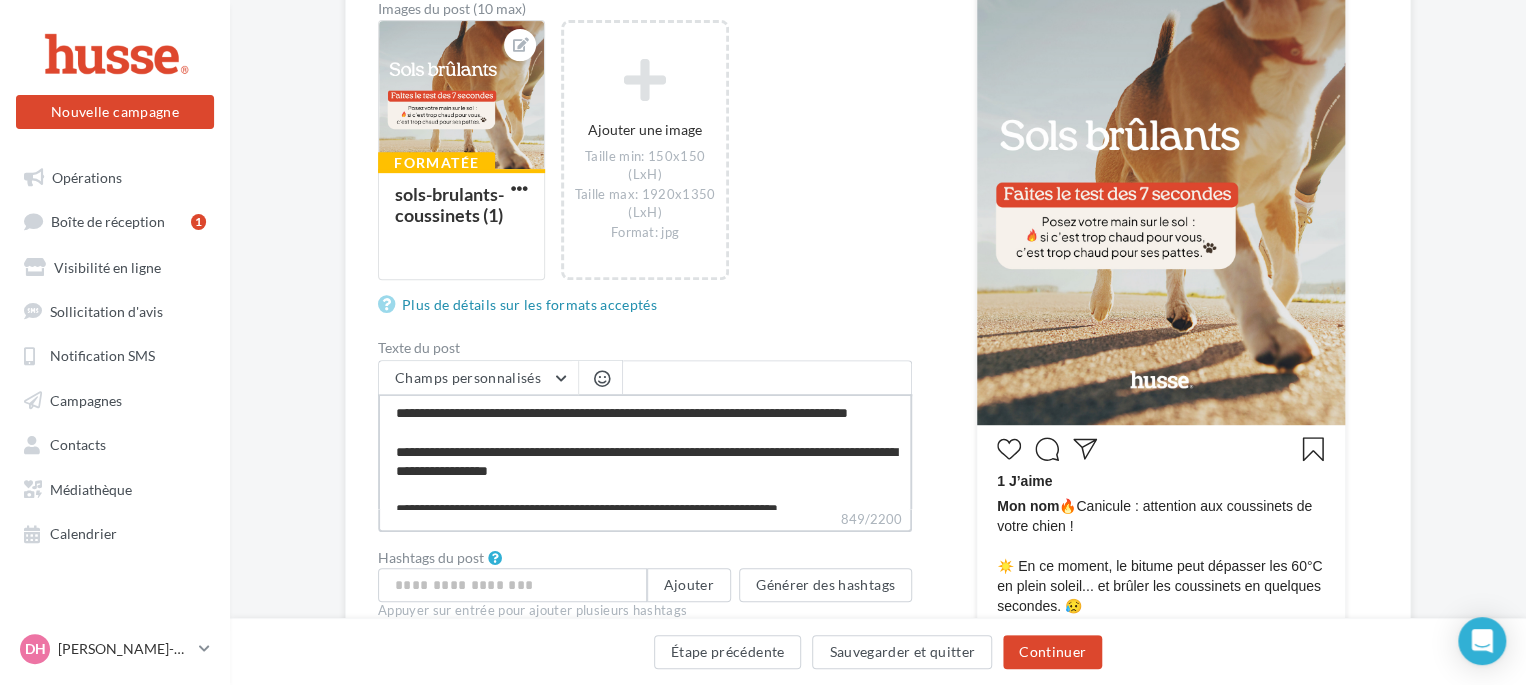 type on "**********" 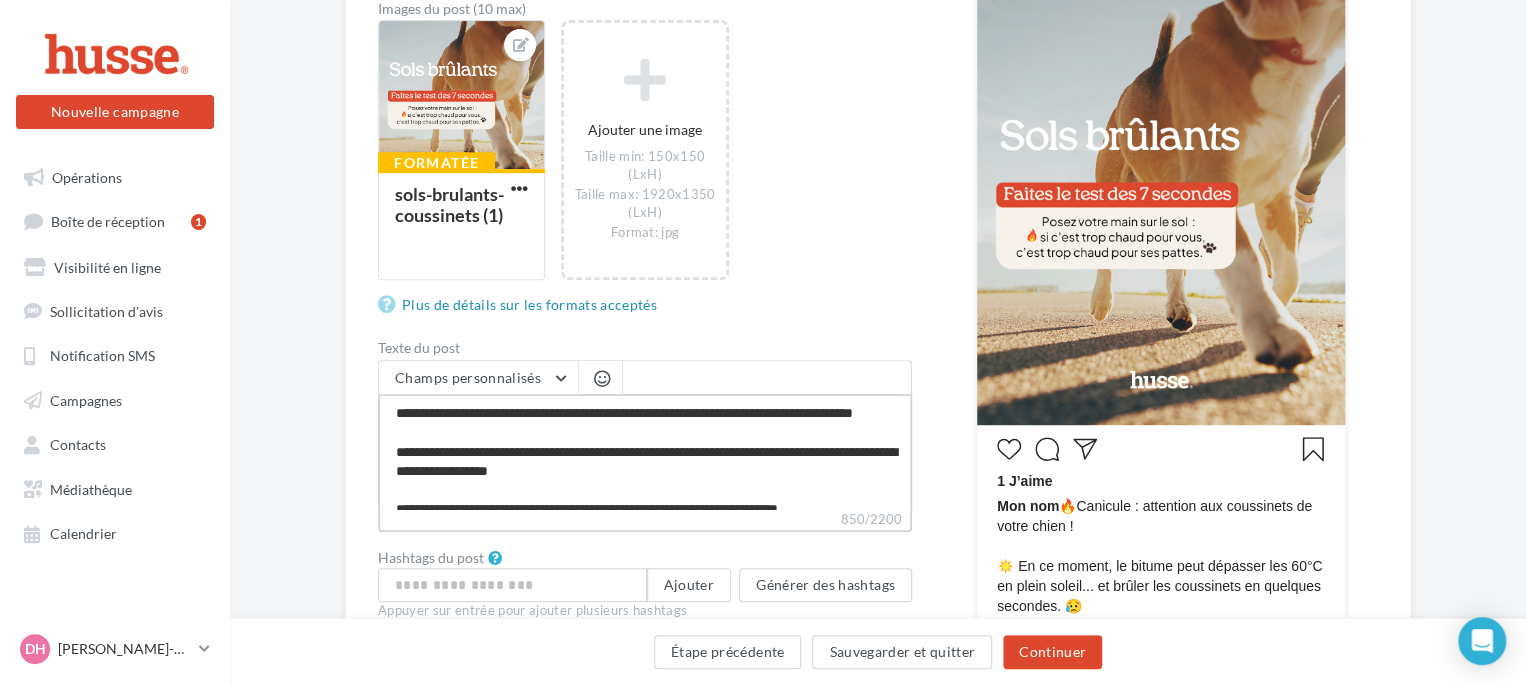 type on "**********" 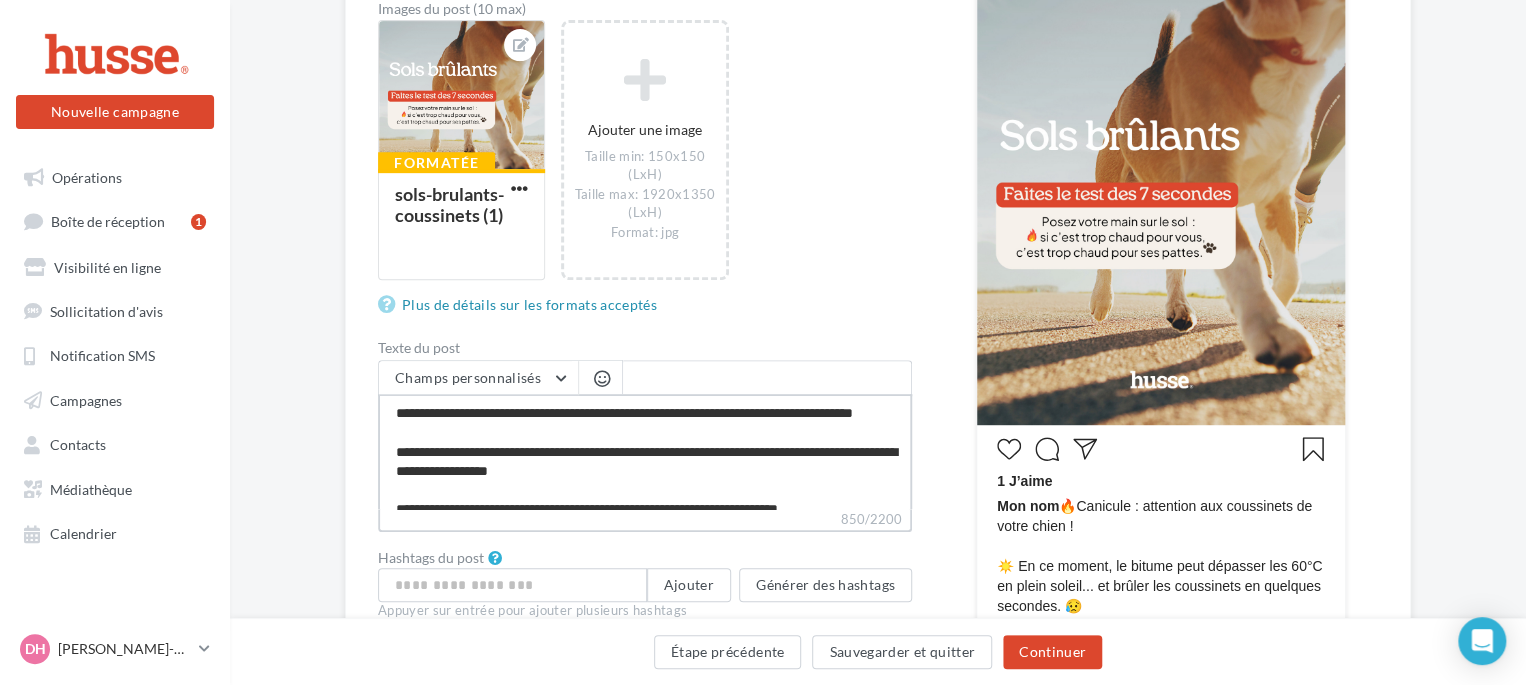 type on "**********" 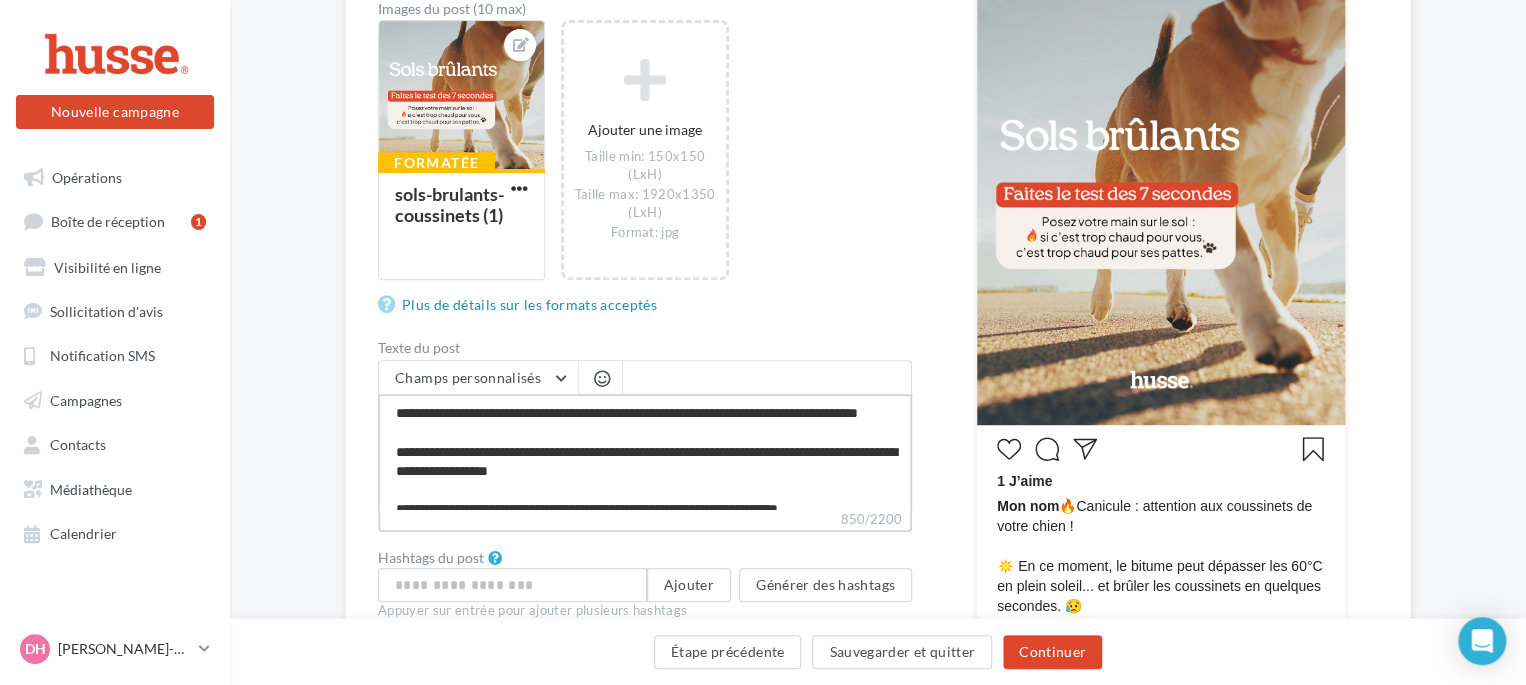 type on "**********" 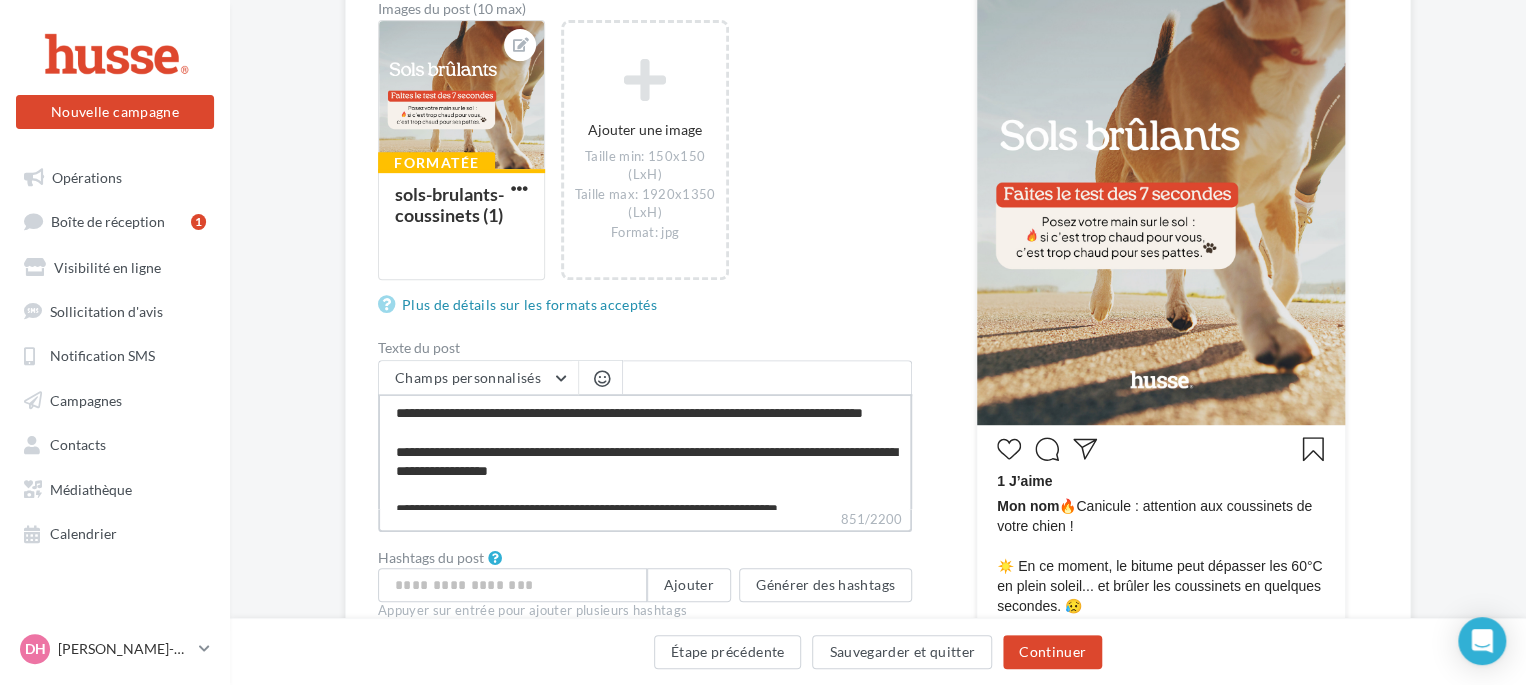 type on "**********" 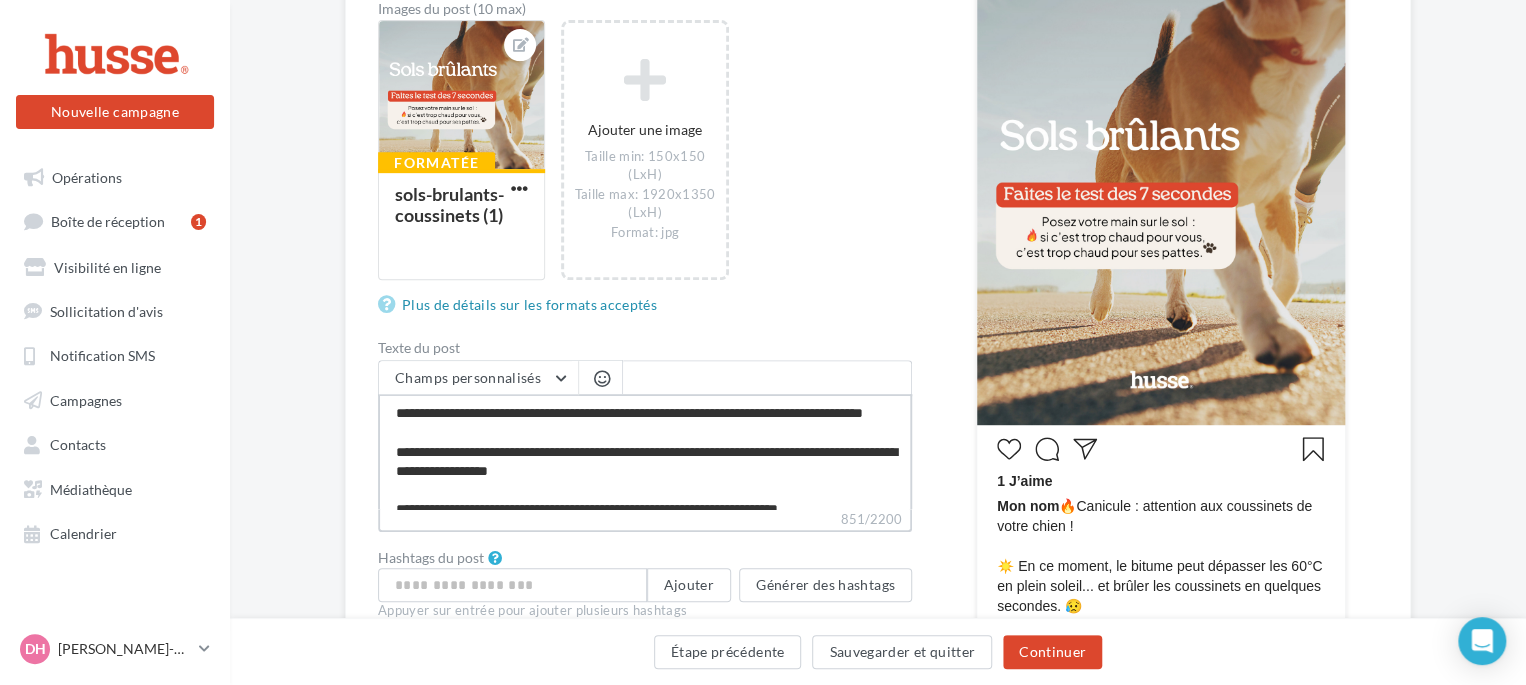 type on "**********" 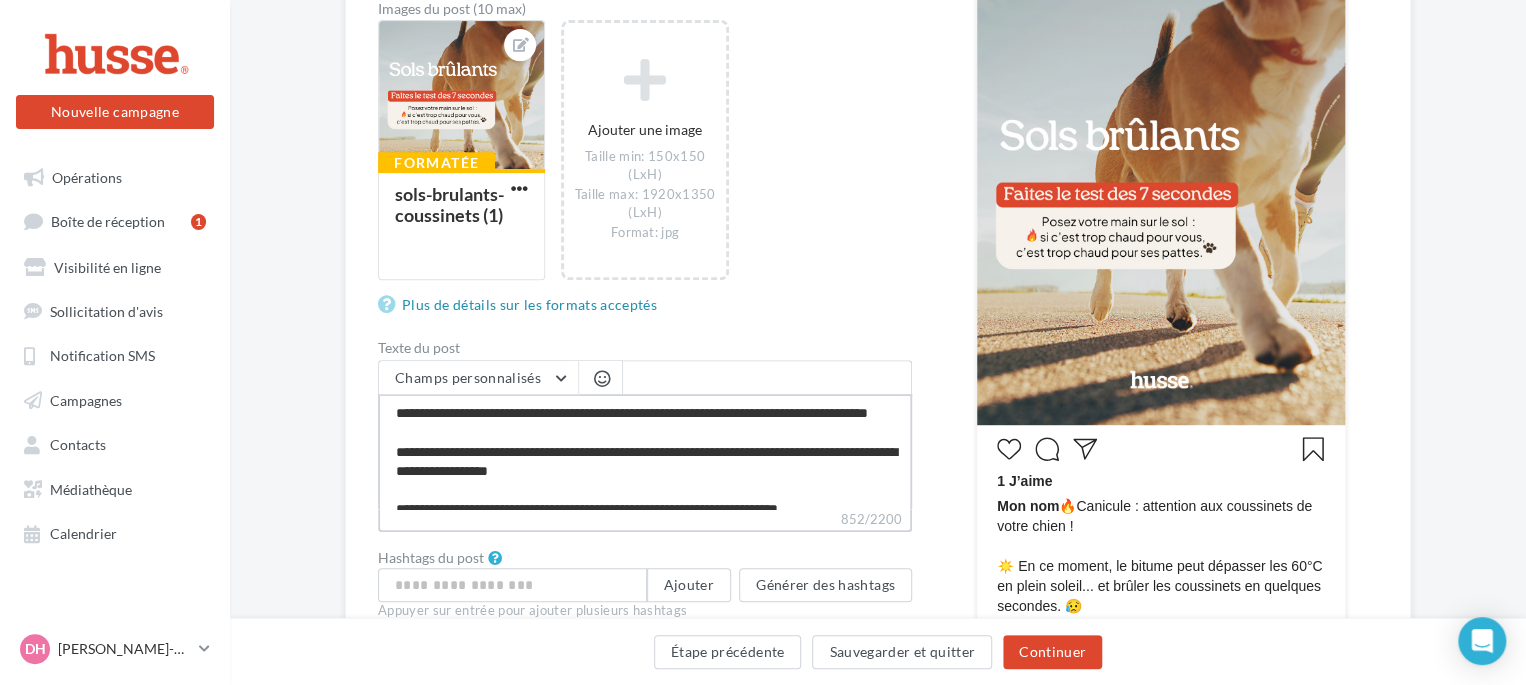 type on "**********" 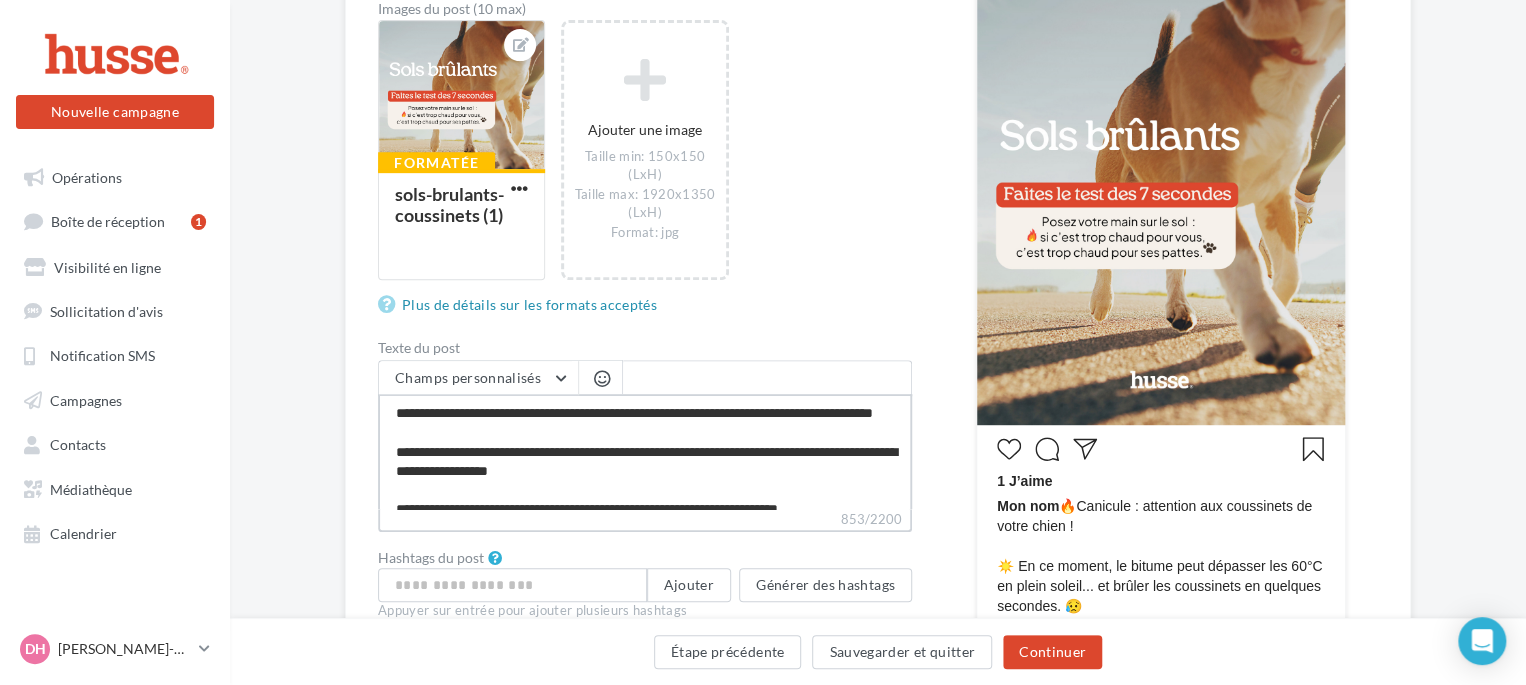 type on "**********" 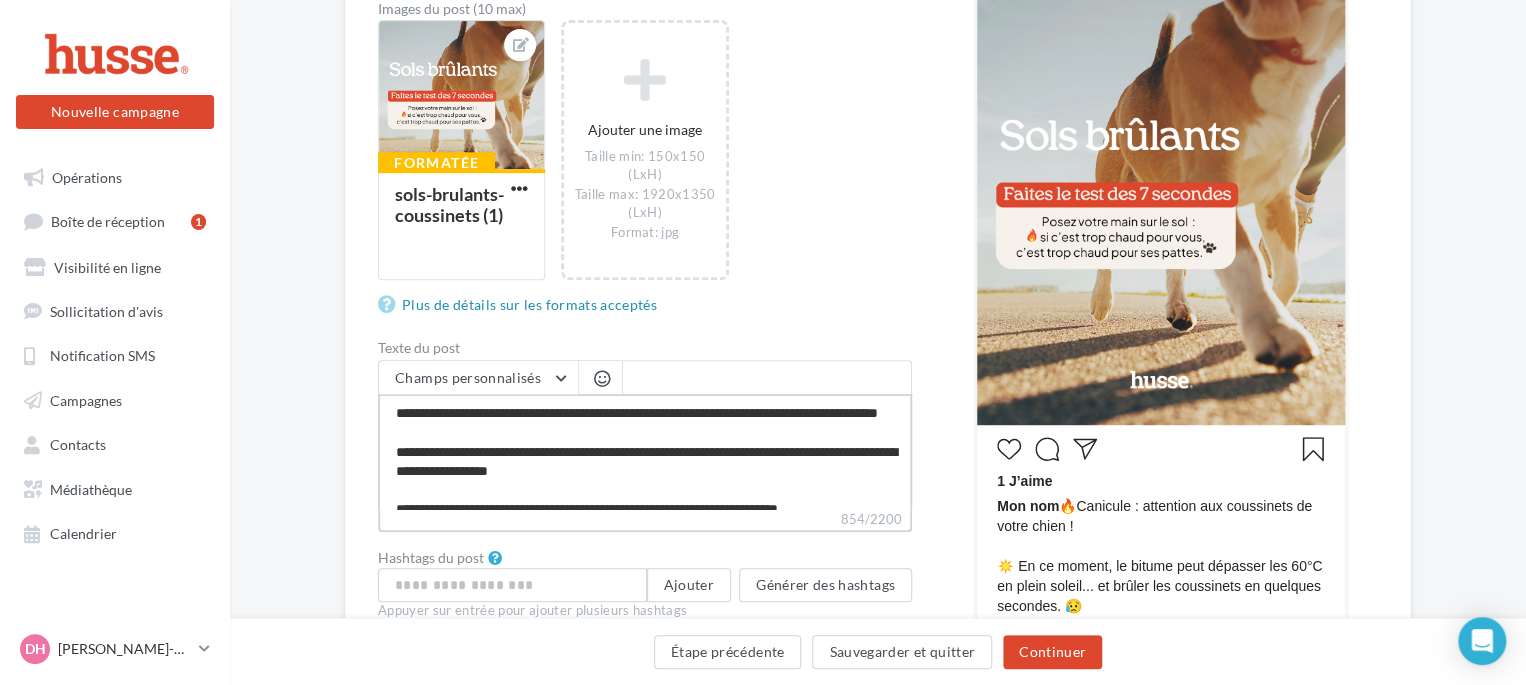 type on "**********" 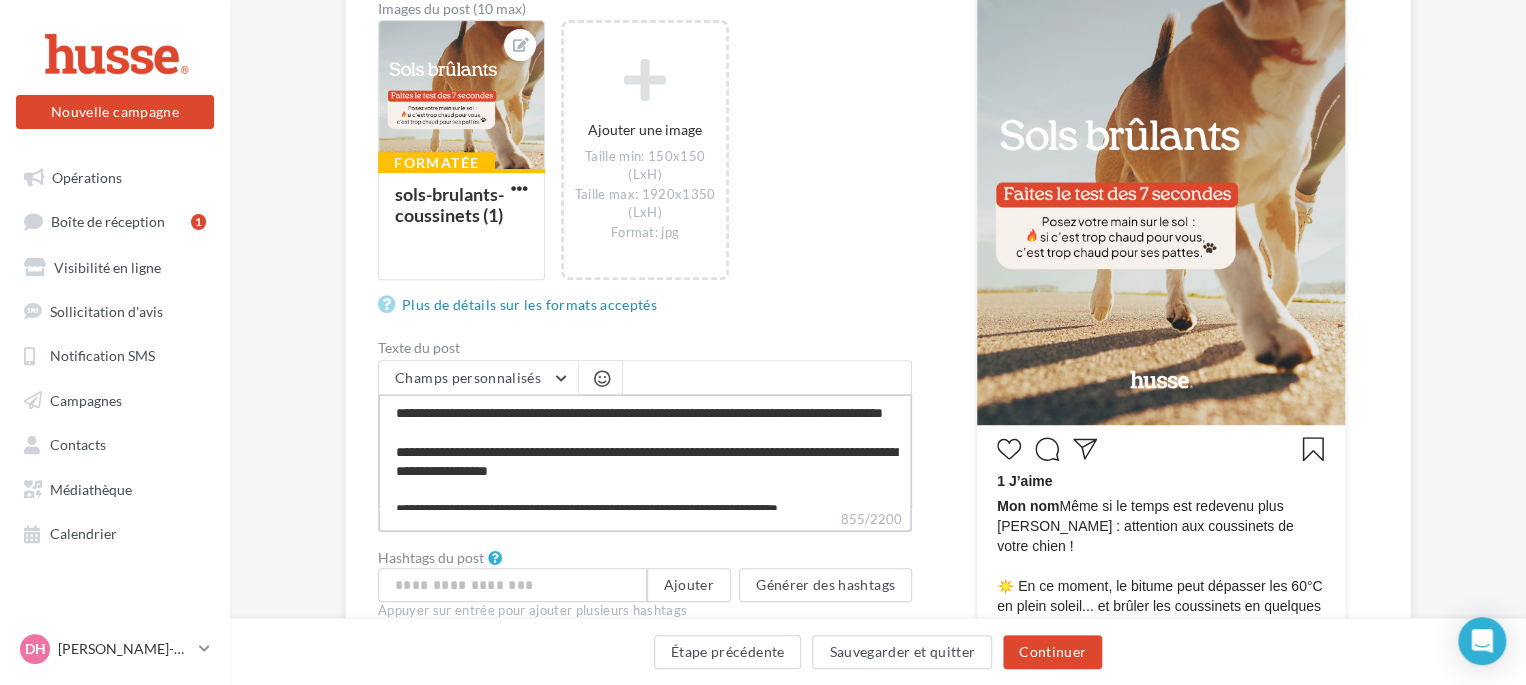 type on "**********" 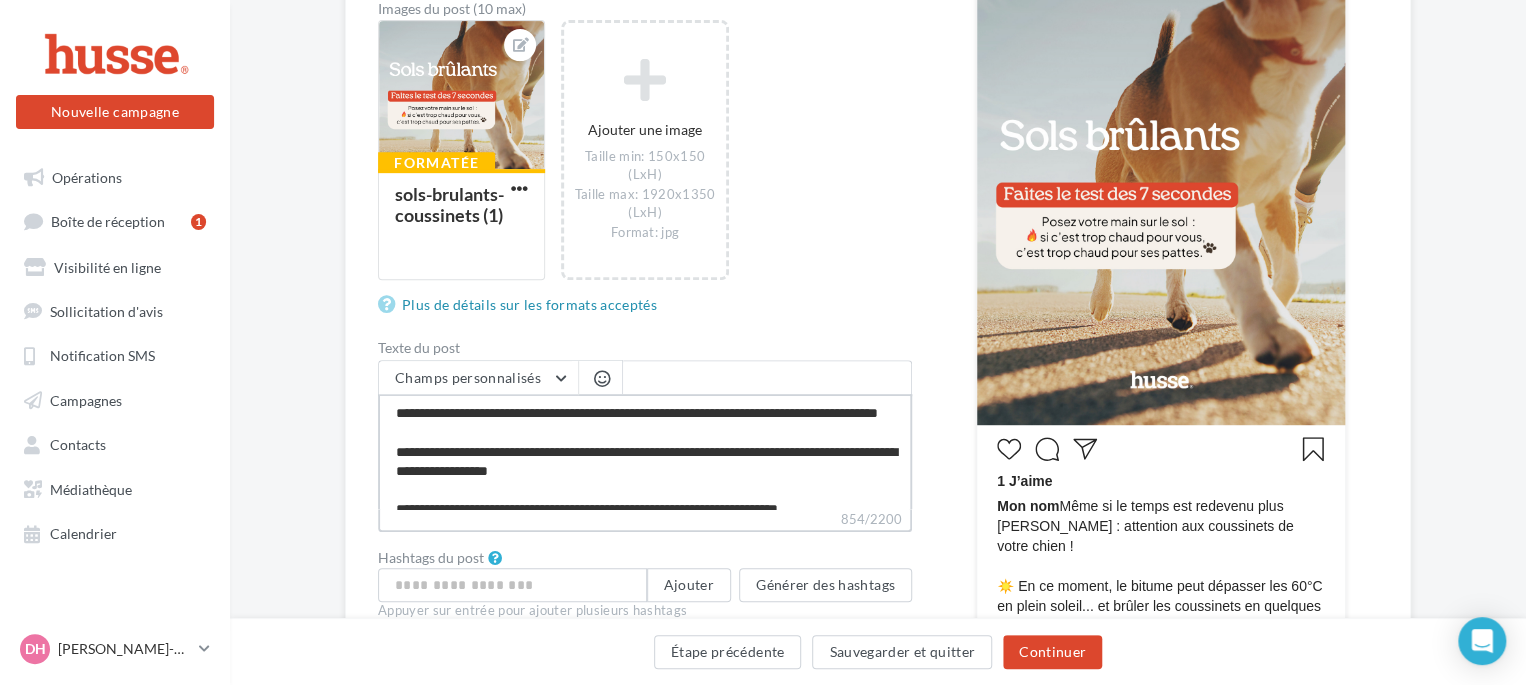 type on "**********" 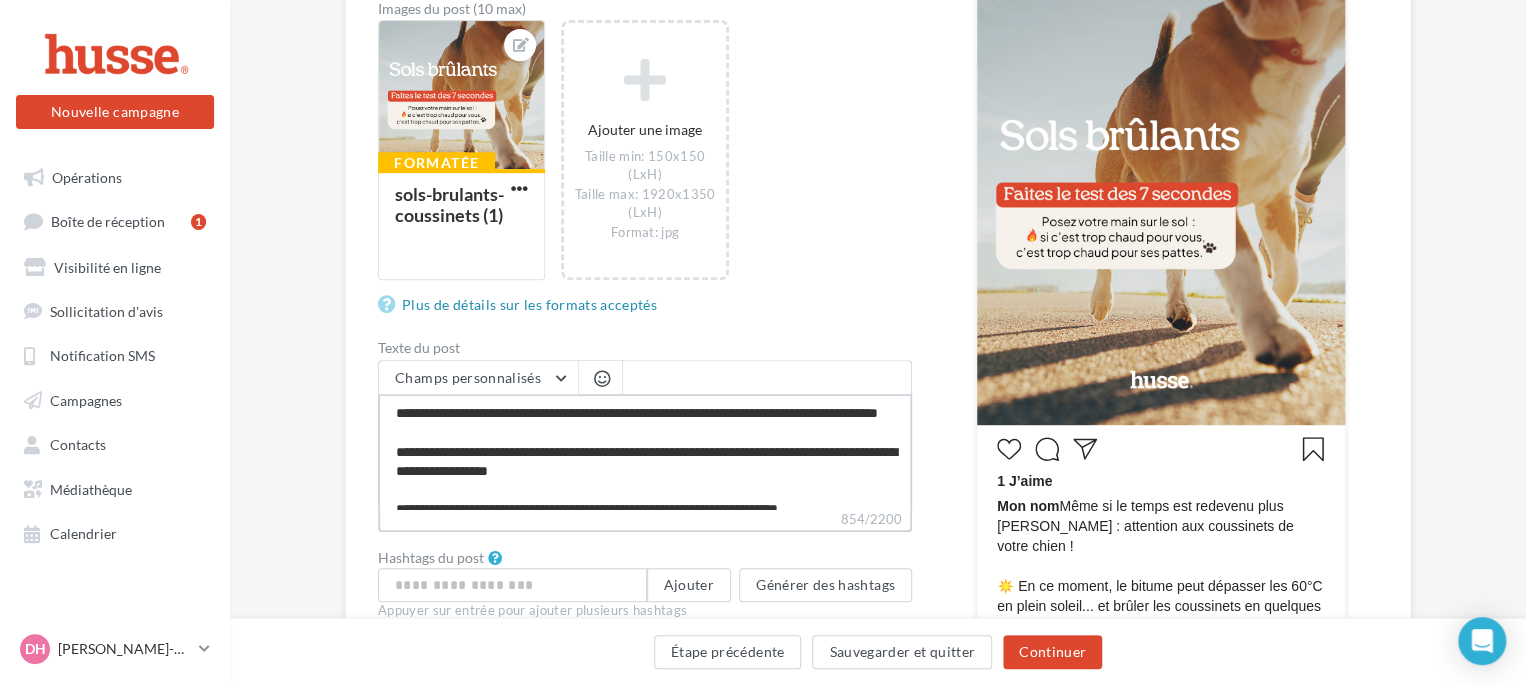 type on "**********" 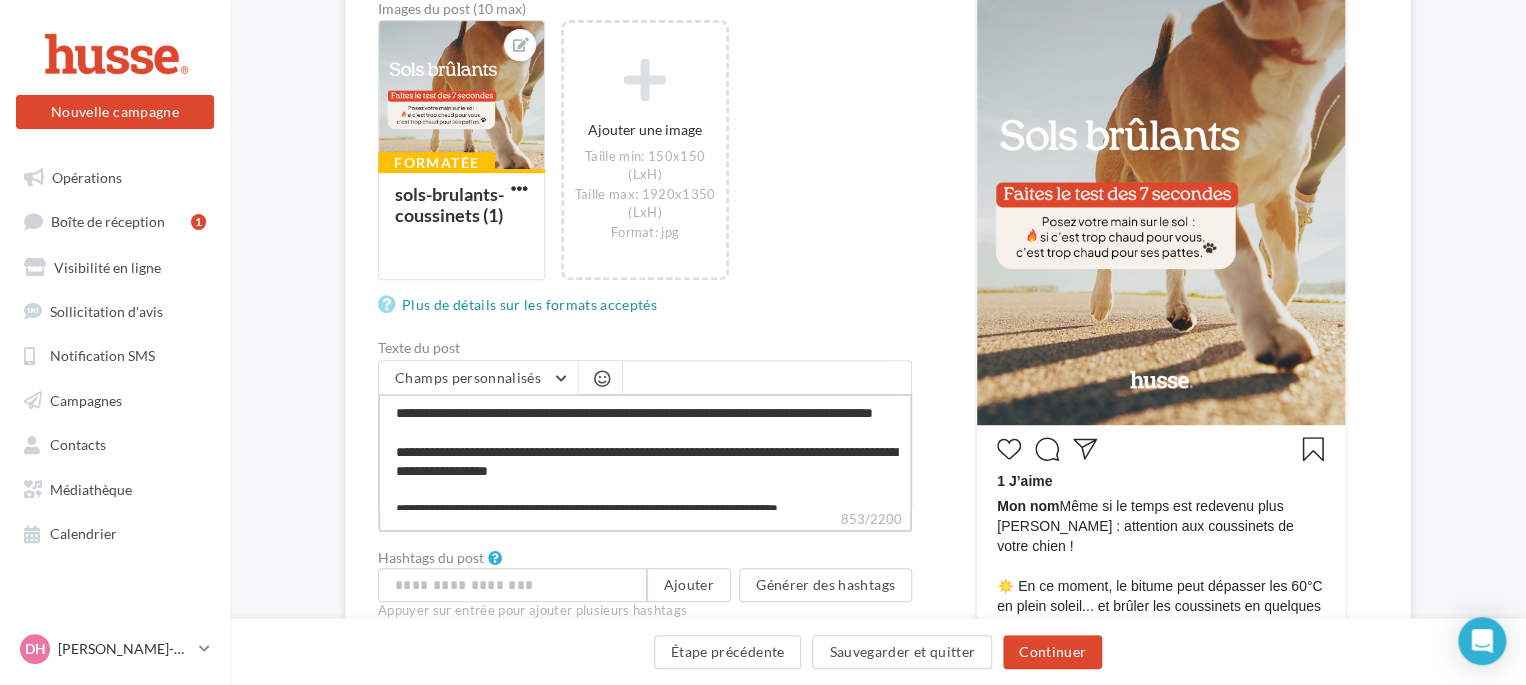 type on "**********" 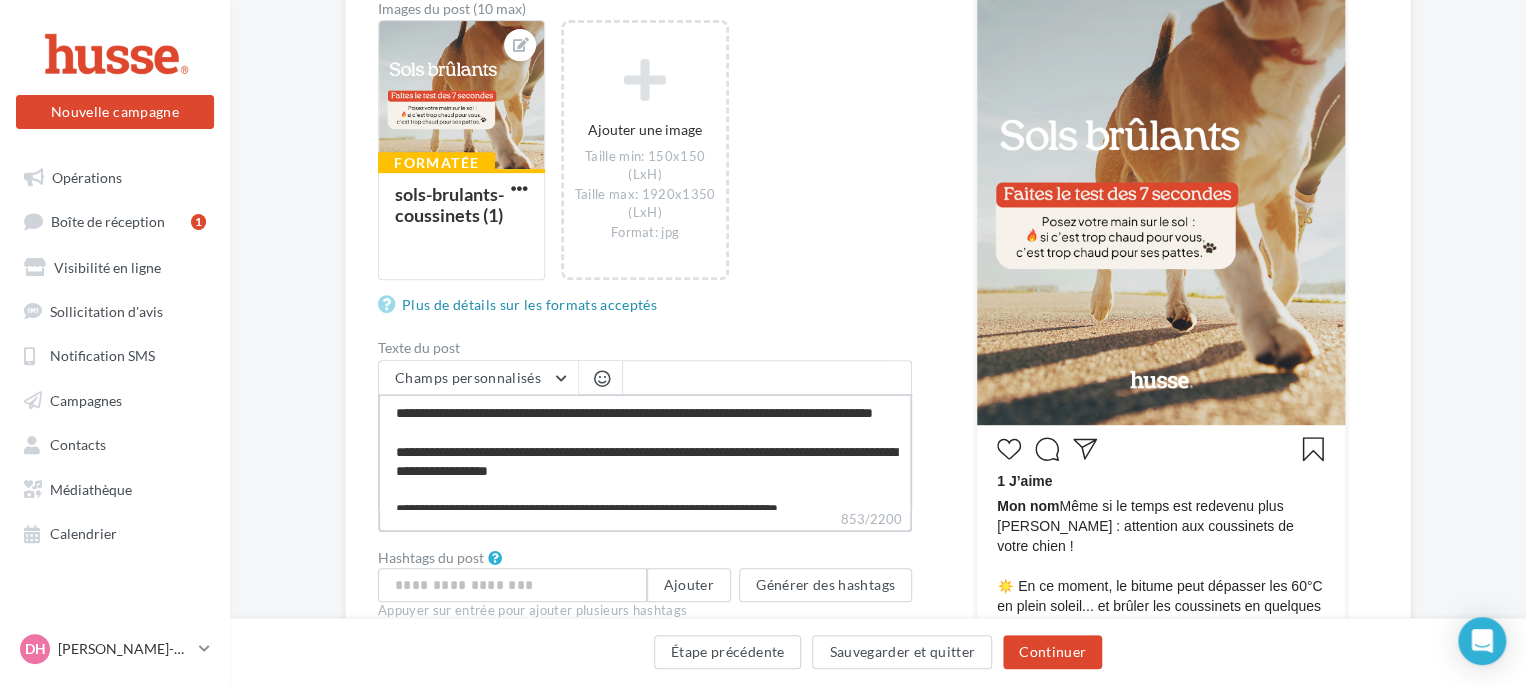 type on "**********" 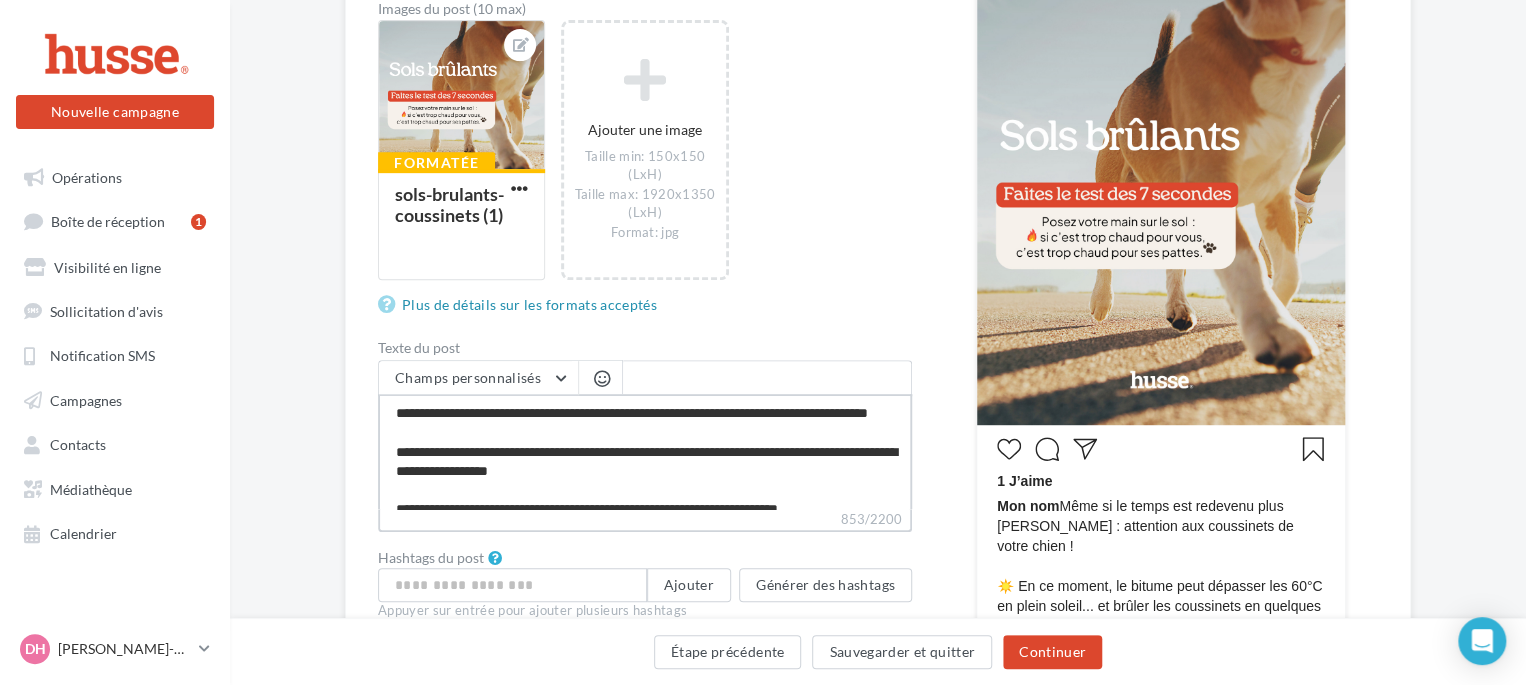 type on "**********" 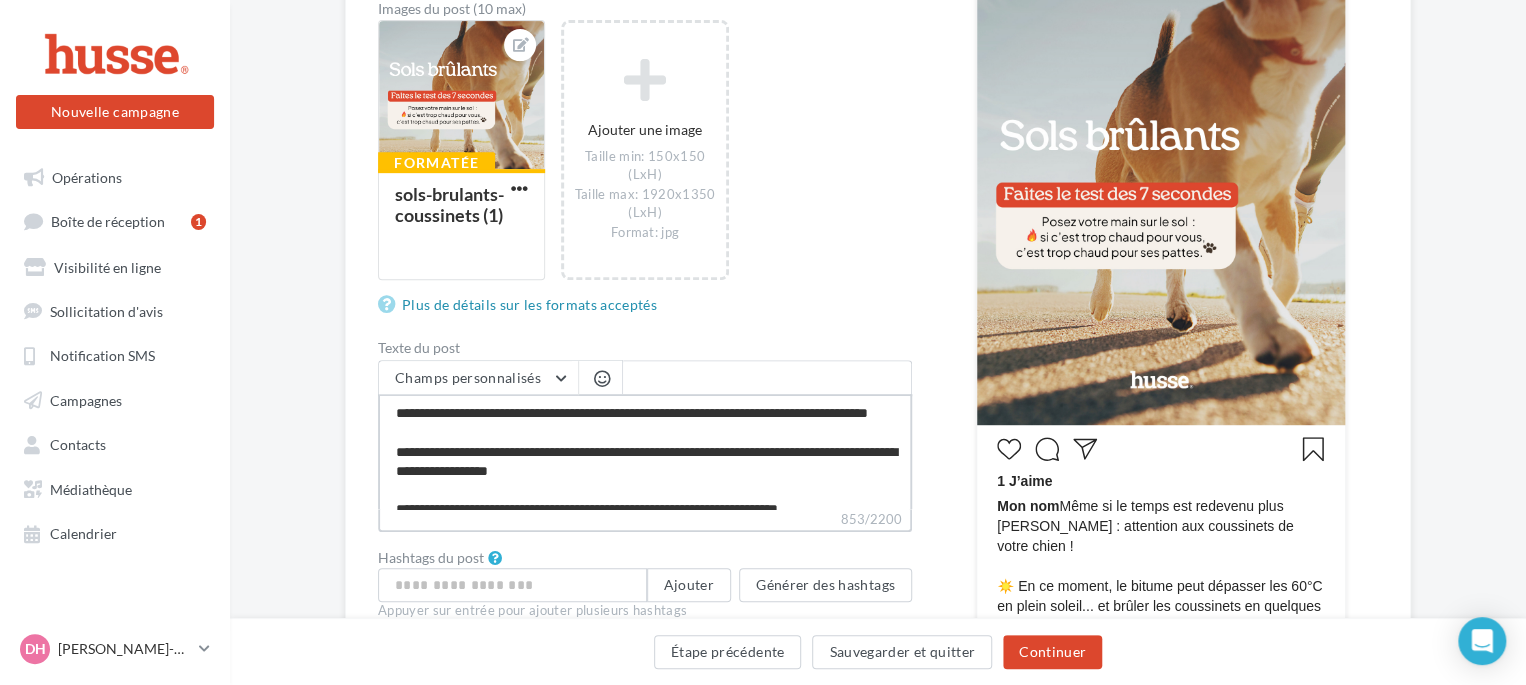 type on "**********" 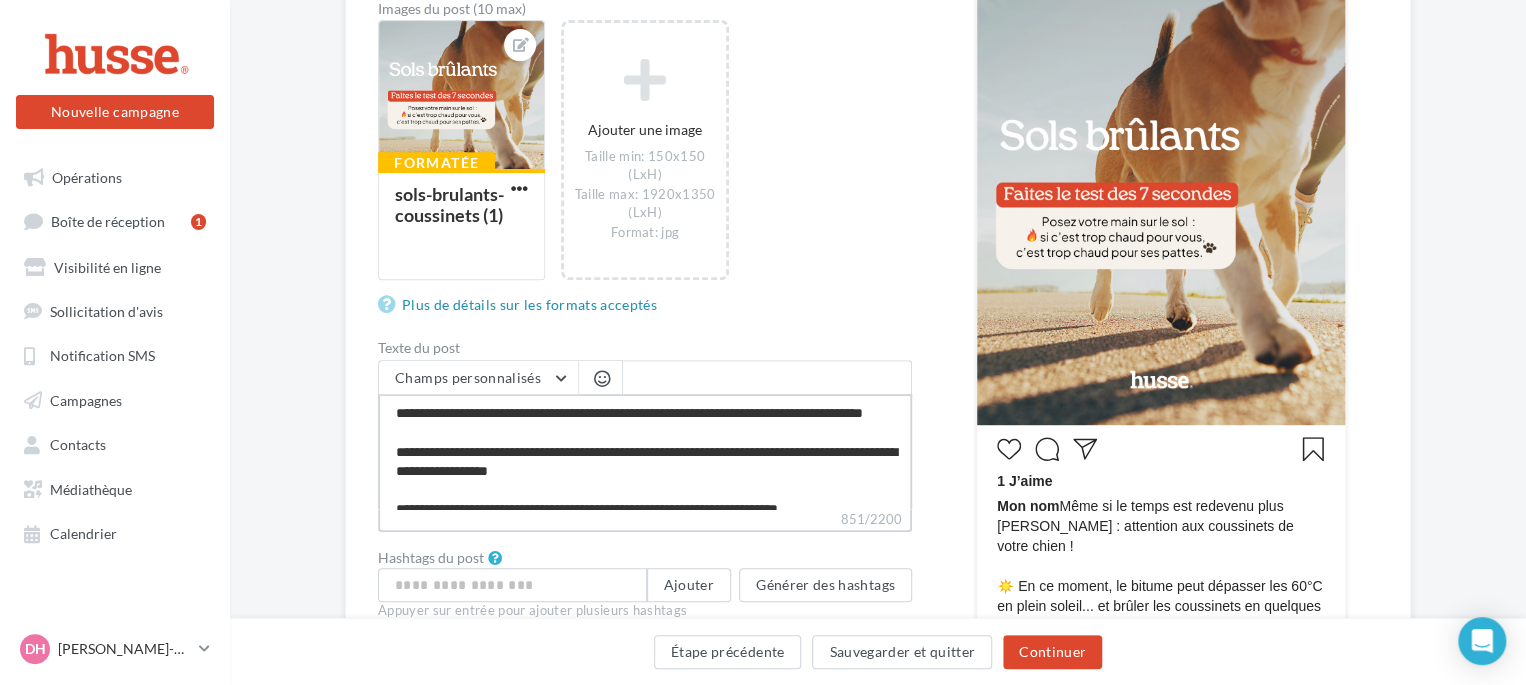 type on "**********" 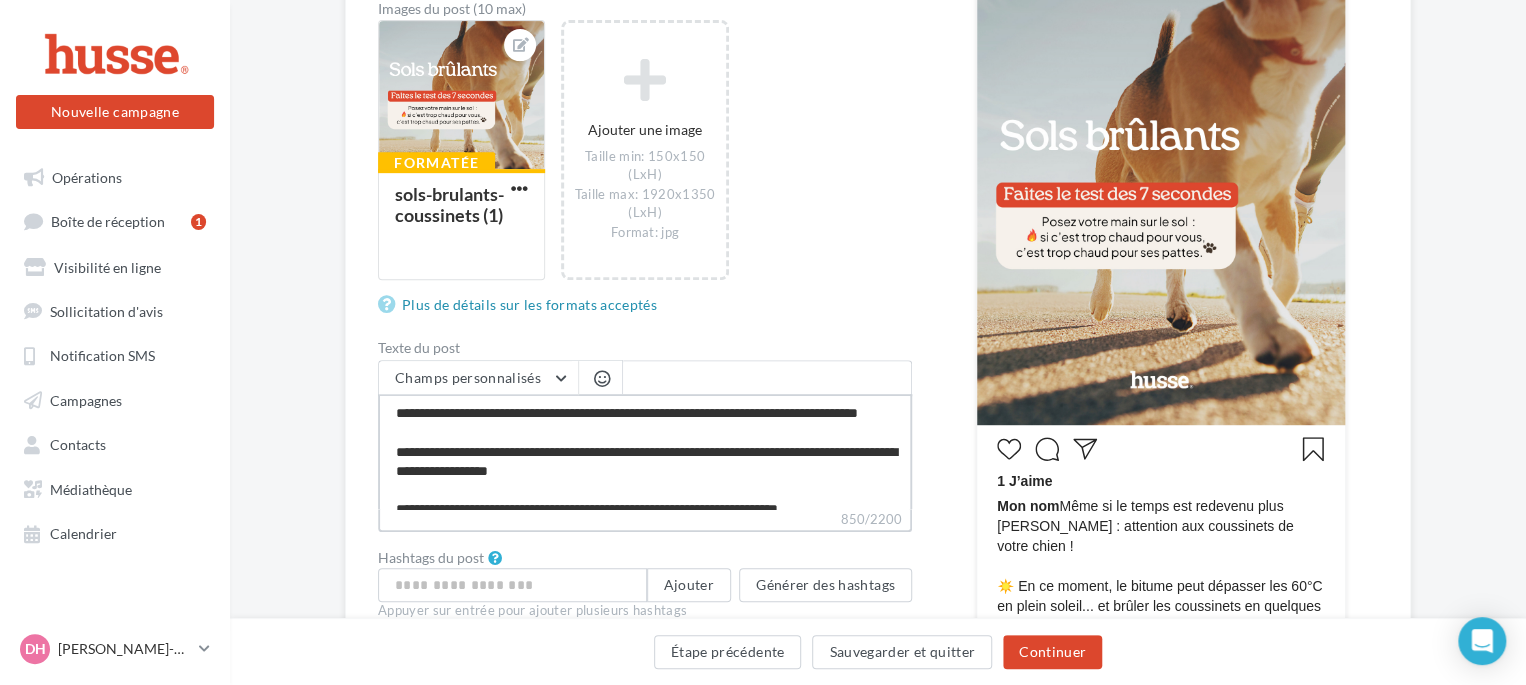 type on "**********" 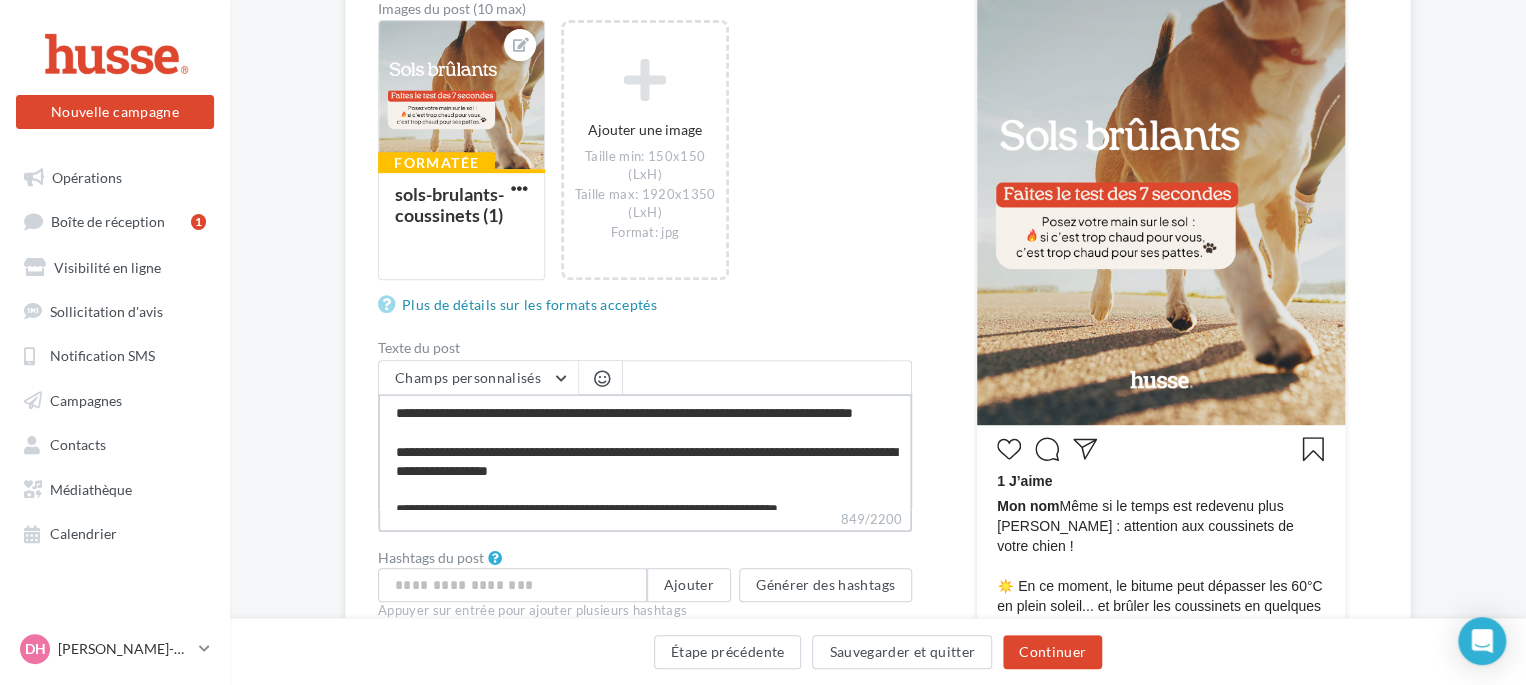 type on "**********" 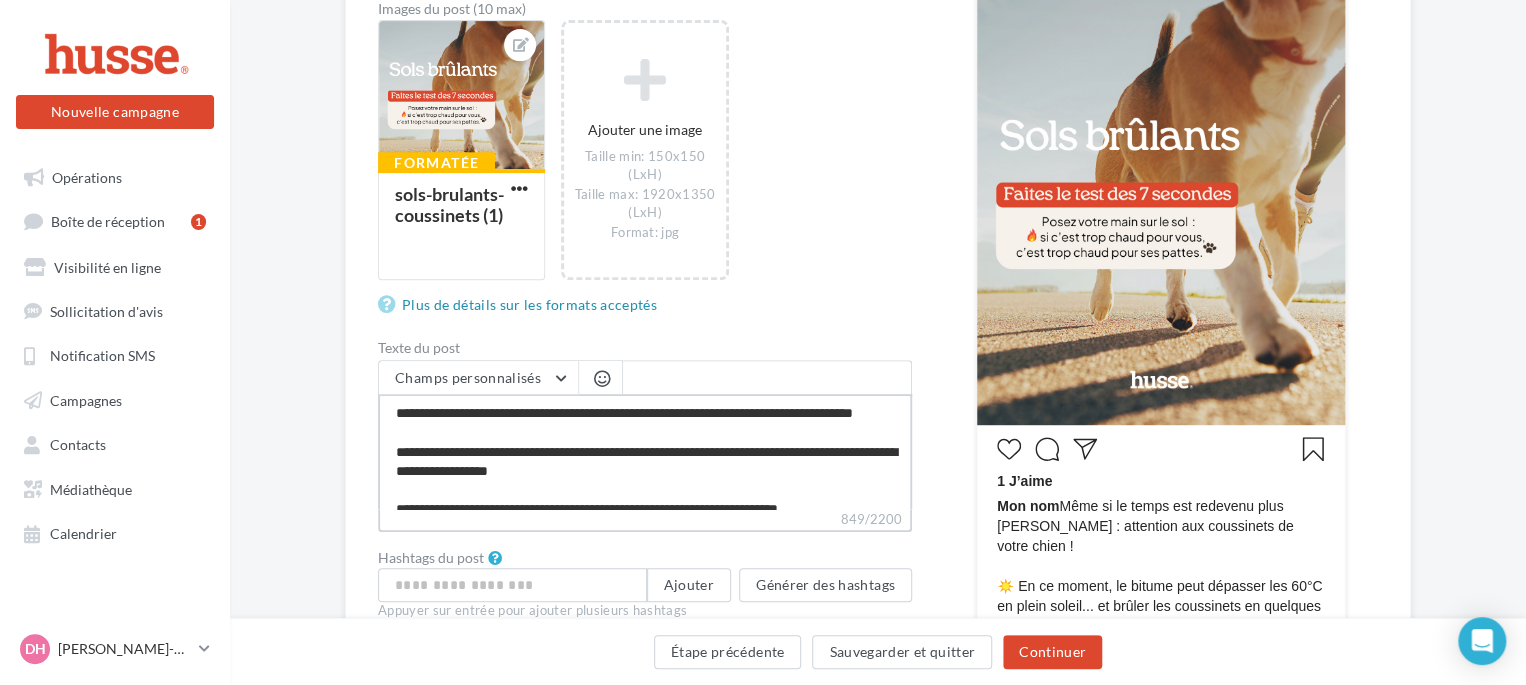 type on "**********" 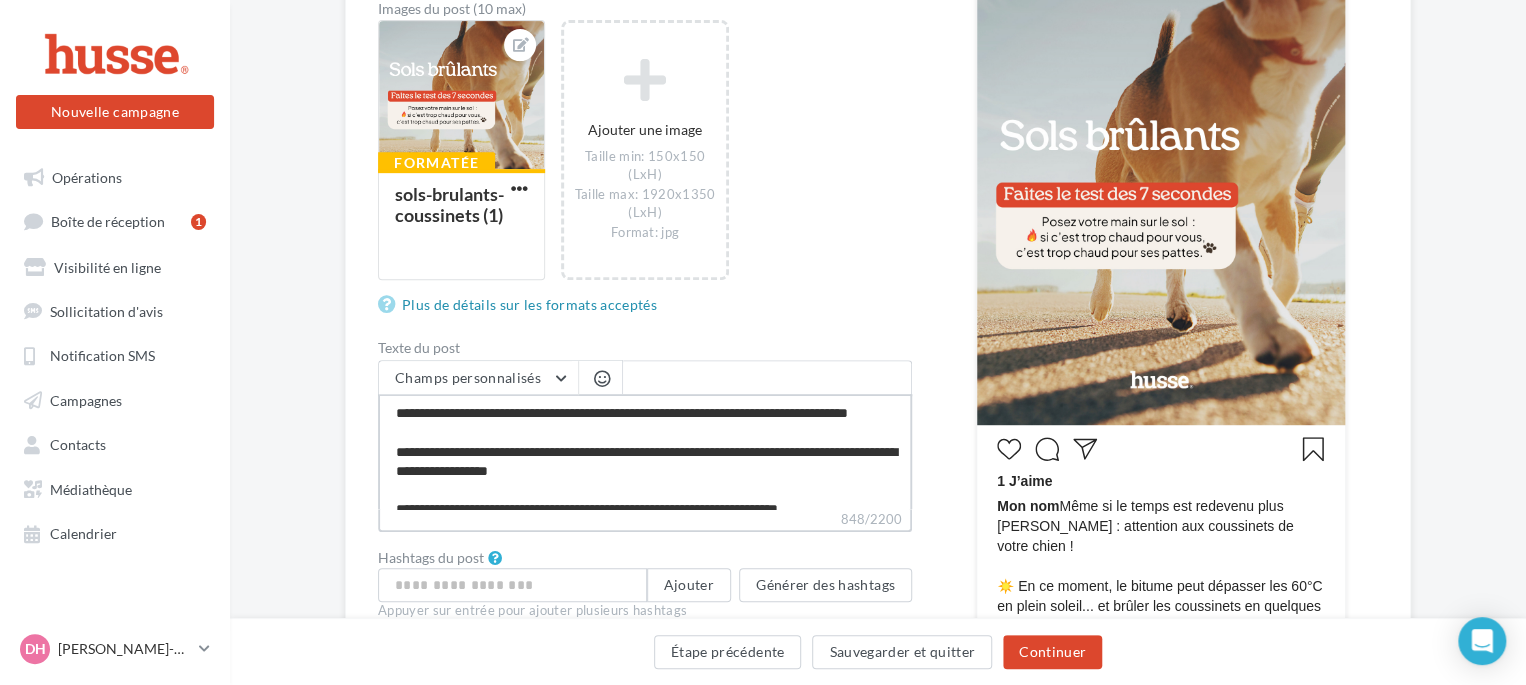 type on "**********" 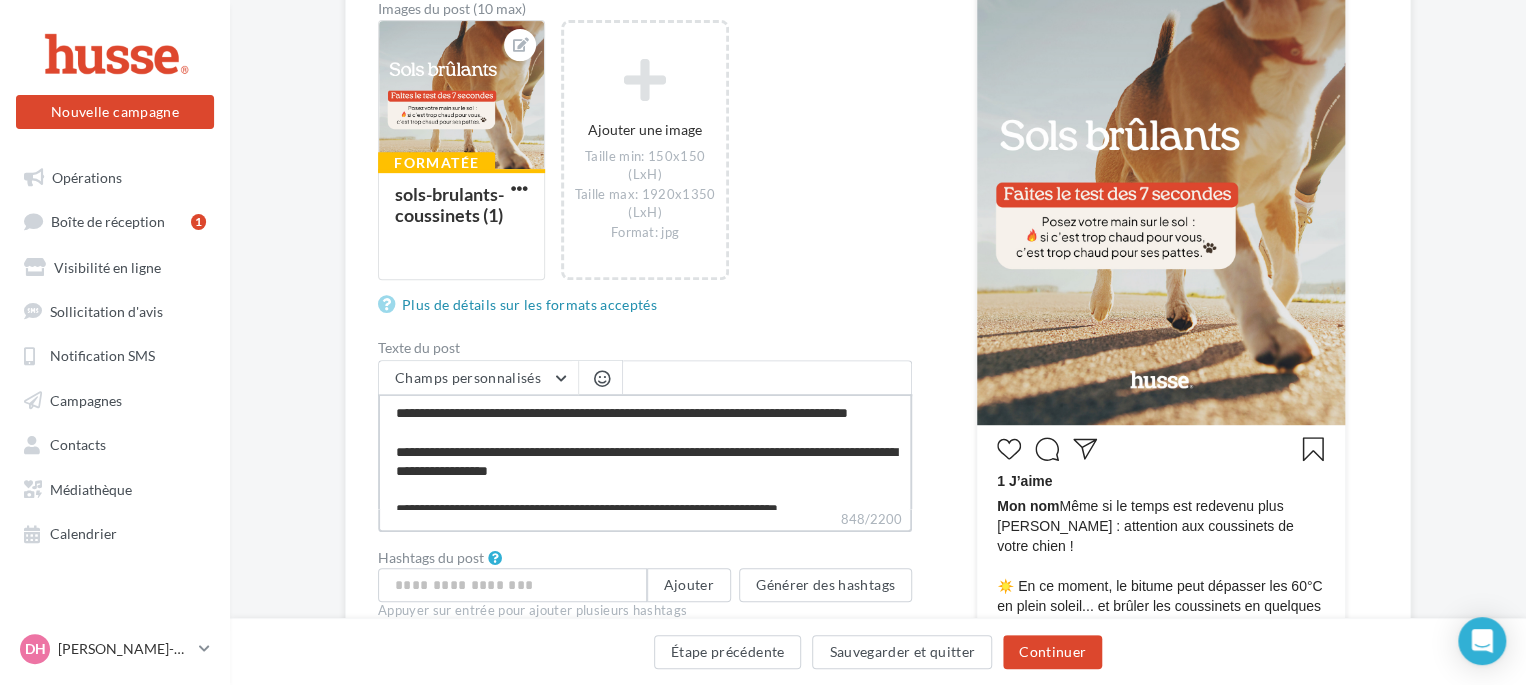 type on "**********" 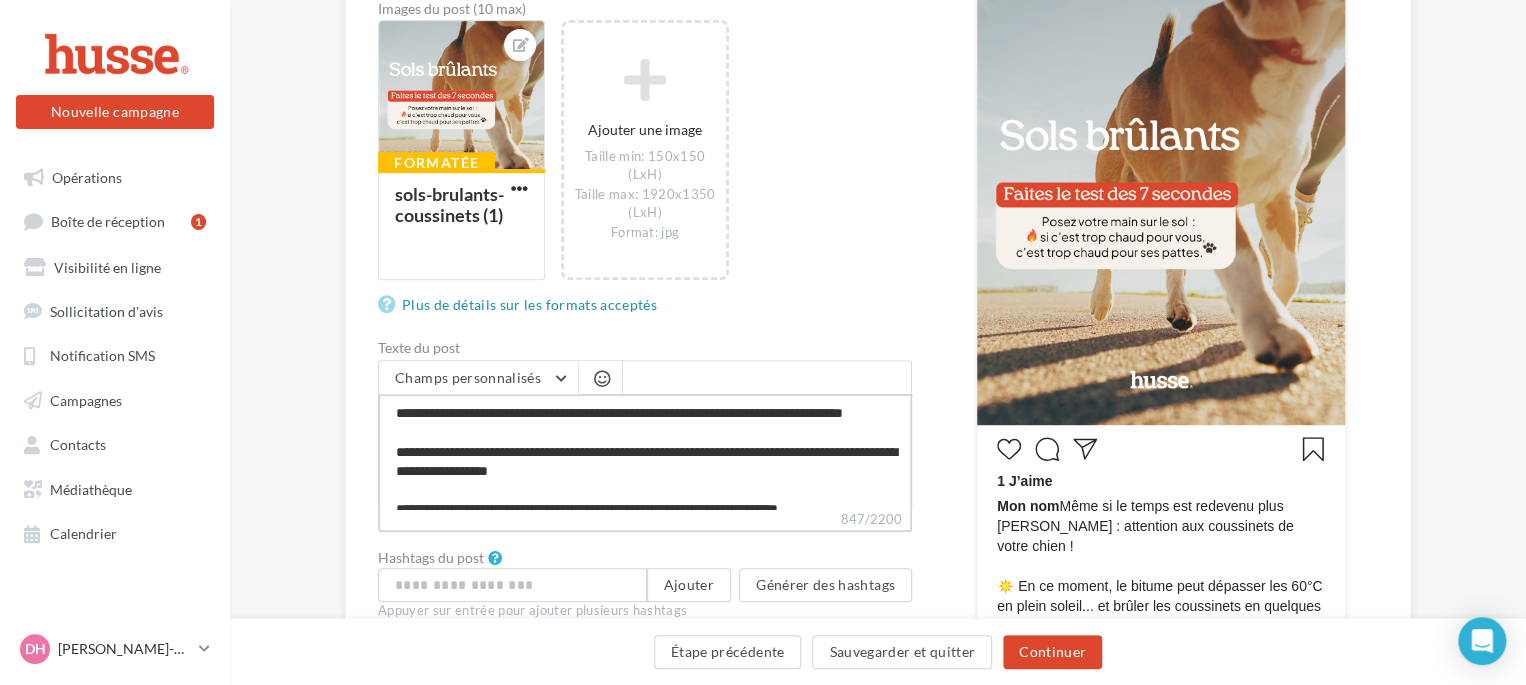 type on "**********" 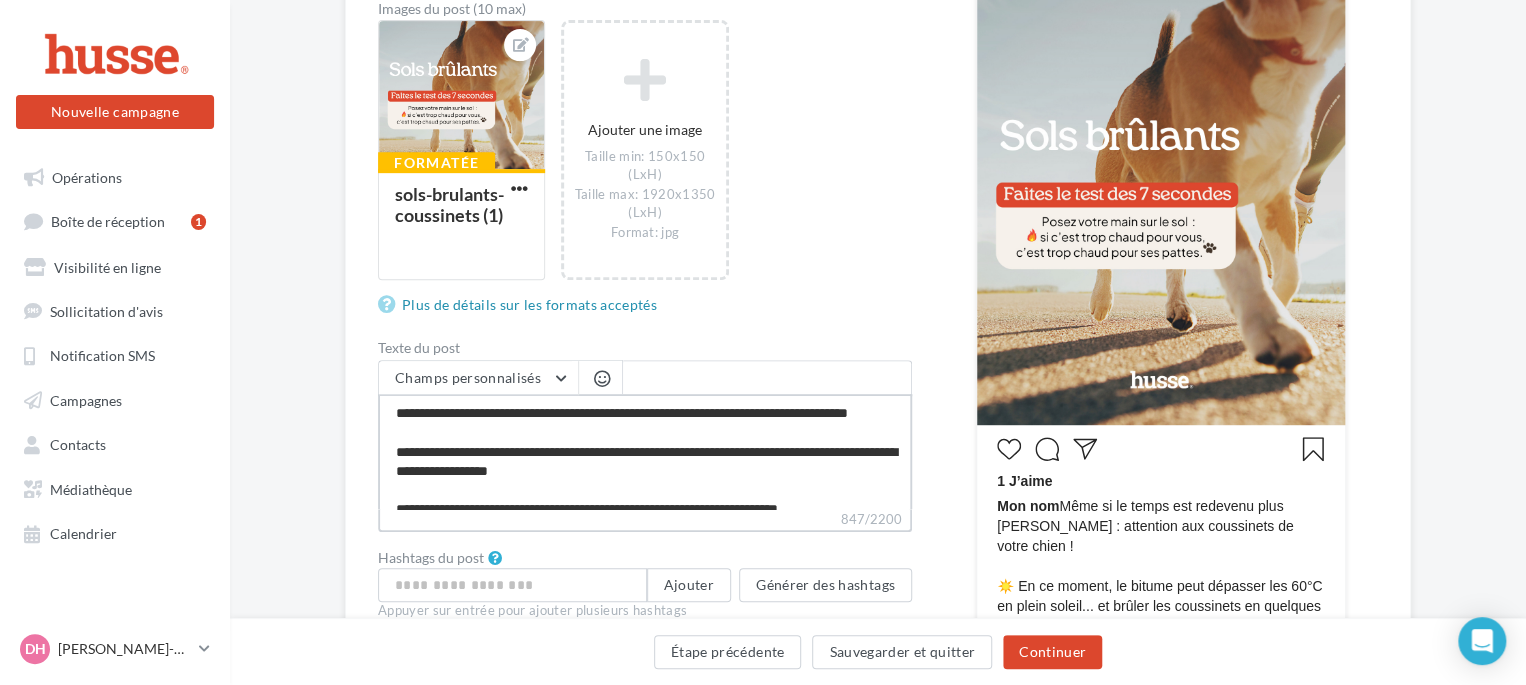 type on "**********" 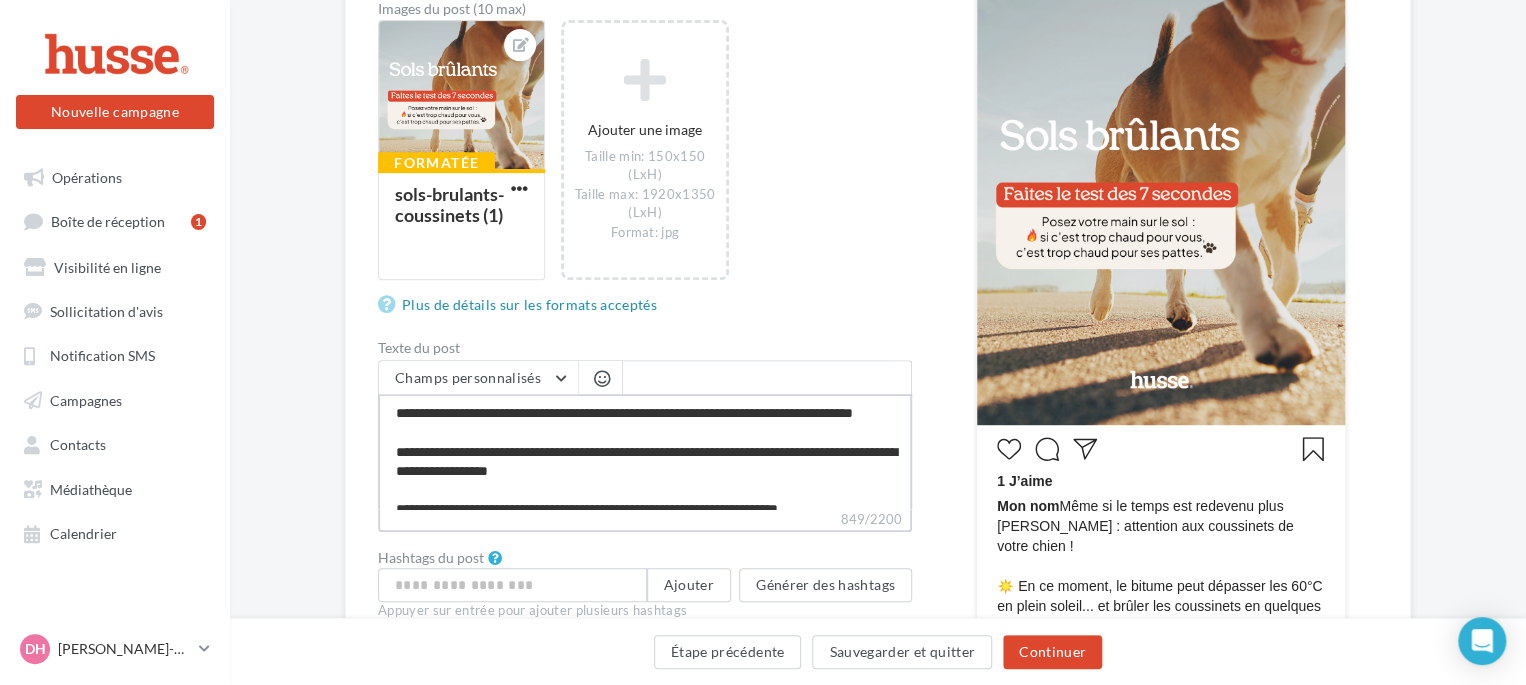 type on "**********" 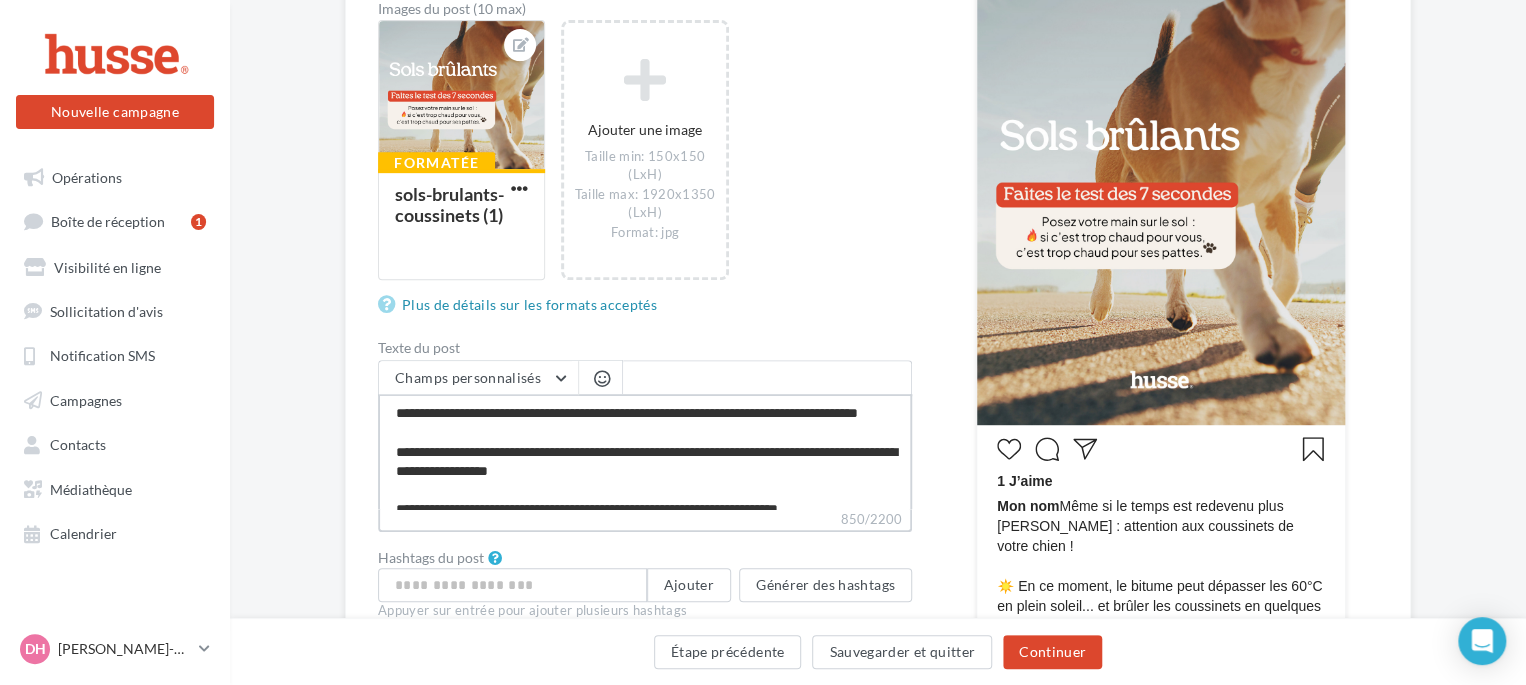 type on "**********" 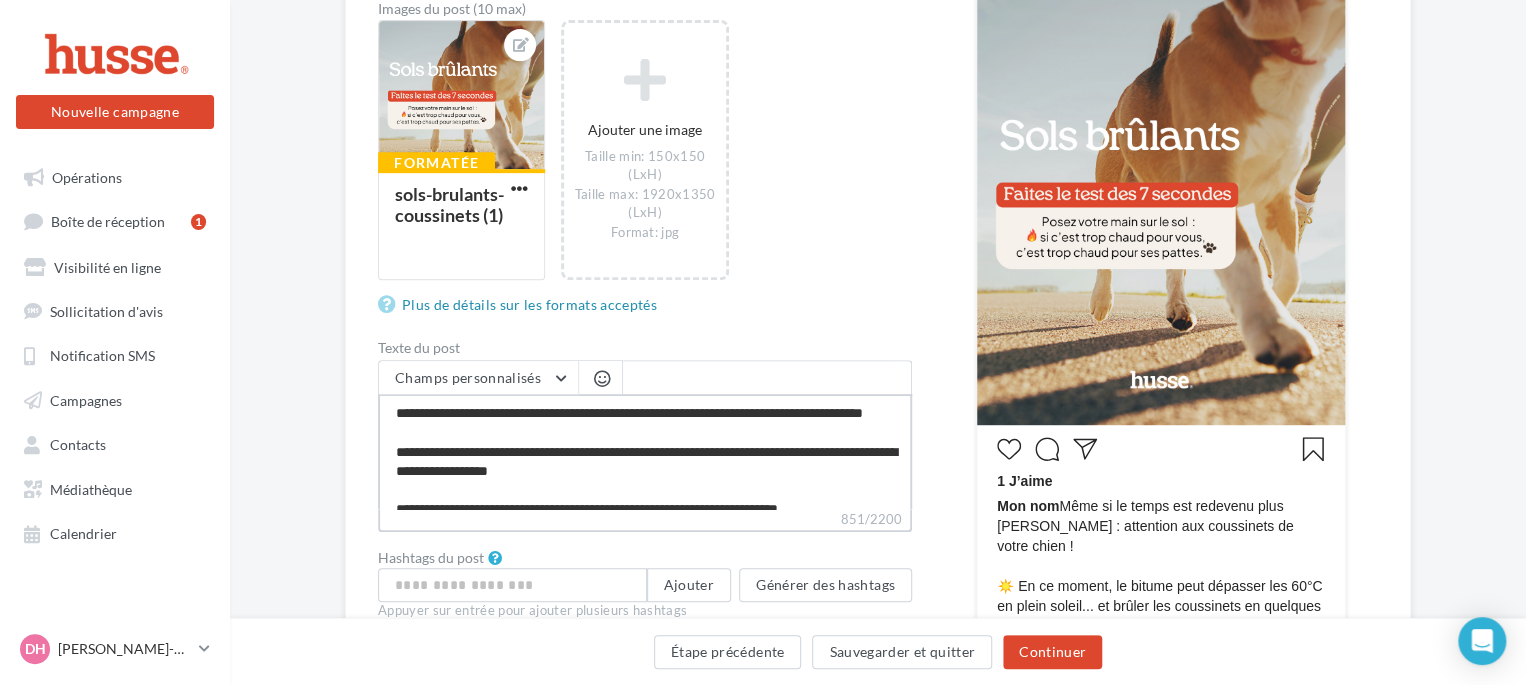 type on "**********" 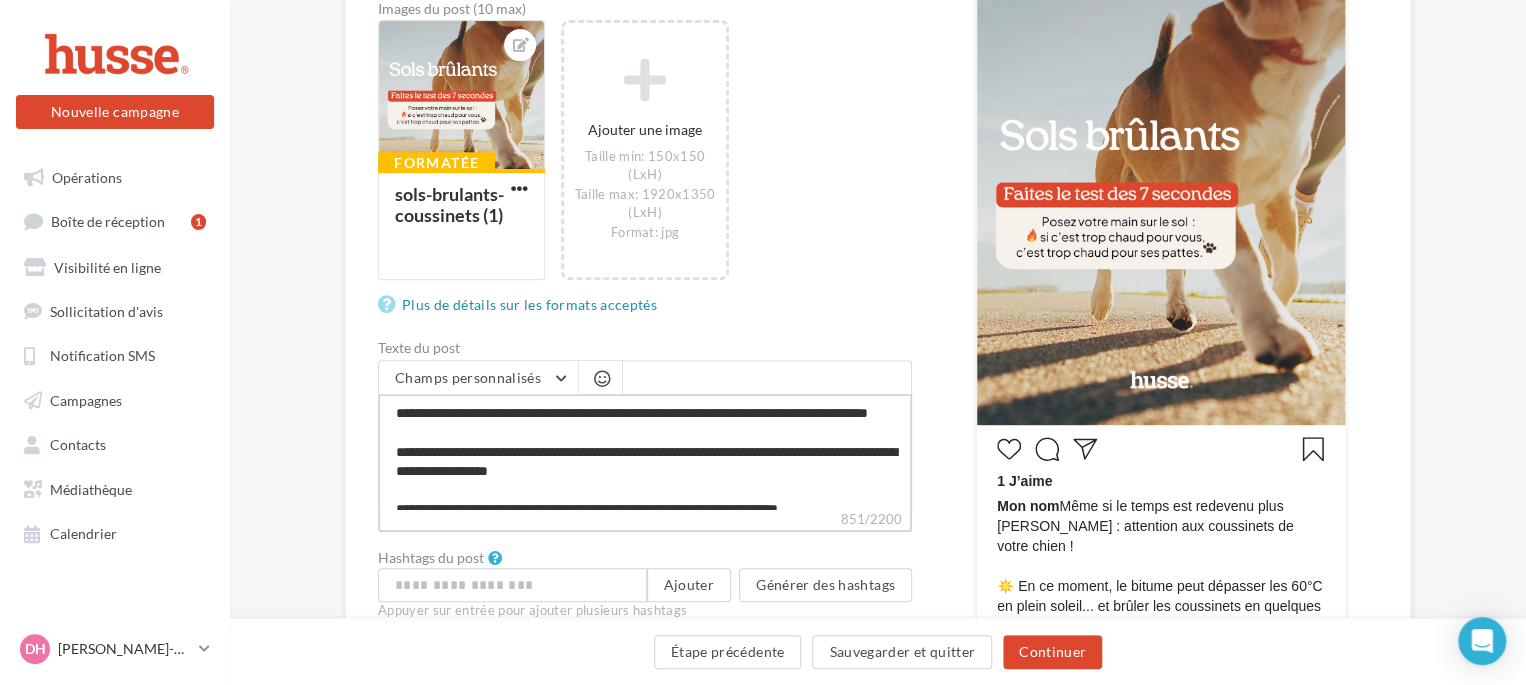 type on "**********" 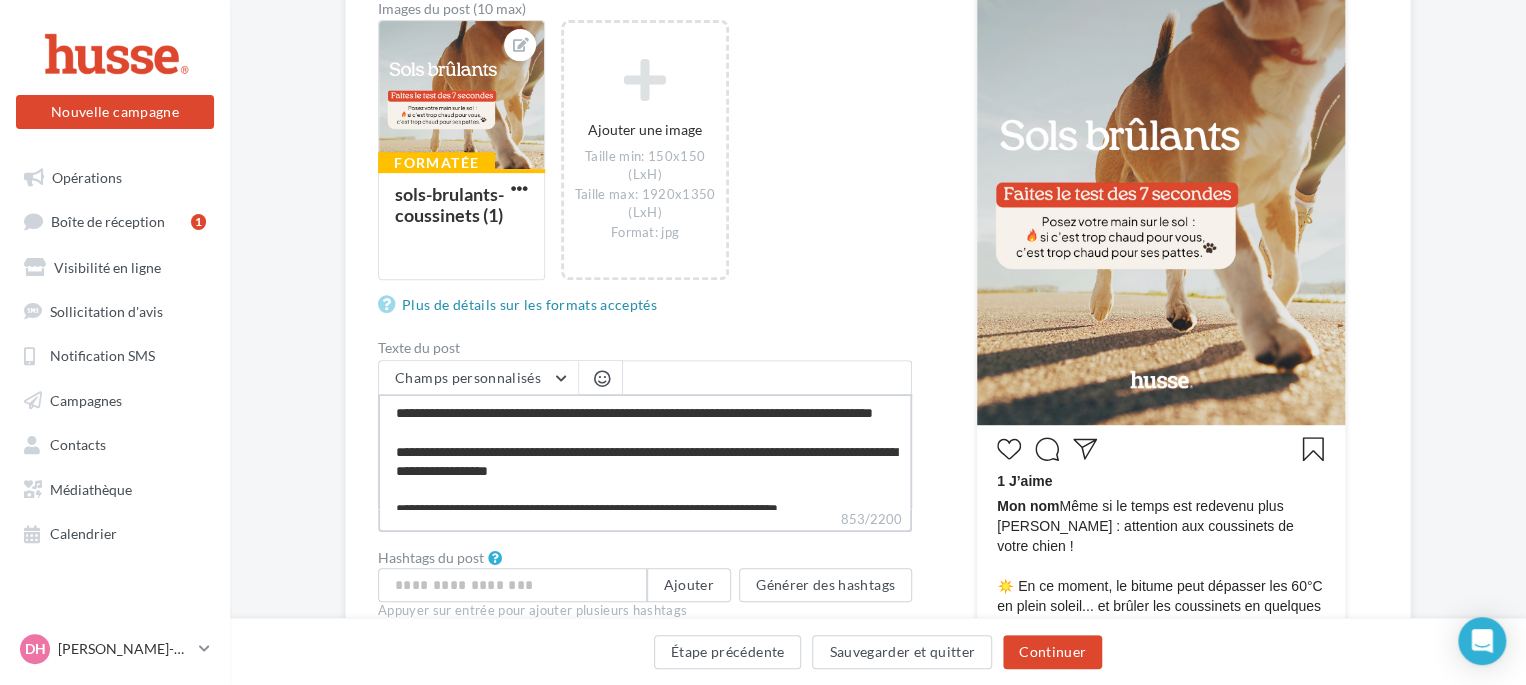 type on "**********" 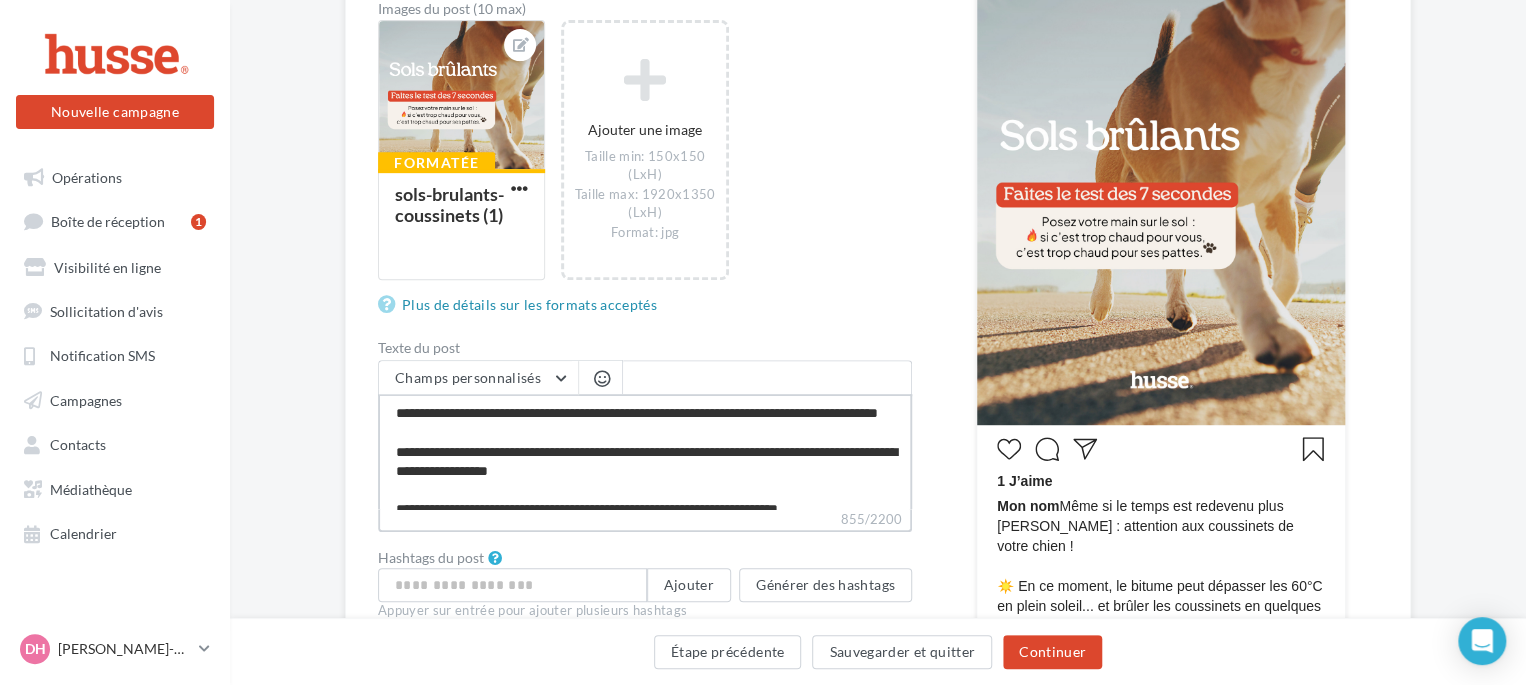 type on "**********" 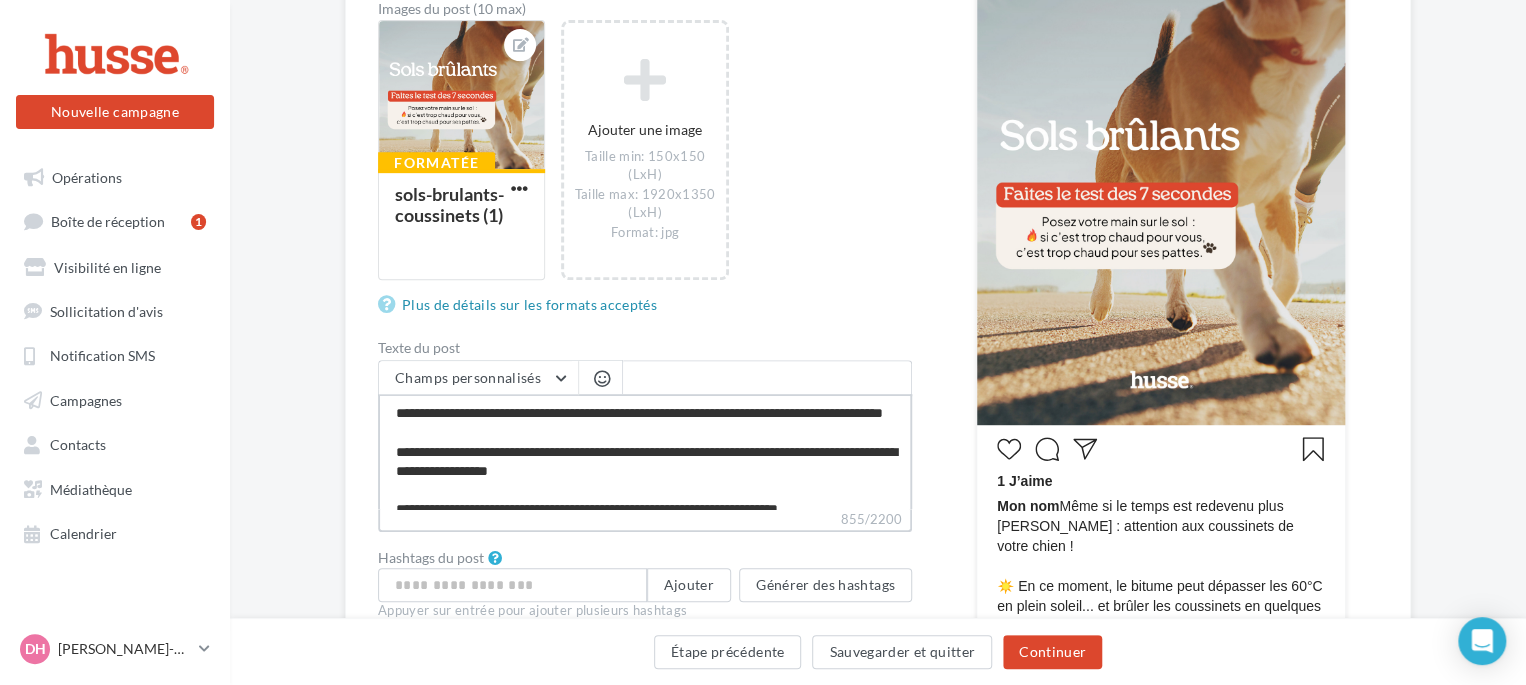 type on "**********" 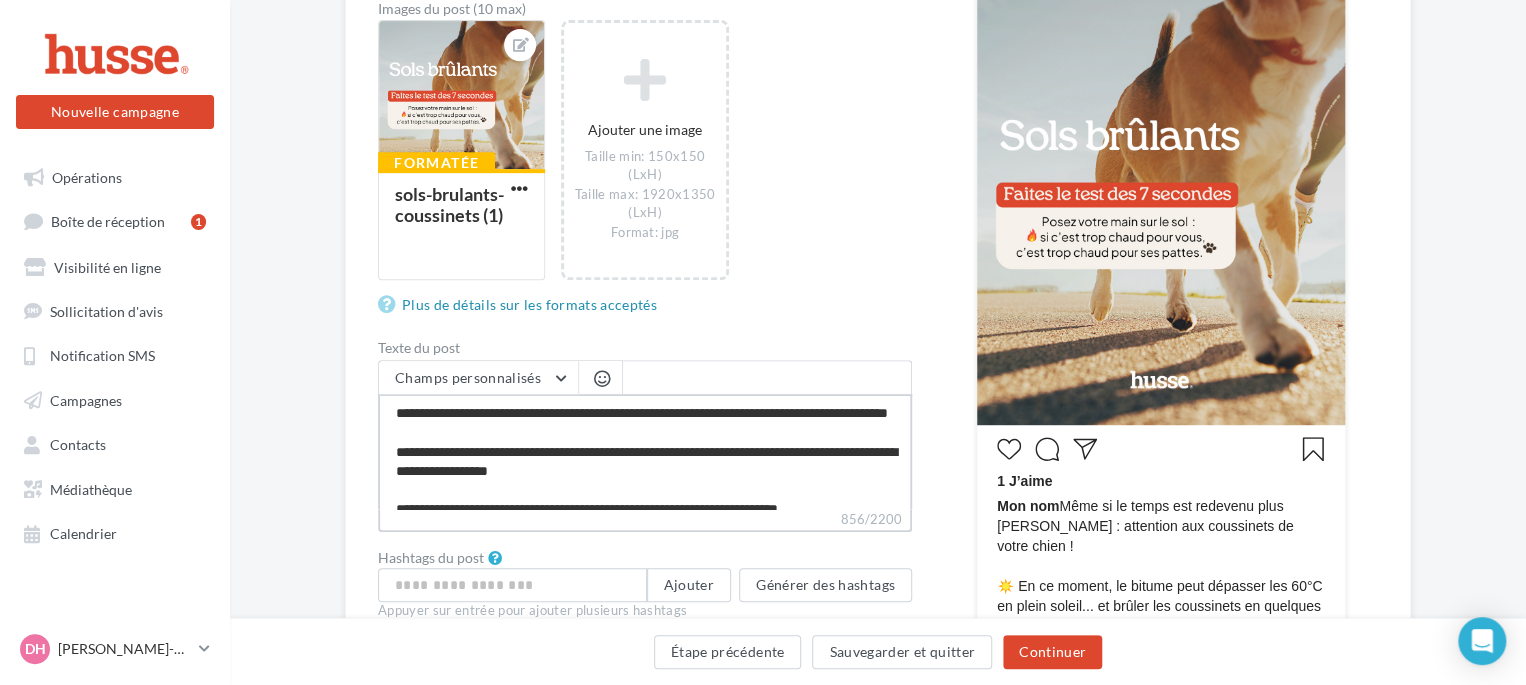 type on "**********" 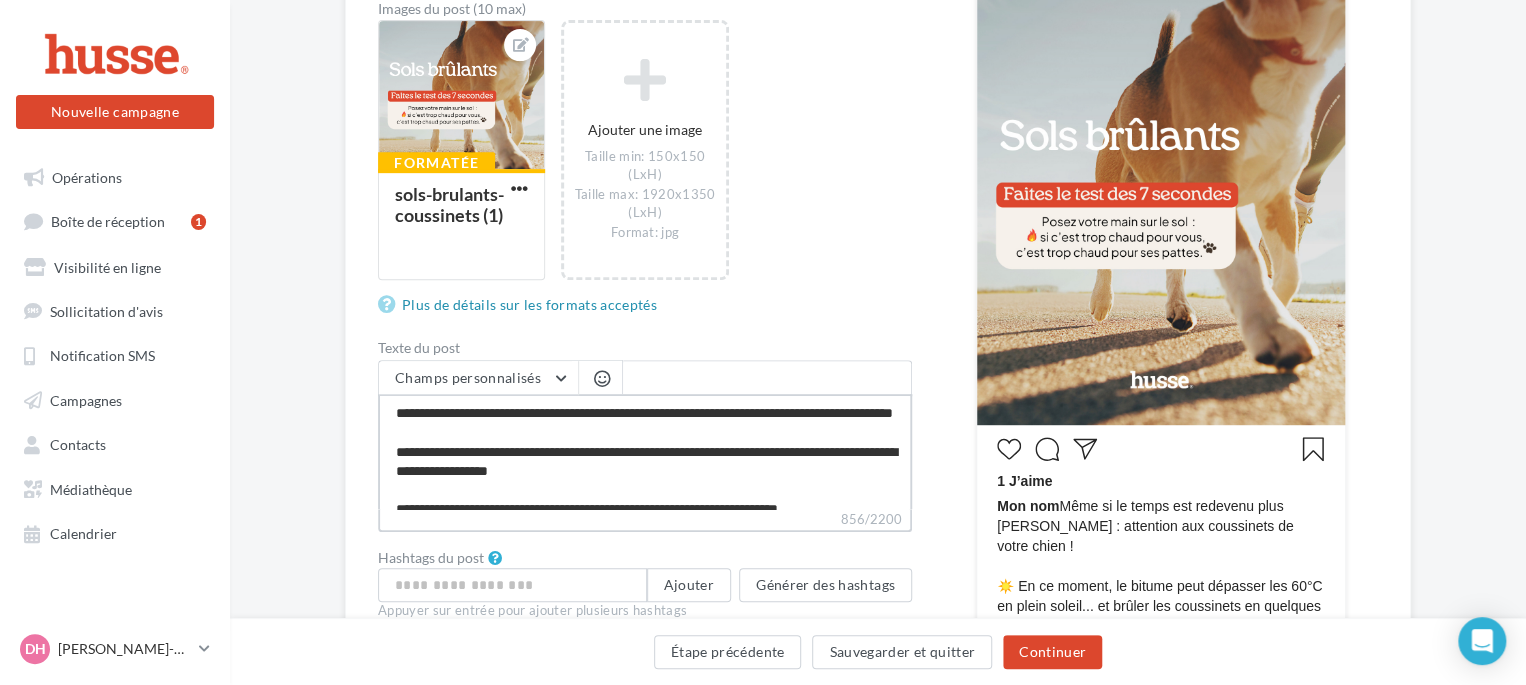 type on "**********" 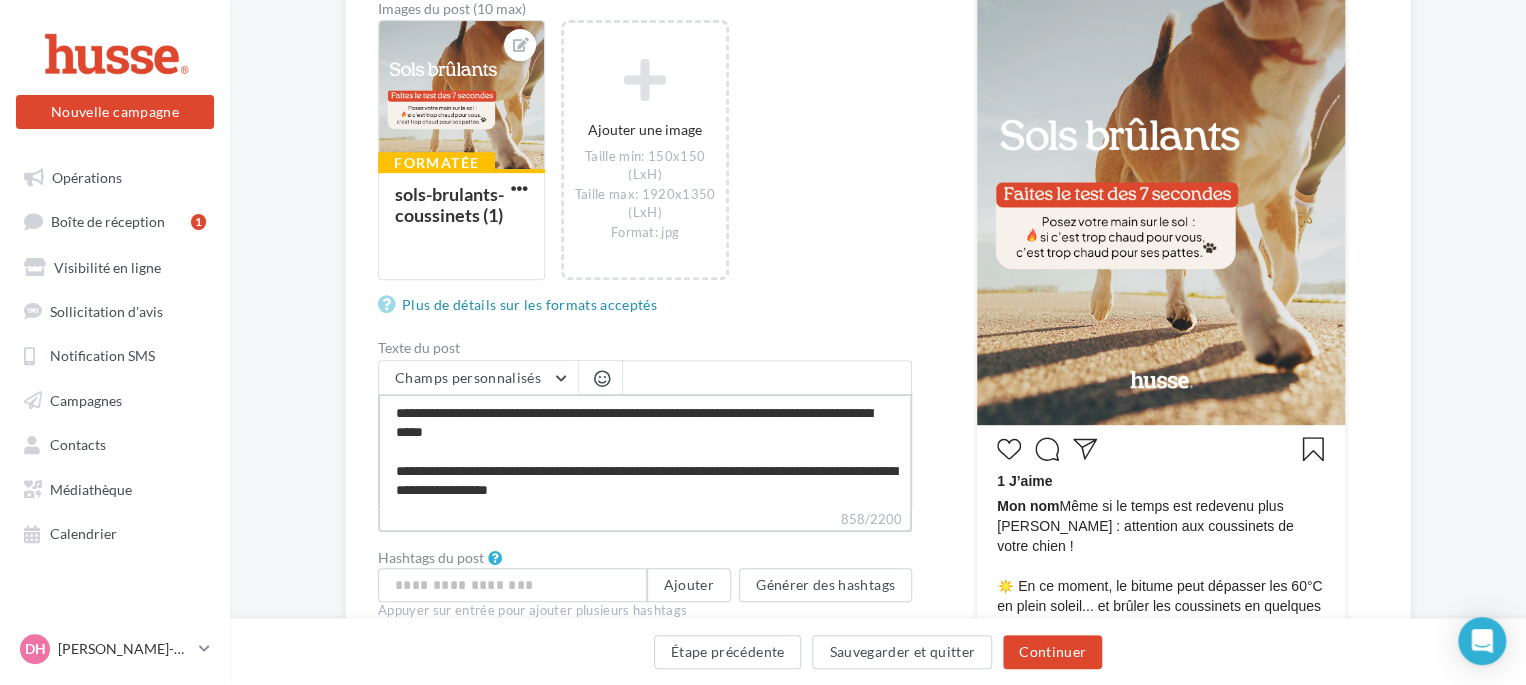 type on "**********" 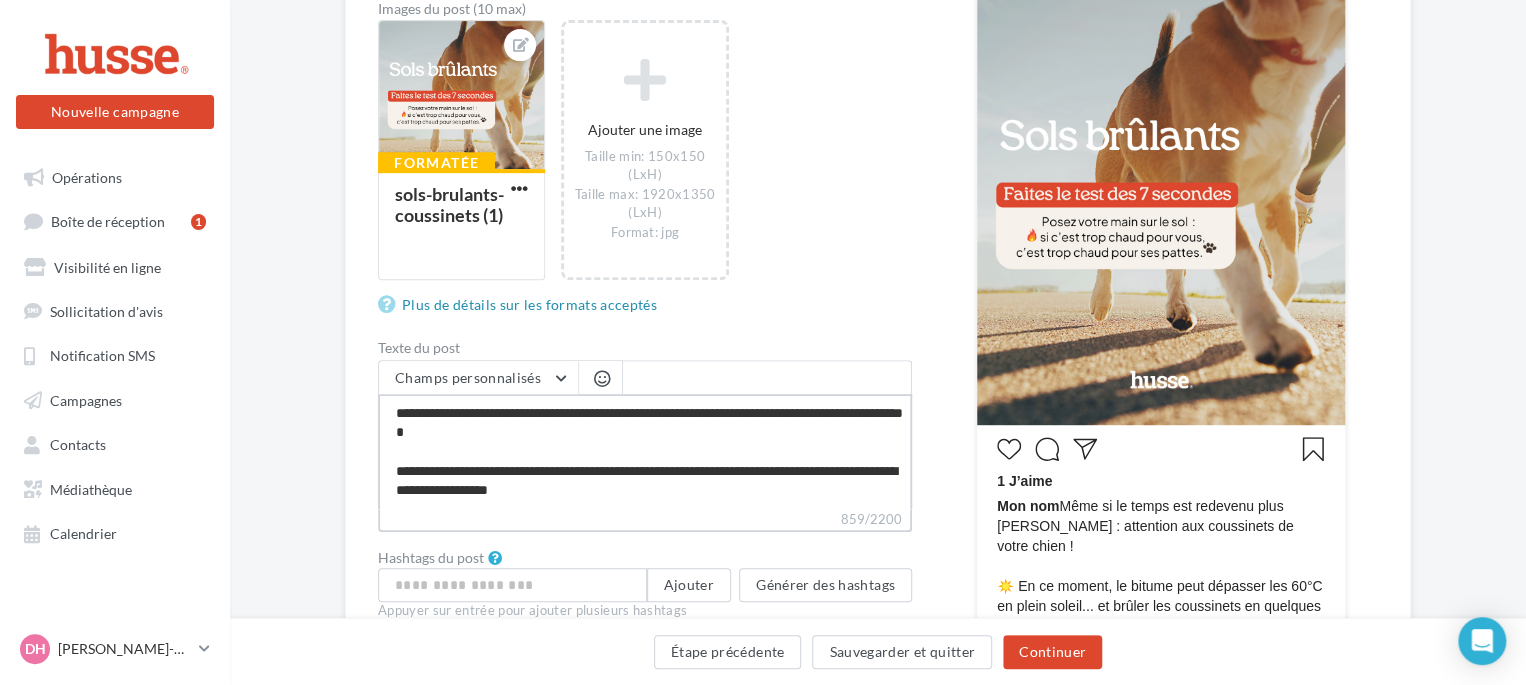 type on "**********" 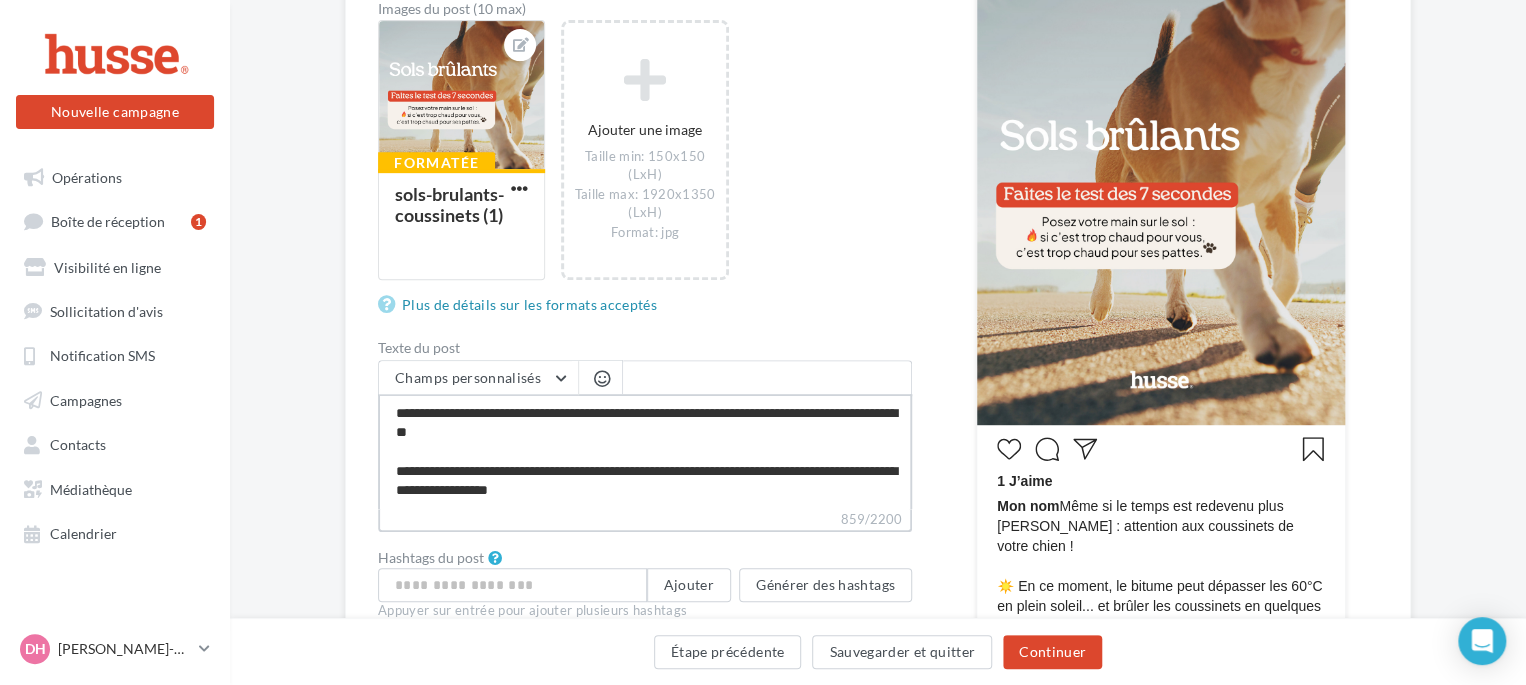 type on "**********" 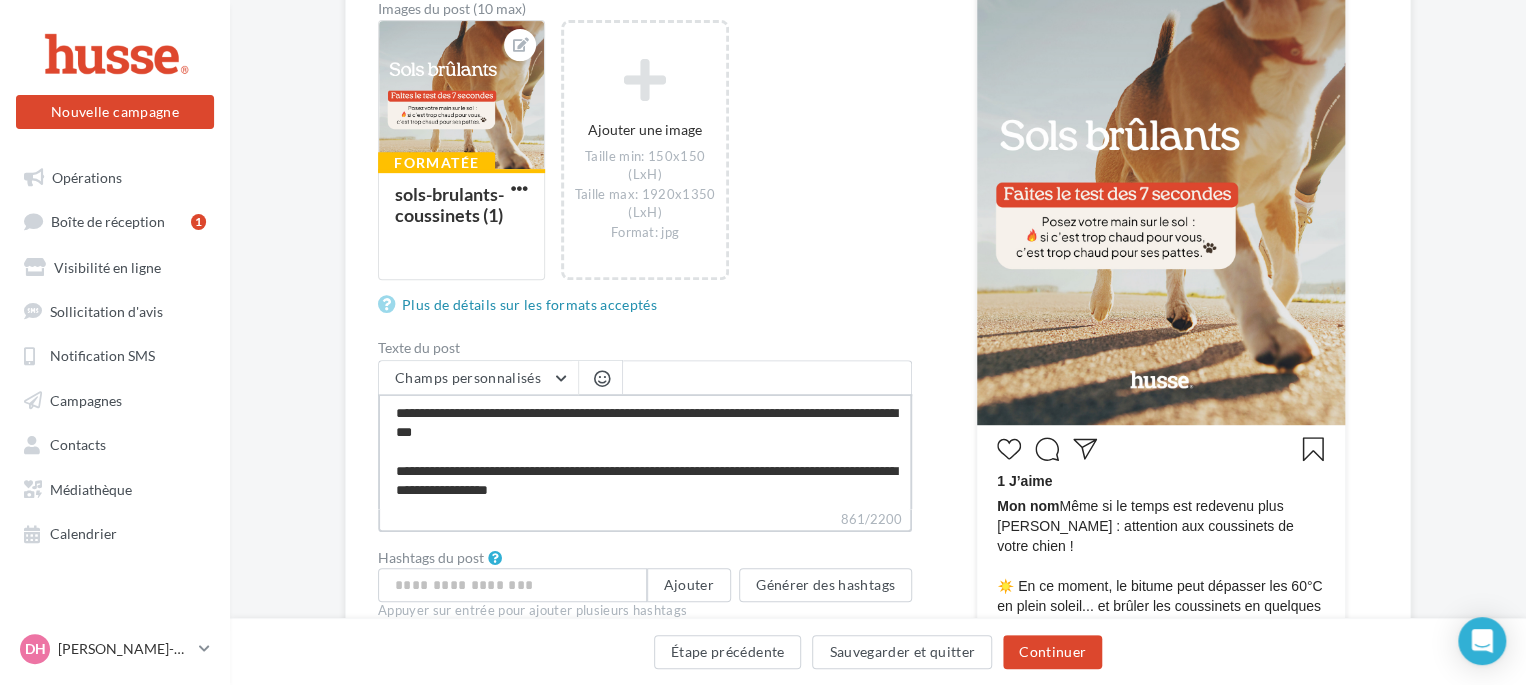 type on "**********" 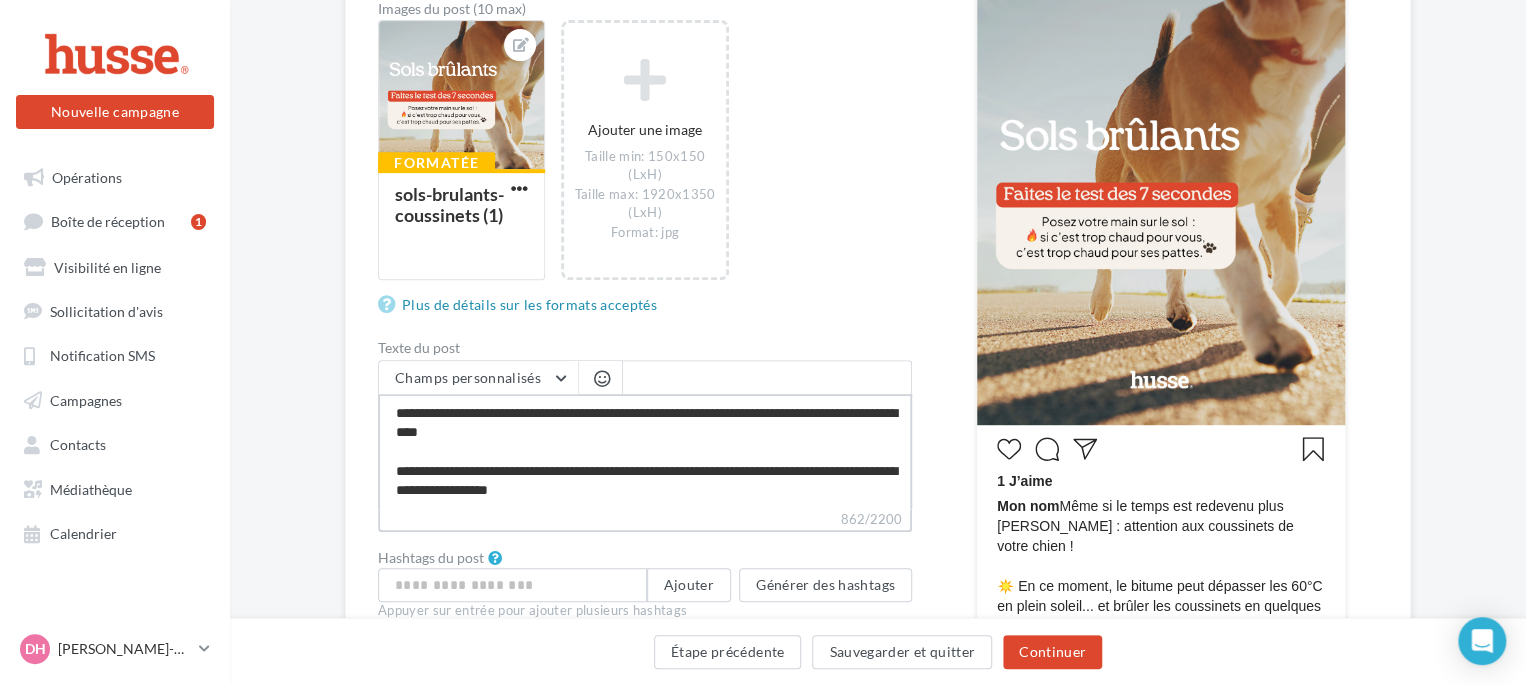 type on "**********" 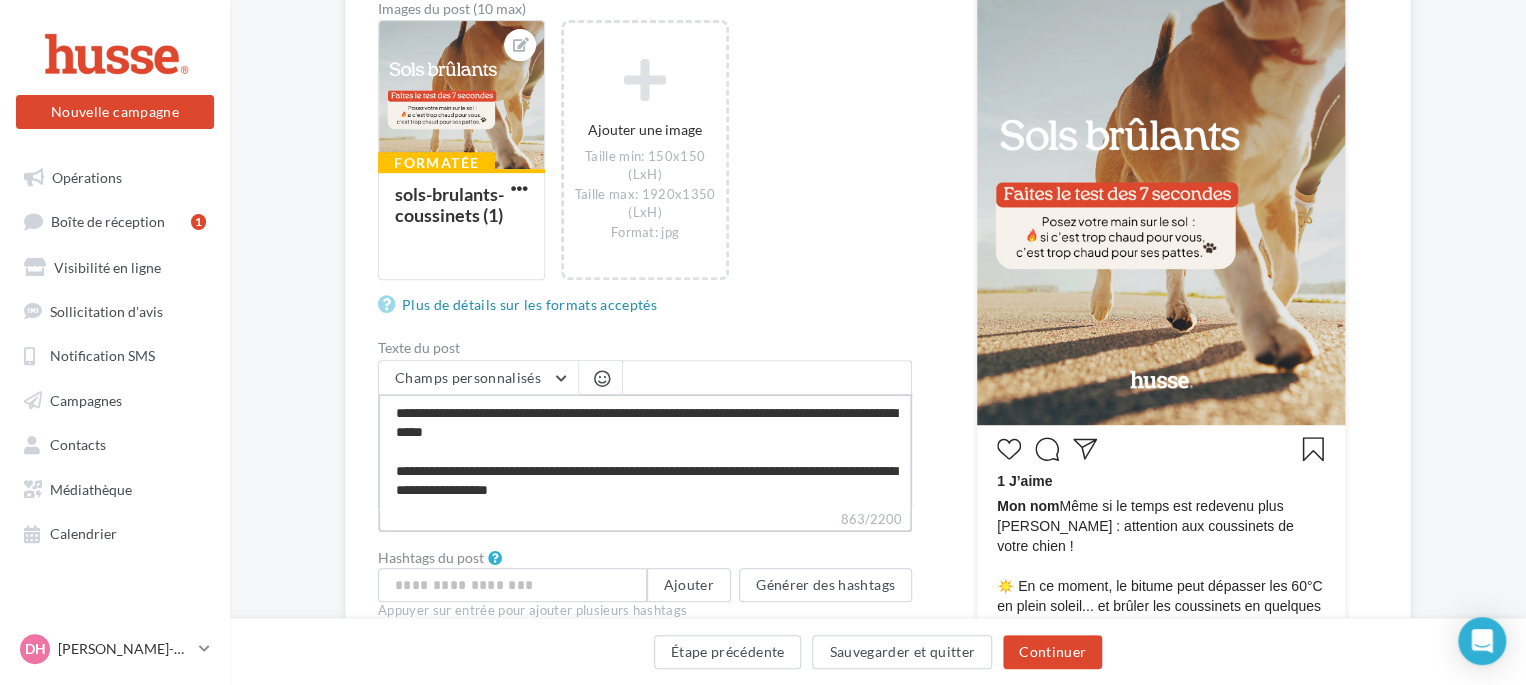 type on "**********" 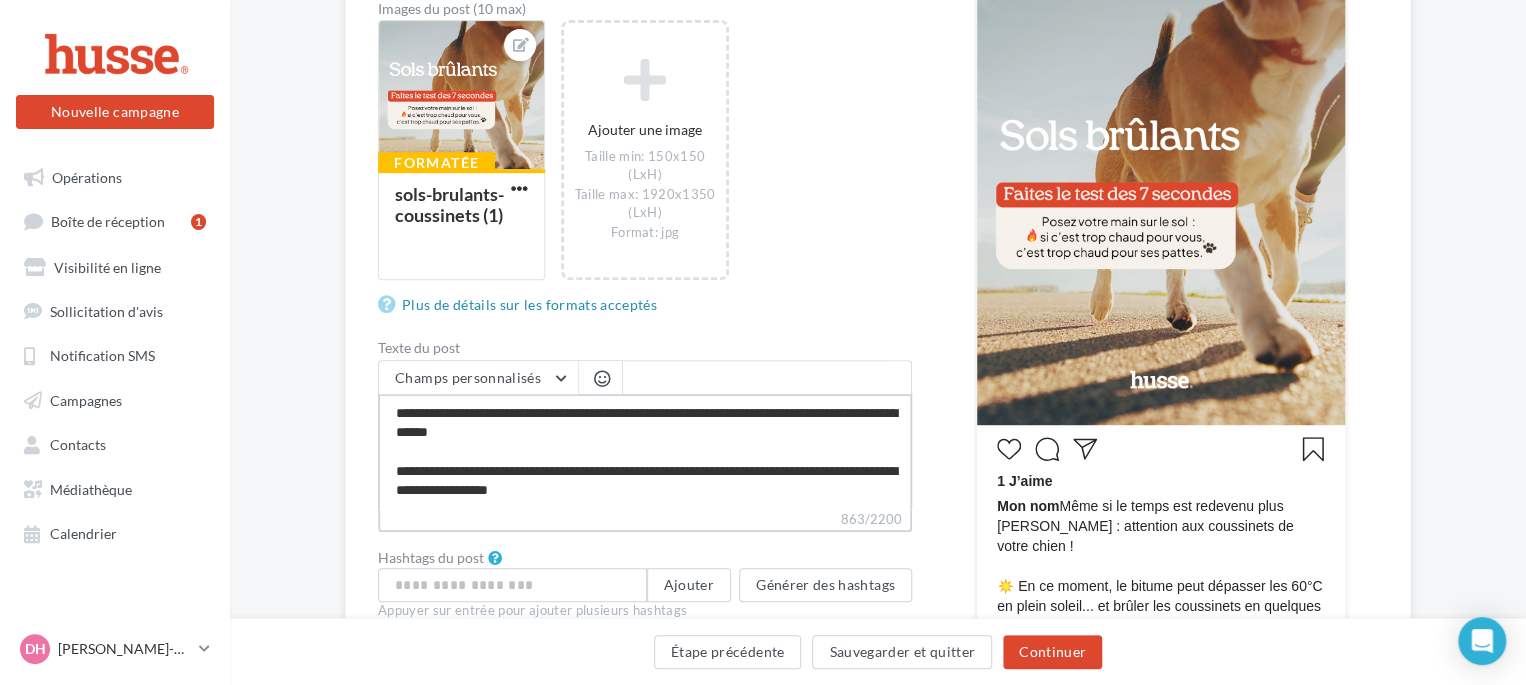 type on "**********" 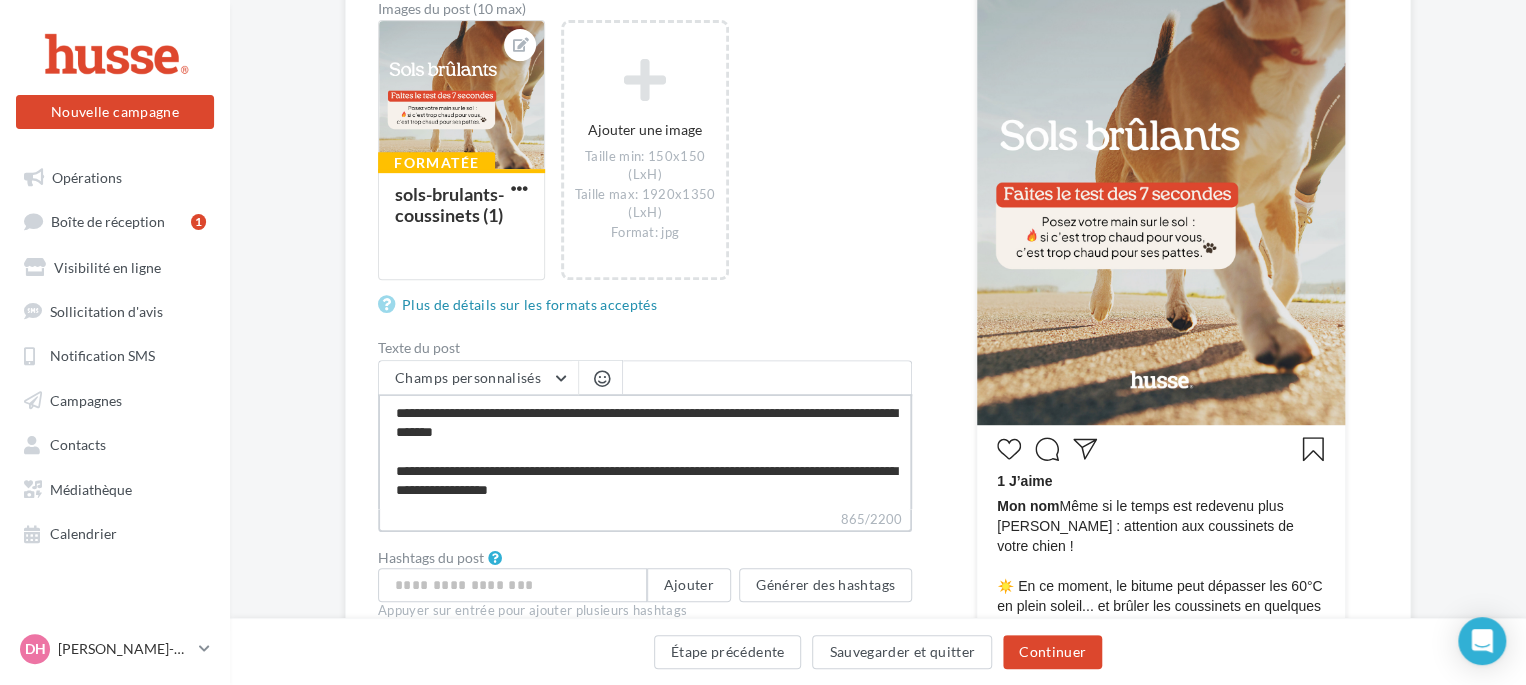 type on "**********" 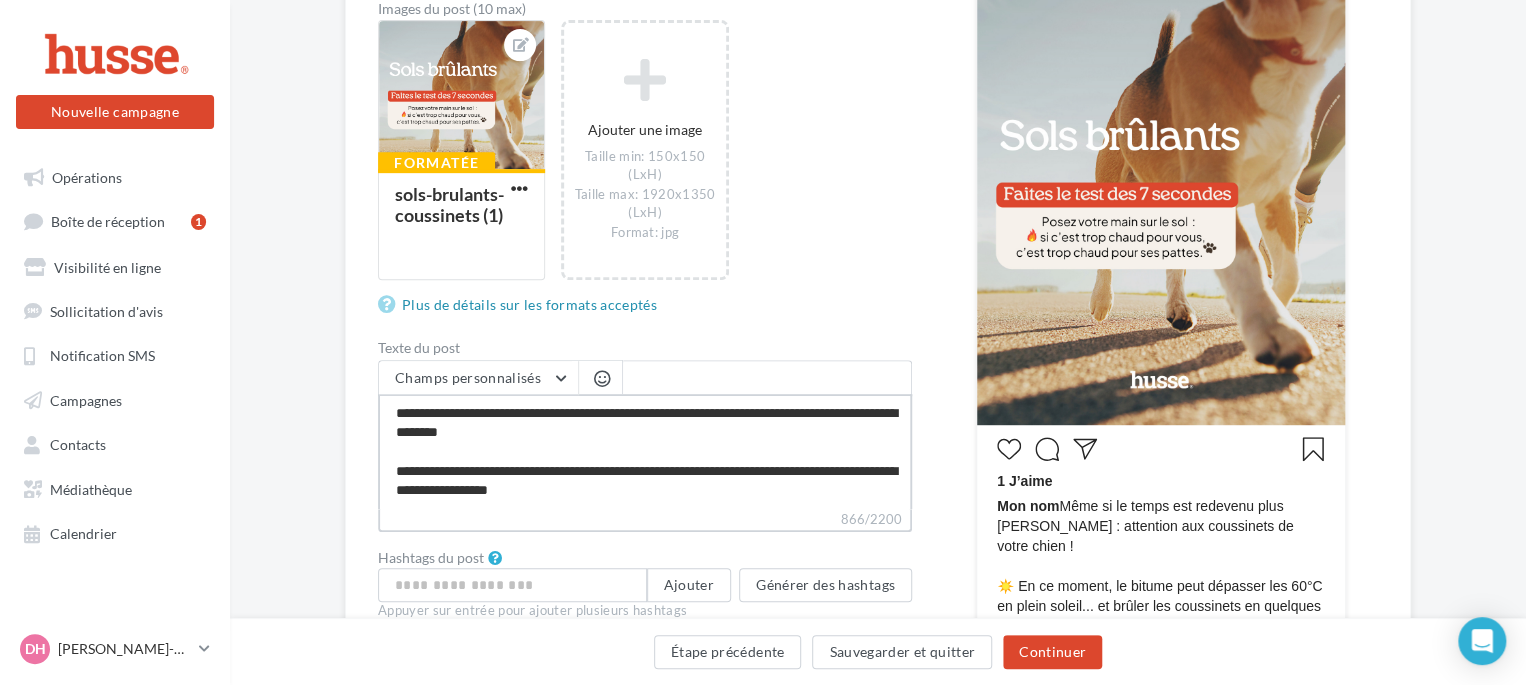 type on "**********" 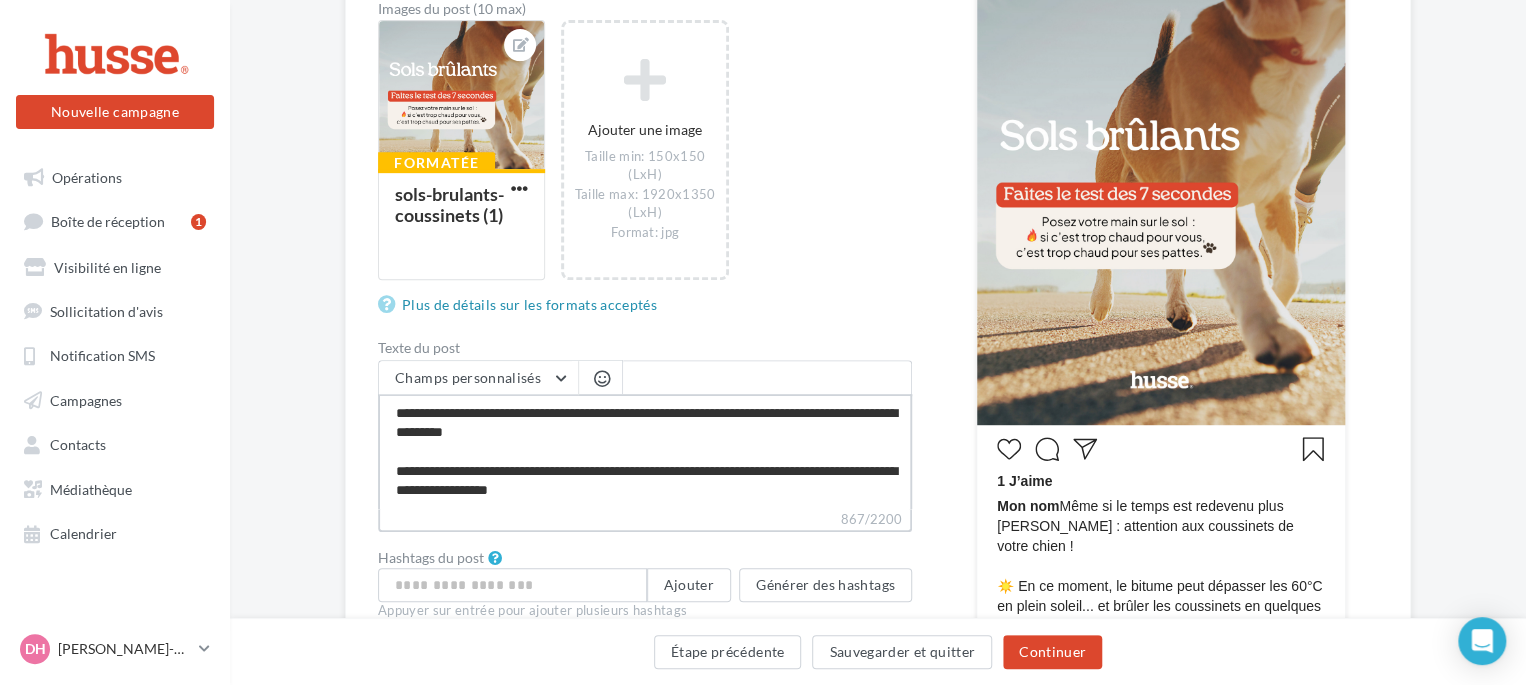 type on "**********" 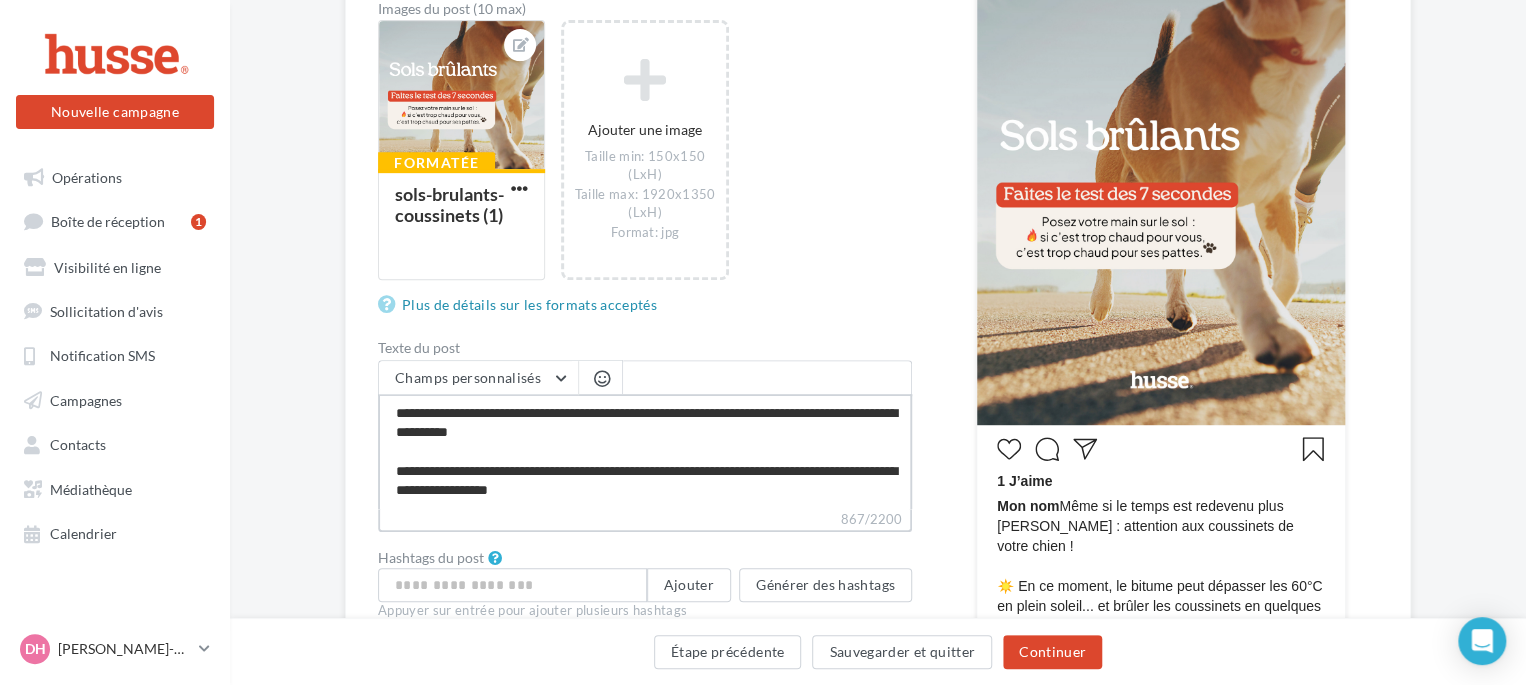 type on "**********" 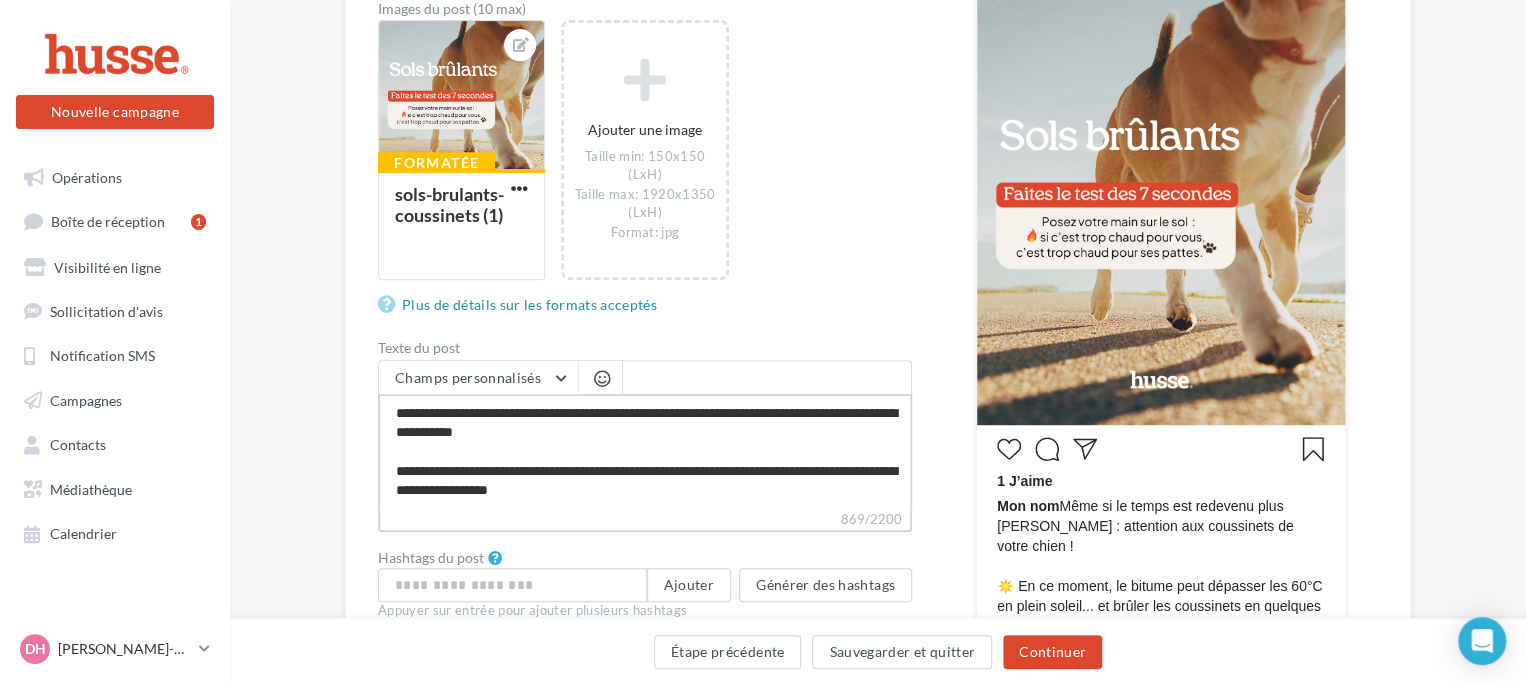 type on "**********" 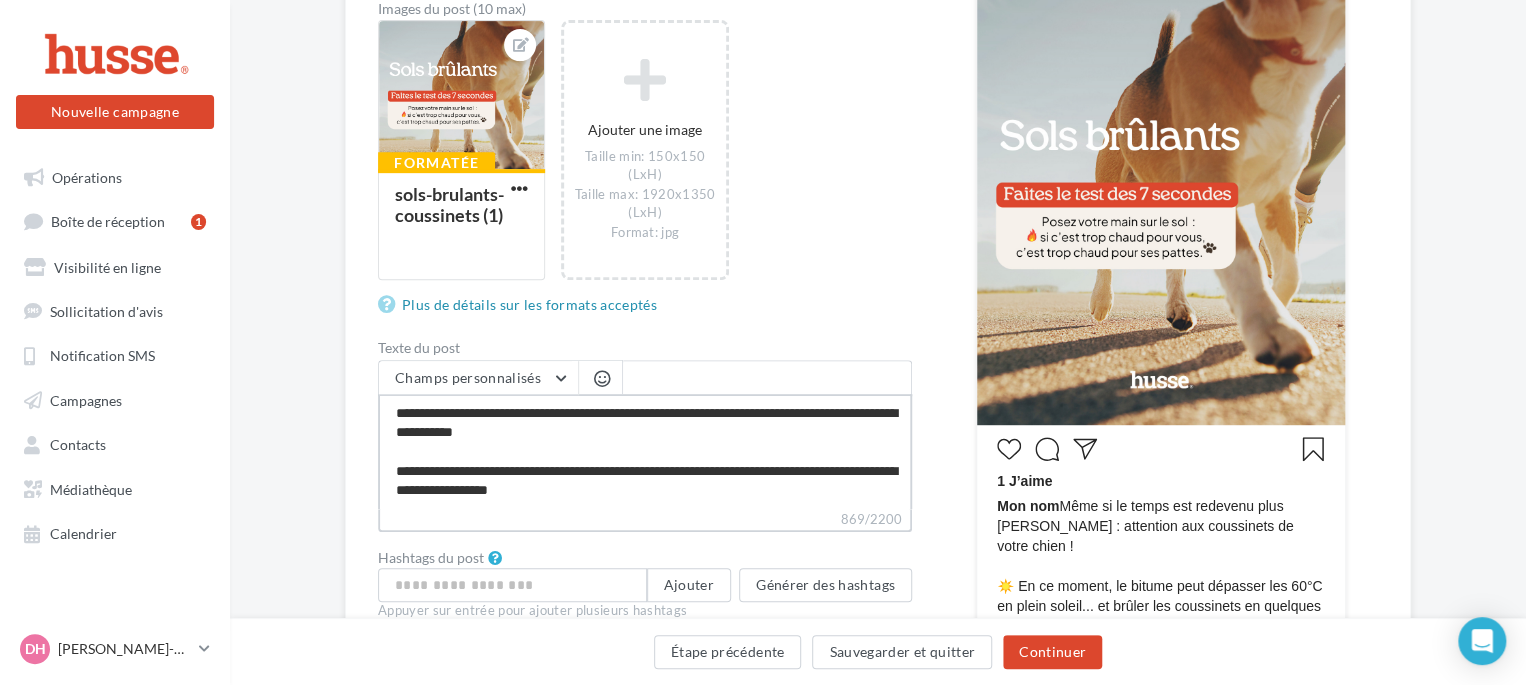 type on "**********" 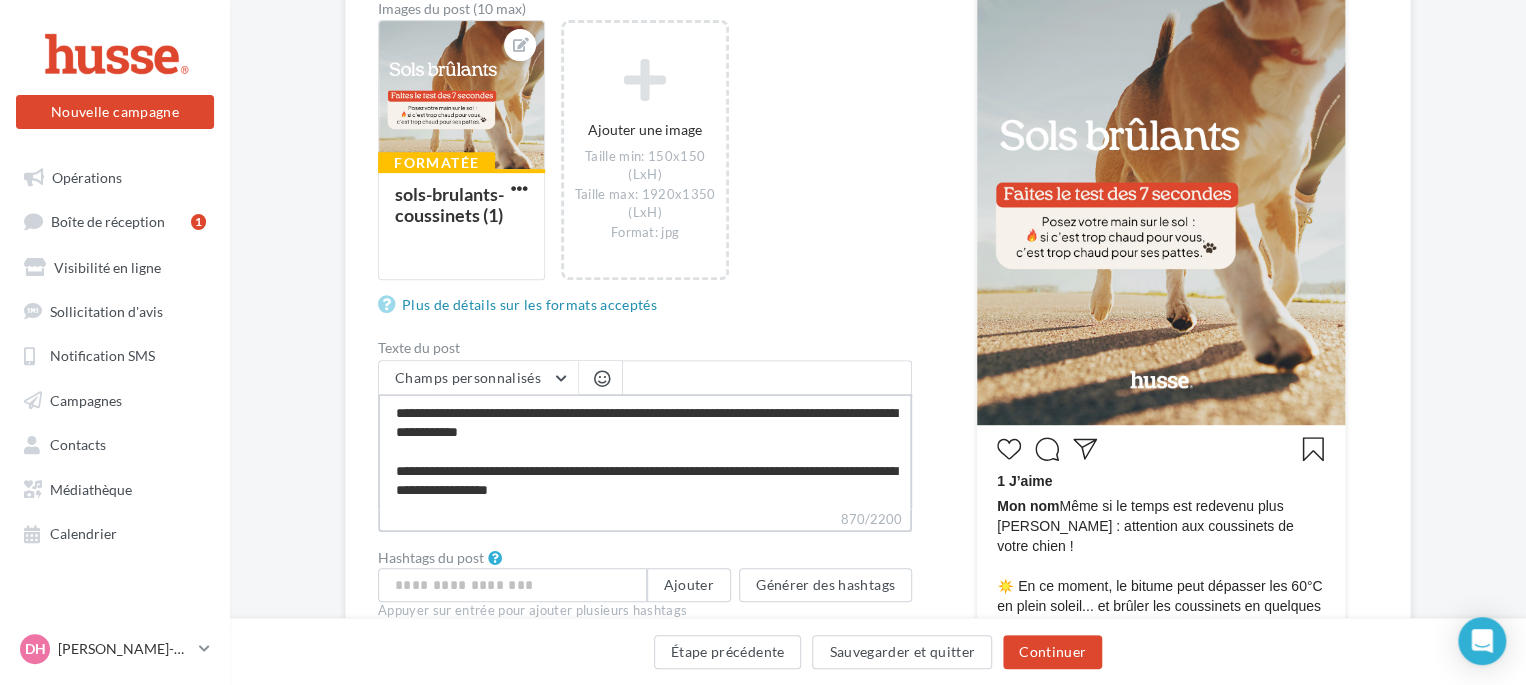 type on "**********" 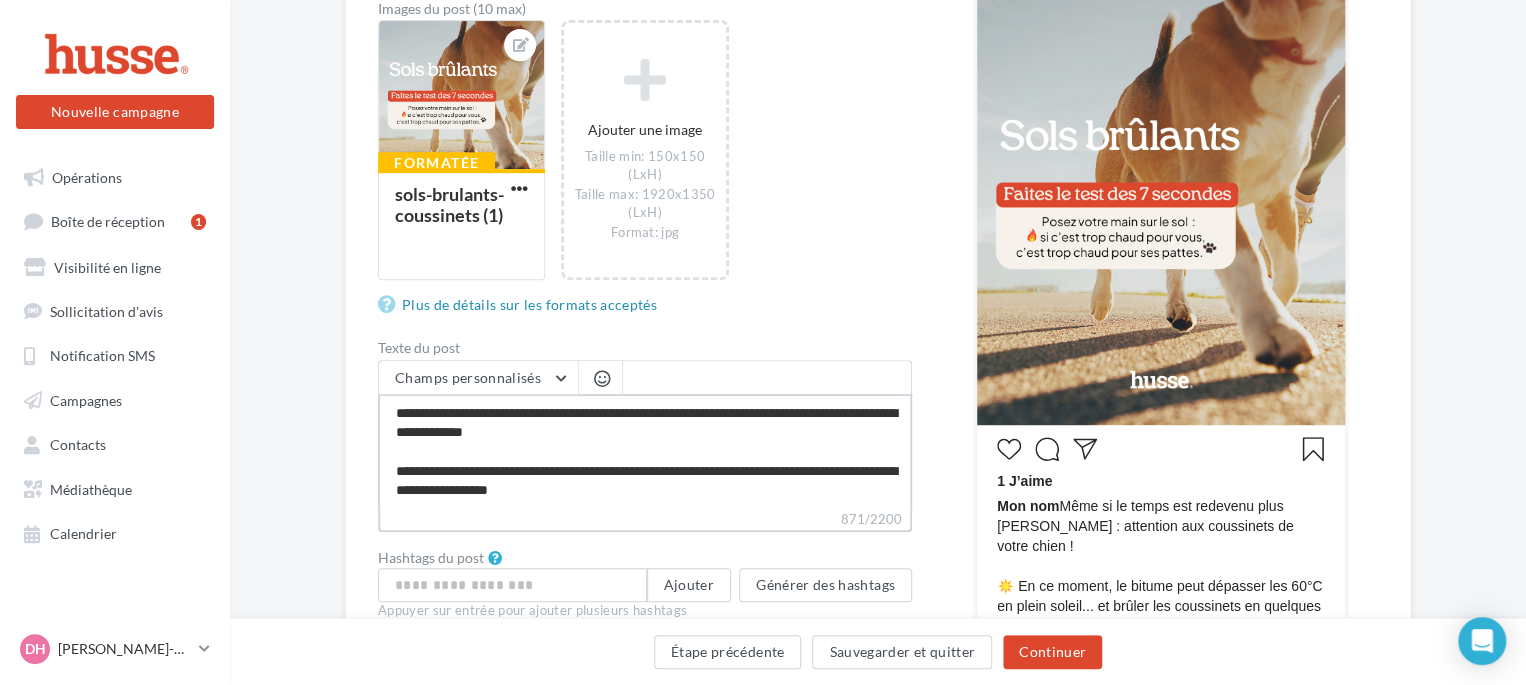 type on "**********" 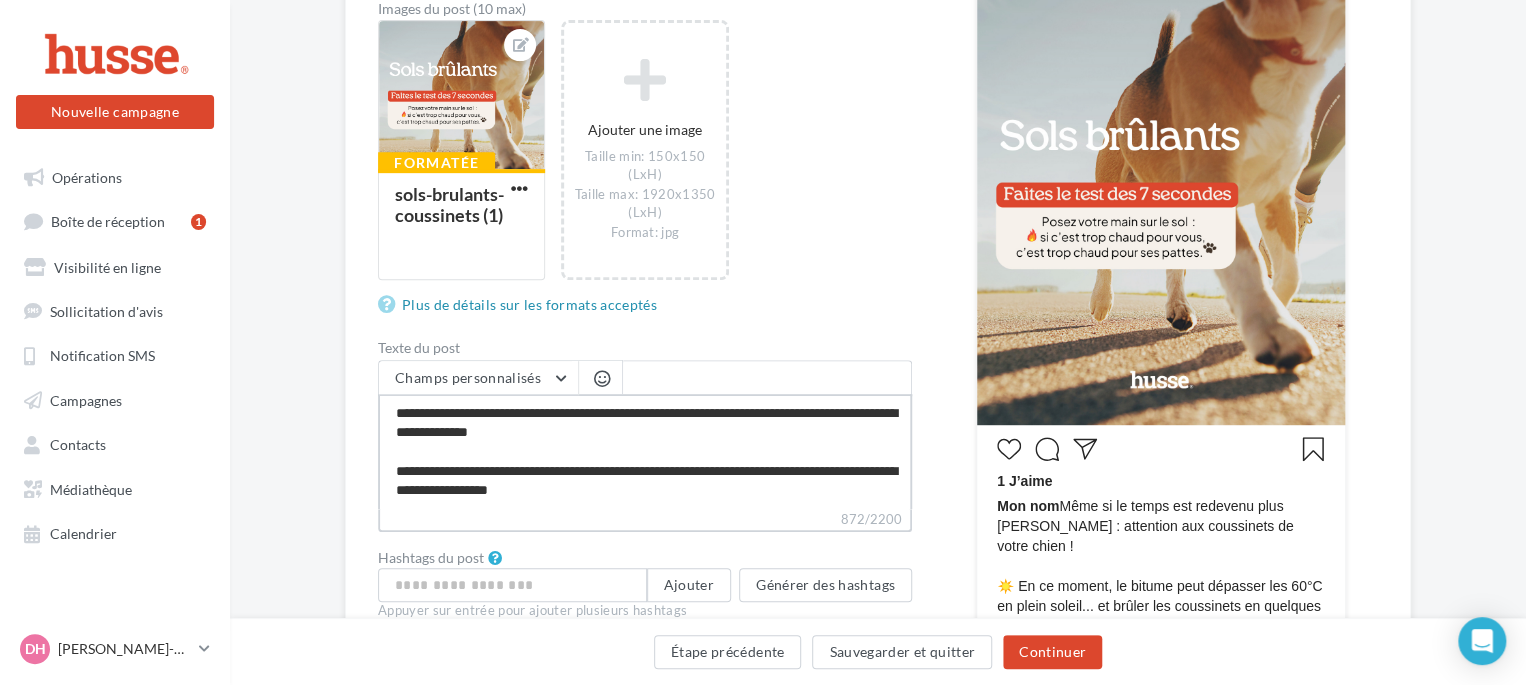 type on "**********" 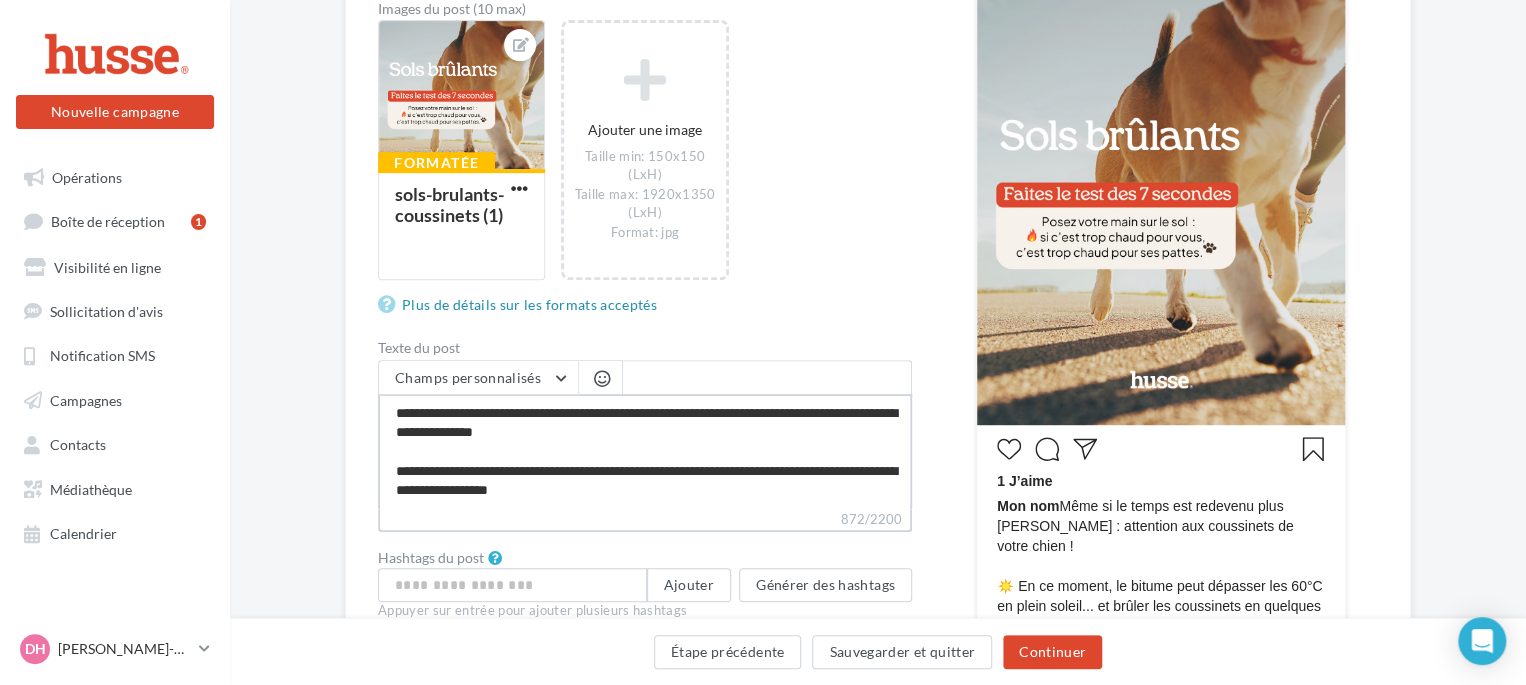 type on "**********" 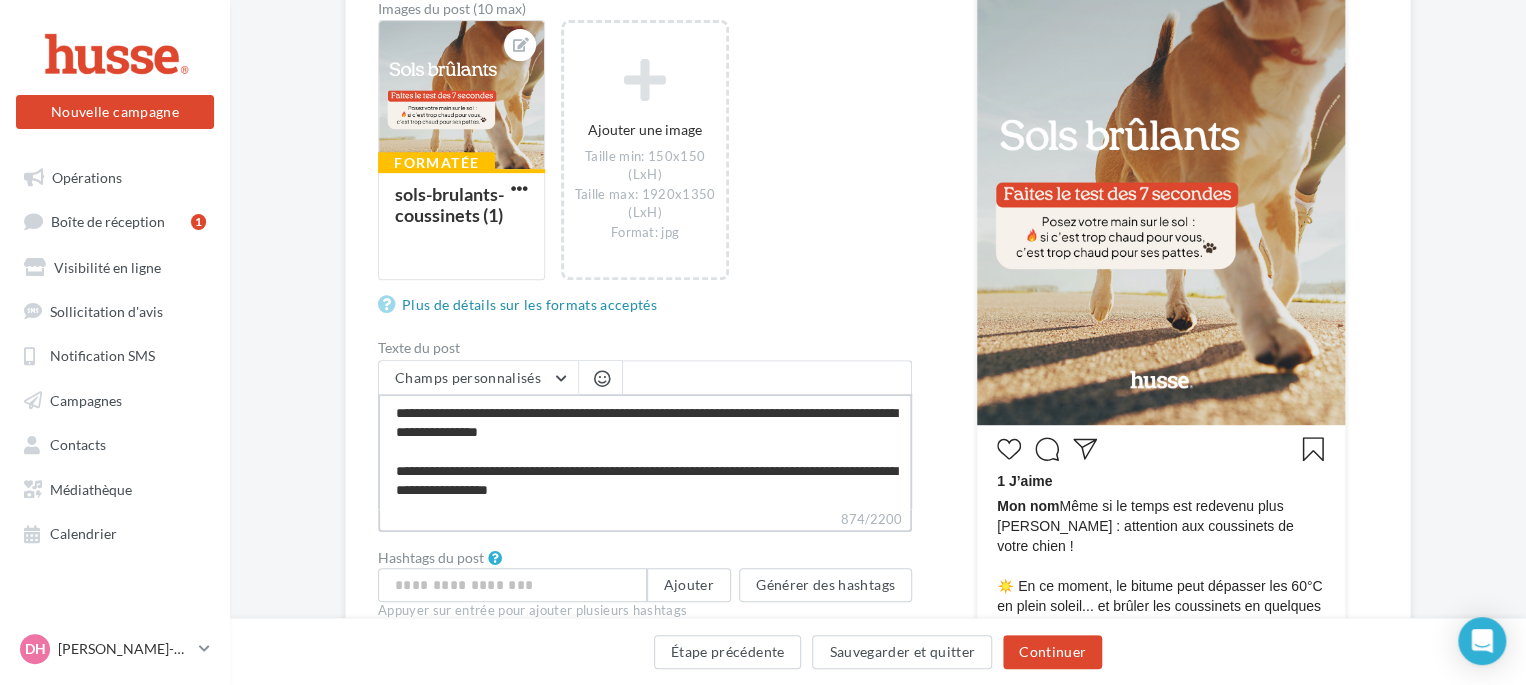 type on "**********" 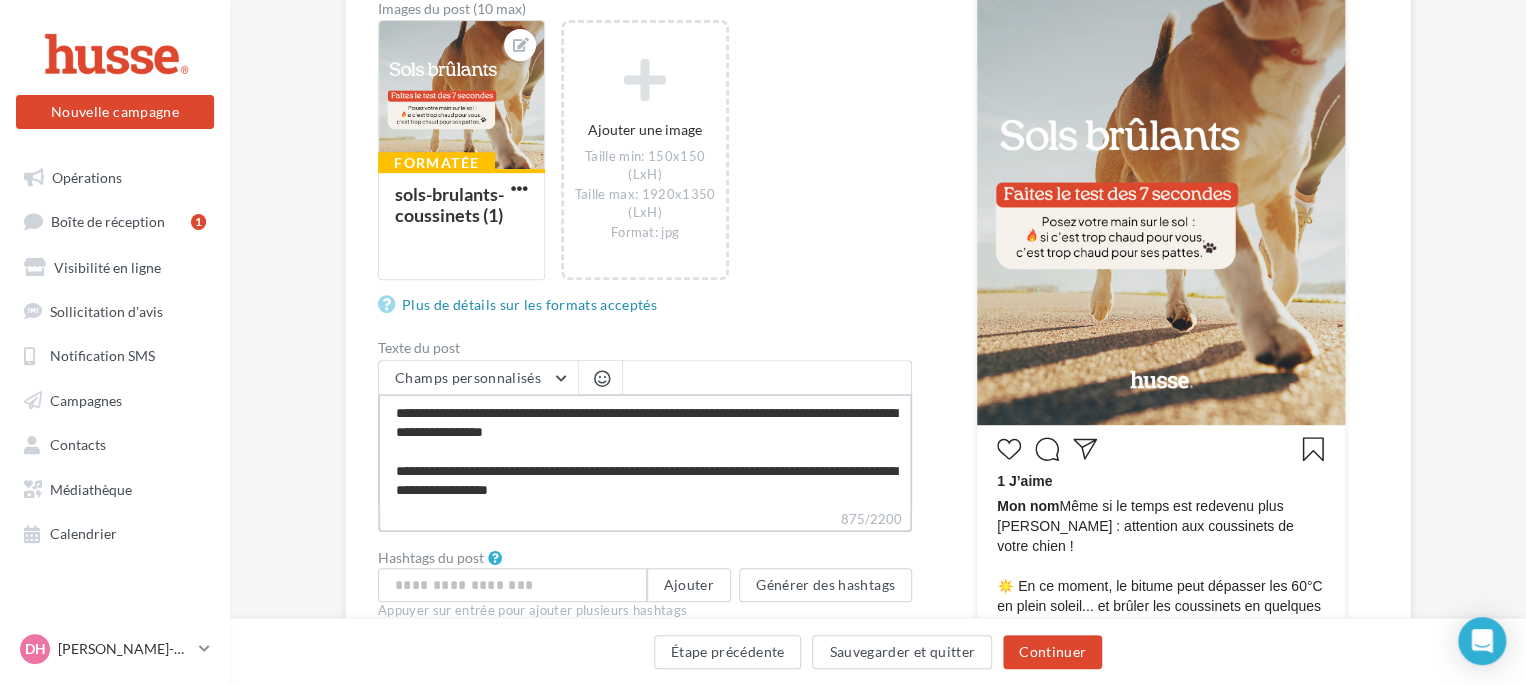 type on "**********" 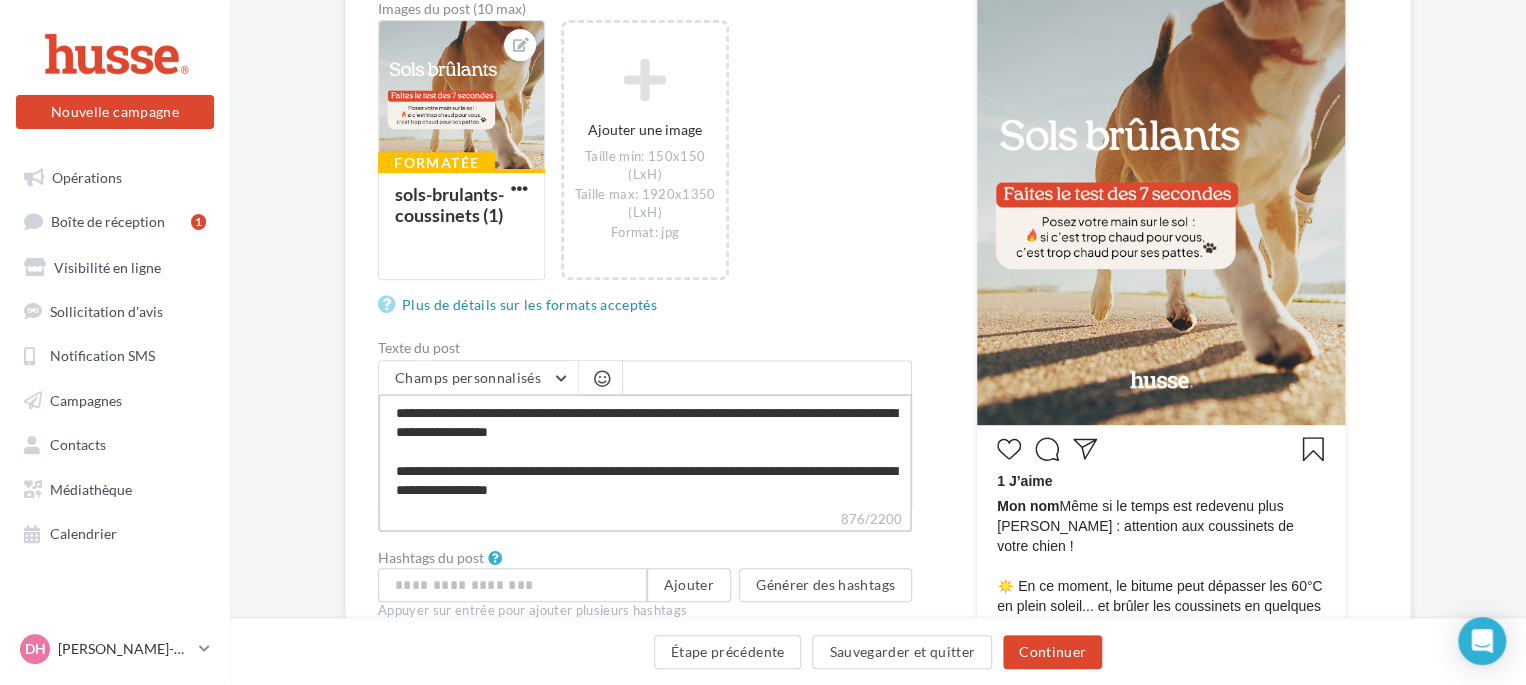 type on "**********" 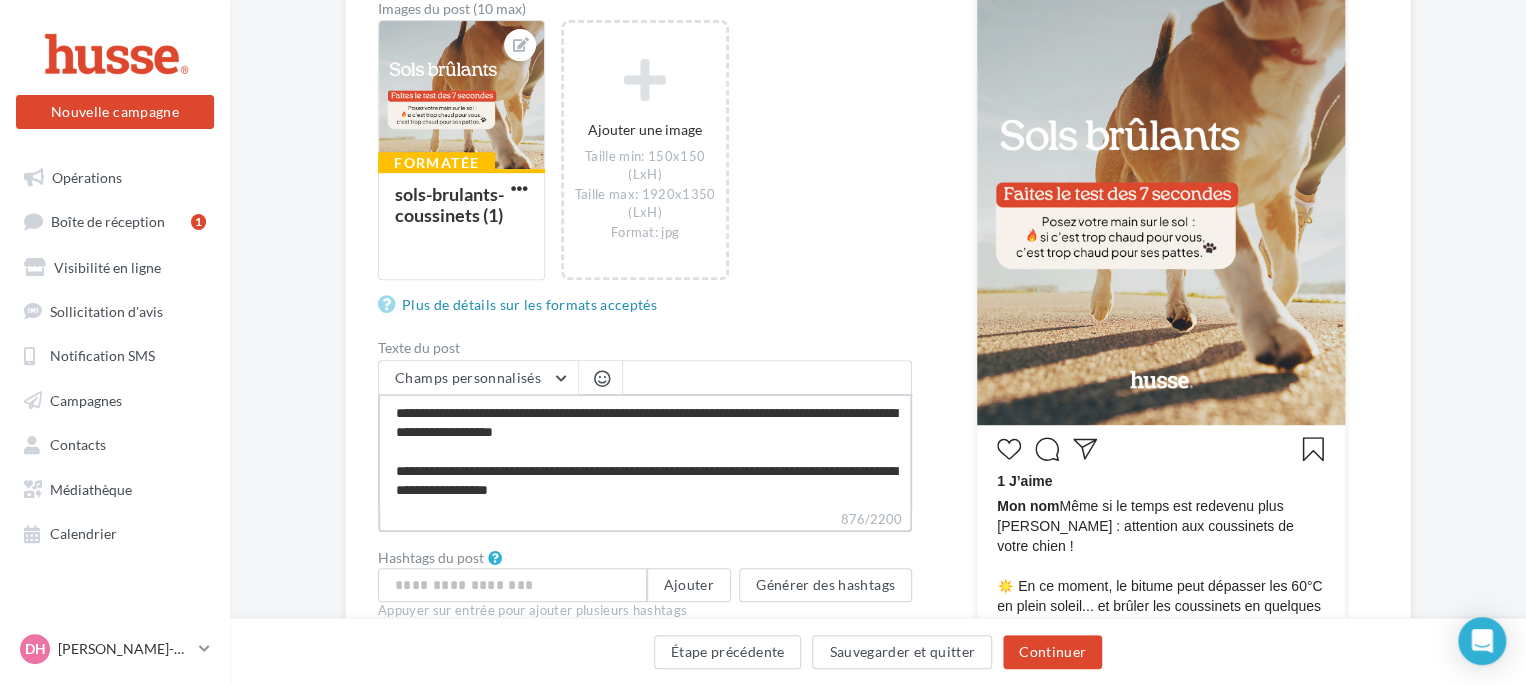 type on "**********" 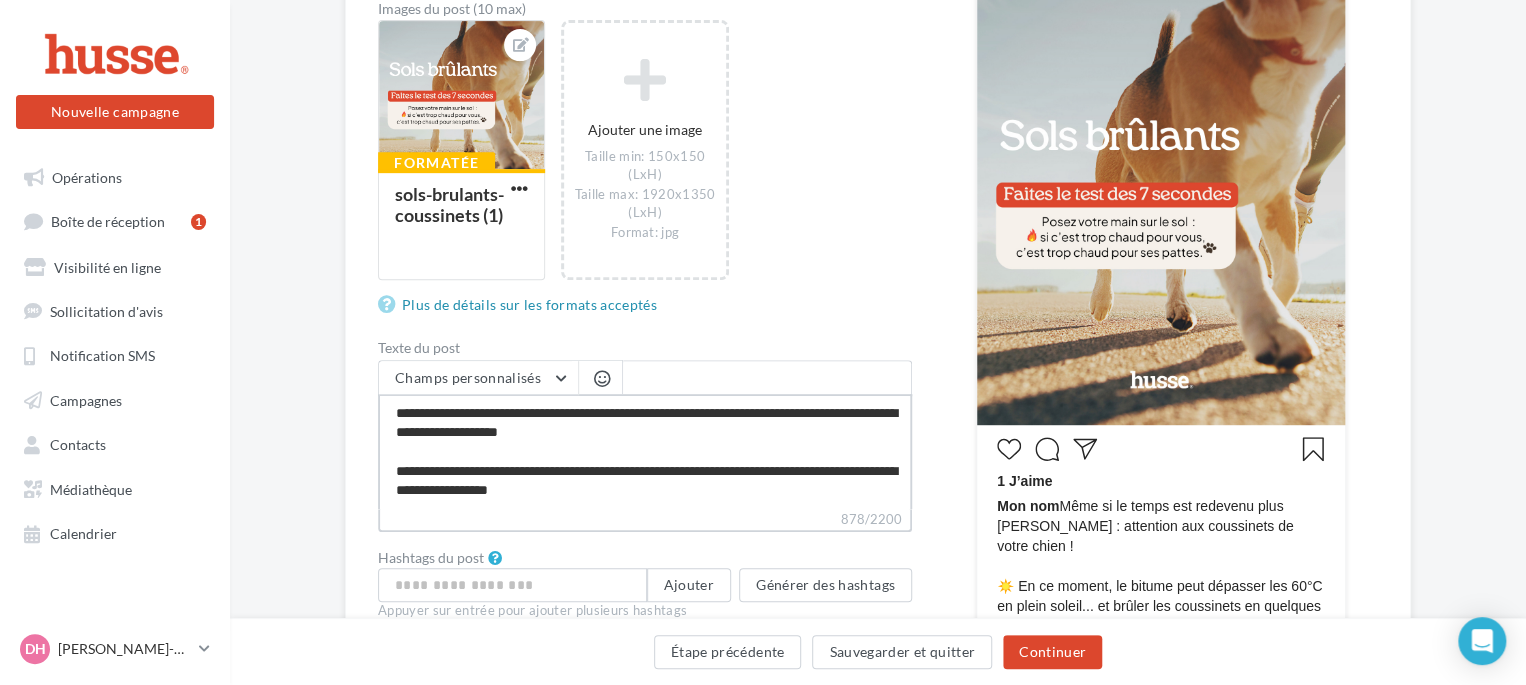 type on "**********" 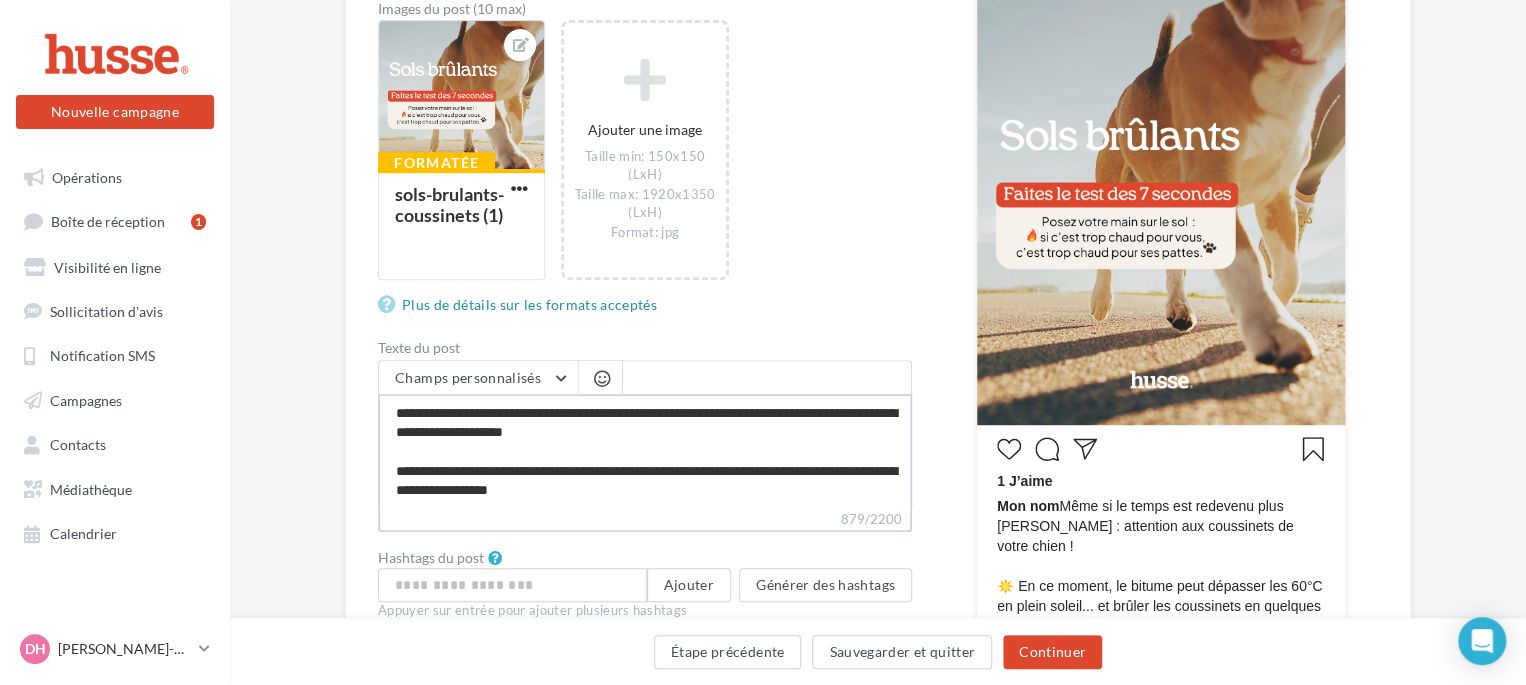 type on "**********" 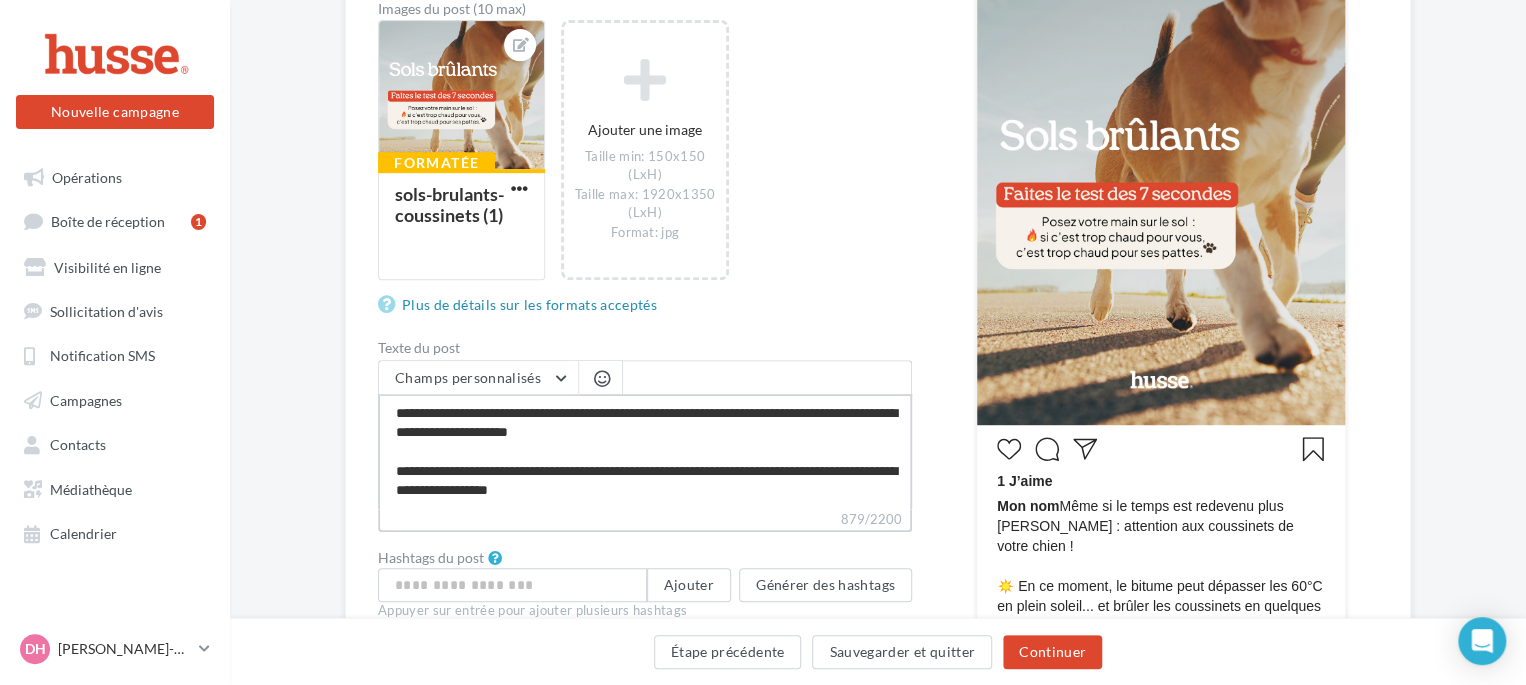 type on "**********" 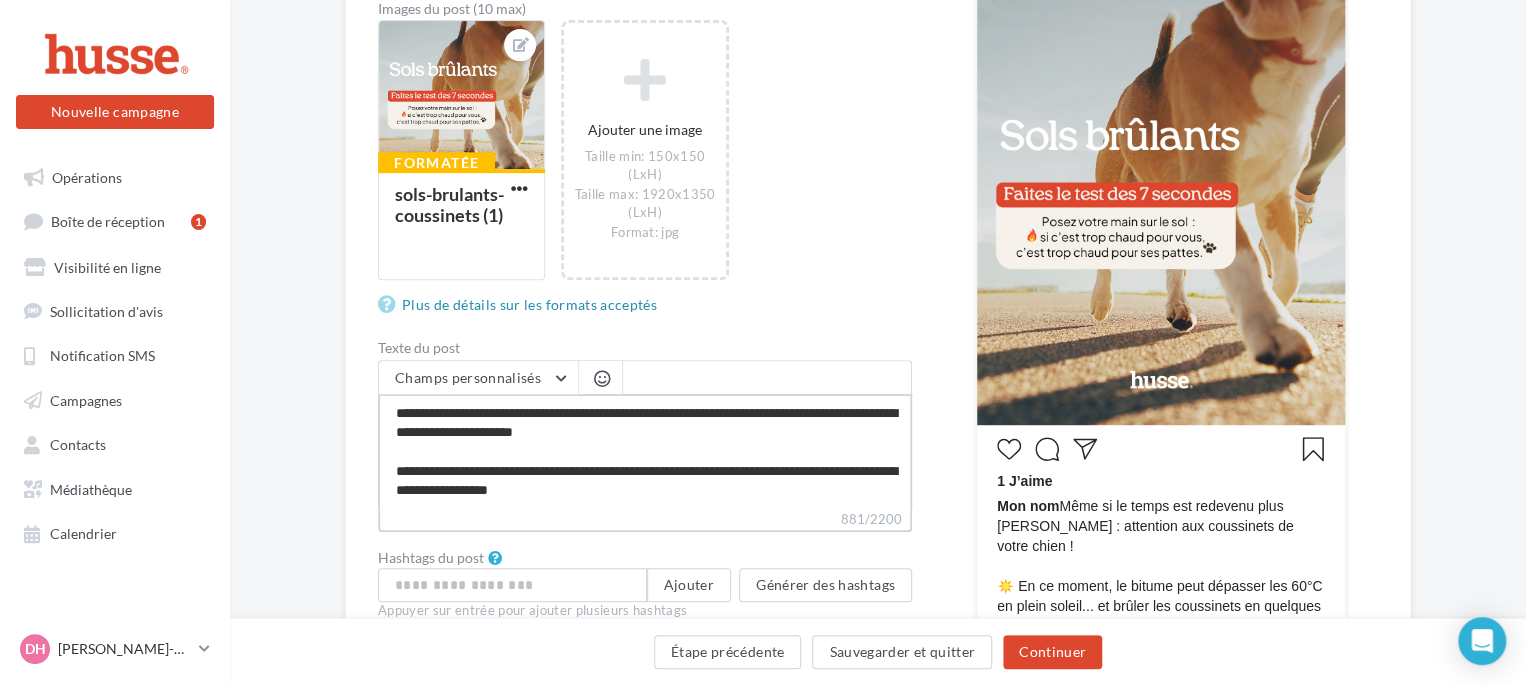 type on "**********" 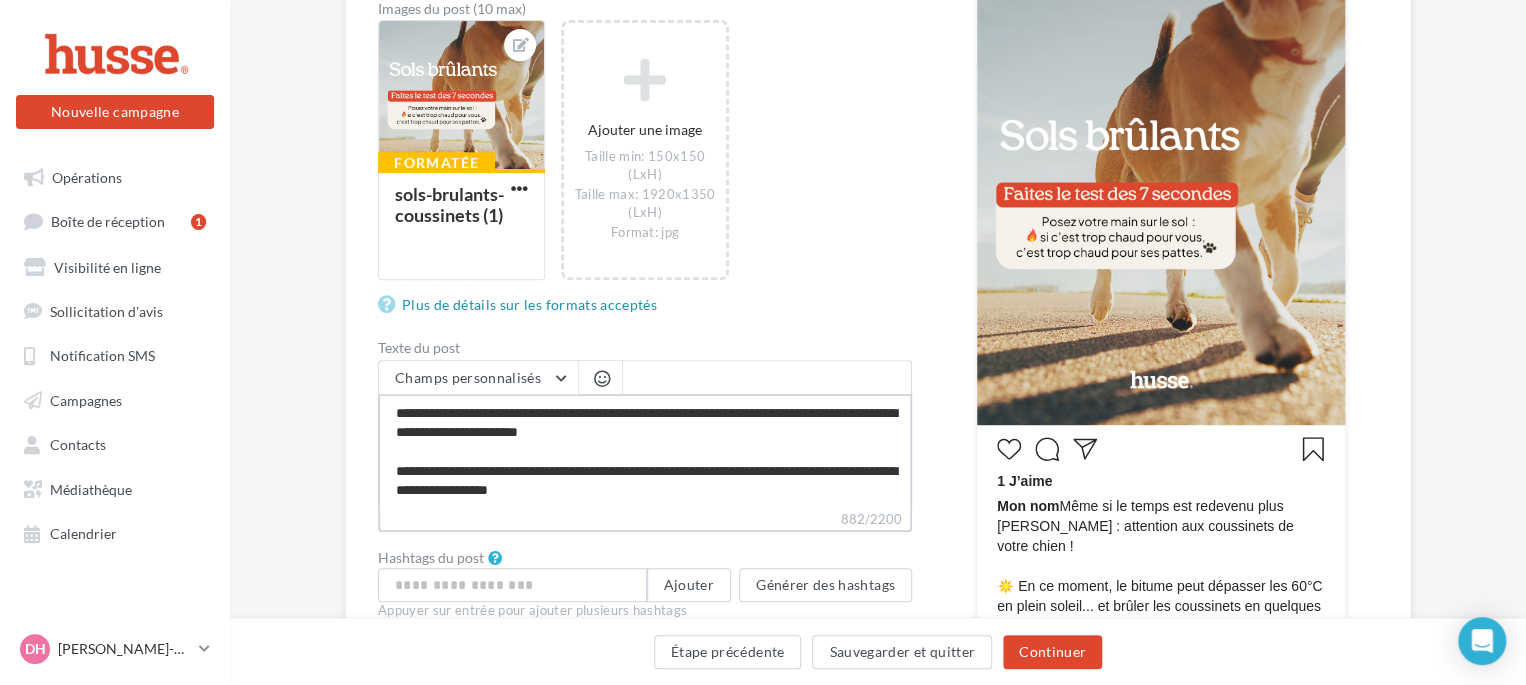 type on "**********" 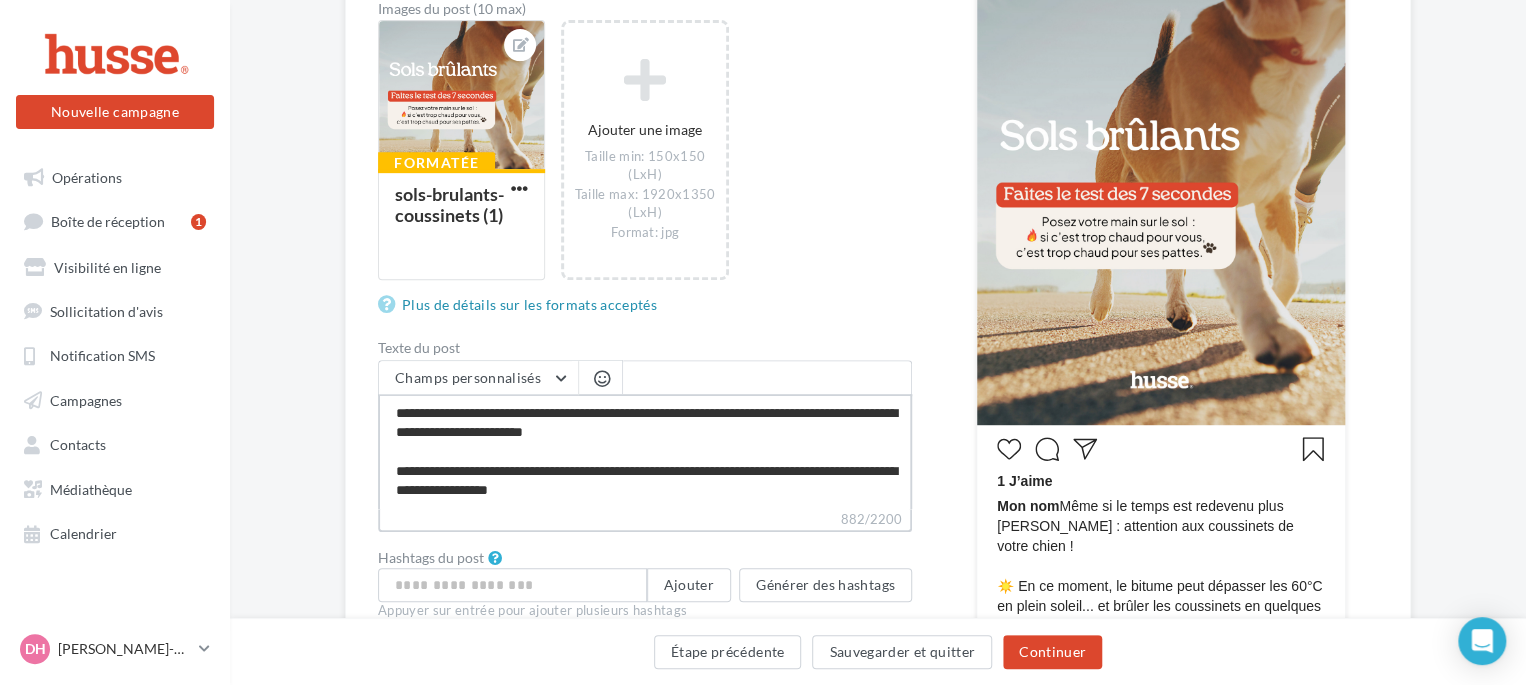 type on "**********" 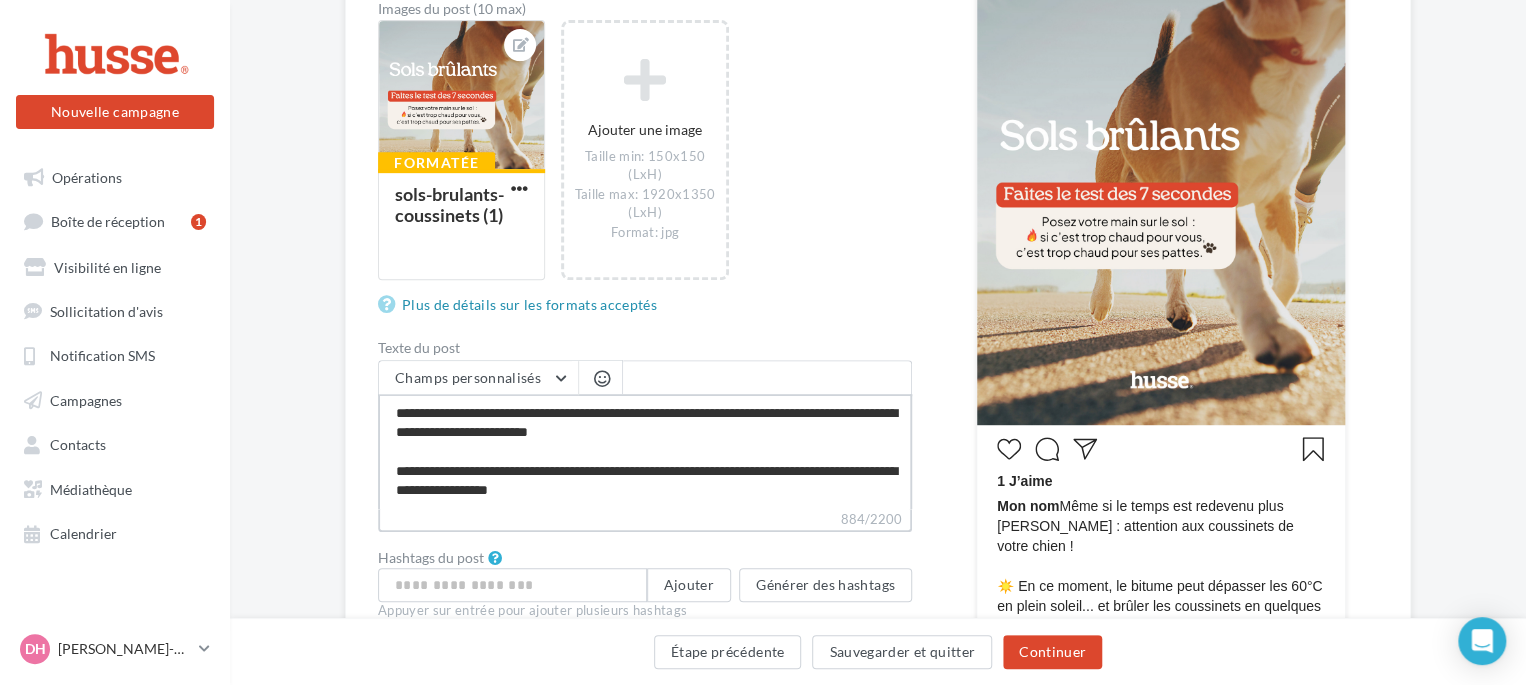 type on "**********" 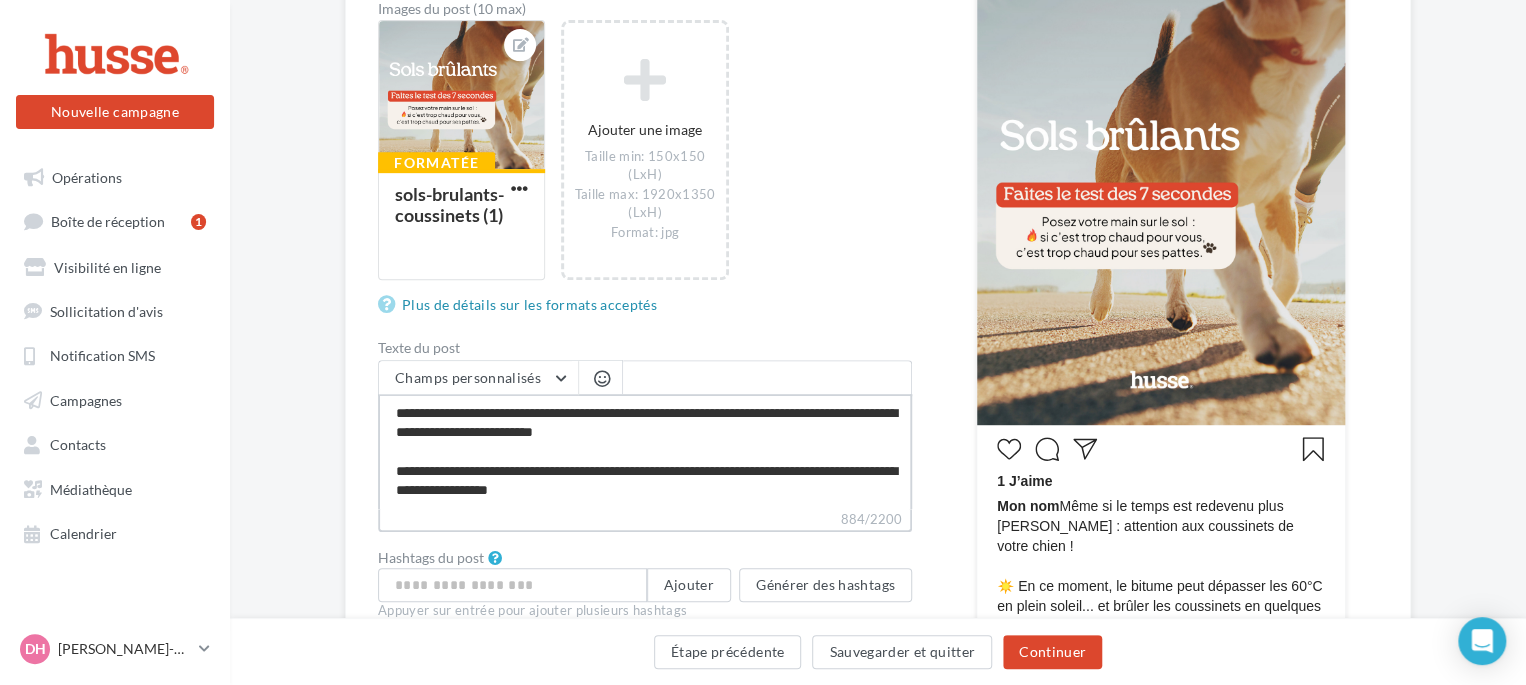 type on "**********" 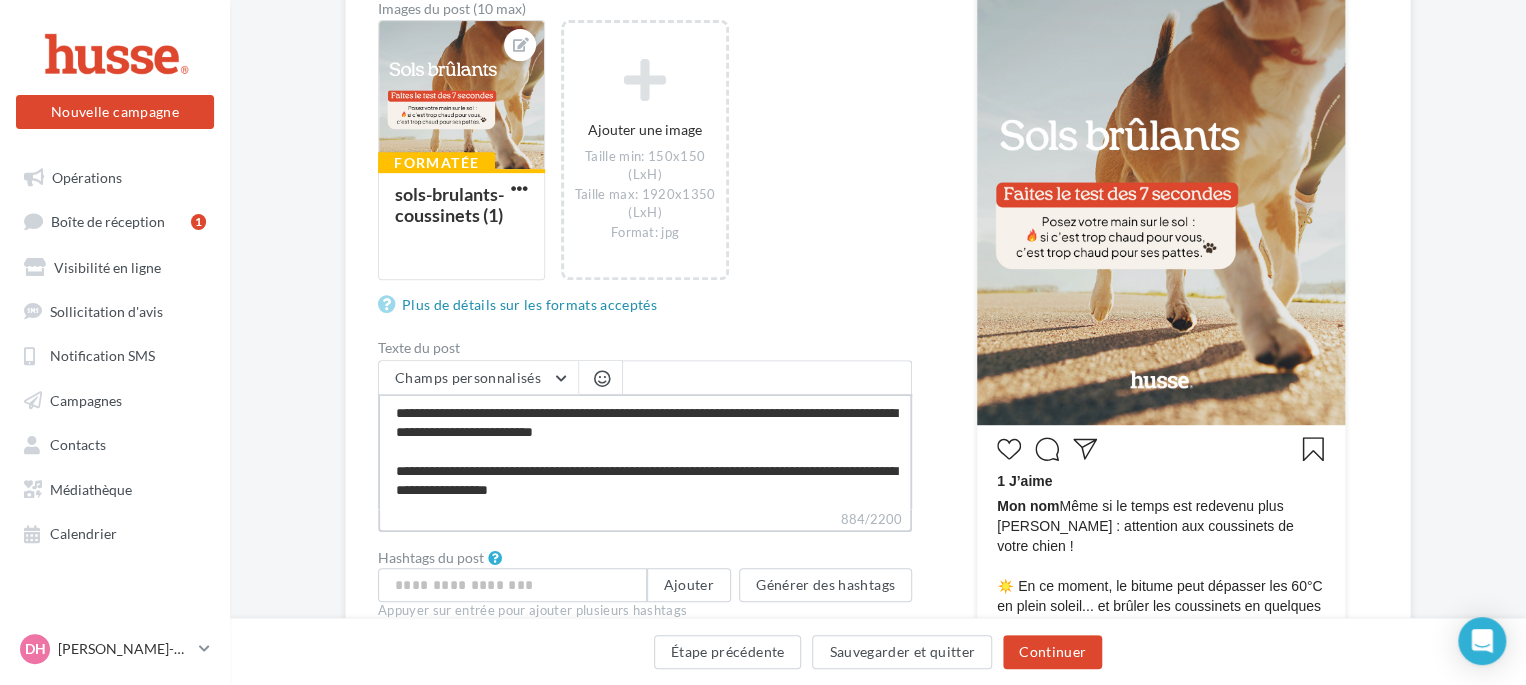 type on "**********" 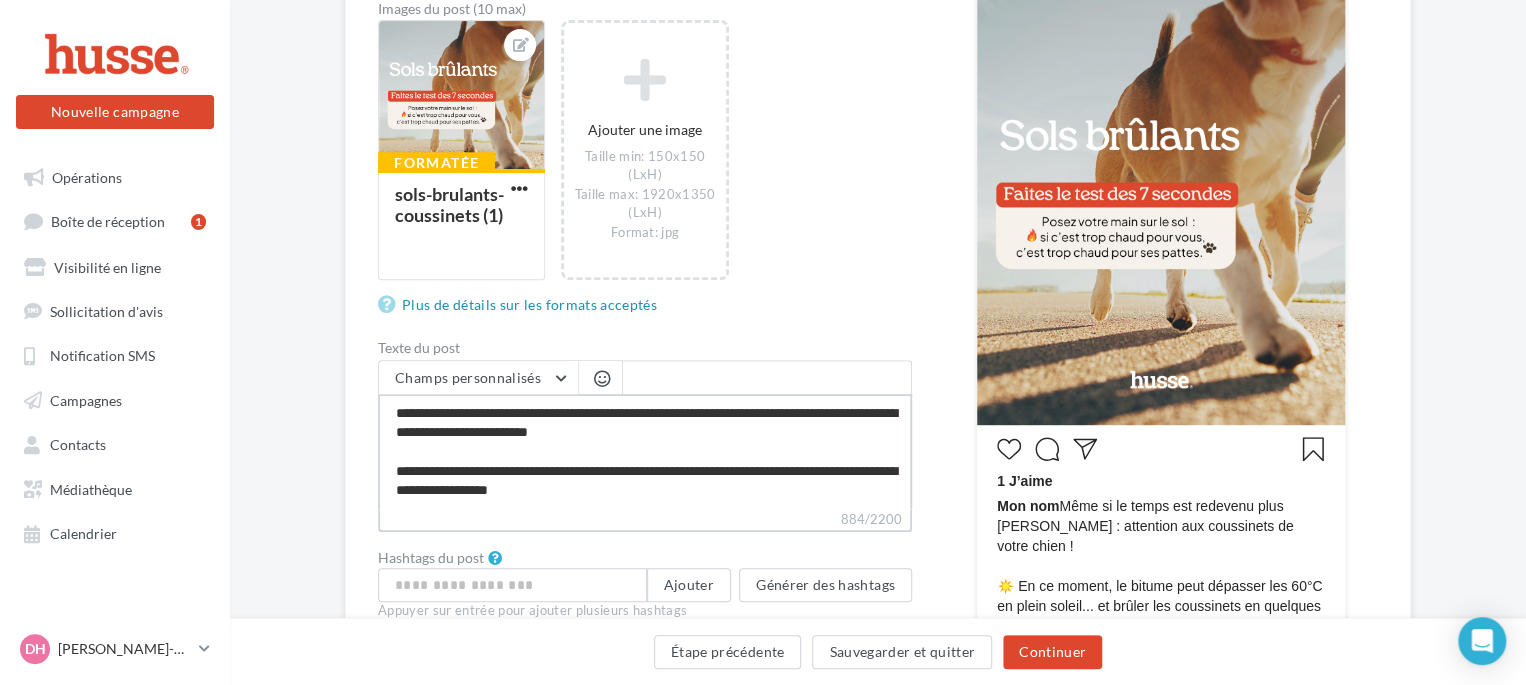 type on "**********" 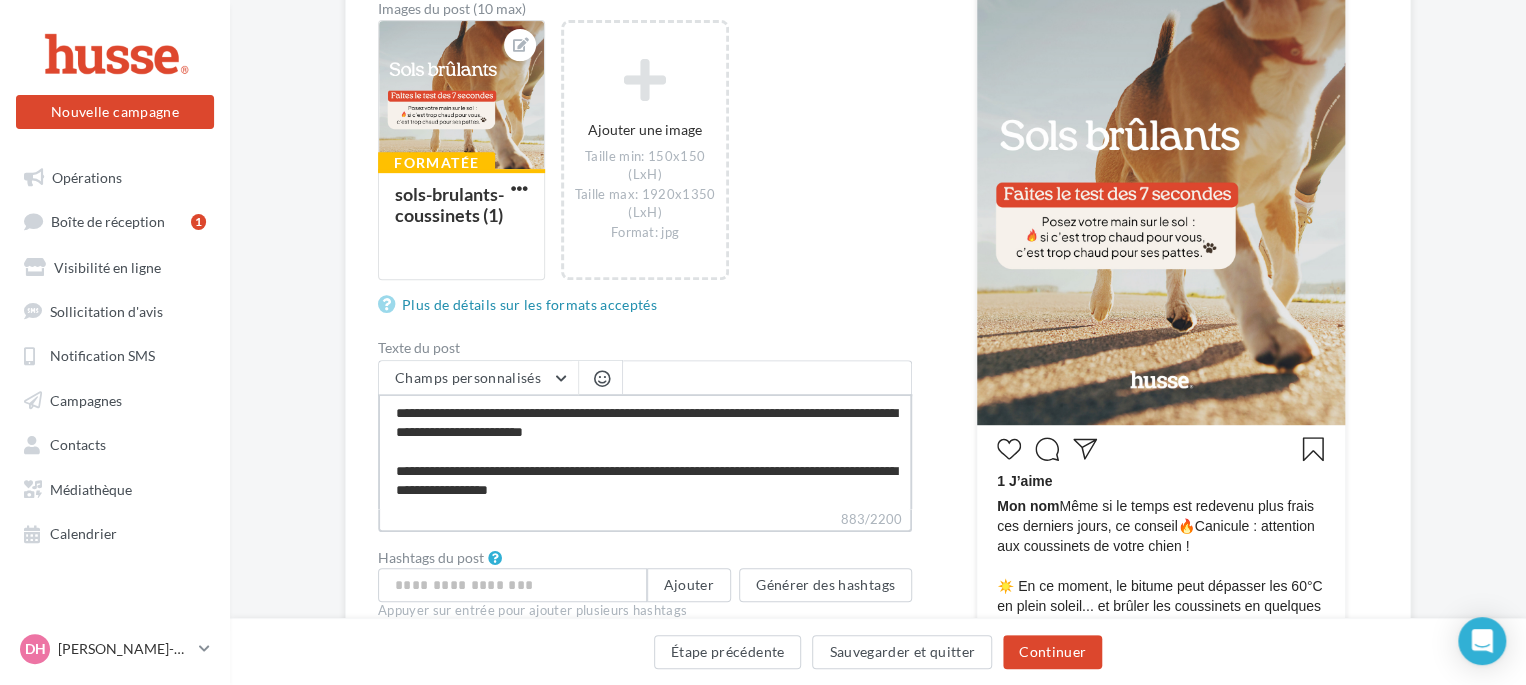 type on "**********" 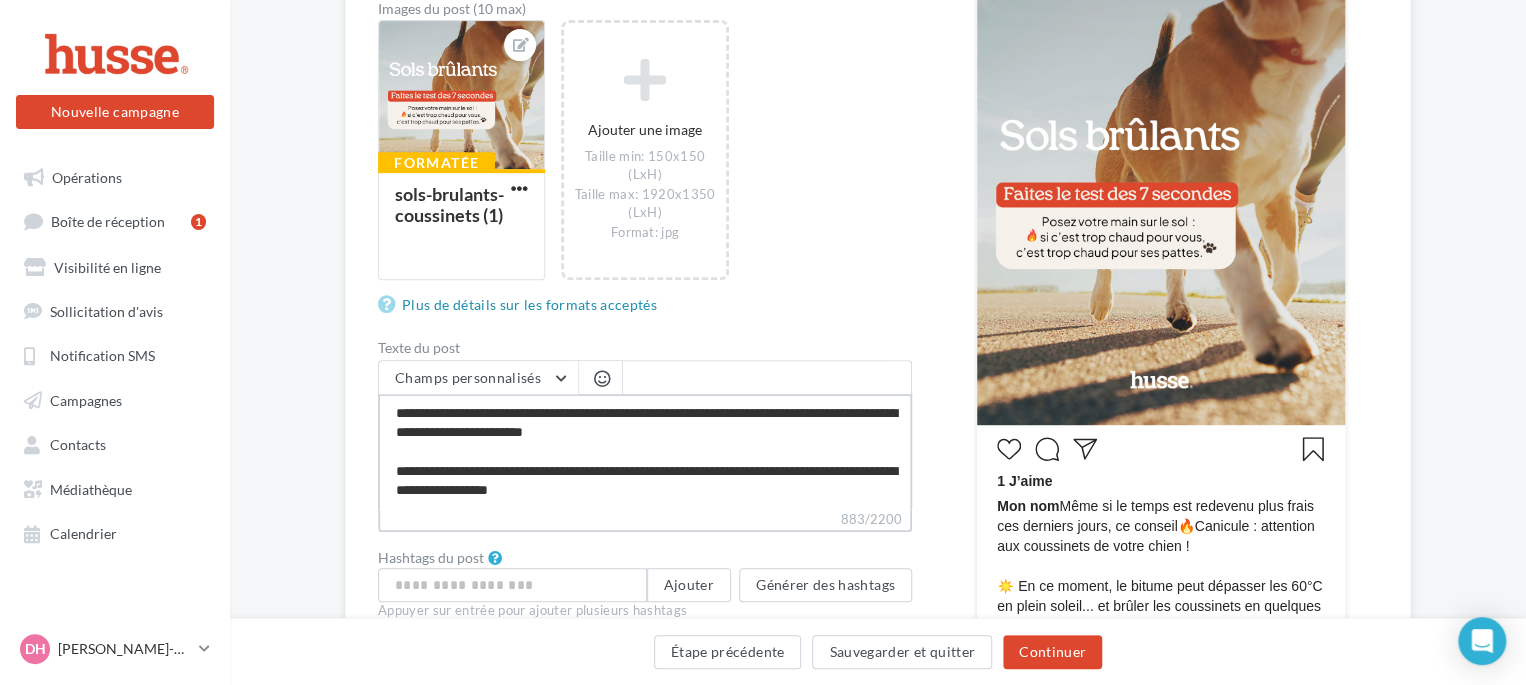 type on "**********" 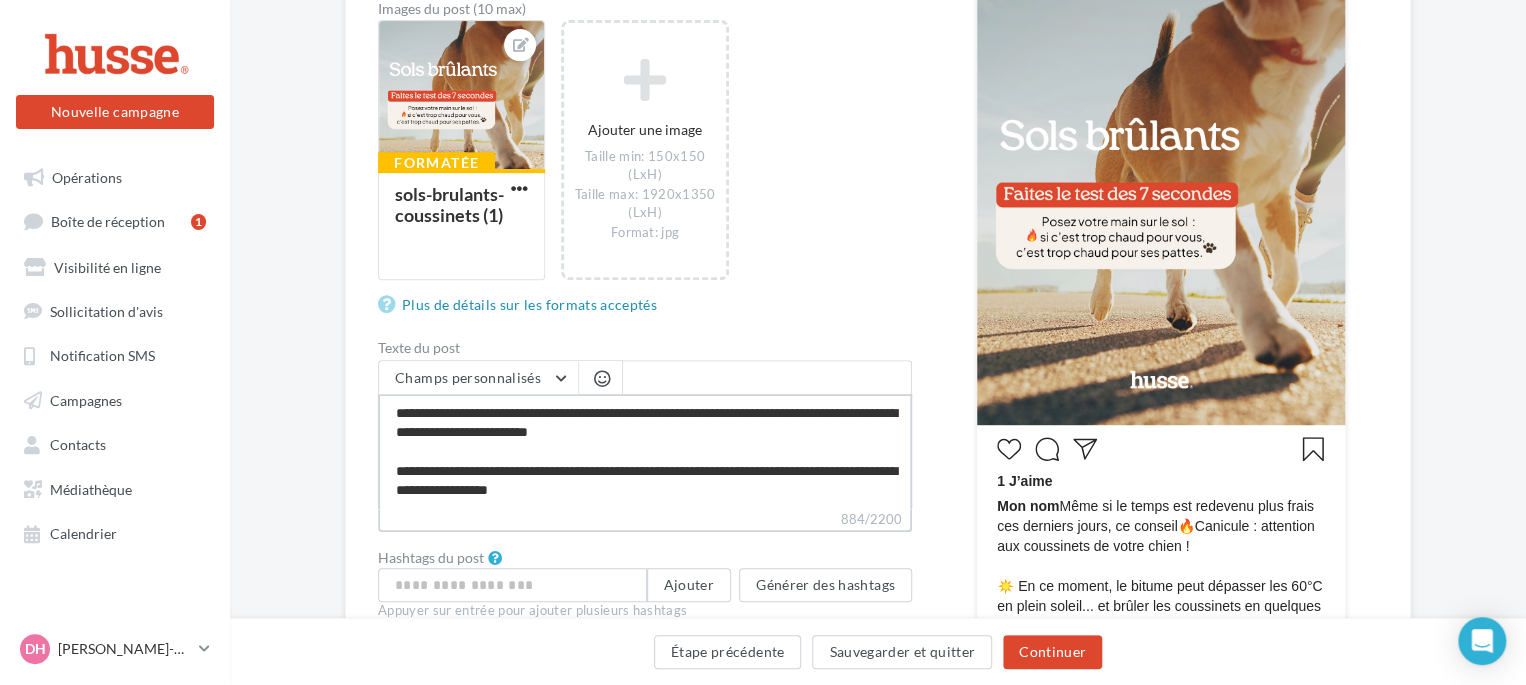 type on "**********" 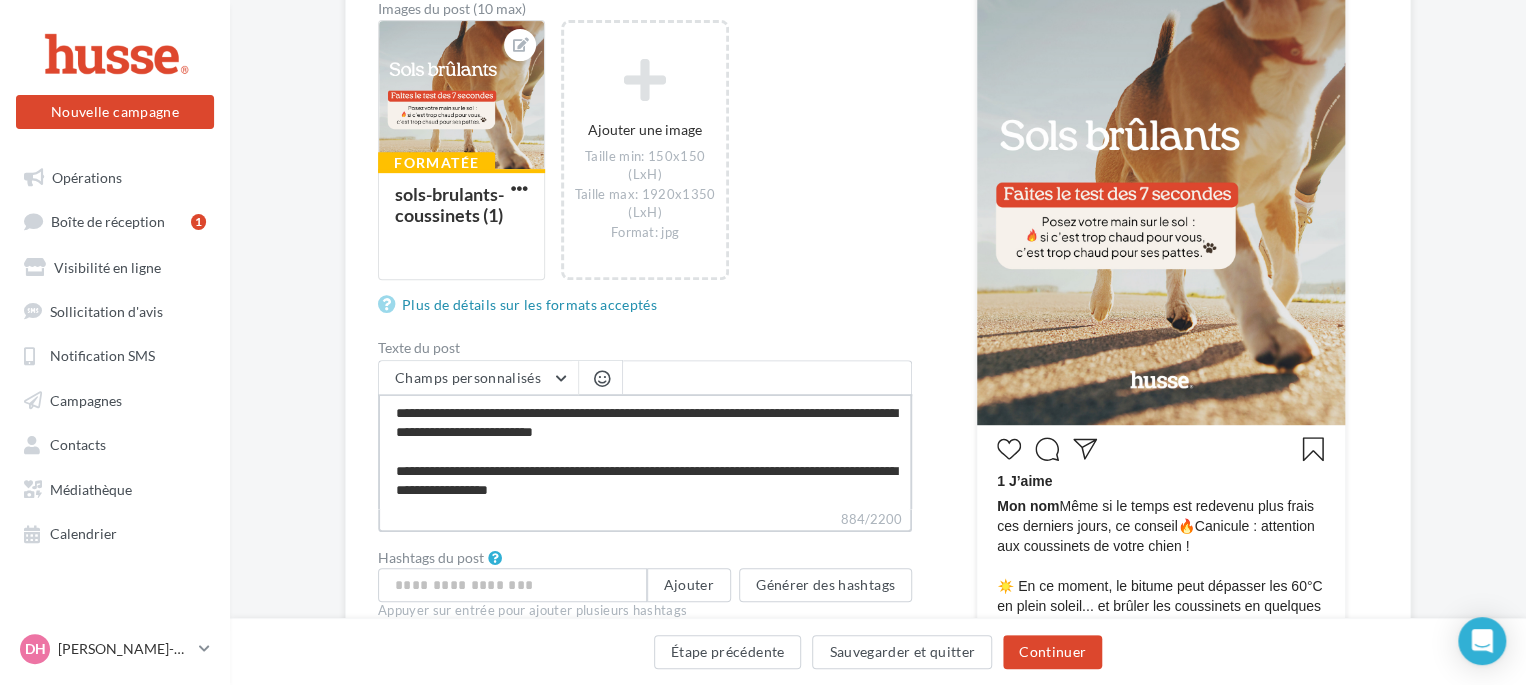 type on "**********" 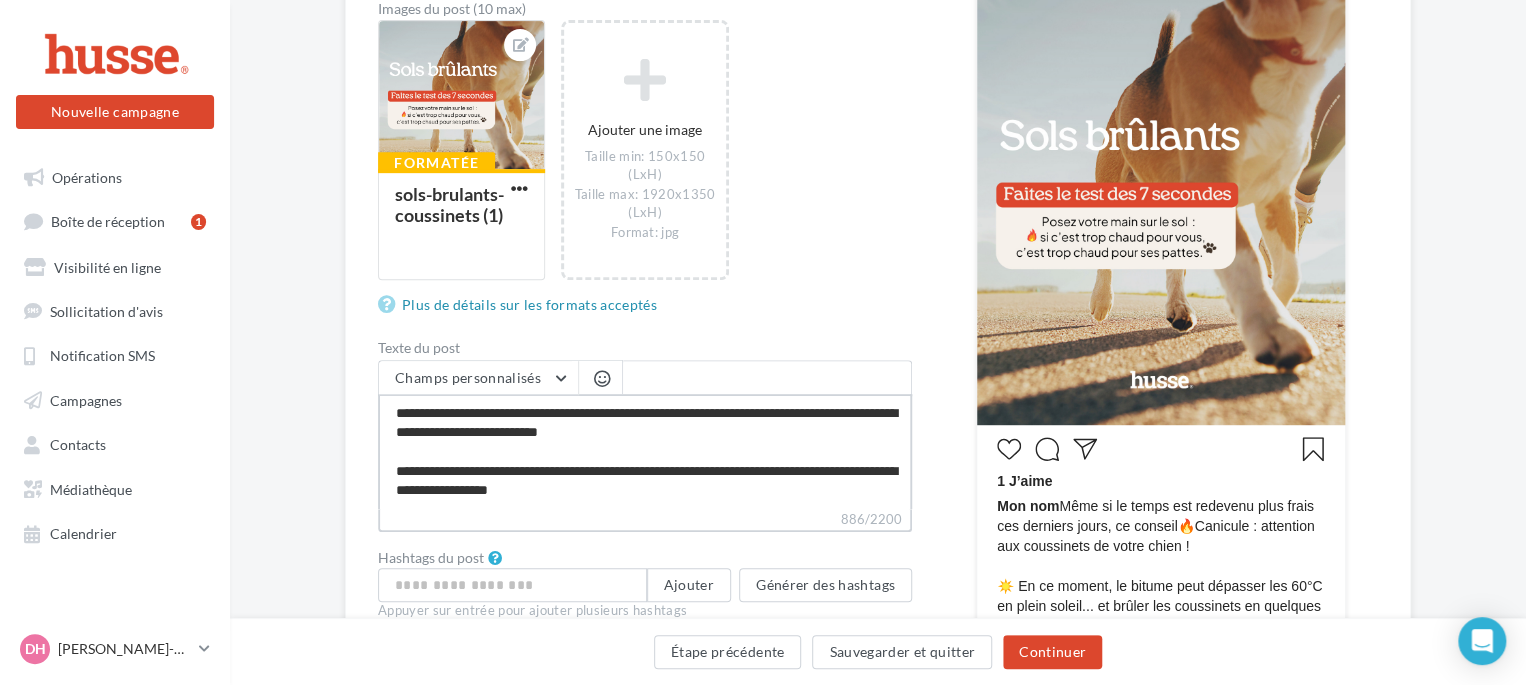 type on "**********" 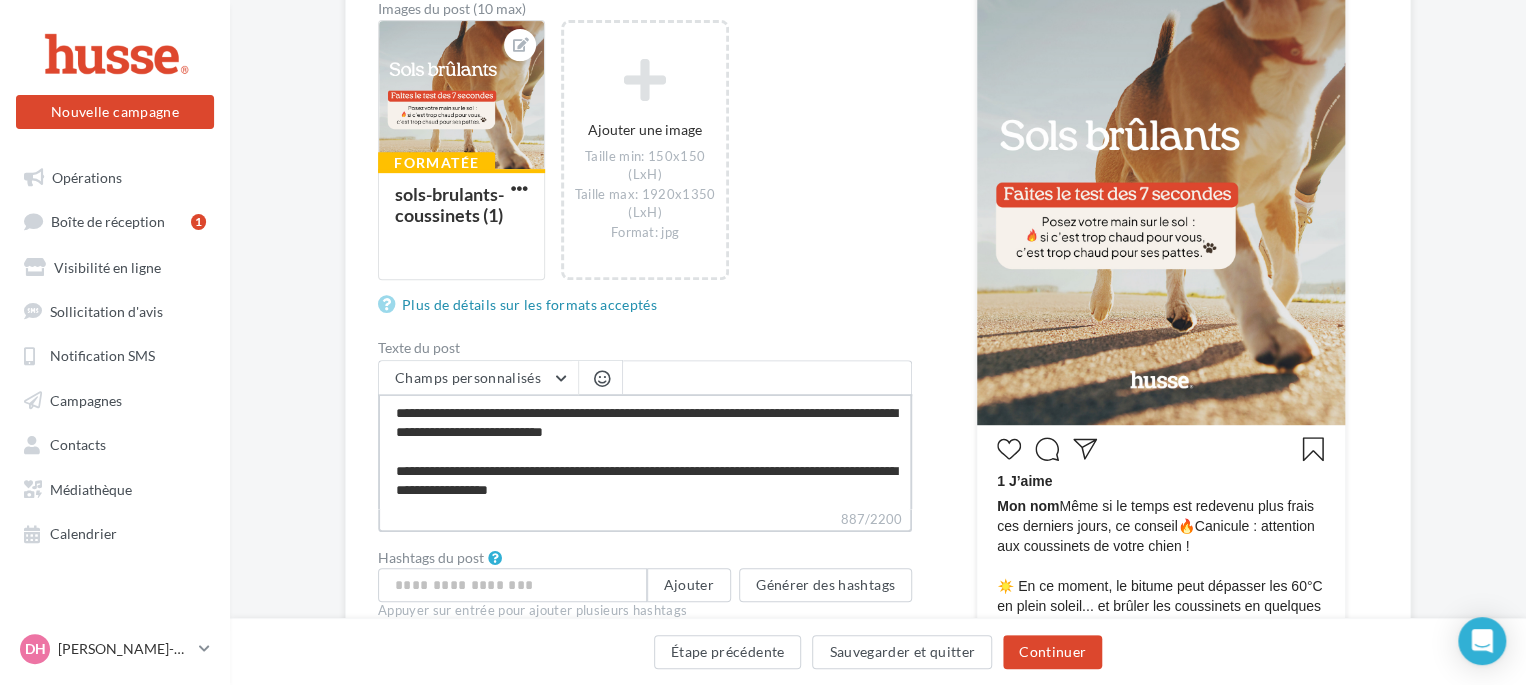 type on "**********" 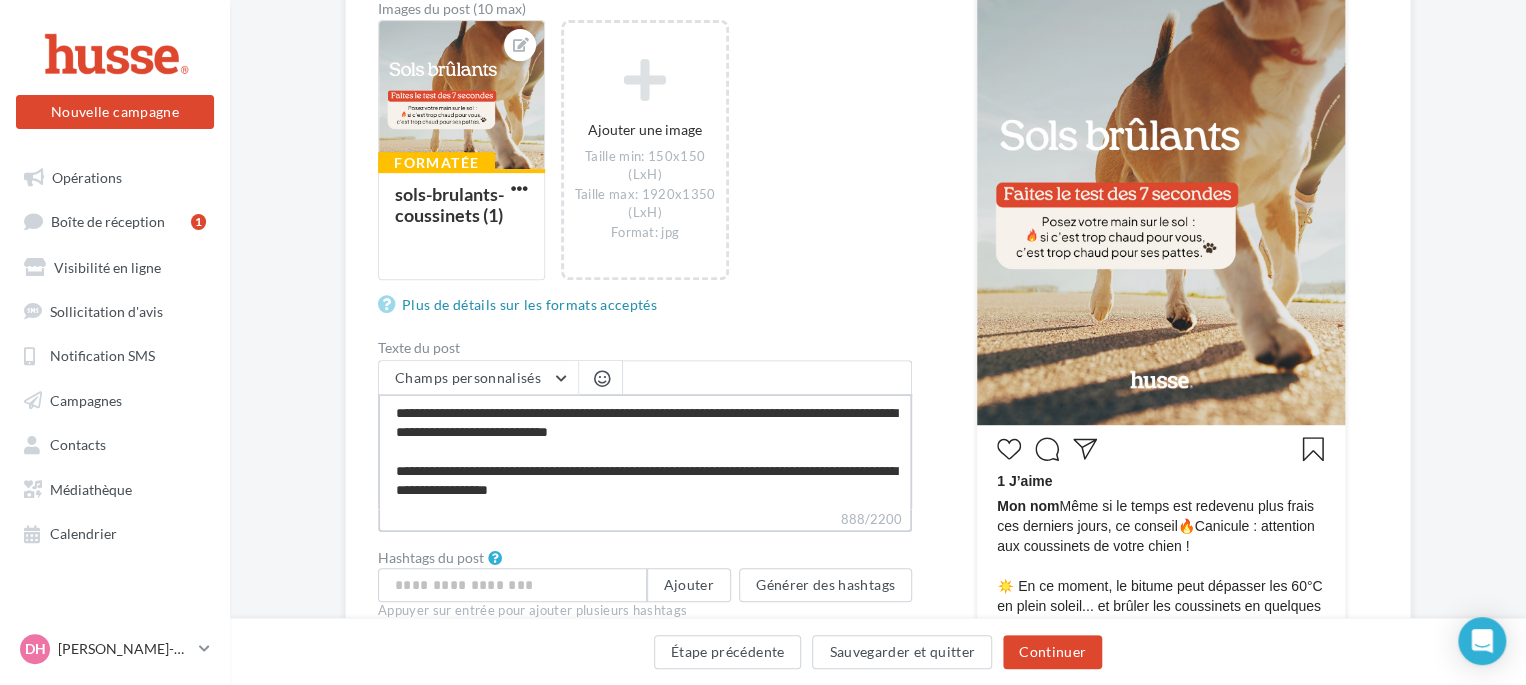 type on "**********" 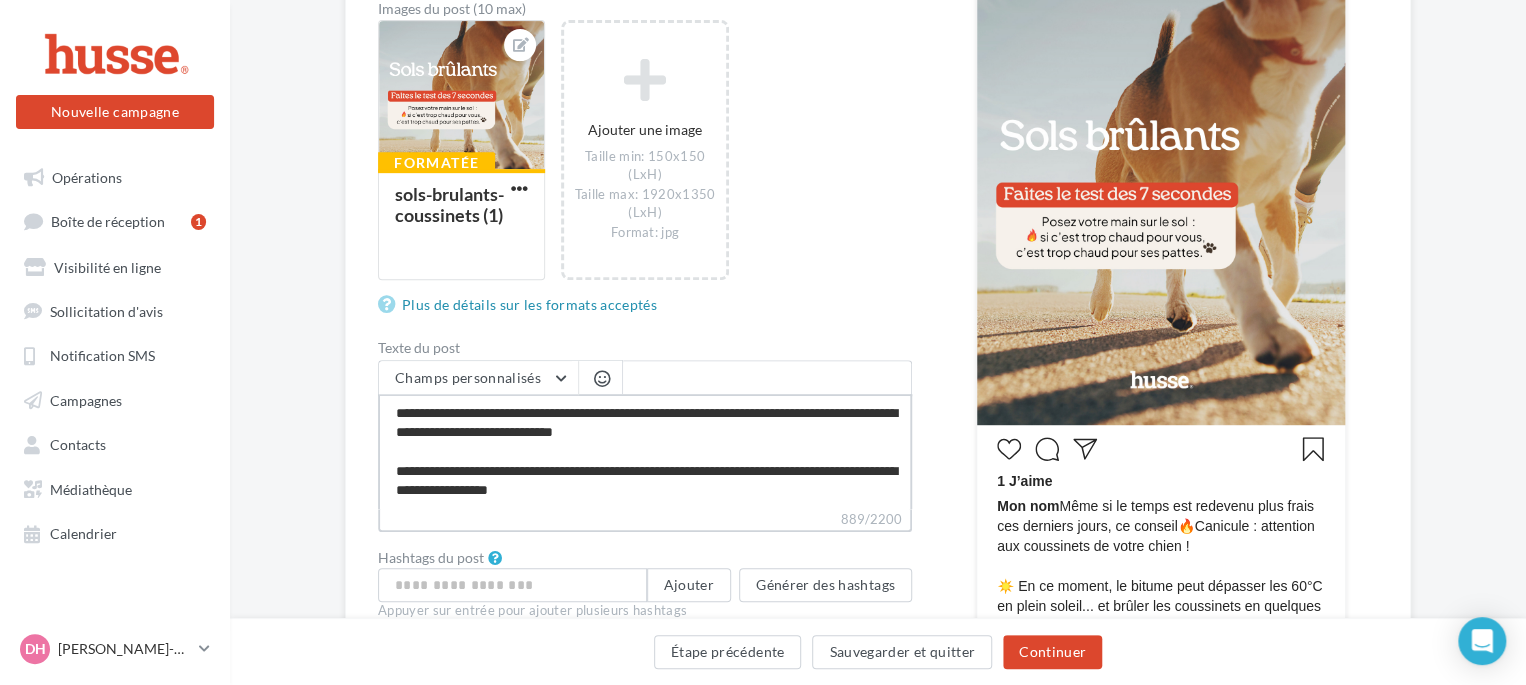 type on "**********" 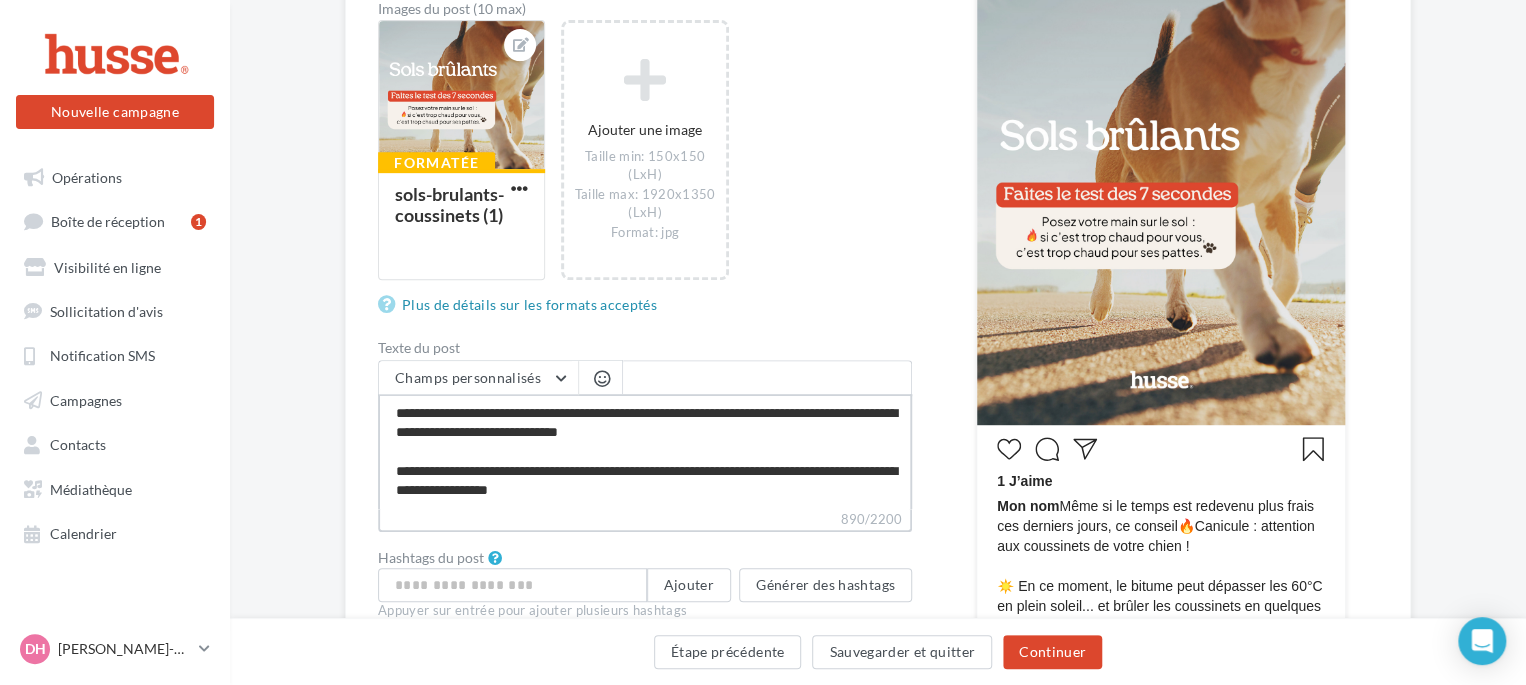 type on "**********" 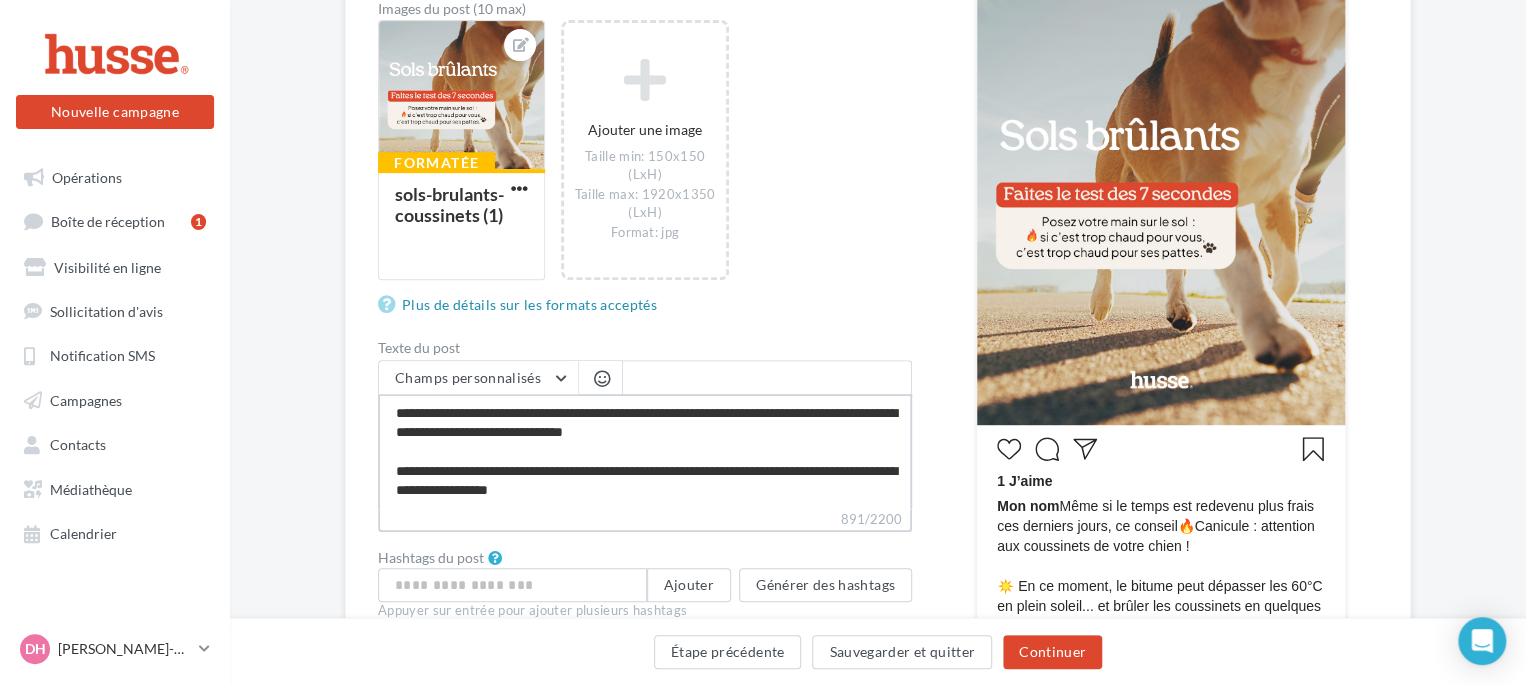 type on "**********" 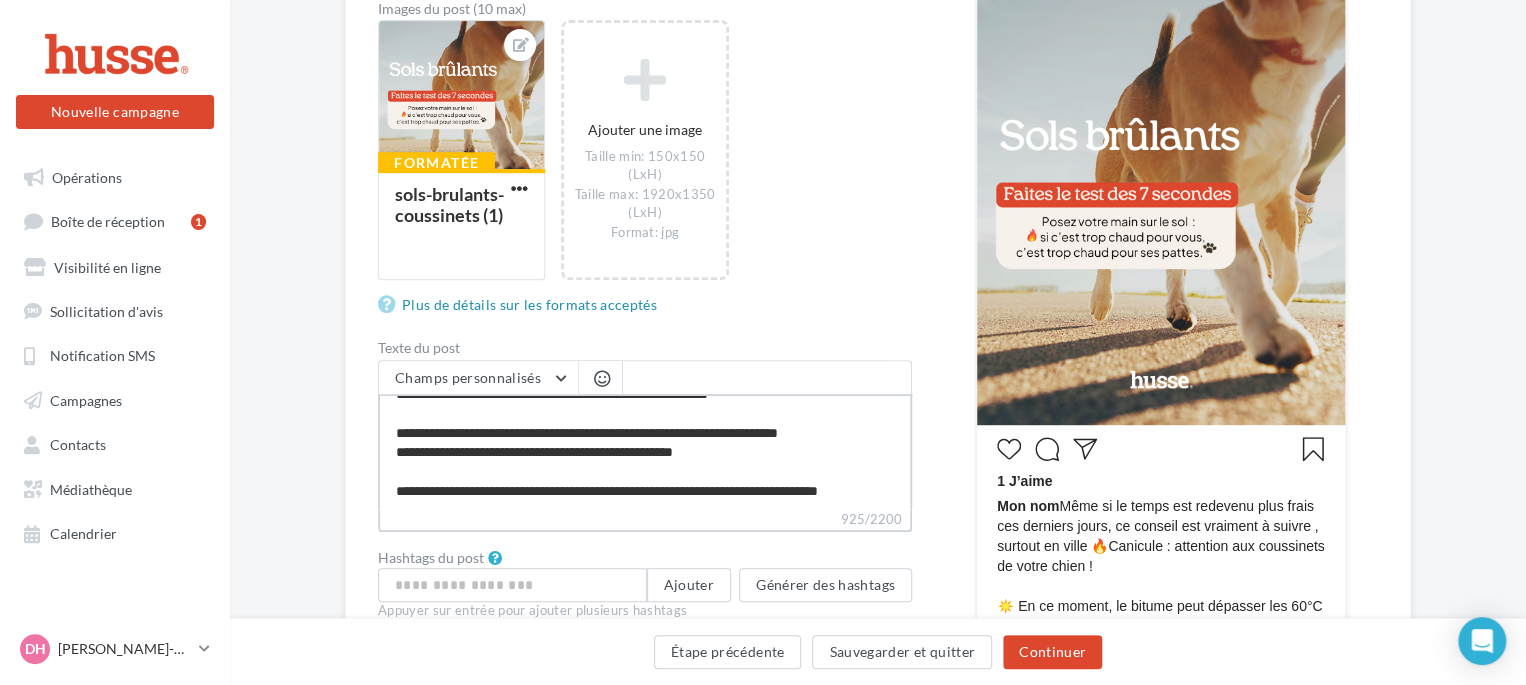 scroll, scrollTop: 307, scrollLeft: 0, axis: vertical 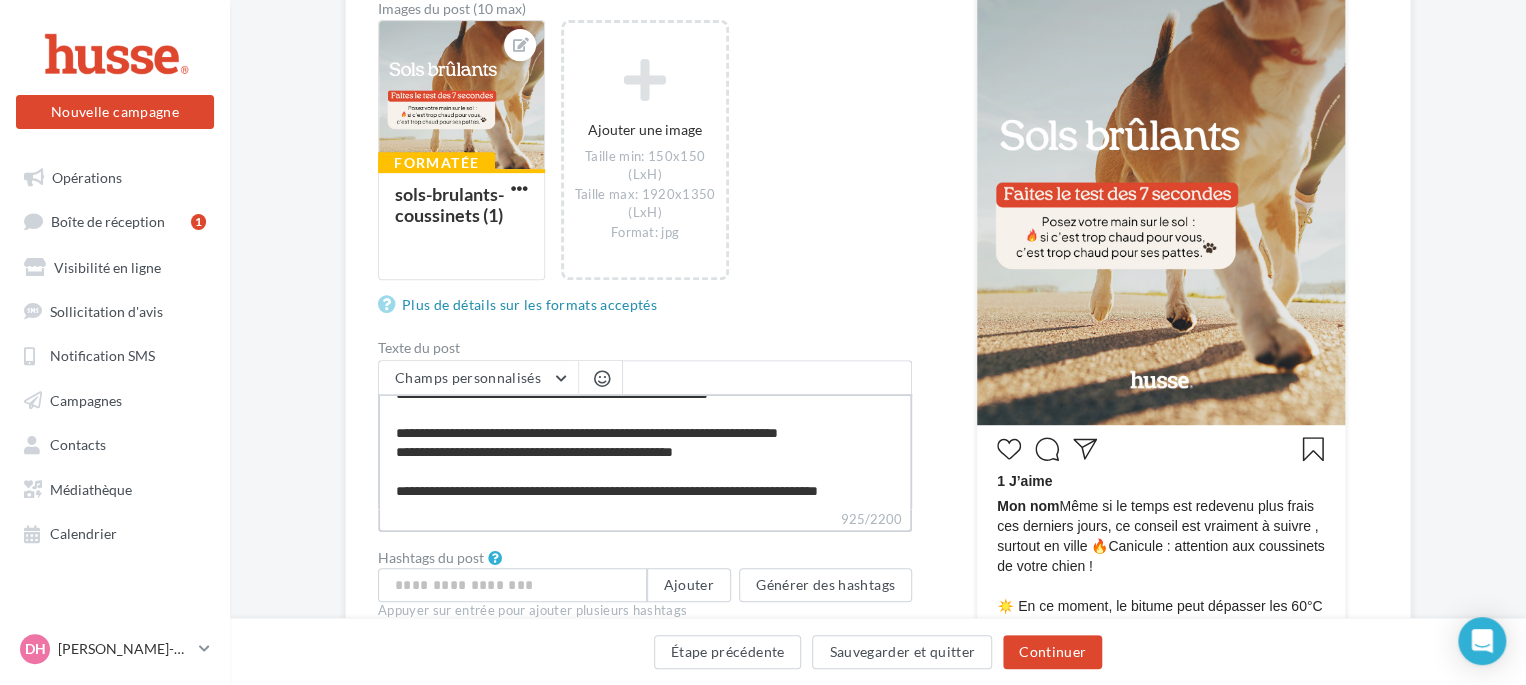click on "**********" at bounding box center [645, 451] 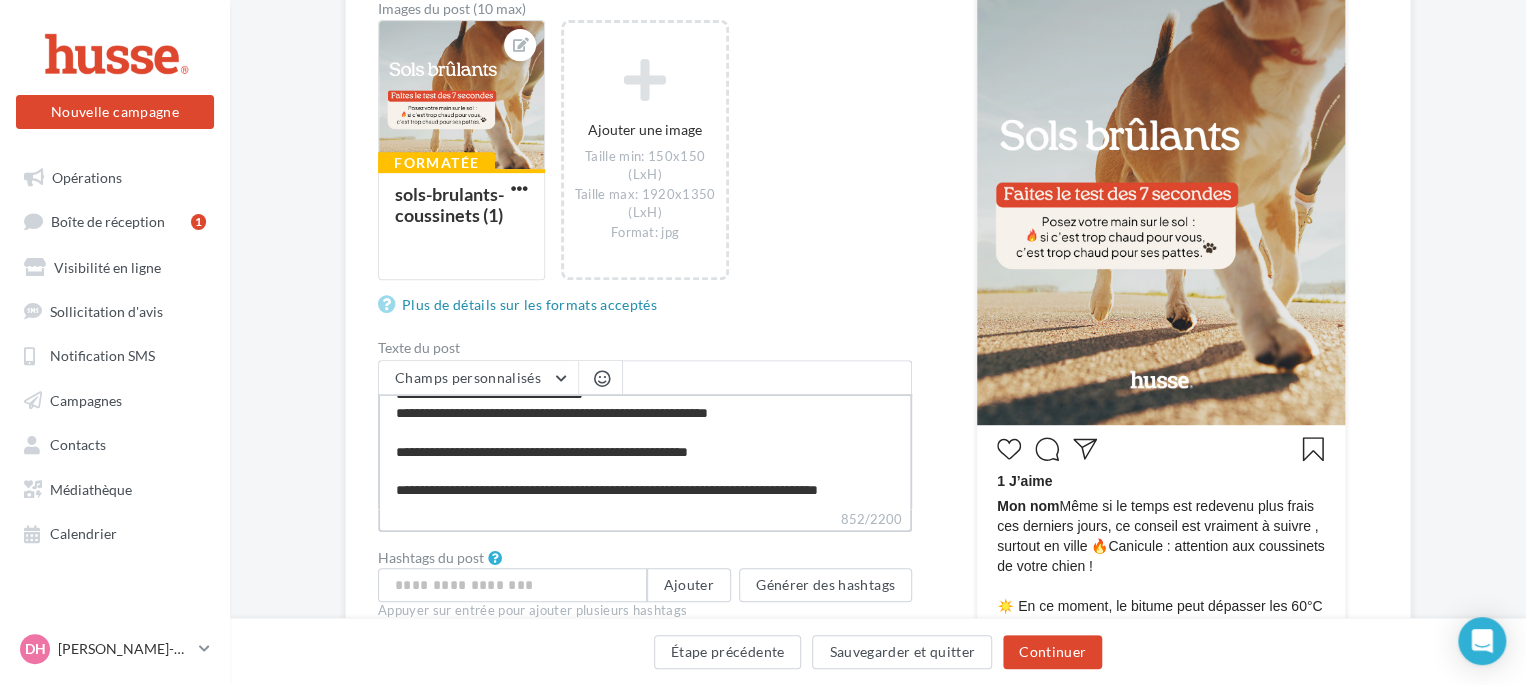 scroll, scrollTop: 306, scrollLeft: 0, axis: vertical 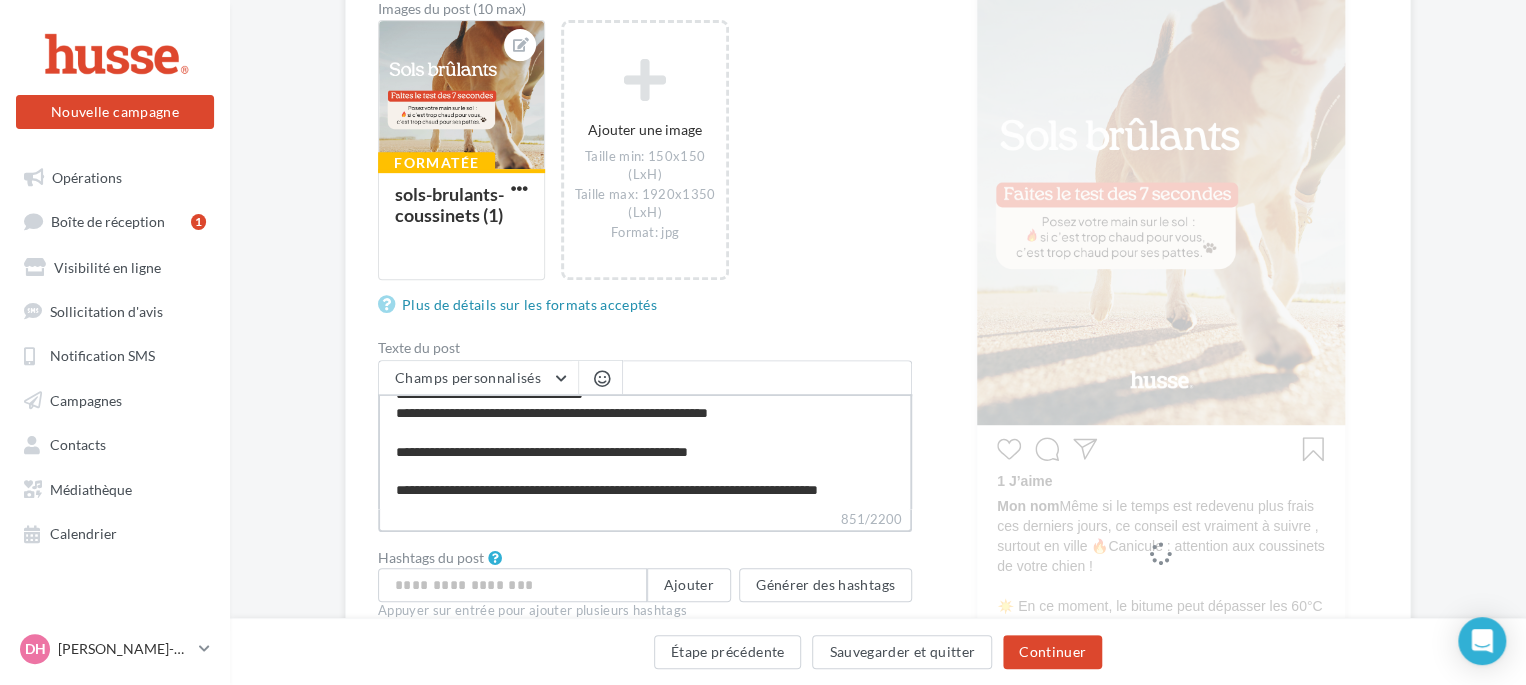 click on "**********" at bounding box center [645, 451] 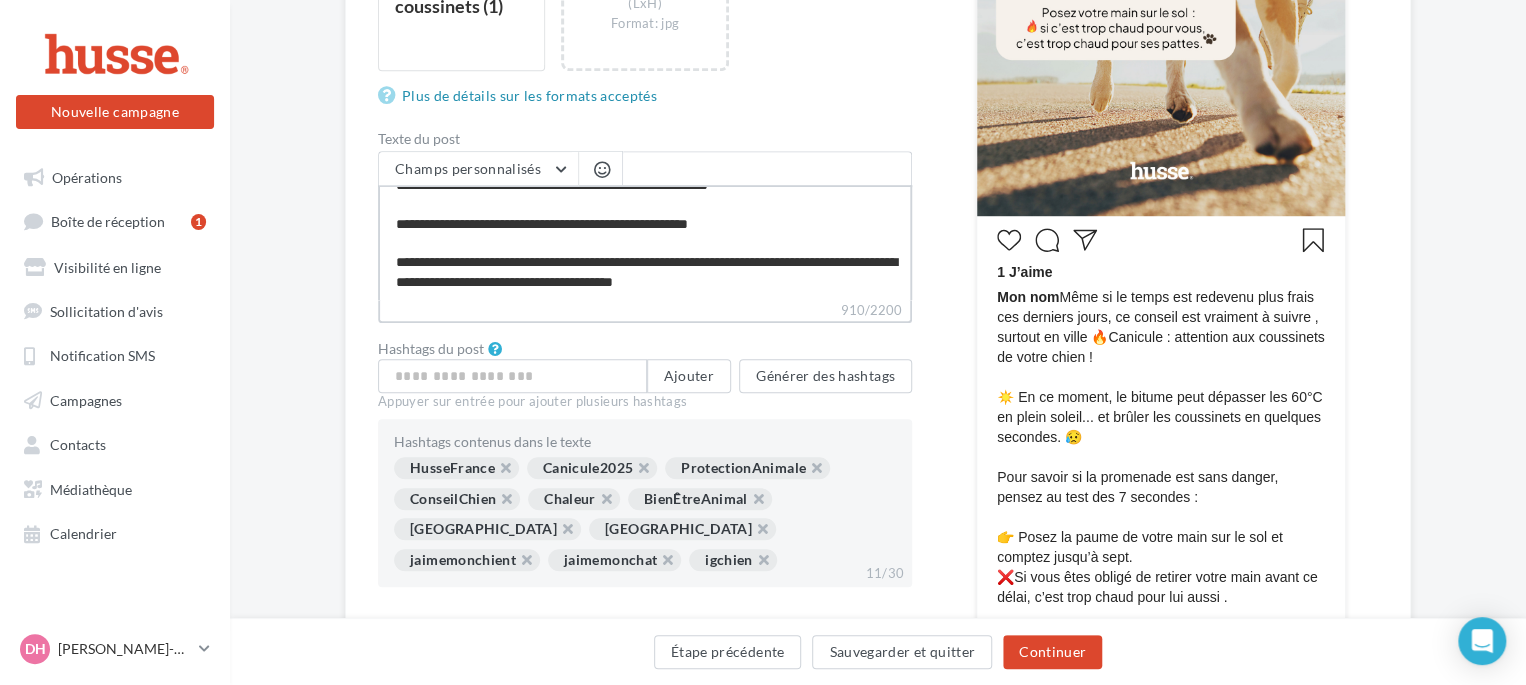 scroll, scrollTop: 587, scrollLeft: 0, axis: vertical 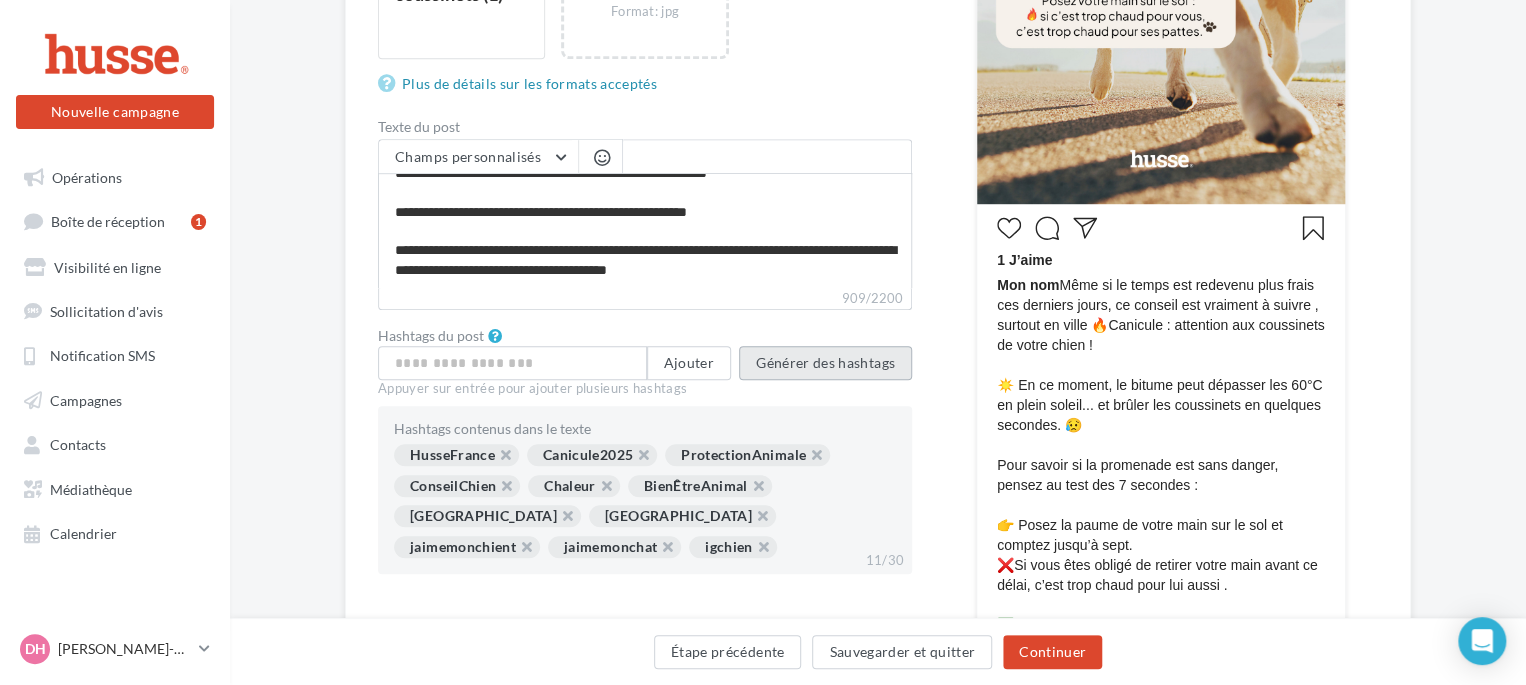 click on "Générer des hashtags" at bounding box center [825, 363] 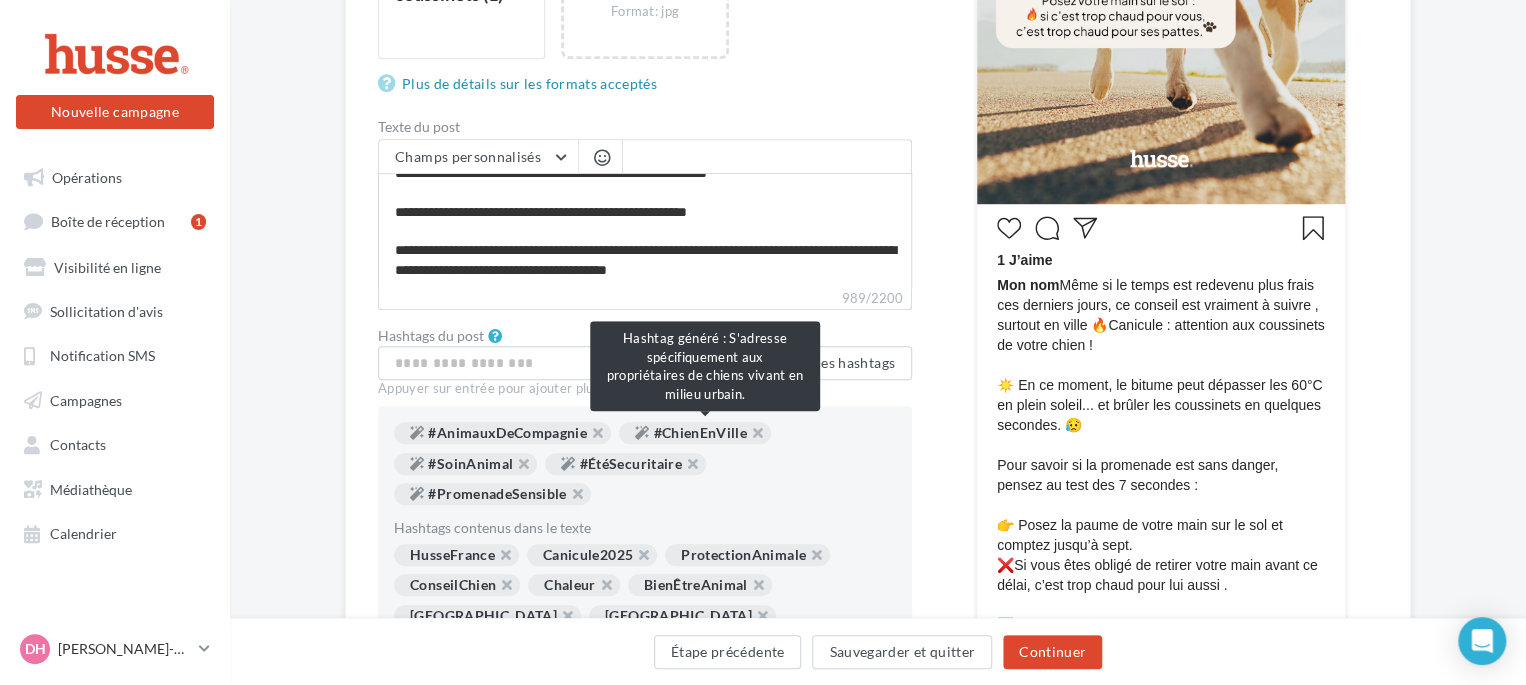 click on "#ChienEnVille" at bounding box center [695, 433] 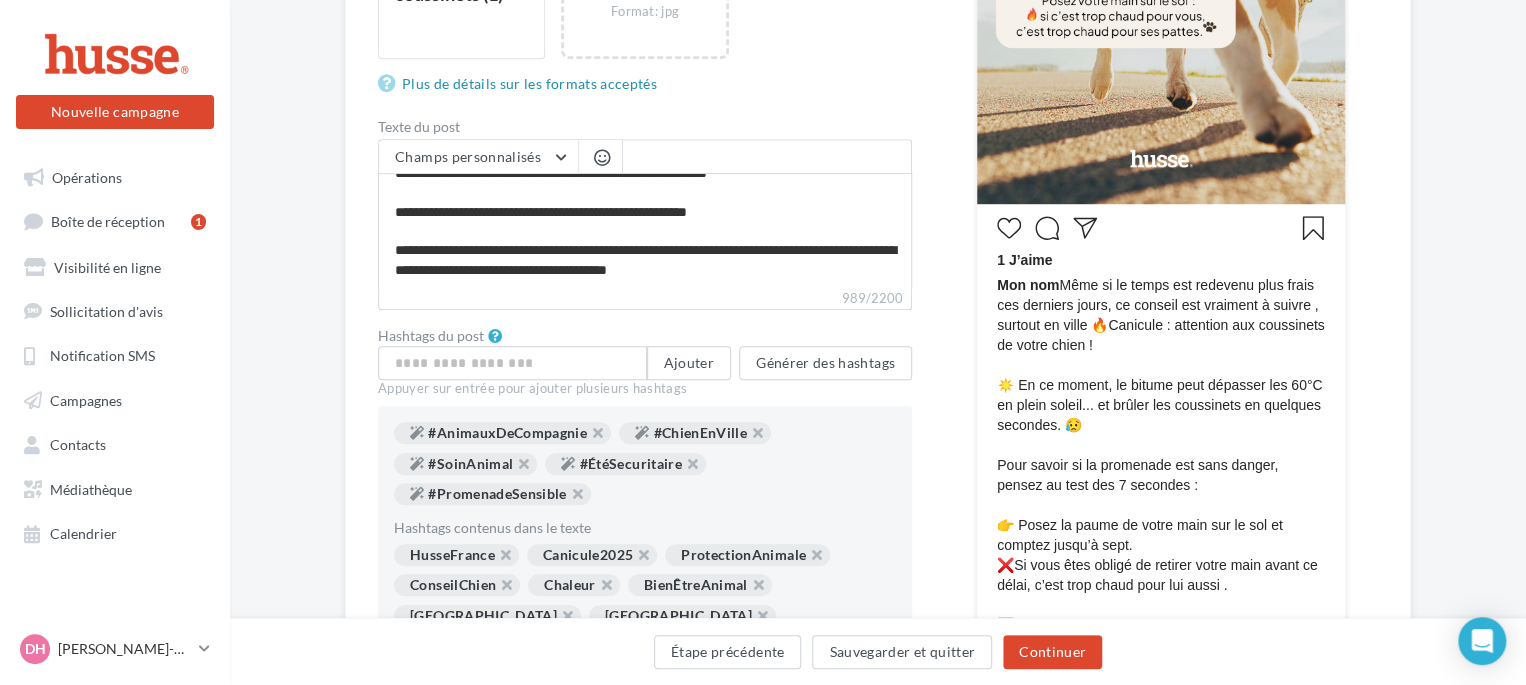 scroll, scrollTop: 0, scrollLeft: 0, axis: both 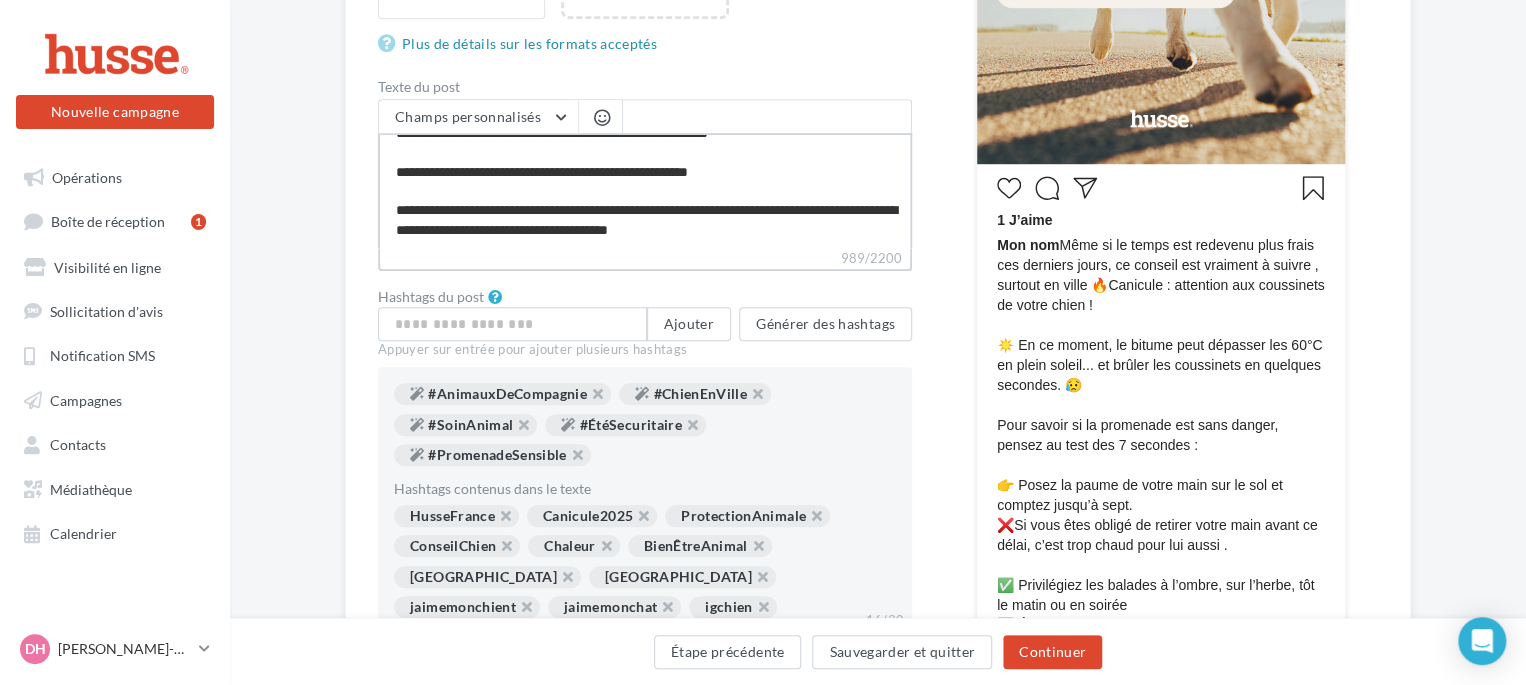 click on "**********" at bounding box center [645, 190] 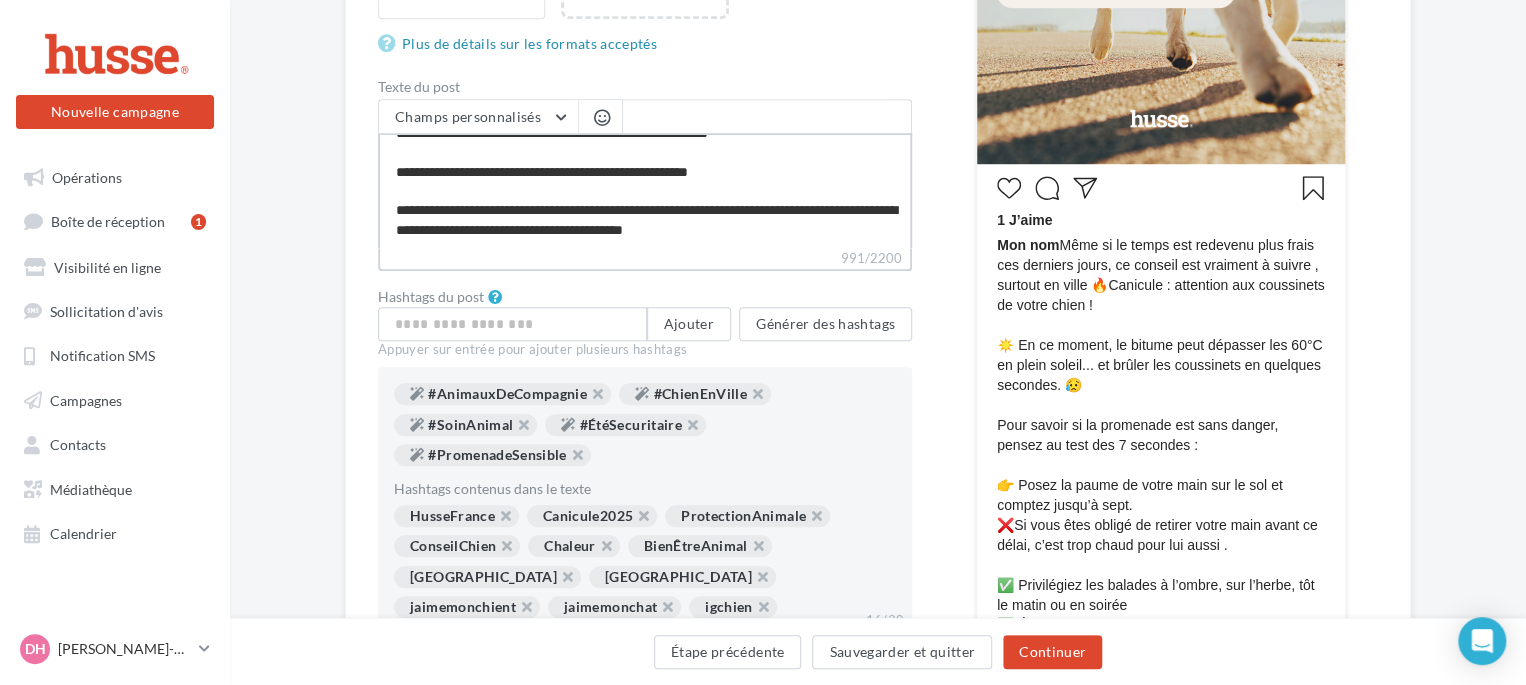 scroll, scrollTop: 316, scrollLeft: 0, axis: vertical 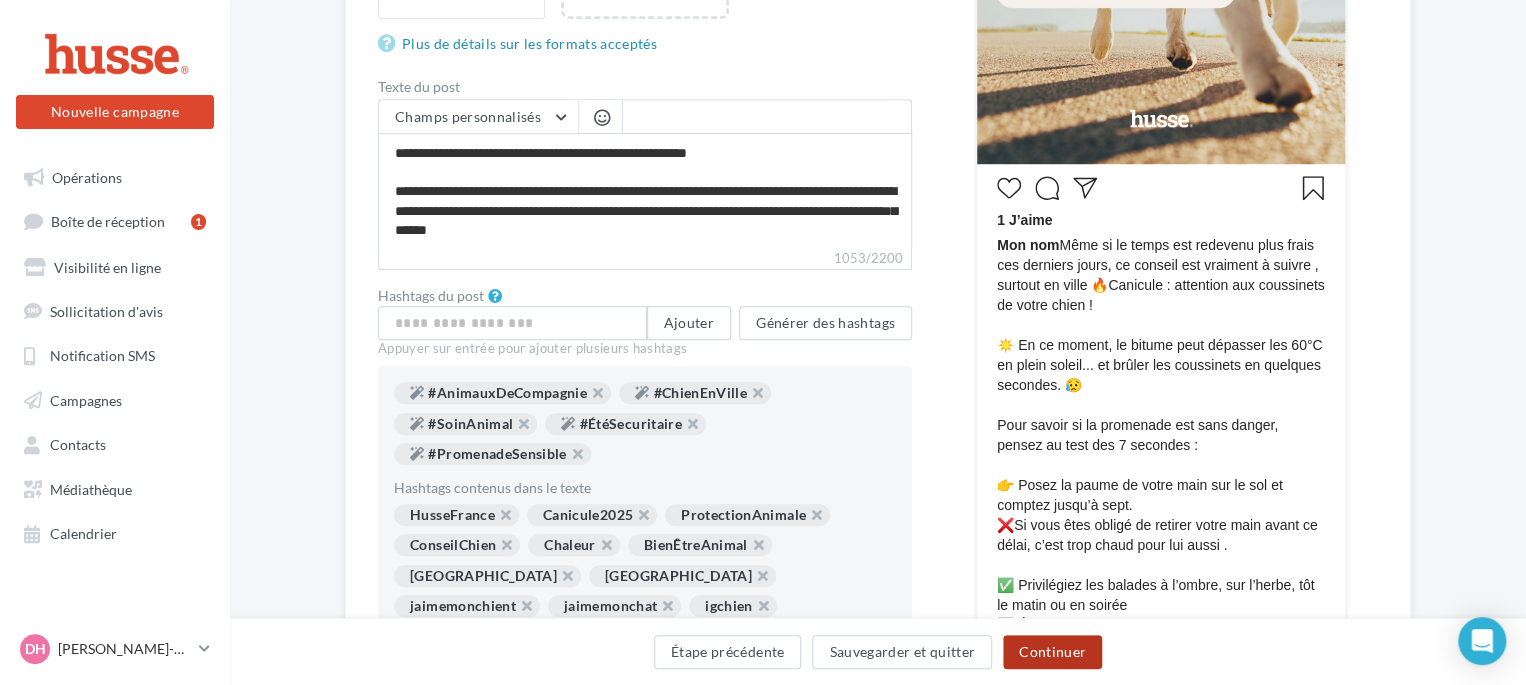 click on "Continuer" at bounding box center (1052, 652) 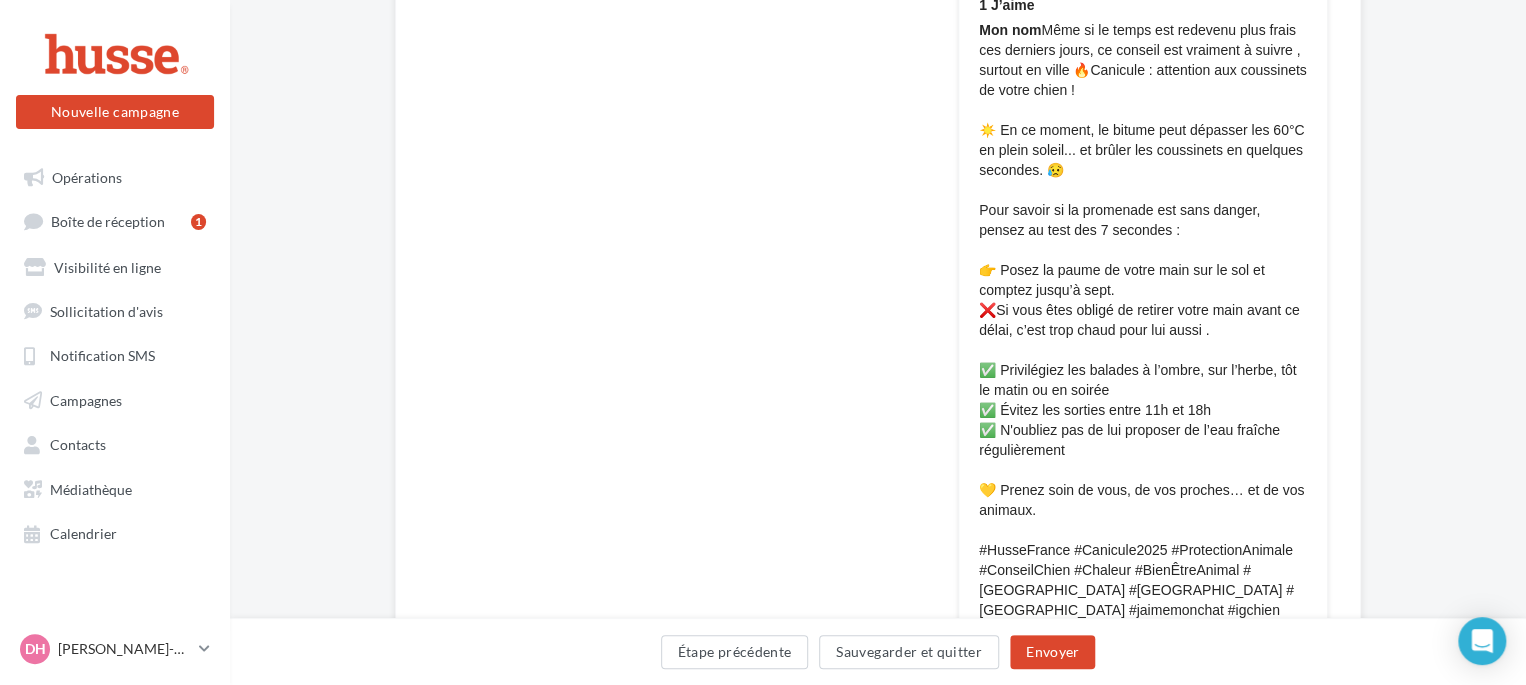 scroll, scrollTop: 924, scrollLeft: 0, axis: vertical 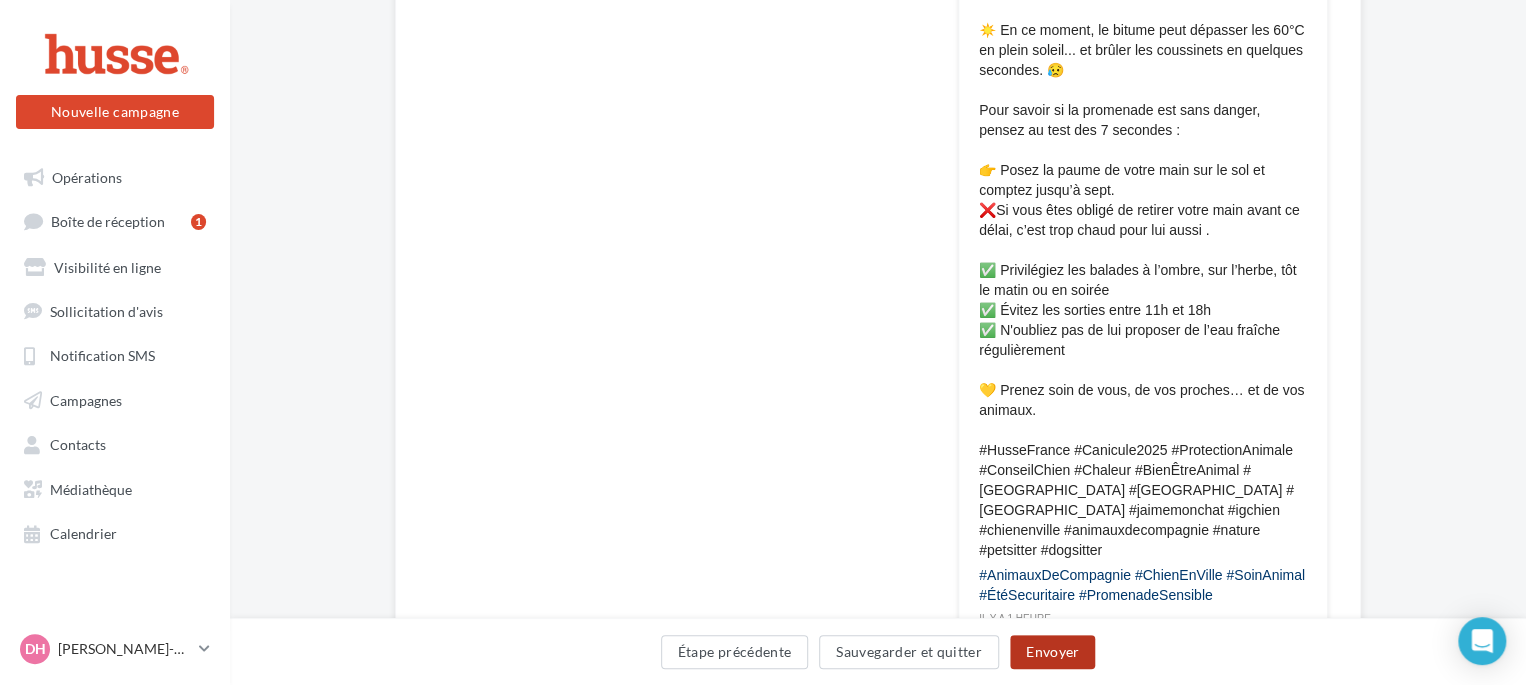 click on "Envoyer" at bounding box center [1052, 652] 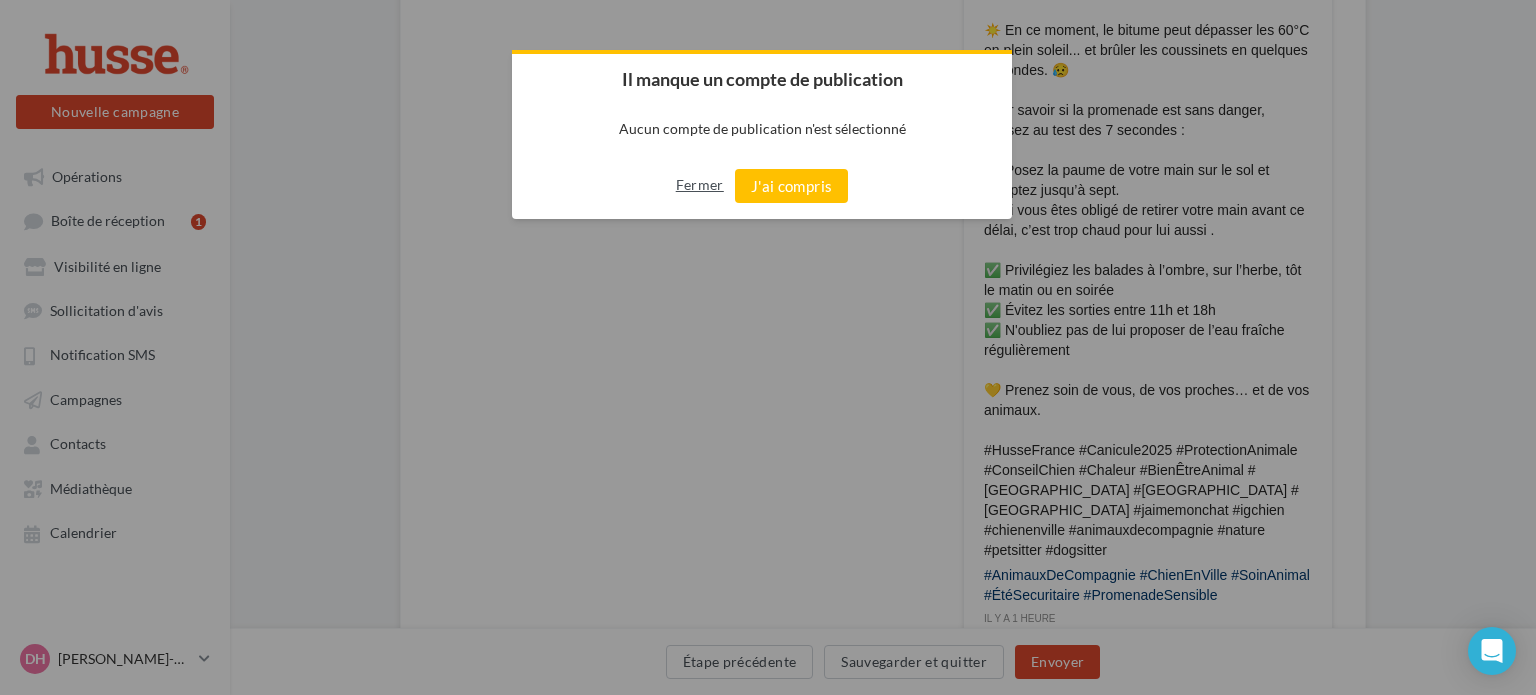 click on "Fermer" at bounding box center [700, 185] 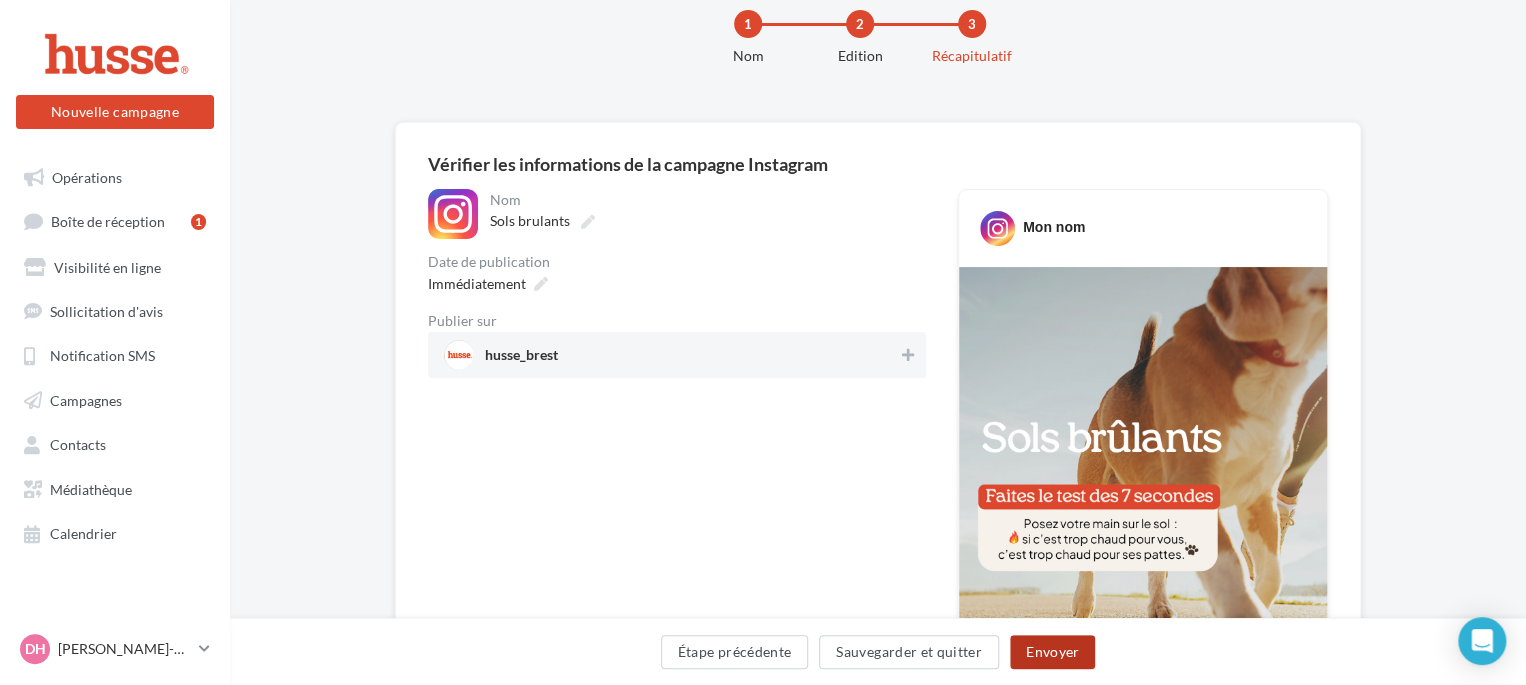 scroll, scrollTop: 44, scrollLeft: 0, axis: vertical 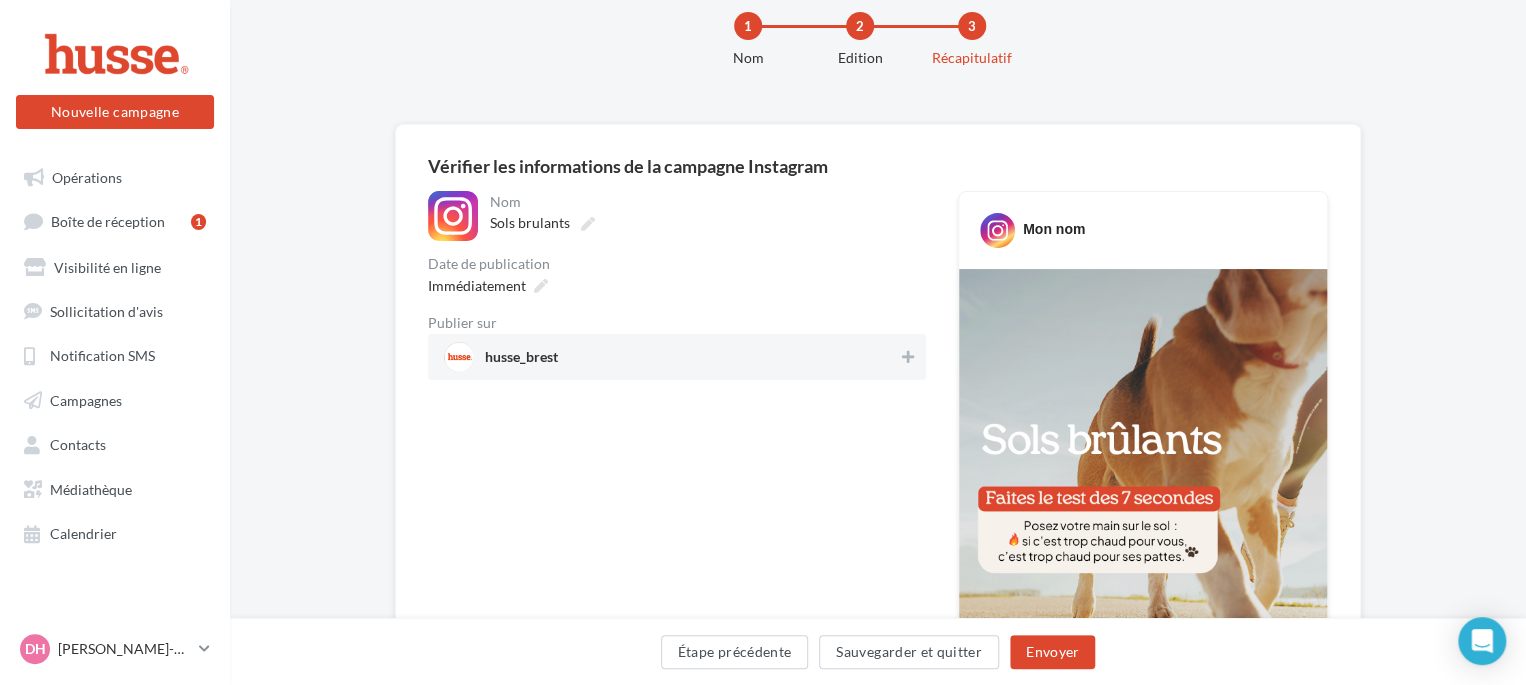 click on "husse_brest" at bounding box center (671, 357) 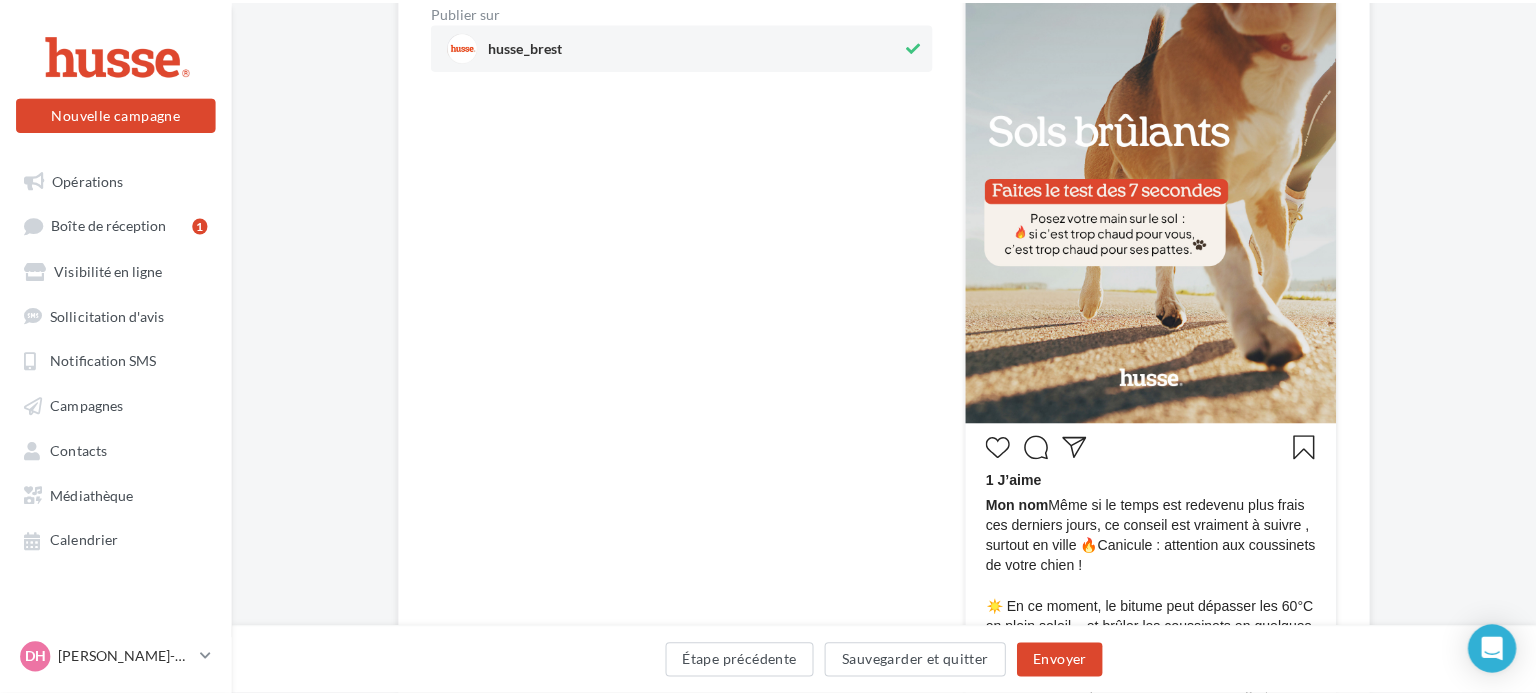 scroll, scrollTop: 356, scrollLeft: 0, axis: vertical 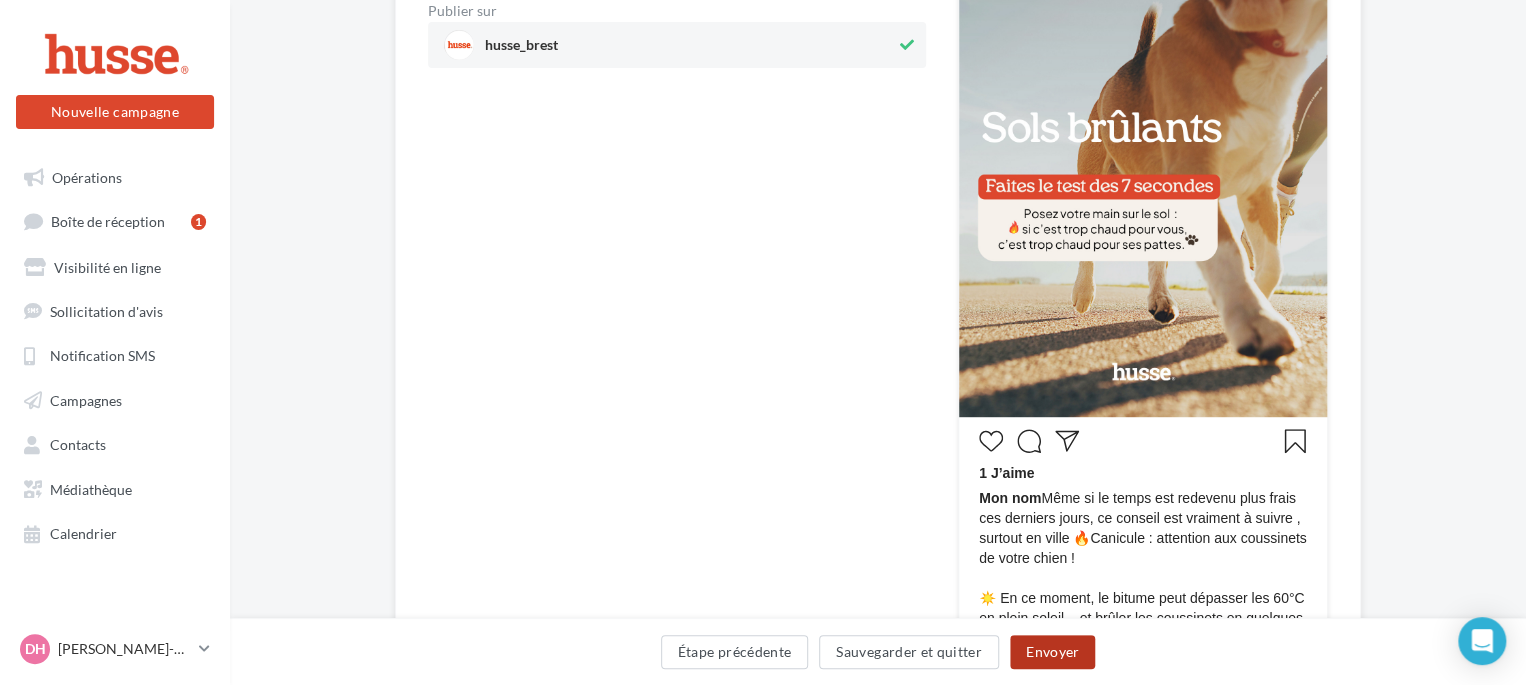 click on "Envoyer" at bounding box center (1052, 652) 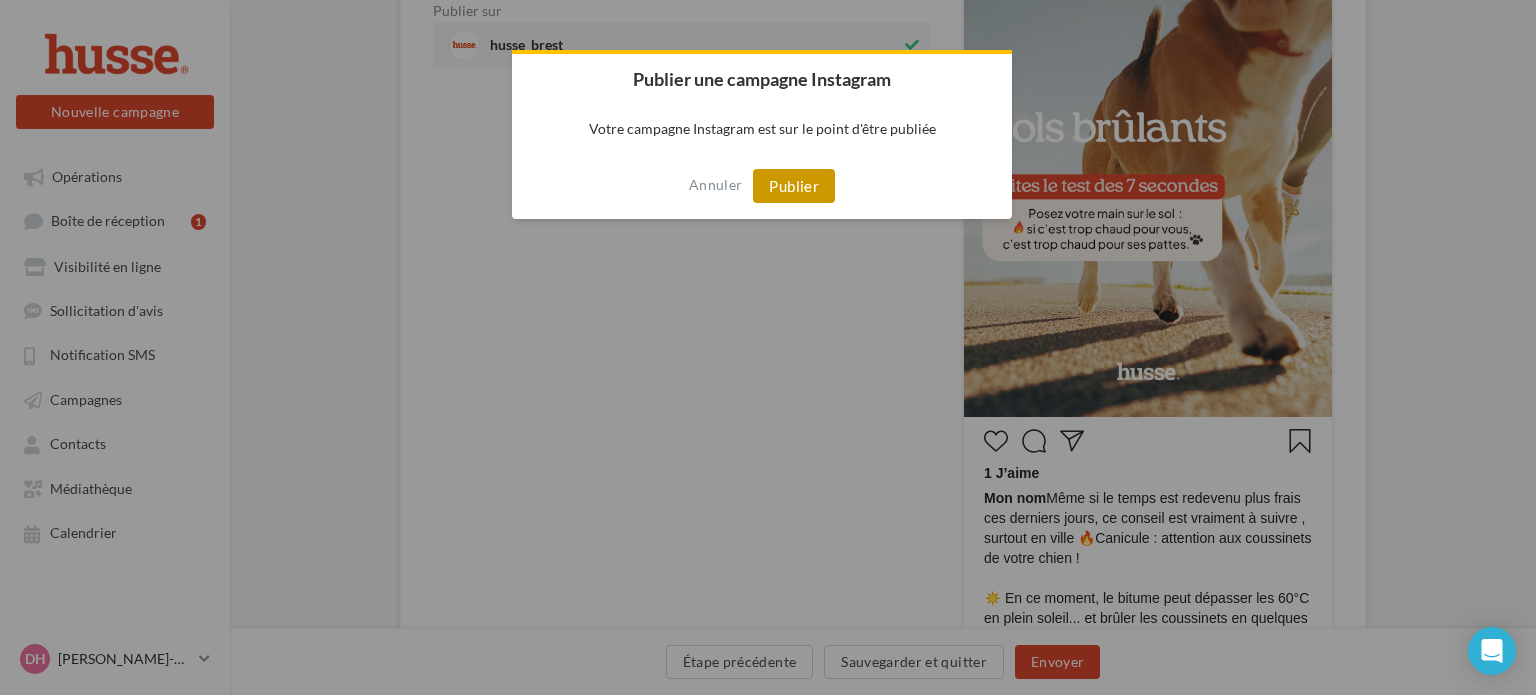 click on "Publier" at bounding box center [794, 186] 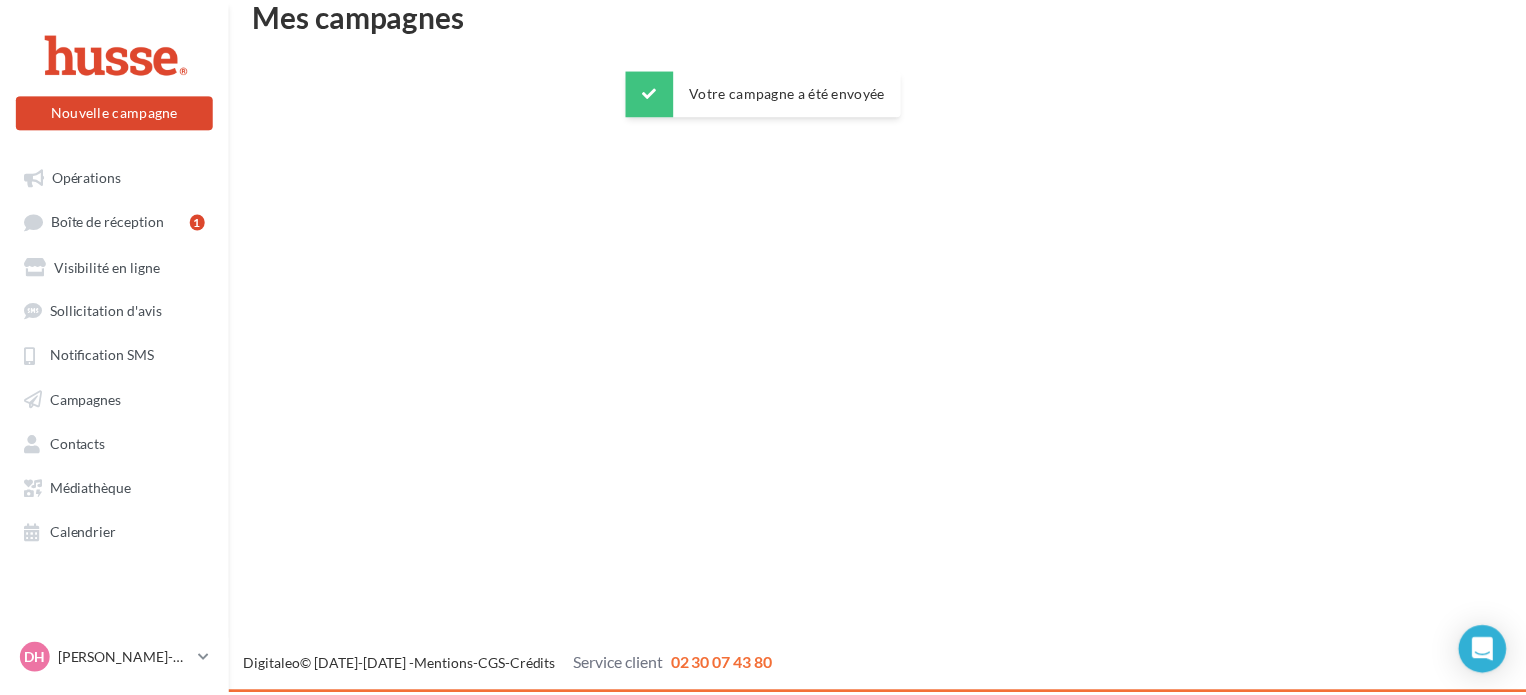scroll, scrollTop: 32, scrollLeft: 0, axis: vertical 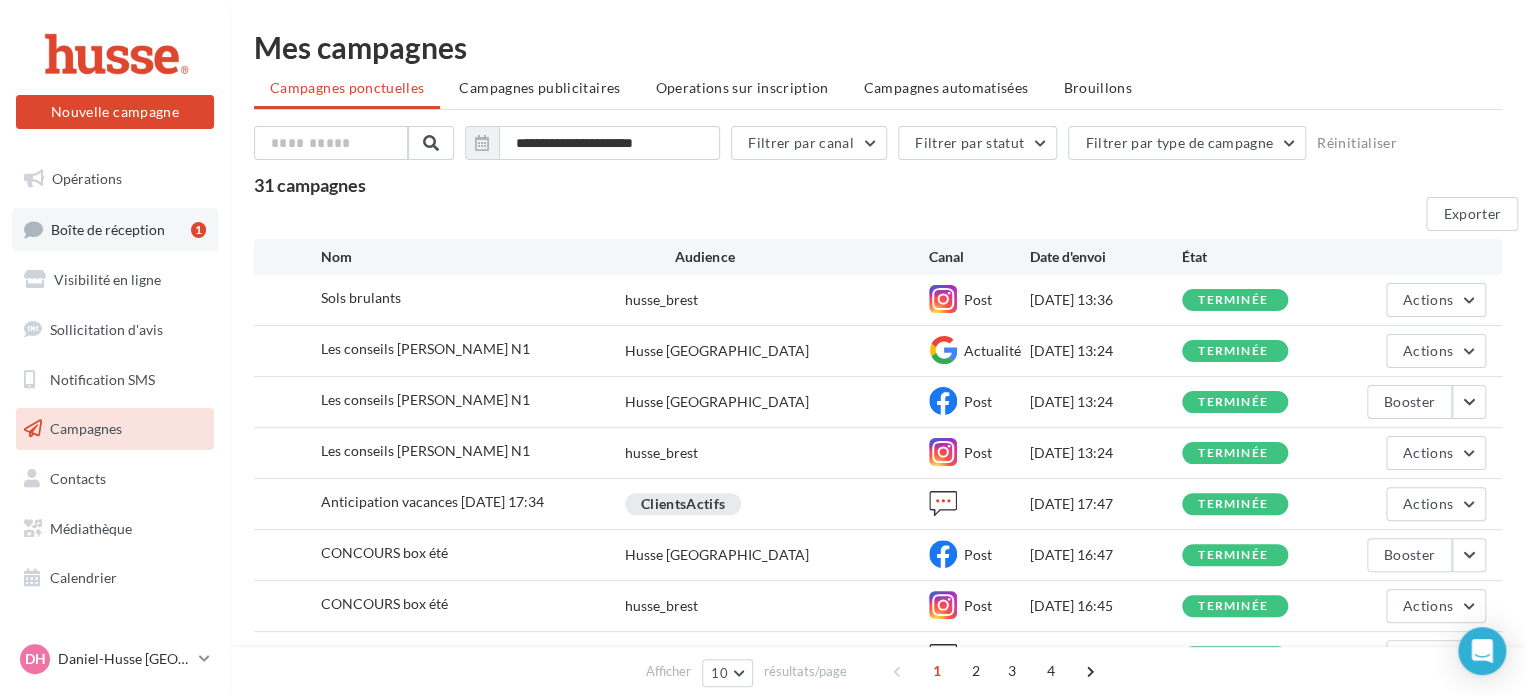 click on "Boîte de réception" at bounding box center [108, 228] 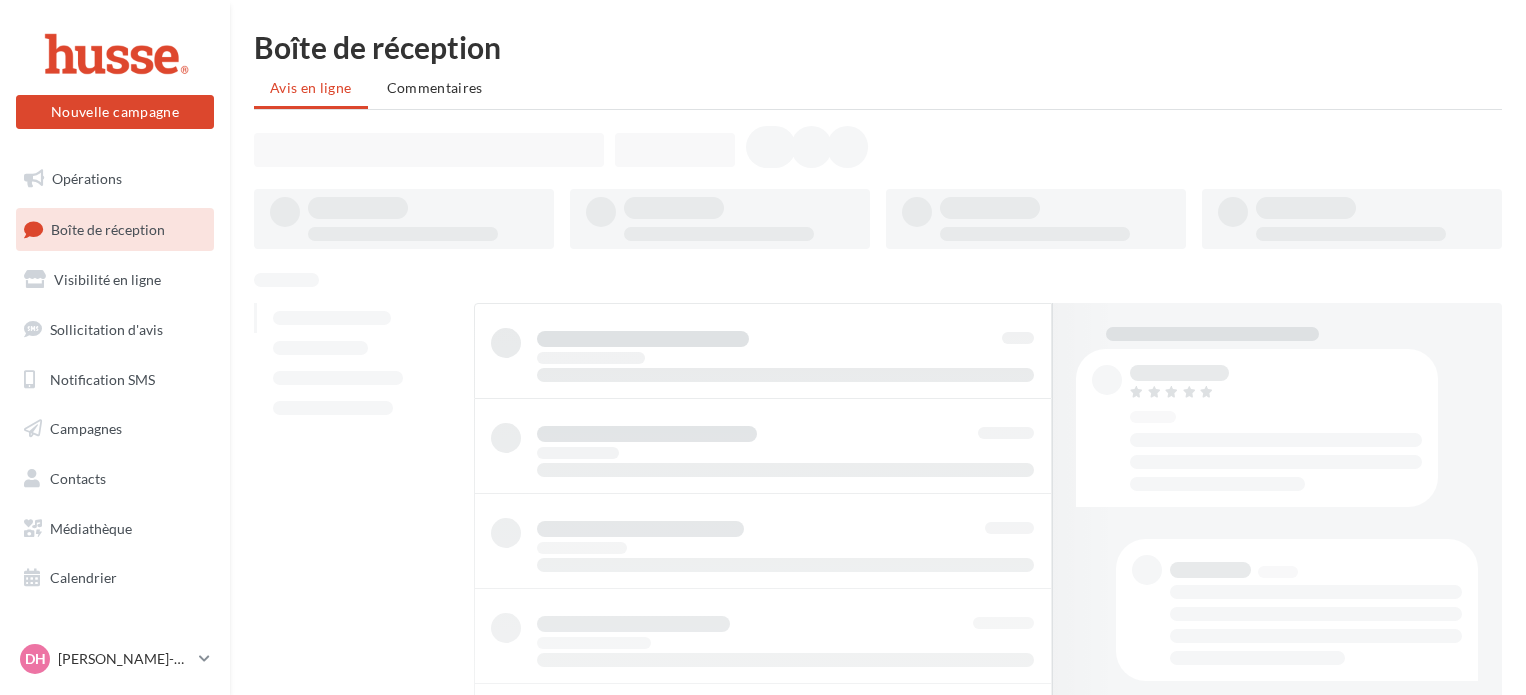 scroll, scrollTop: 0, scrollLeft: 0, axis: both 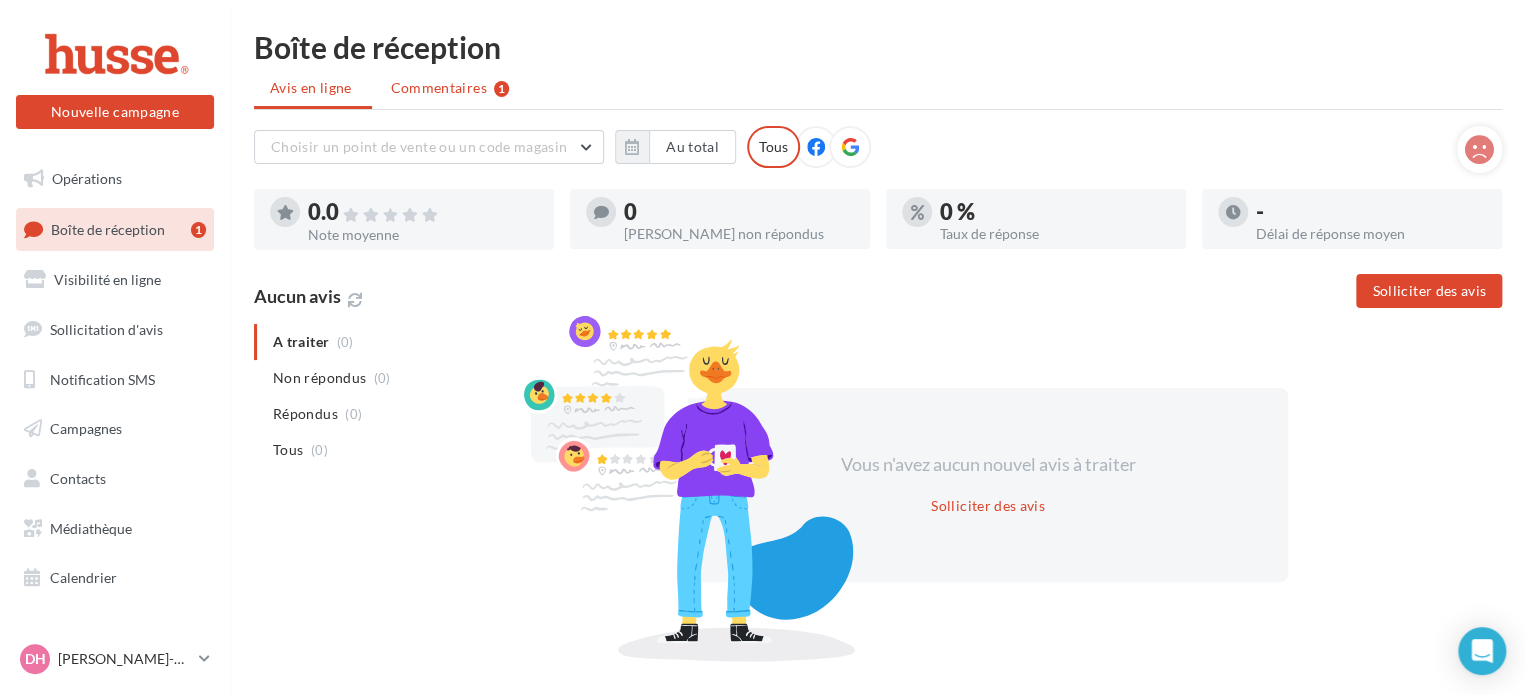 click on "Commentaires" at bounding box center [439, 88] 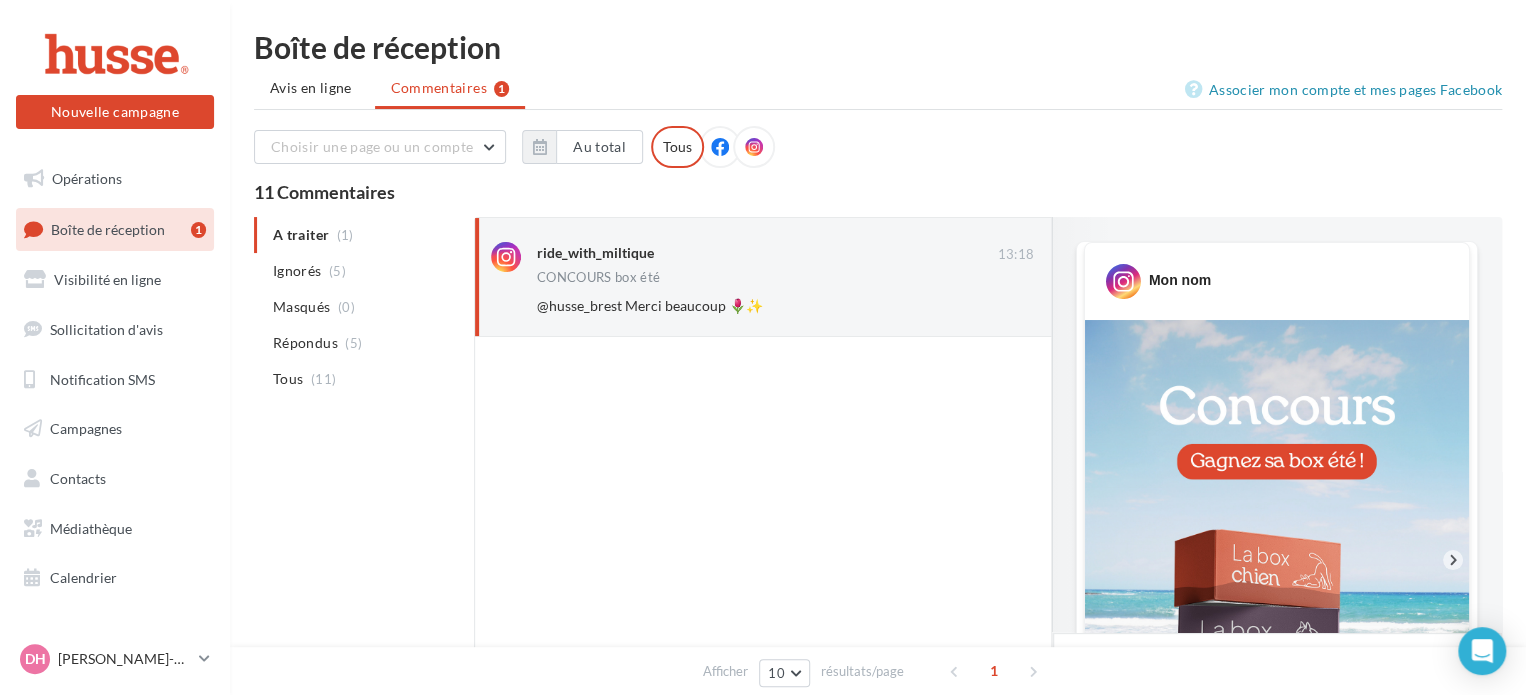 scroll, scrollTop: 1545, scrollLeft: 0, axis: vertical 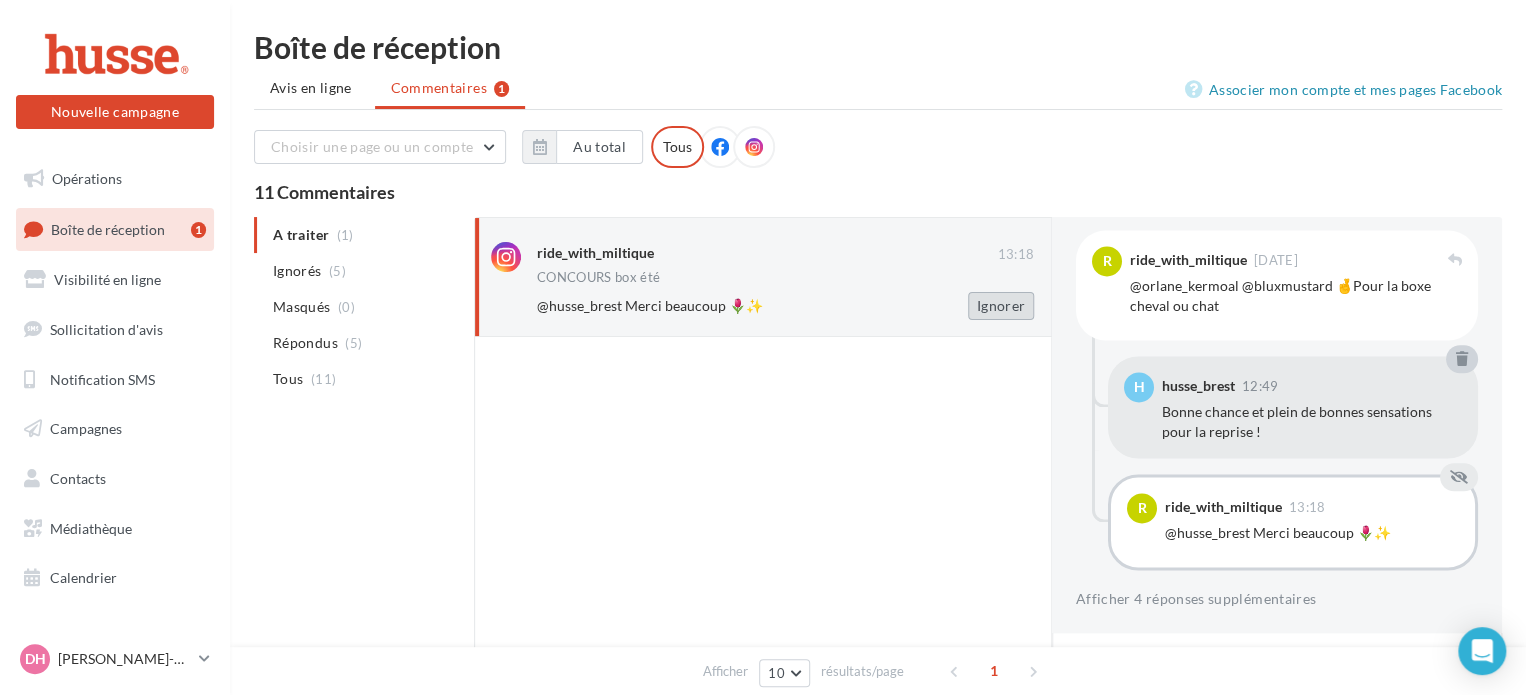 click on "Ignorer" at bounding box center (1001, 306) 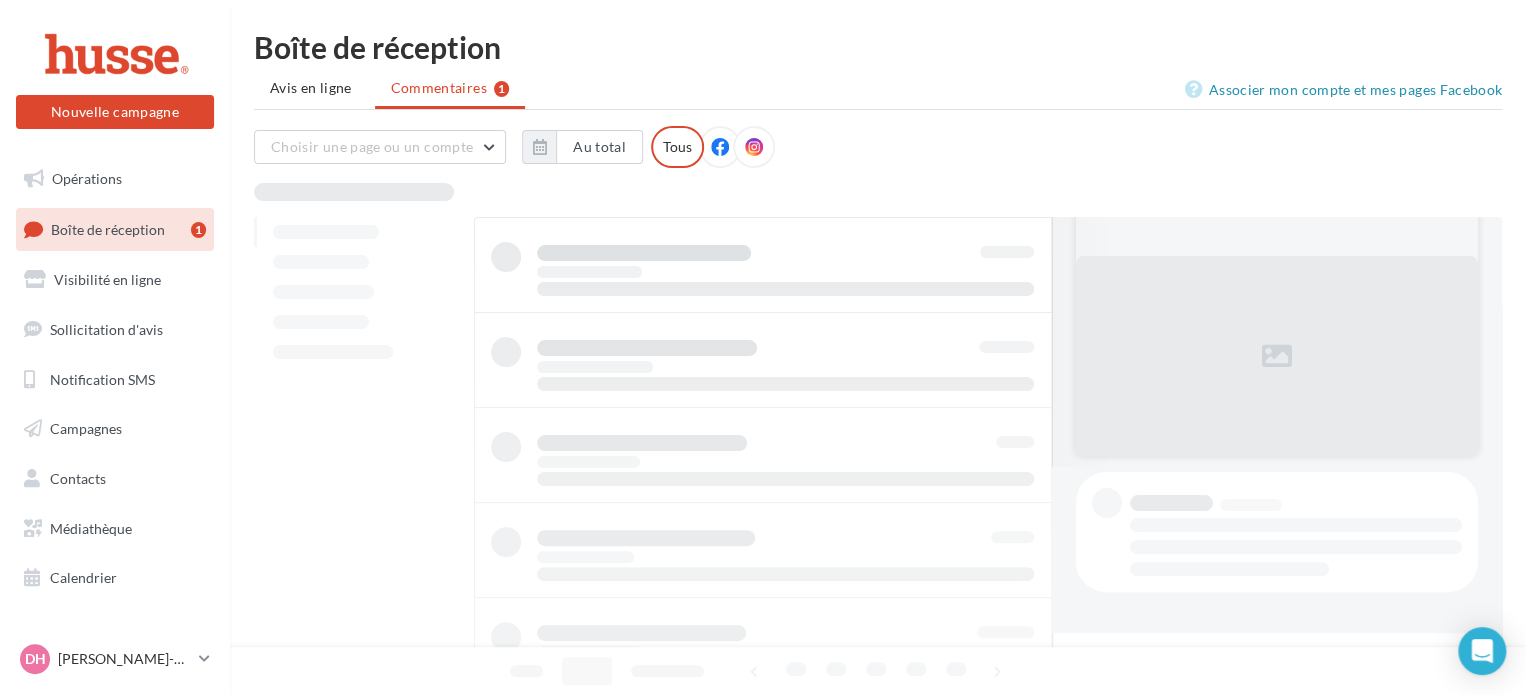 scroll, scrollTop: 164, scrollLeft: 0, axis: vertical 